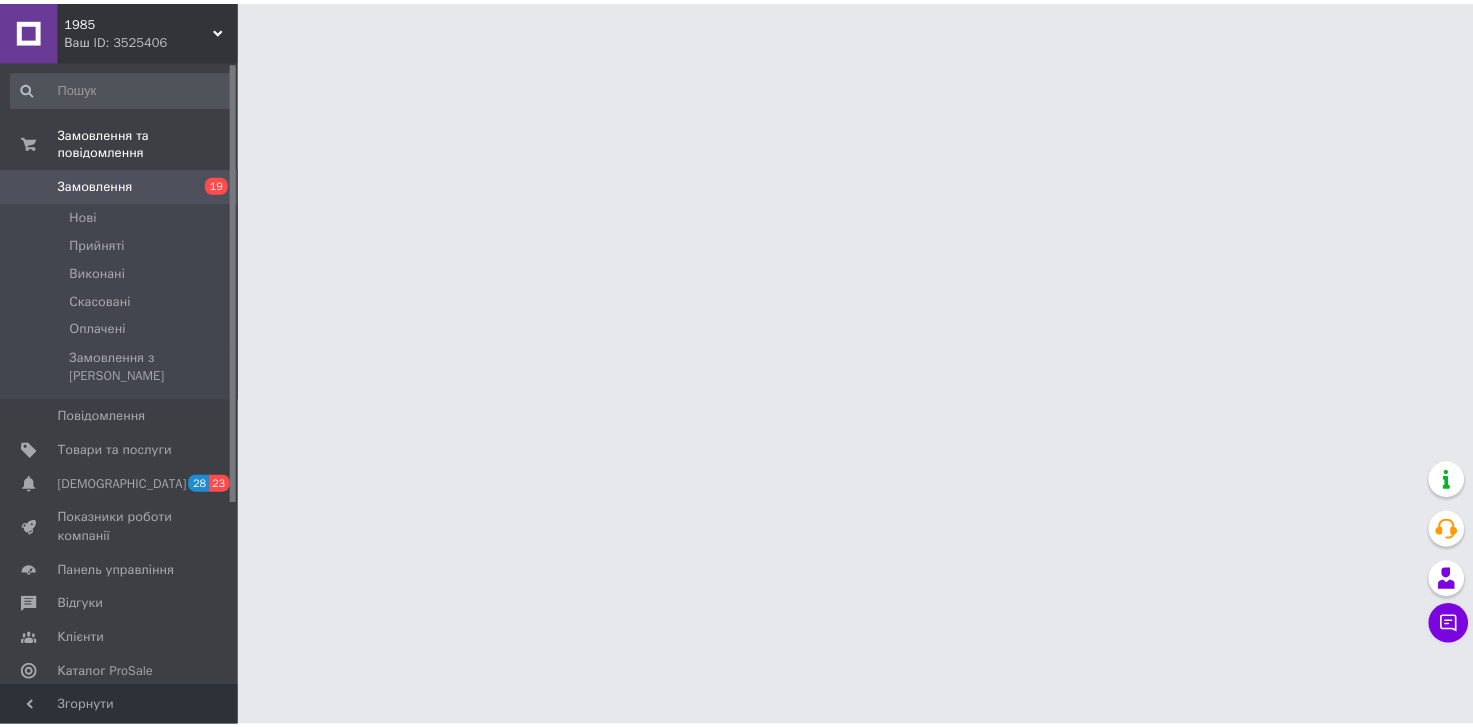 scroll, scrollTop: 0, scrollLeft: 0, axis: both 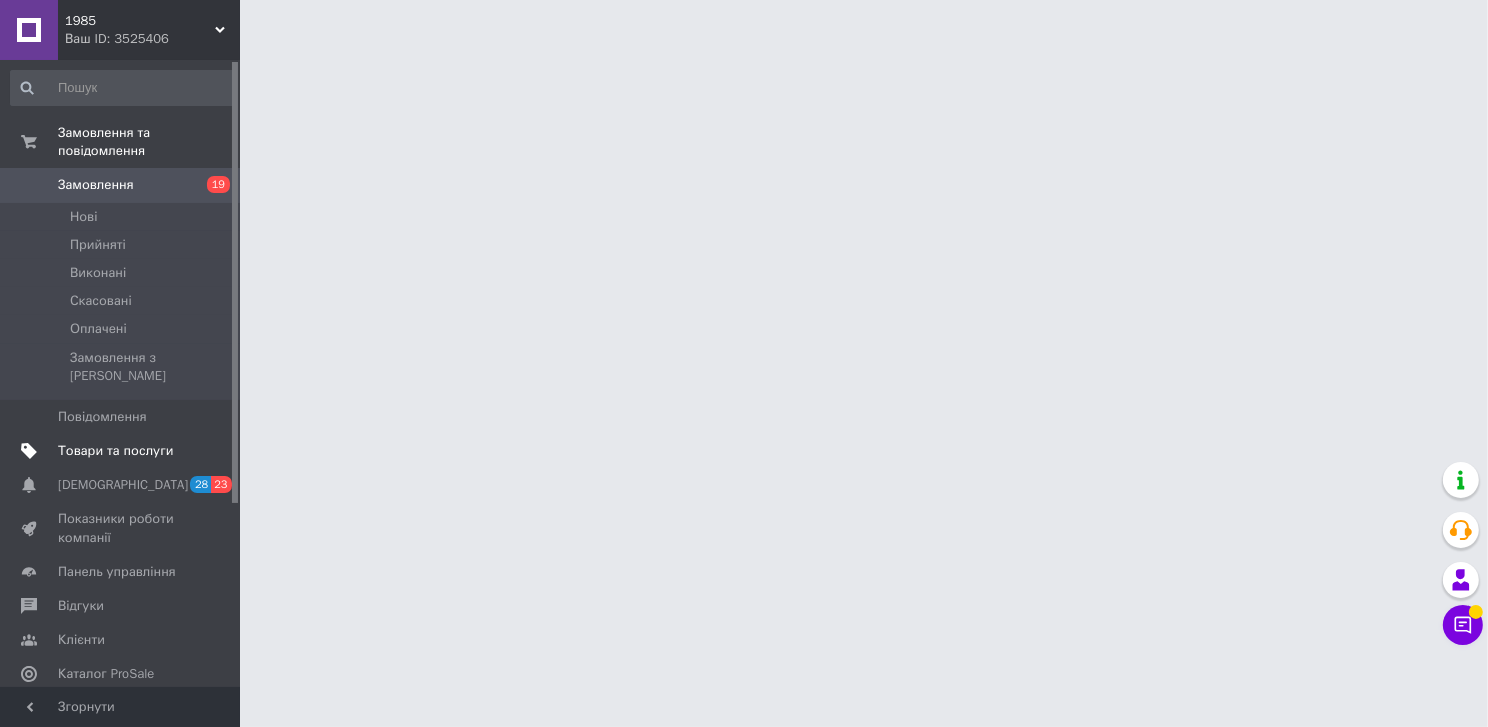 click on "Товари та послуги" at bounding box center (115, 451) 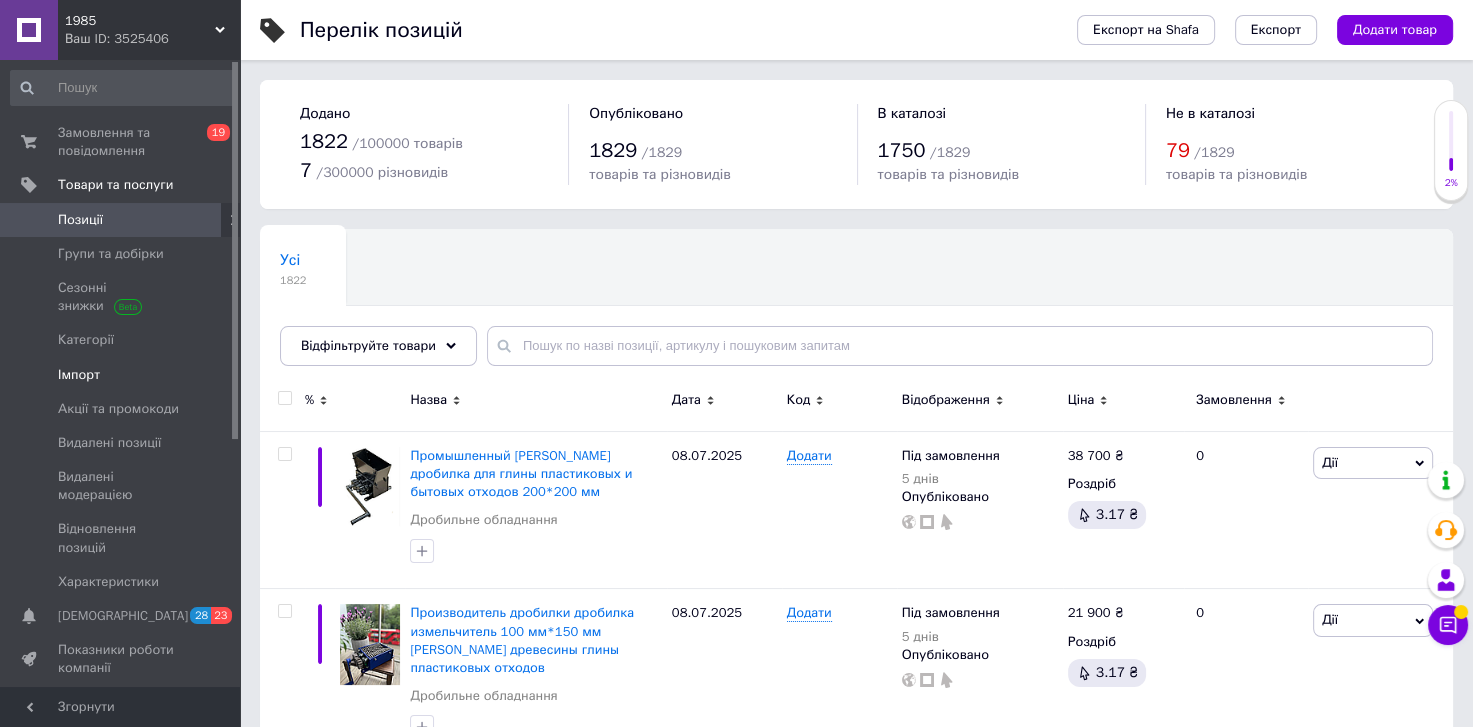 click on "Імпорт" at bounding box center (79, 375) 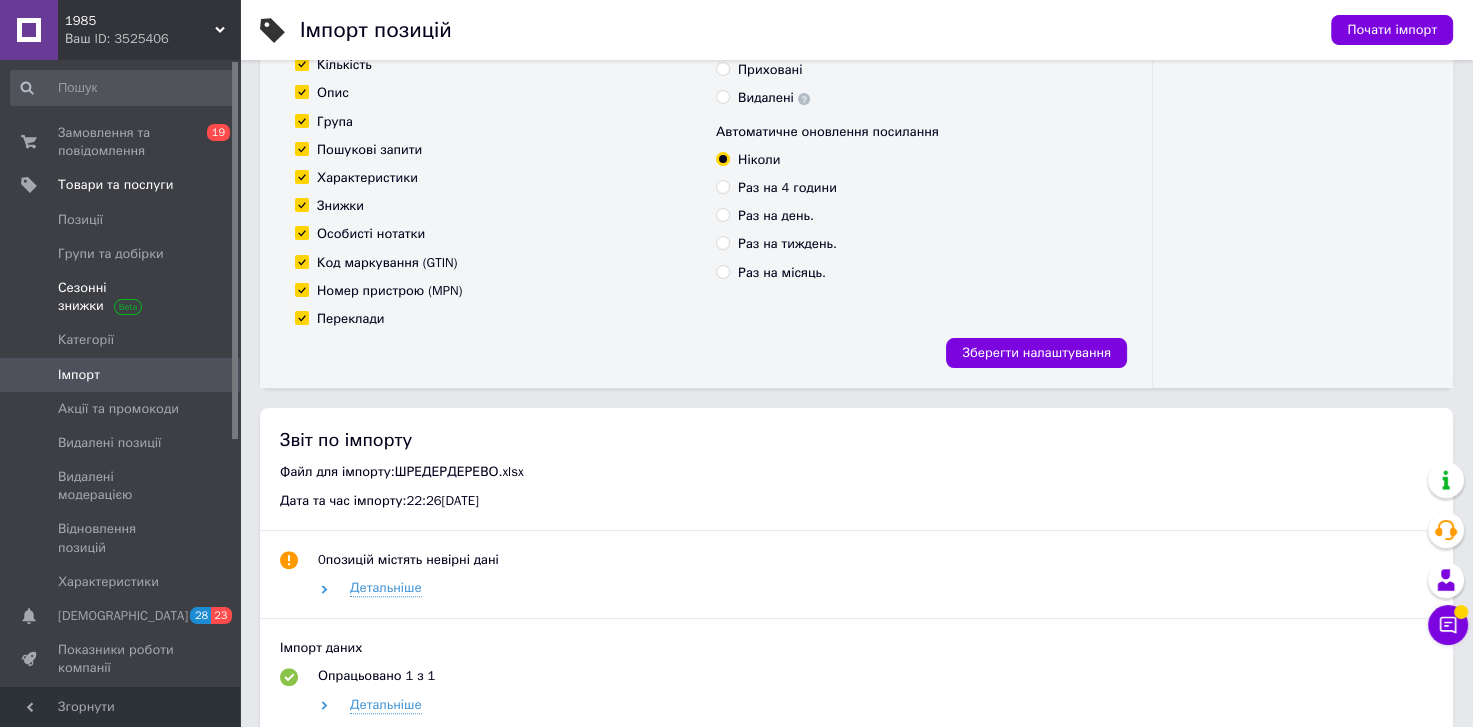 scroll, scrollTop: 239, scrollLeft: 0, axis: vertical 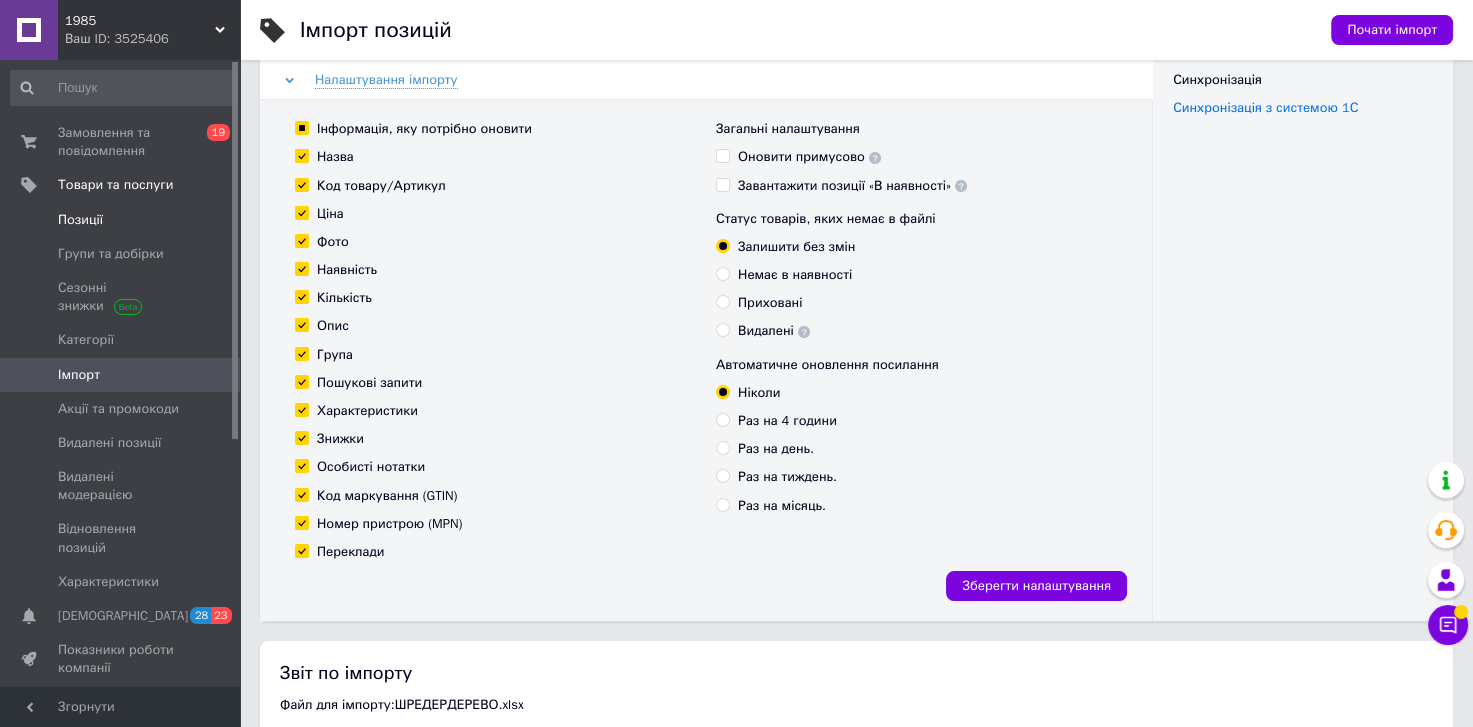 click on "Позиції" at bounding box center (80, 220) 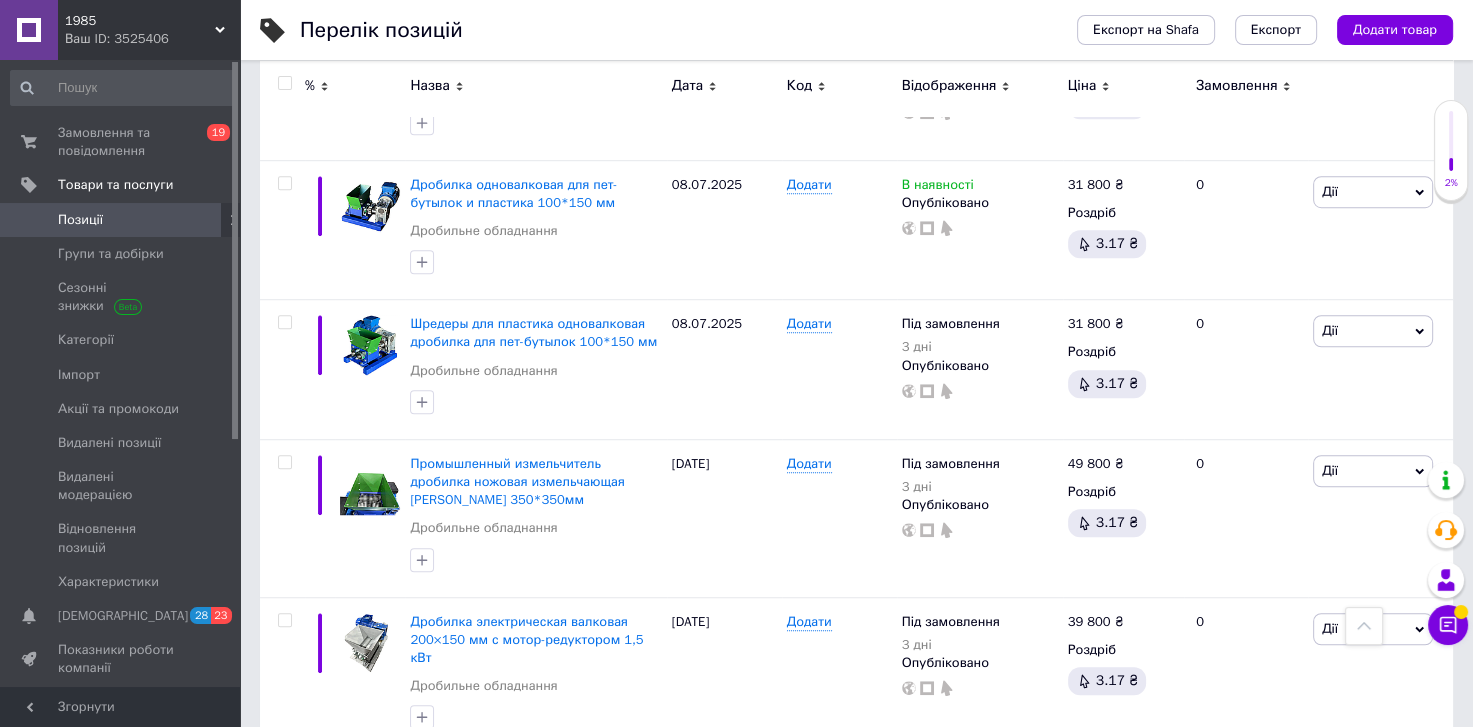 scroll, scrollTop: 1319, scrollLeft: 0, axis: vertical 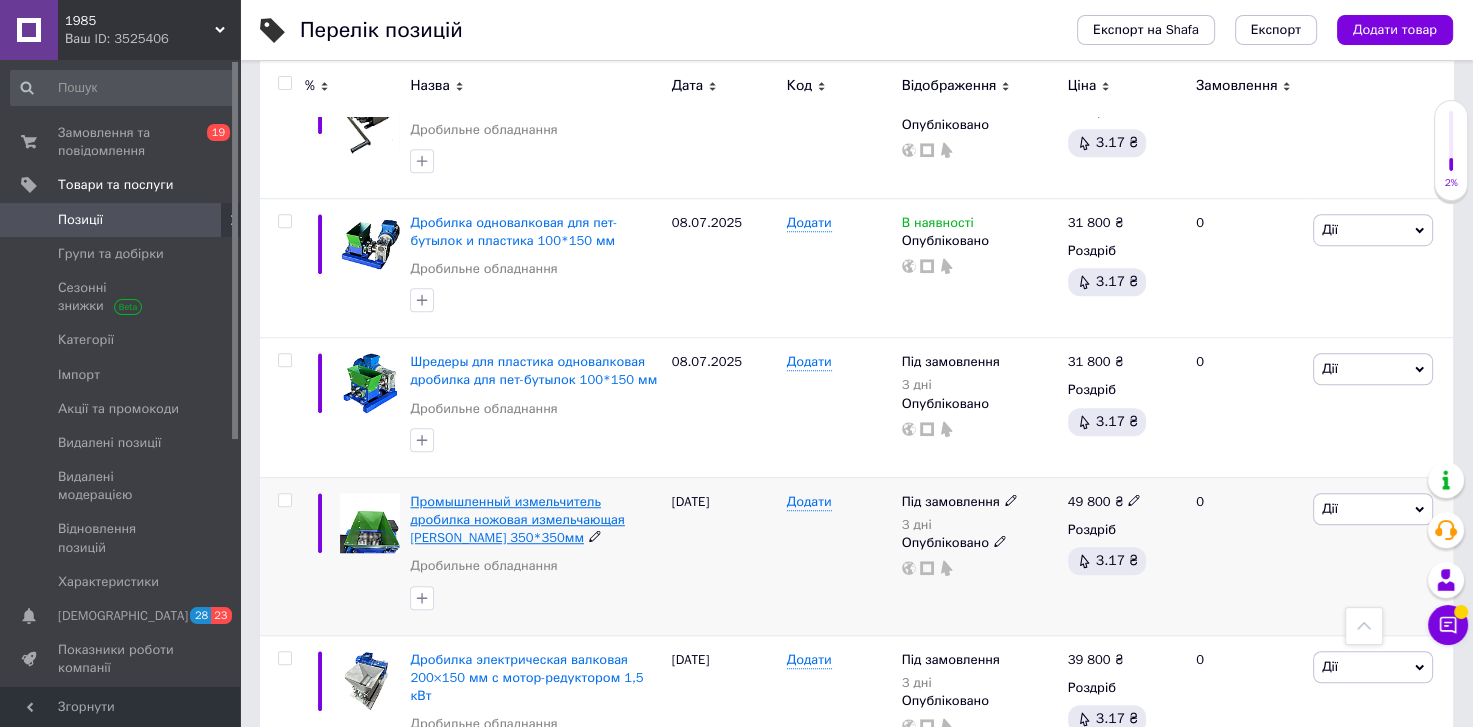 click on "Промышленный измельчитель дробилка ножовая измельчающая шредер 350*350мм" at bounding box center (517, 519) 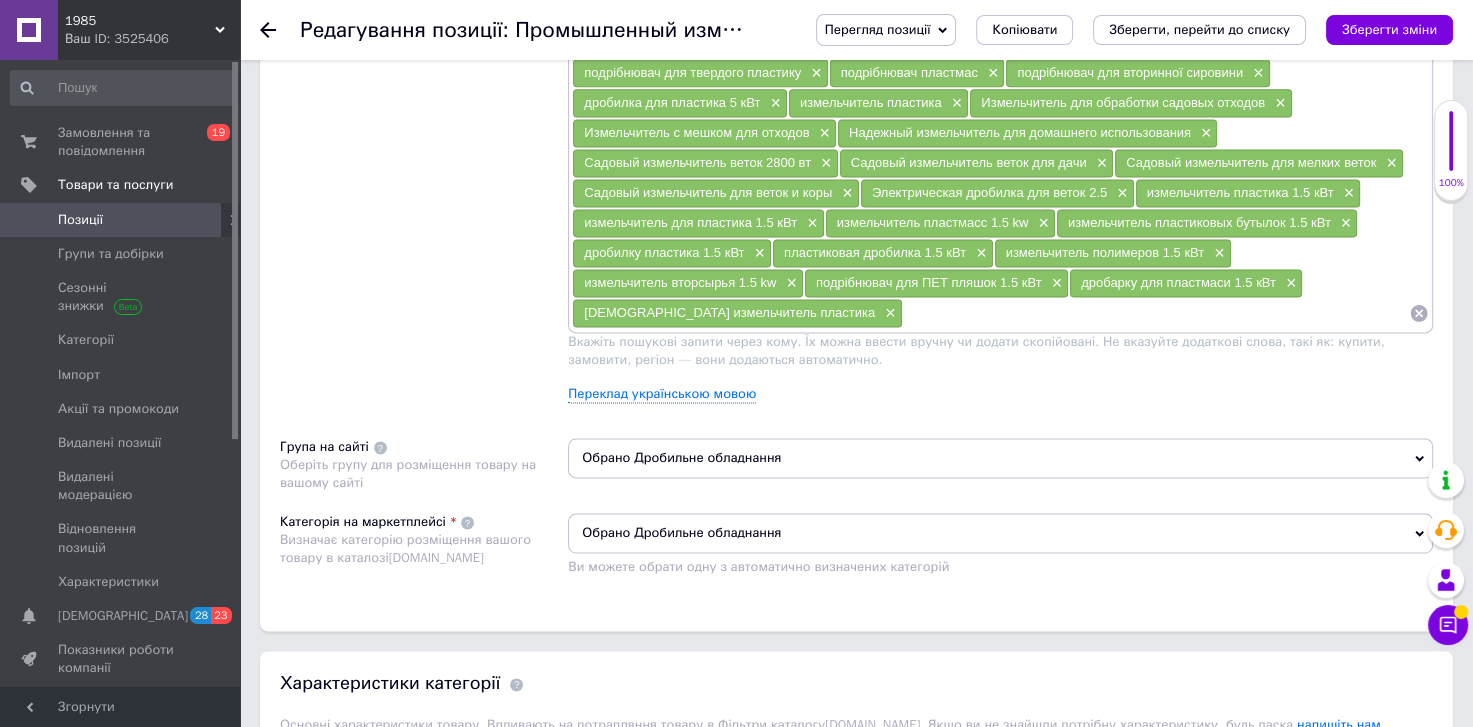 scroll, scrollTop: 2760, scrollLeft: 0, axis: vertical 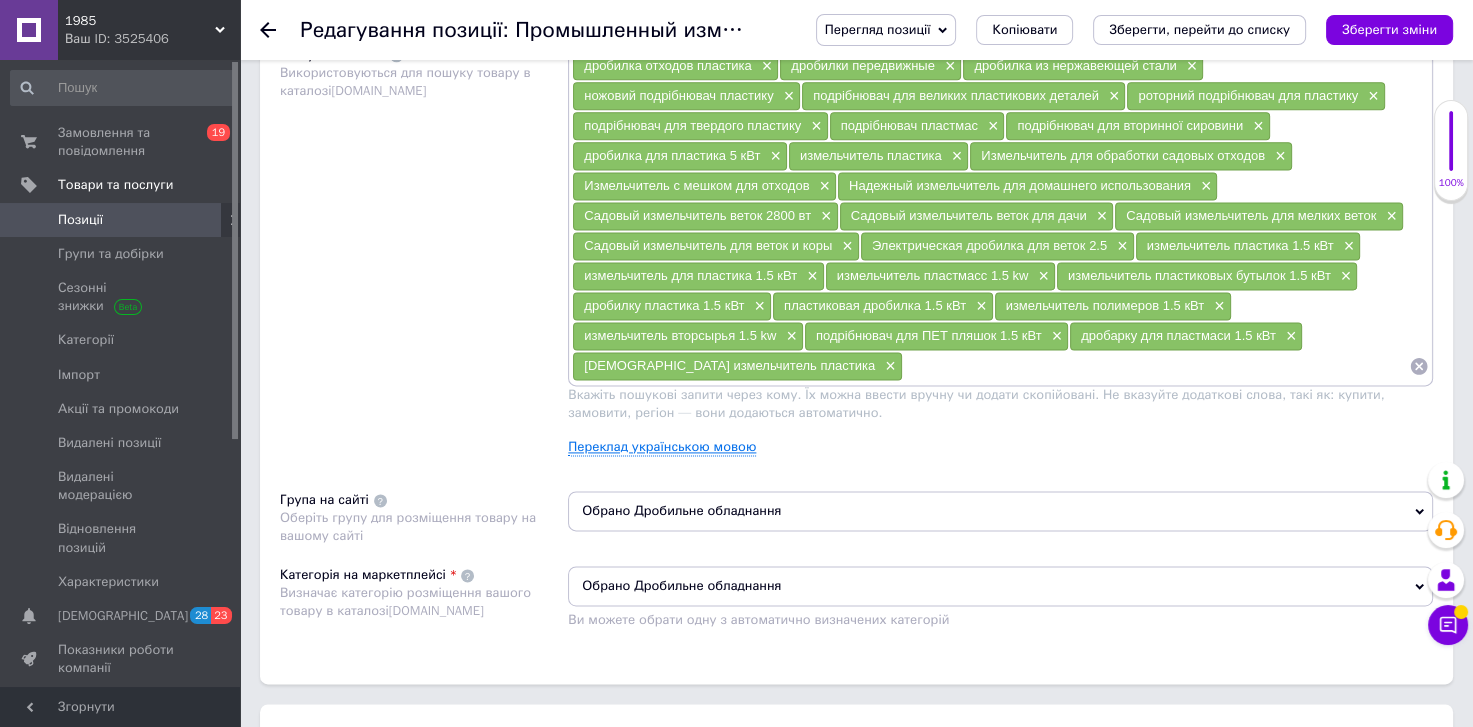 click on "Переклад українською мовою" at bounding box center [662, 447] 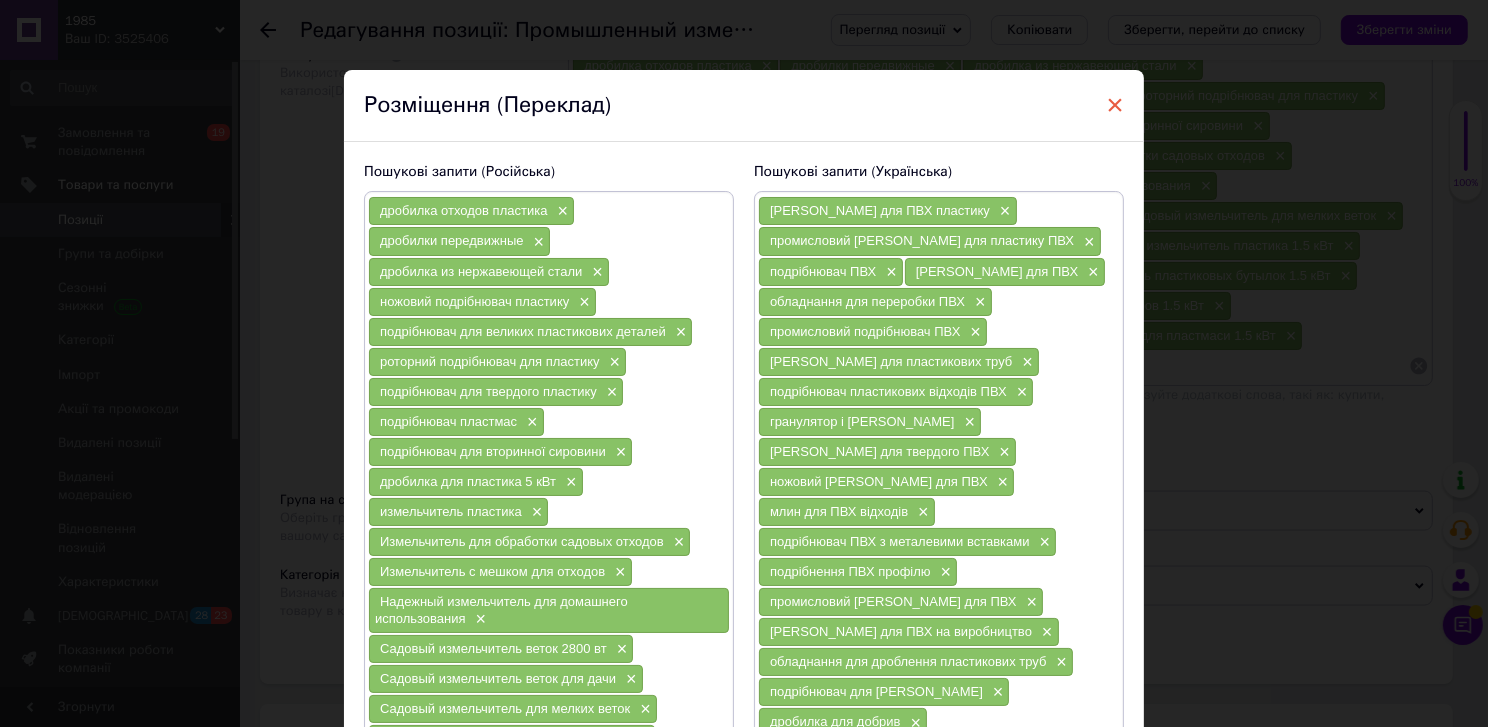 click on "×" at bounding box center [1115, 105] 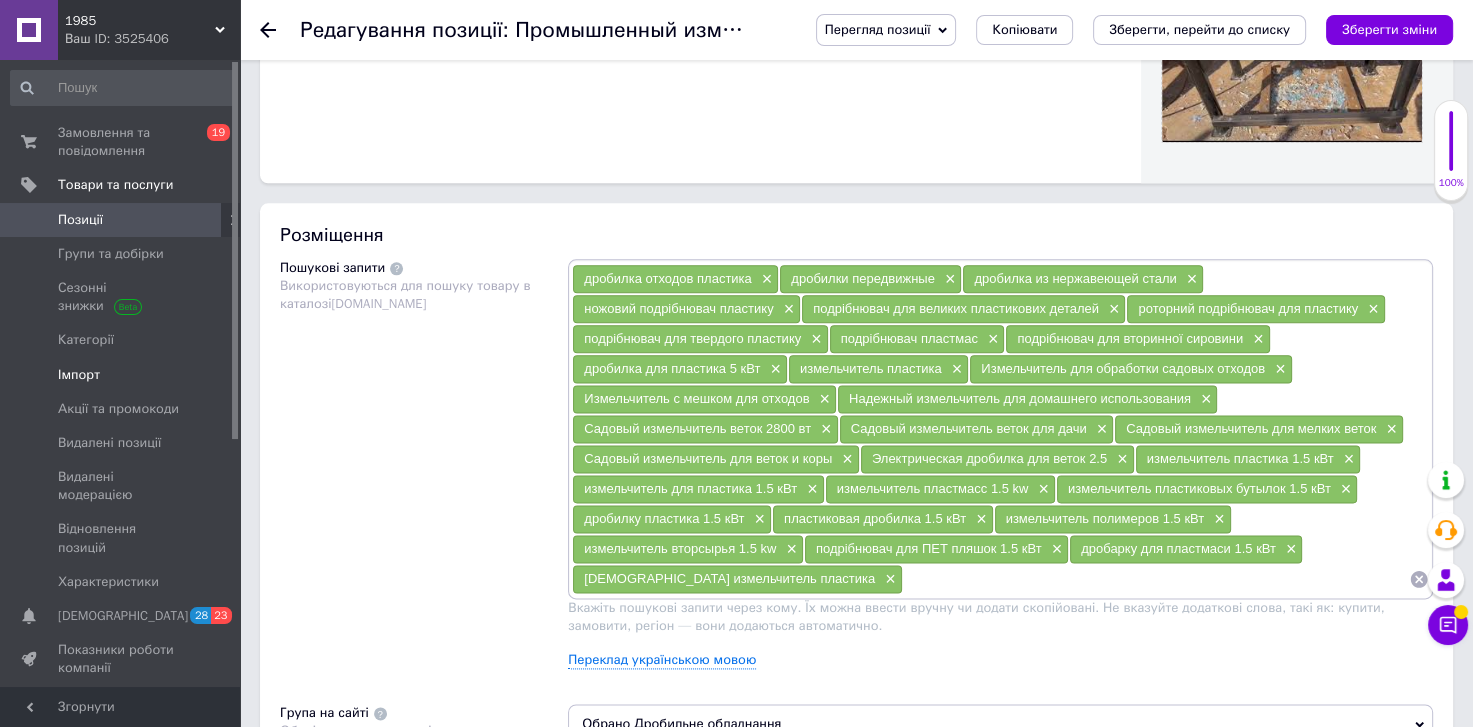 scroll, scrollTop: 2279, scrollLeft: 0, axis: vertical 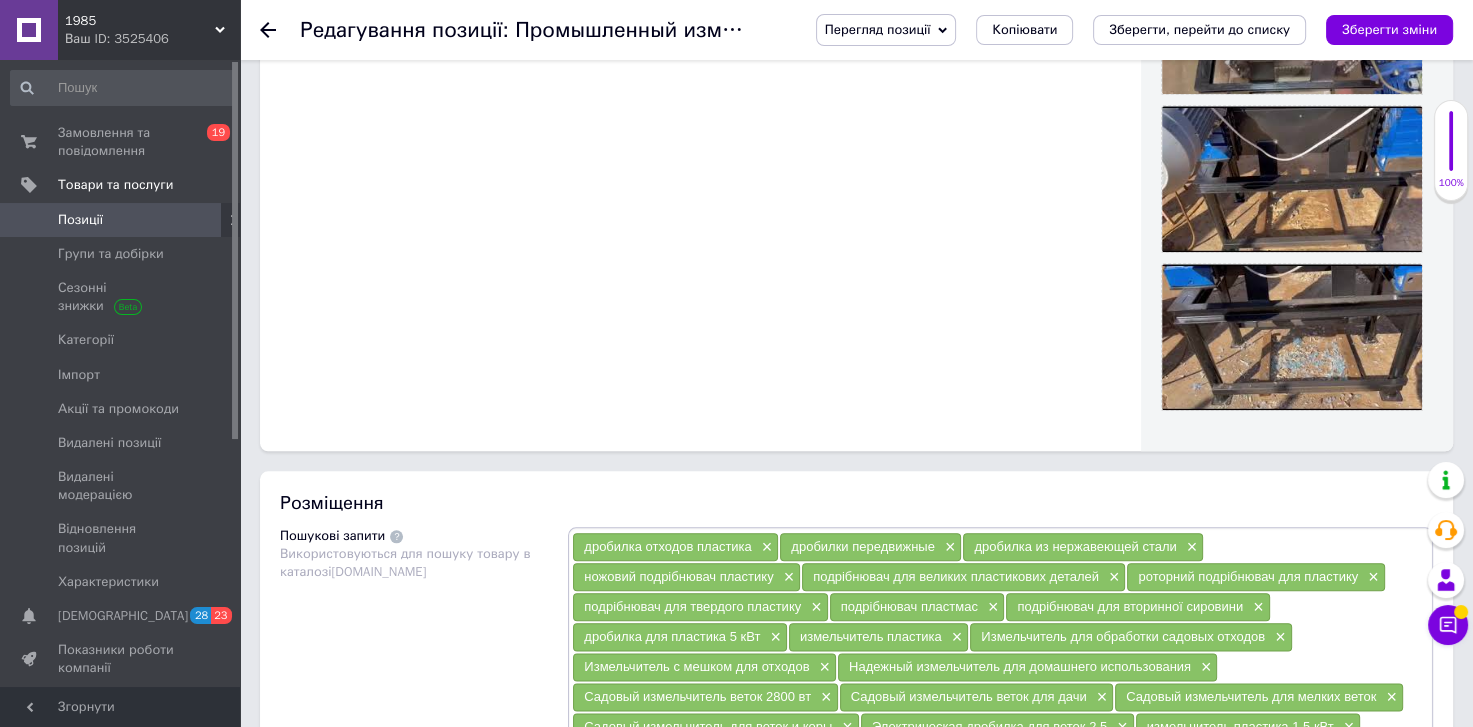 click on "Позиції" at bounding box center (80, 220) 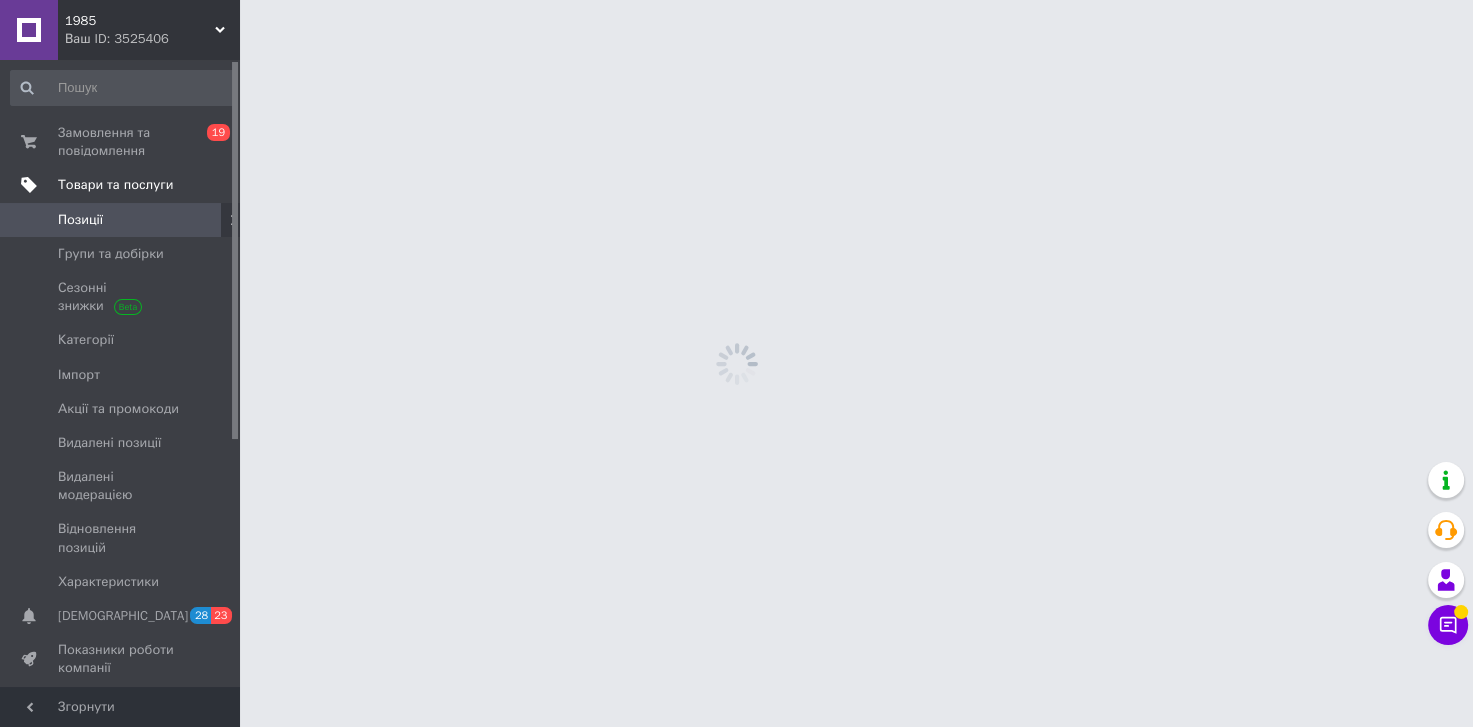 scroll, scrollTop: 0, scrollLeft: 0, axis: both 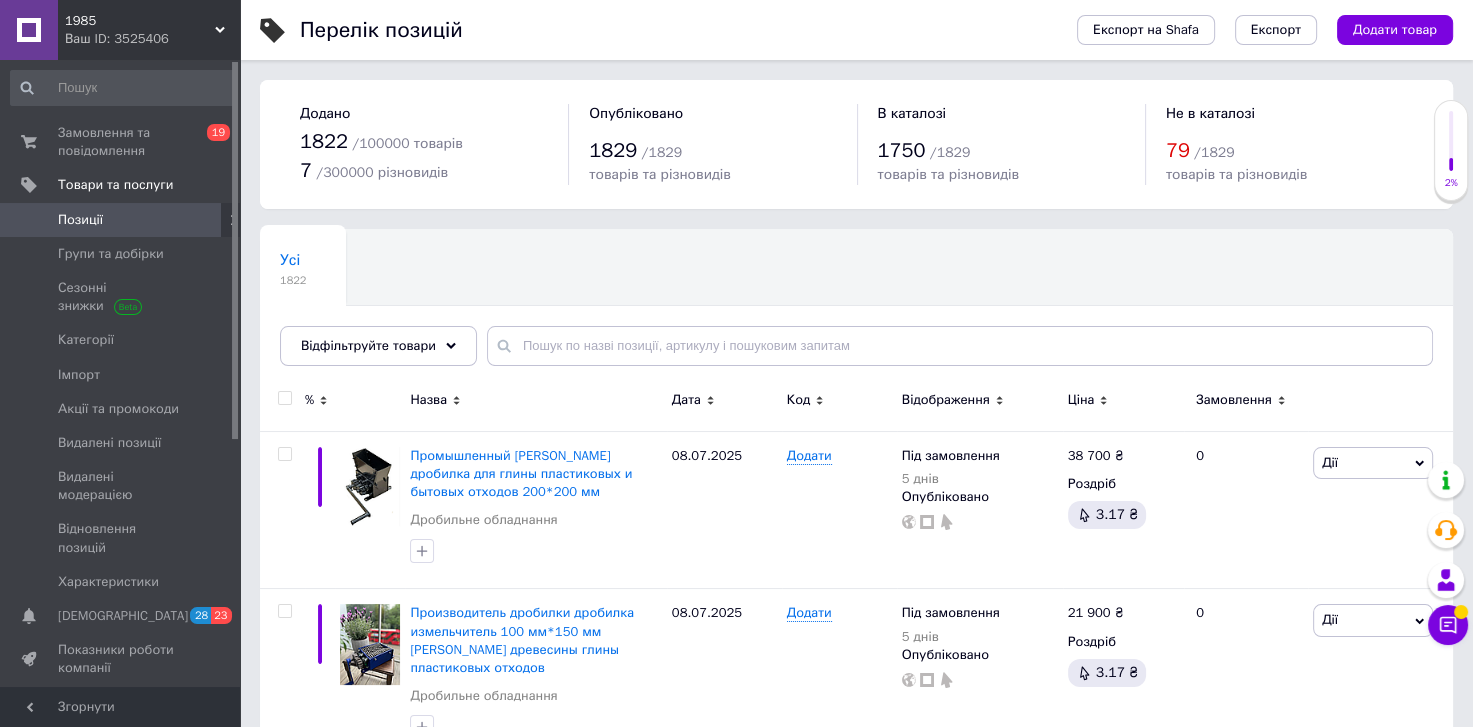 click on "1985" at bounding box center [140, 21] 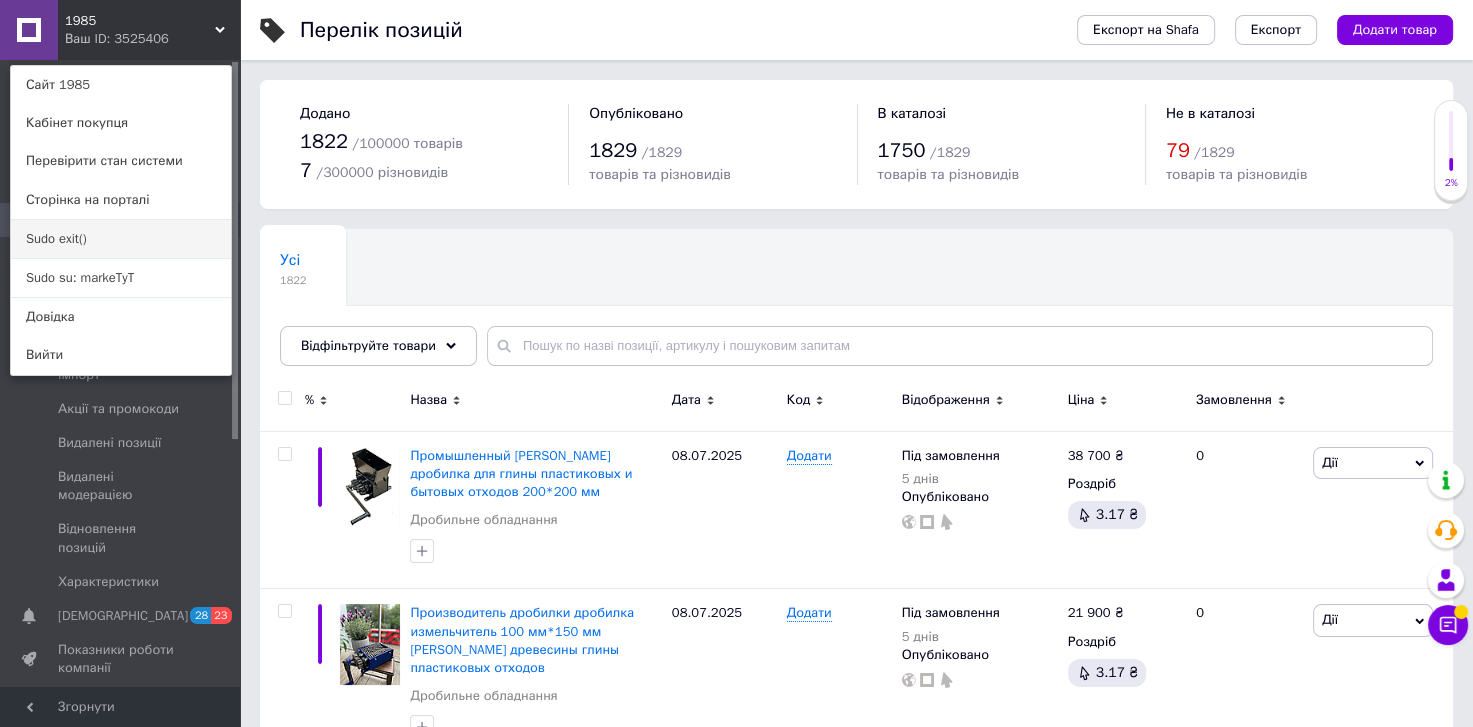 click on "Sudo exit()" at bounding box center (121, 239) 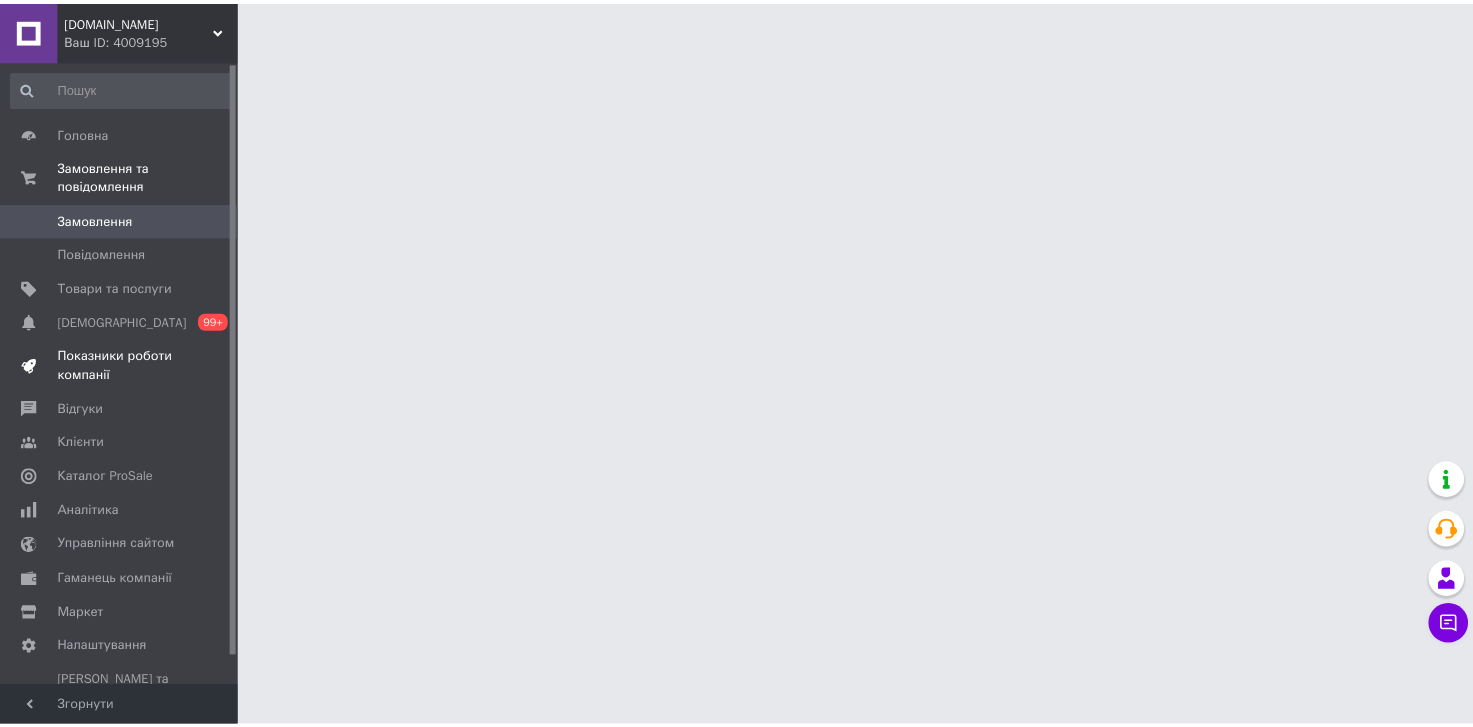scroll, scrollTop: 0, scrollLeft: 0, axis: both 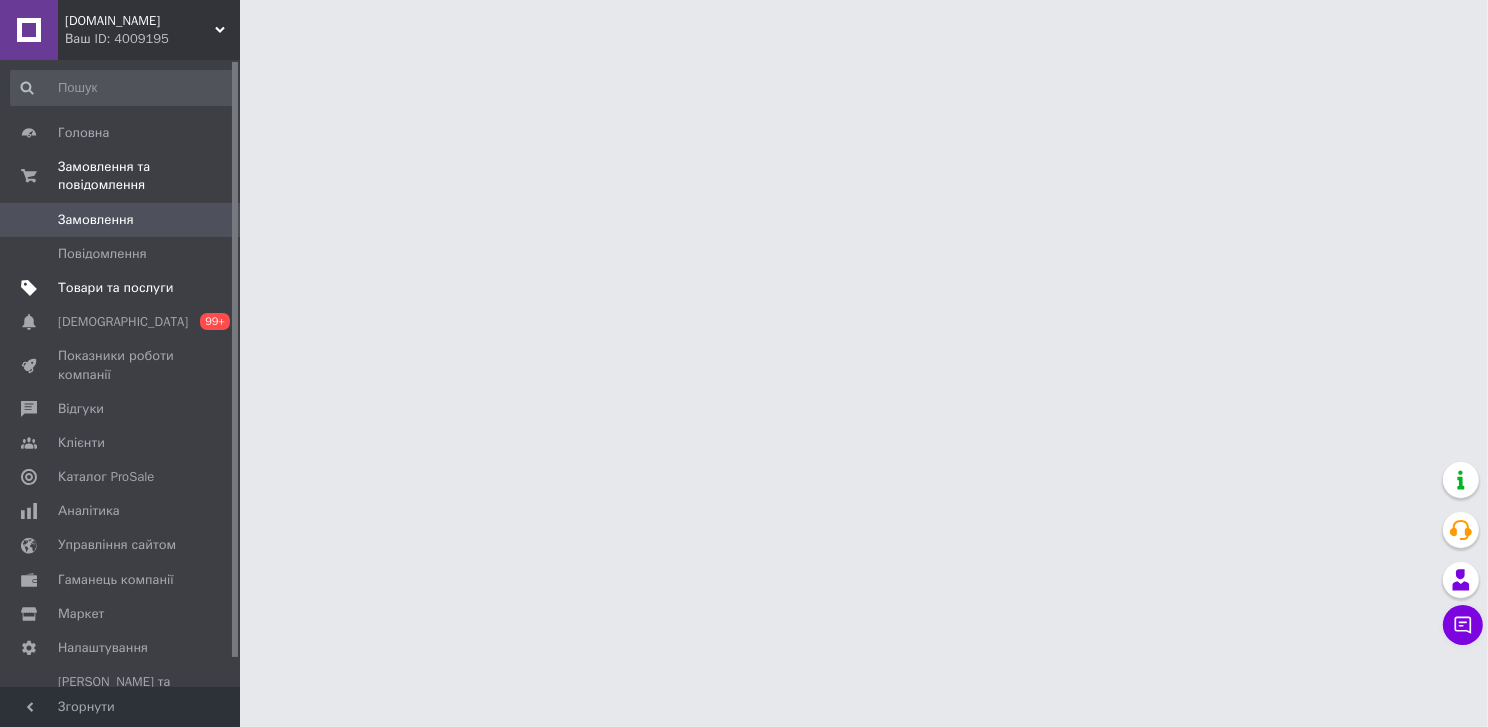 click on "Товари та послуги" at bounding box center (115, 288) 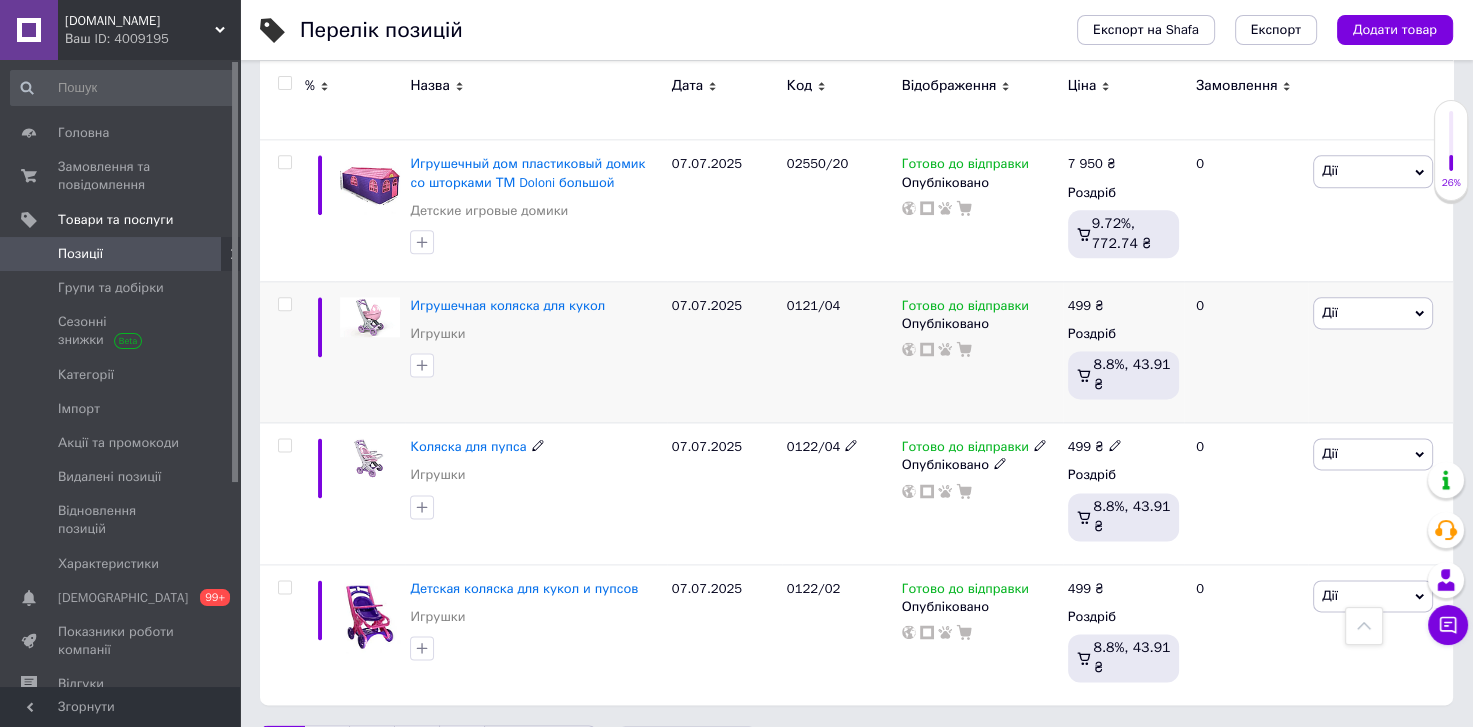 scroll, scrollTop: 2641, scrollLeft: 0, axis: vertical 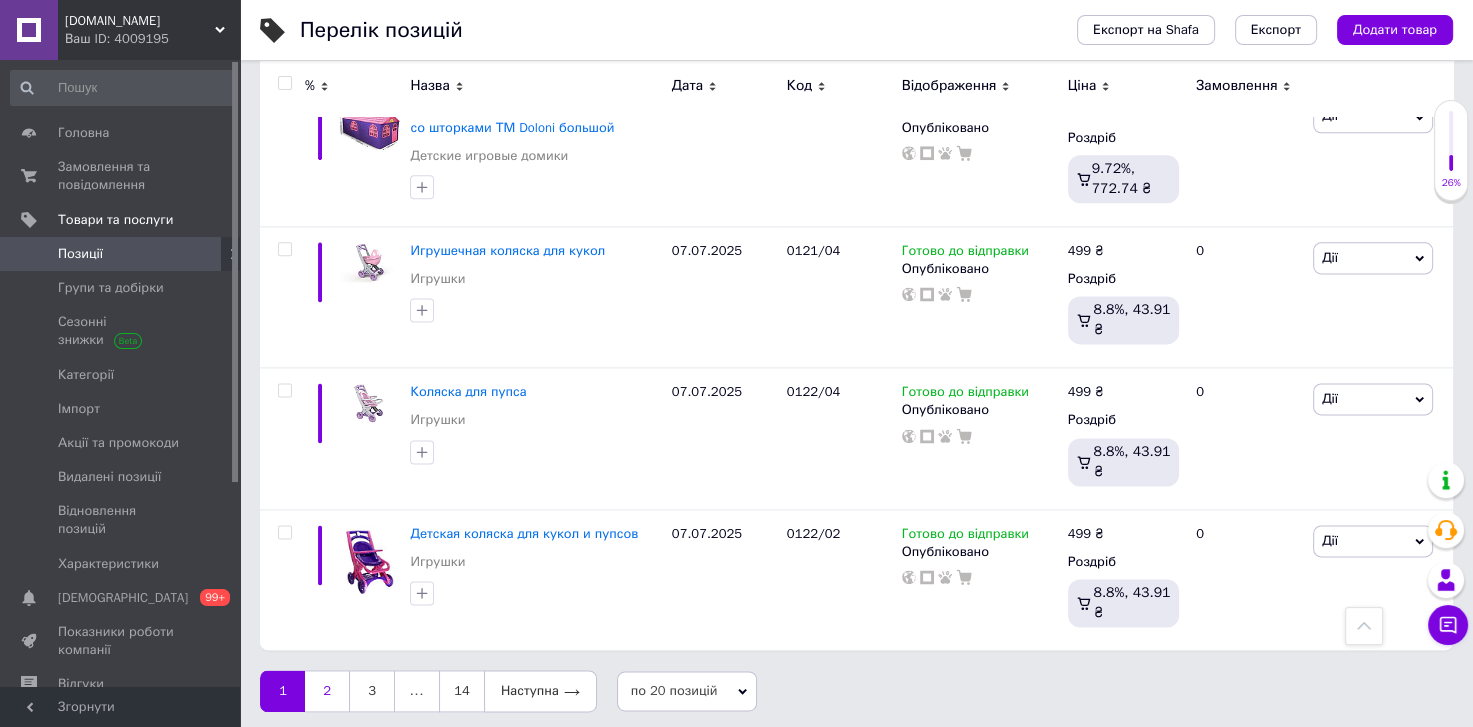 click on "2" at bounding box center (327, 691) 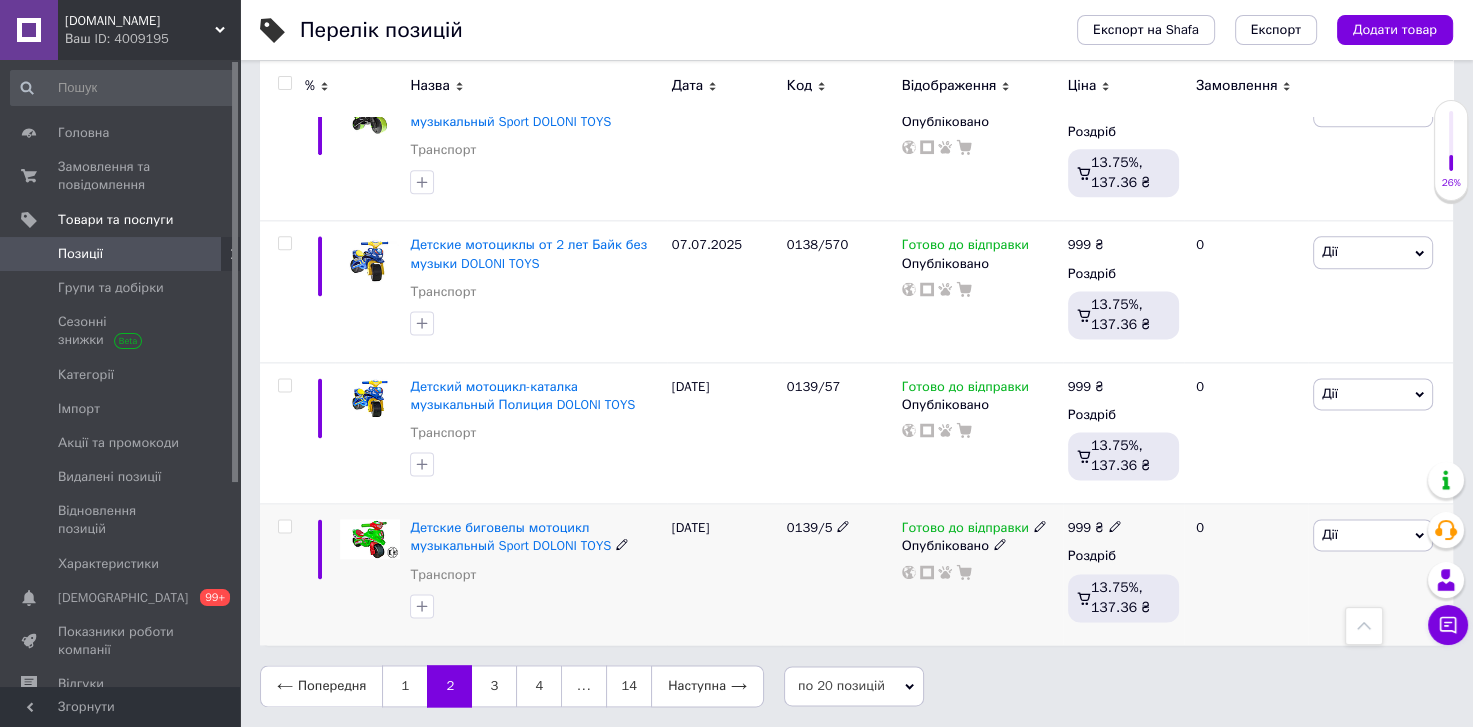 scroll, scrollTop: 2624, scrollLeft: 0, axis: vertical 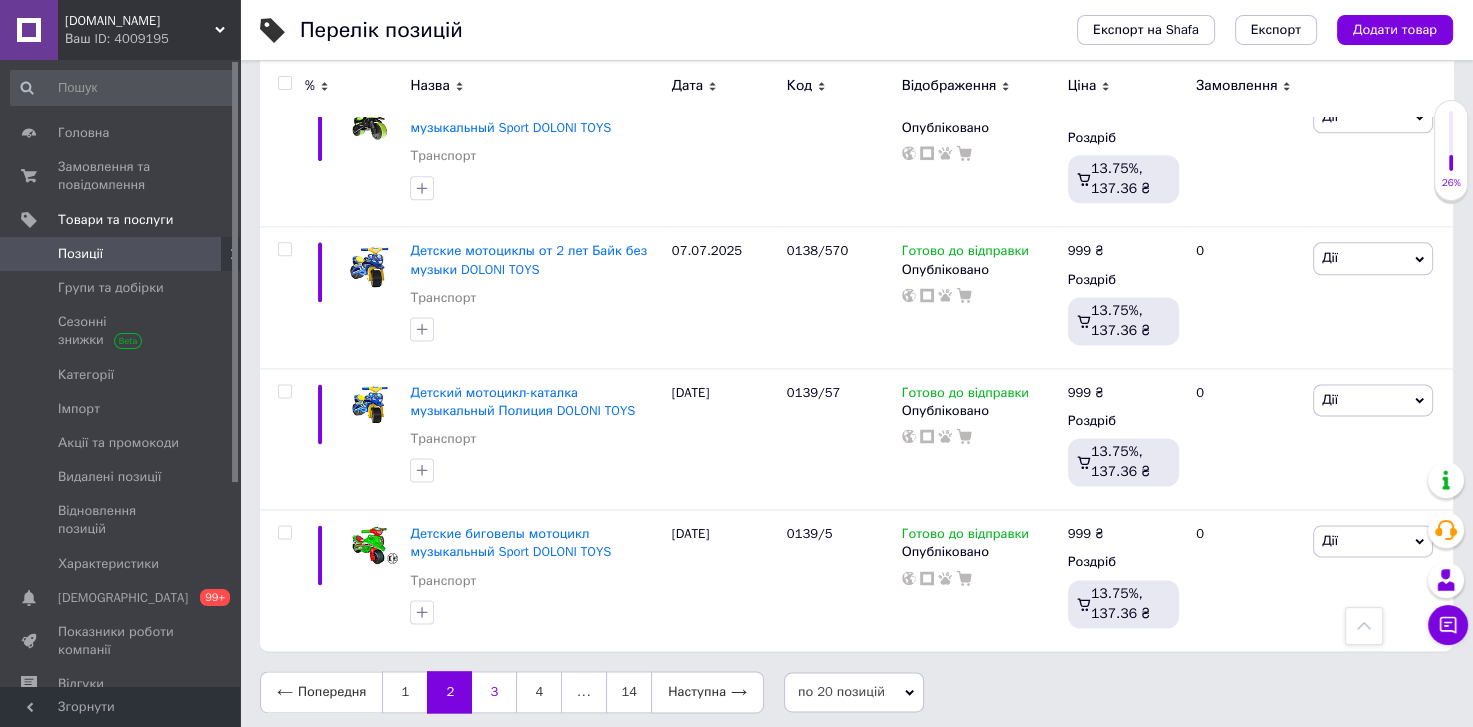click on "3" at bounding box center [494, 692] 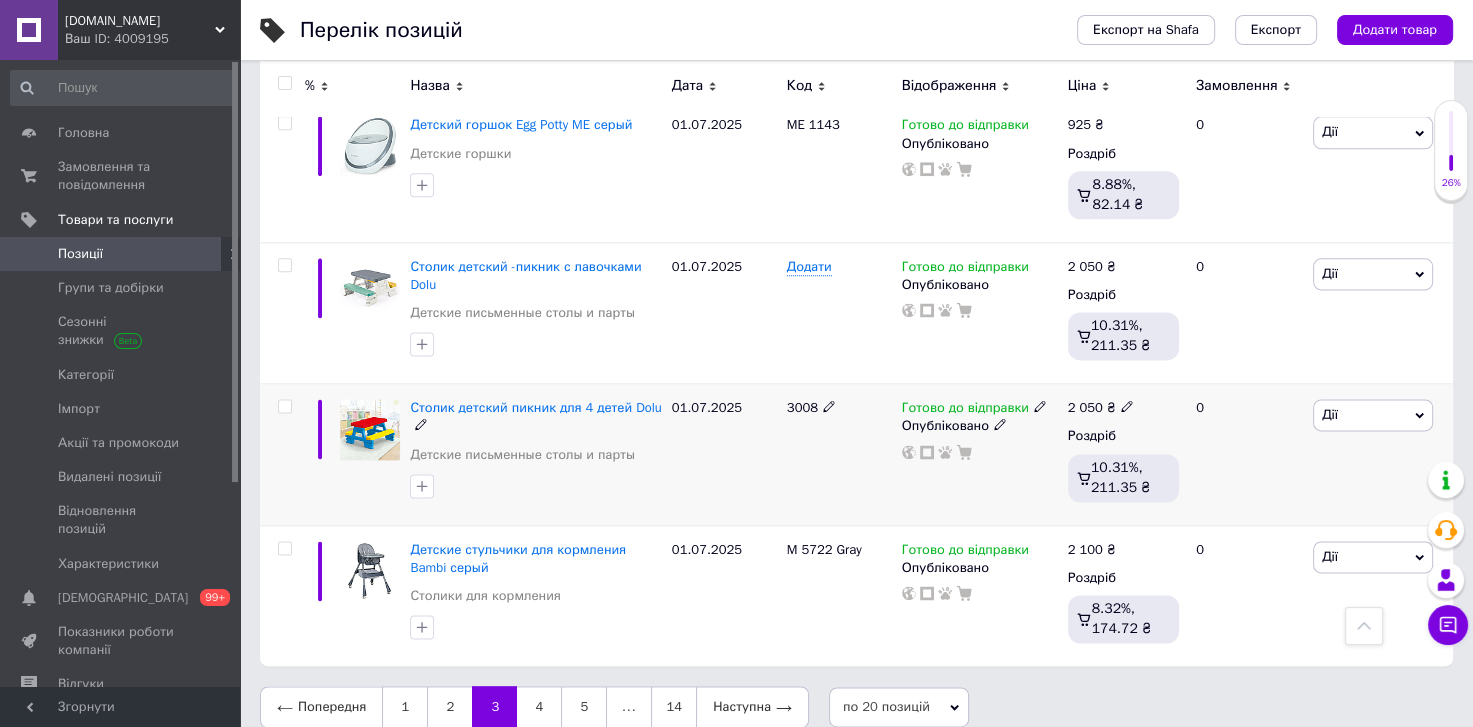 scroll, scrollTop: 2641, scrollLeft: 0, axis: vertical 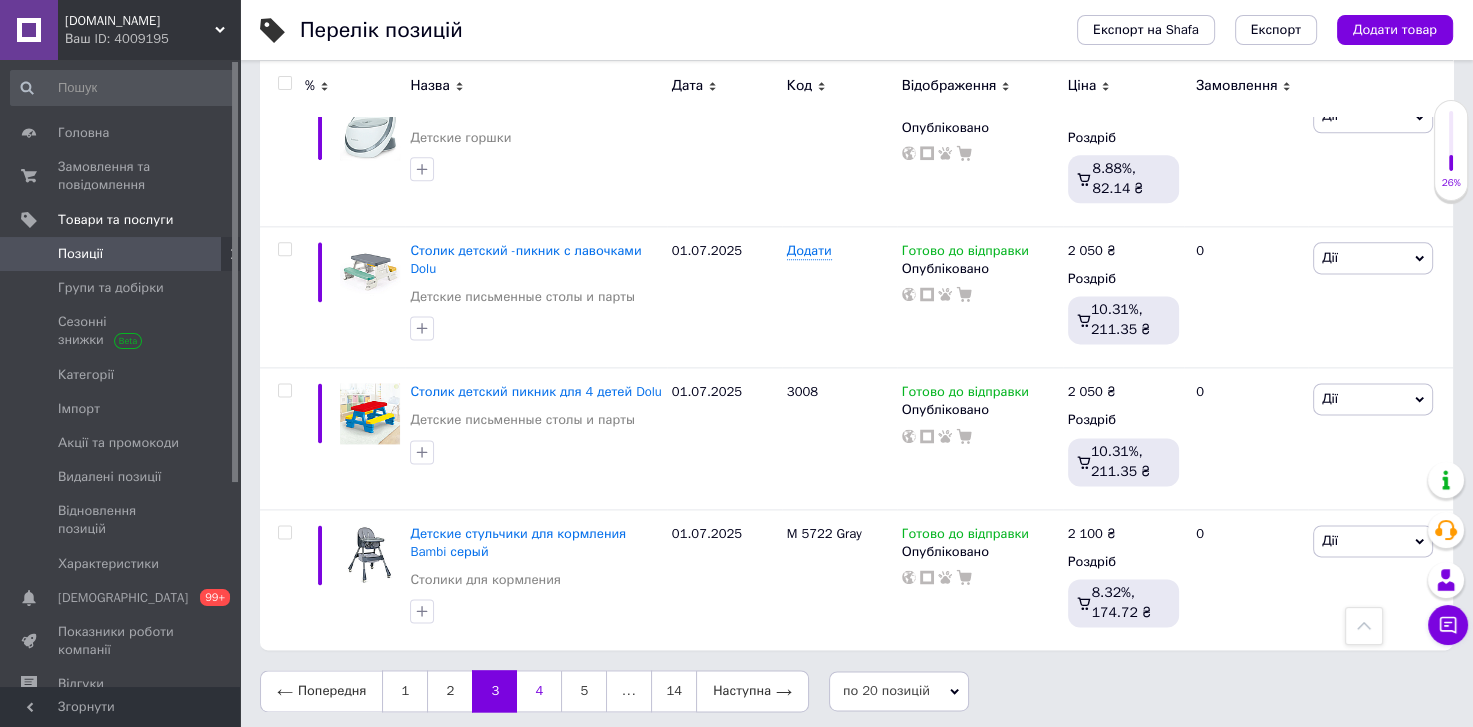click on "4" at bounding box center [539, 691] 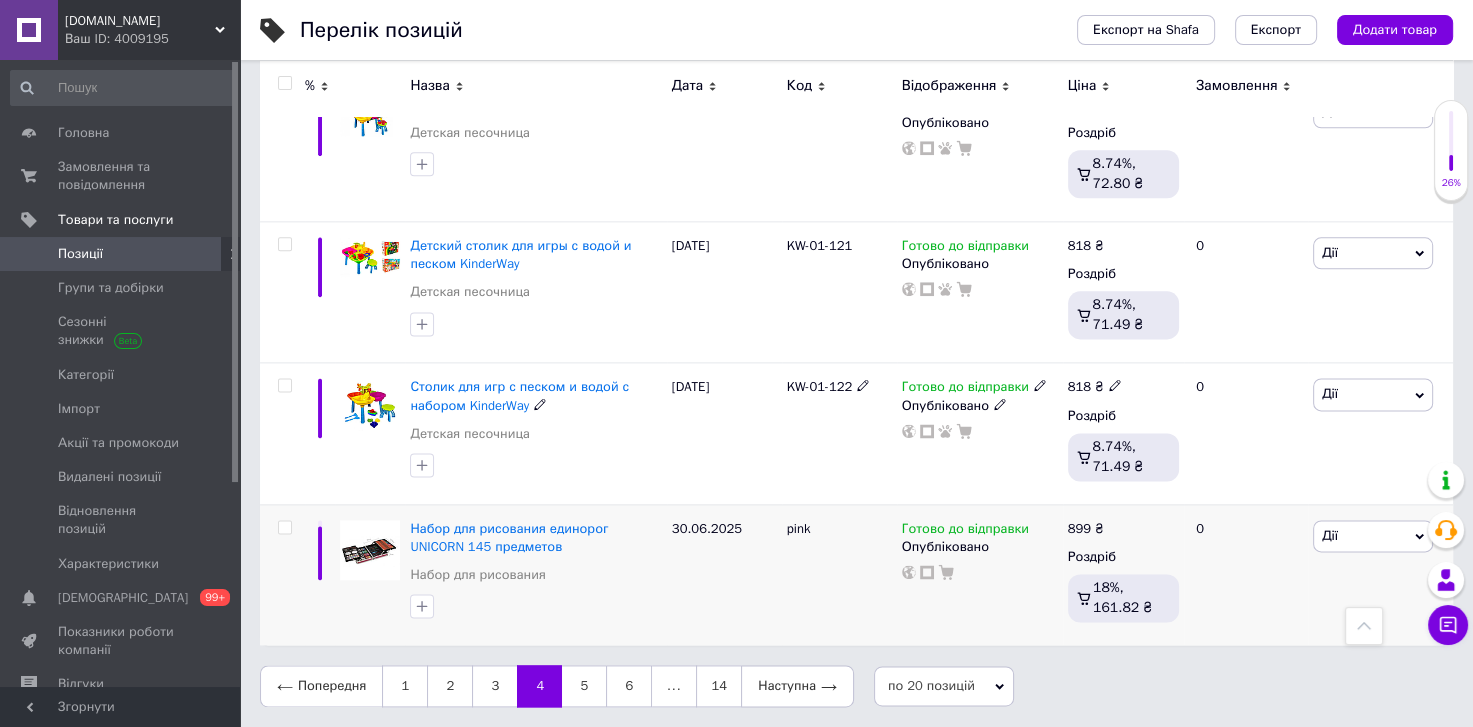 scroll, scrollTop: 2607, scrollLeft: 0, axis: vertical 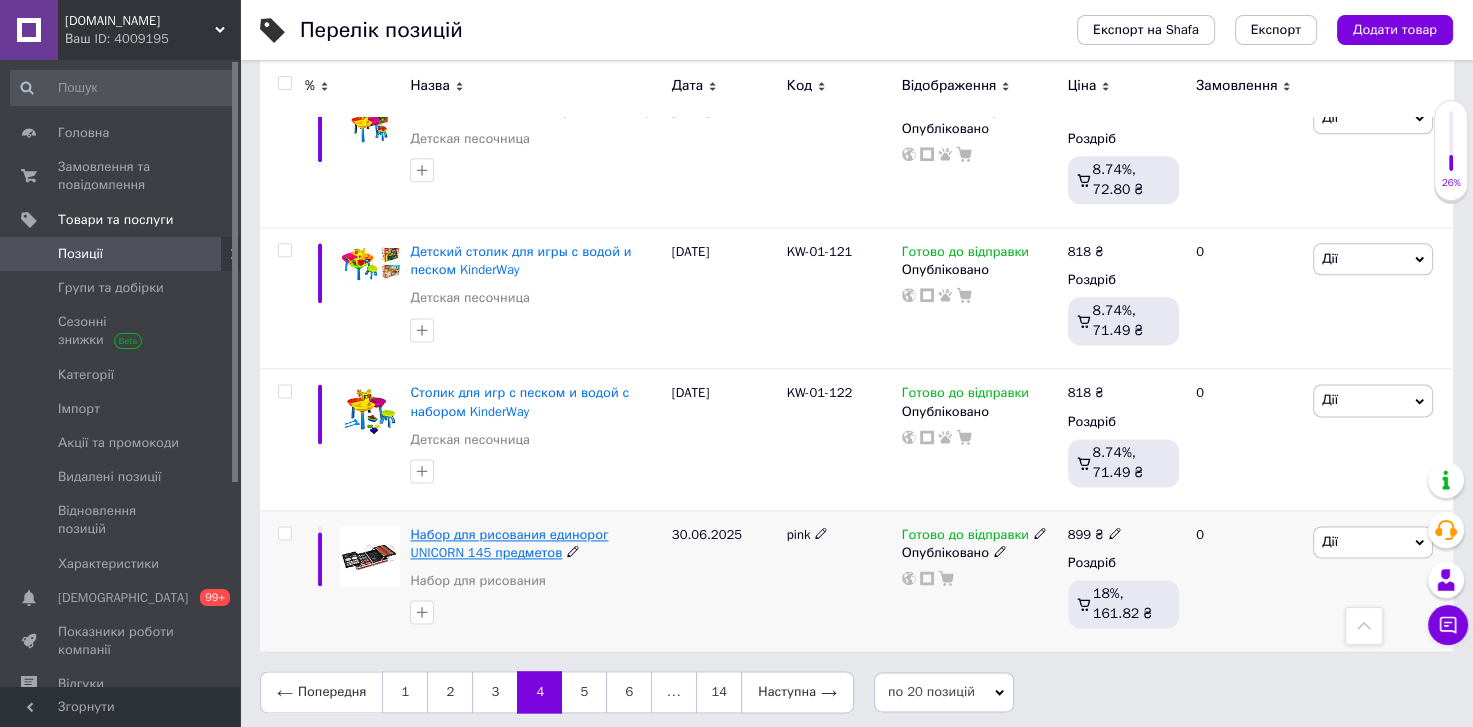 click on "Набор для рисования единорог UNICORN 145 предметов" at bounding box center (509, 543) 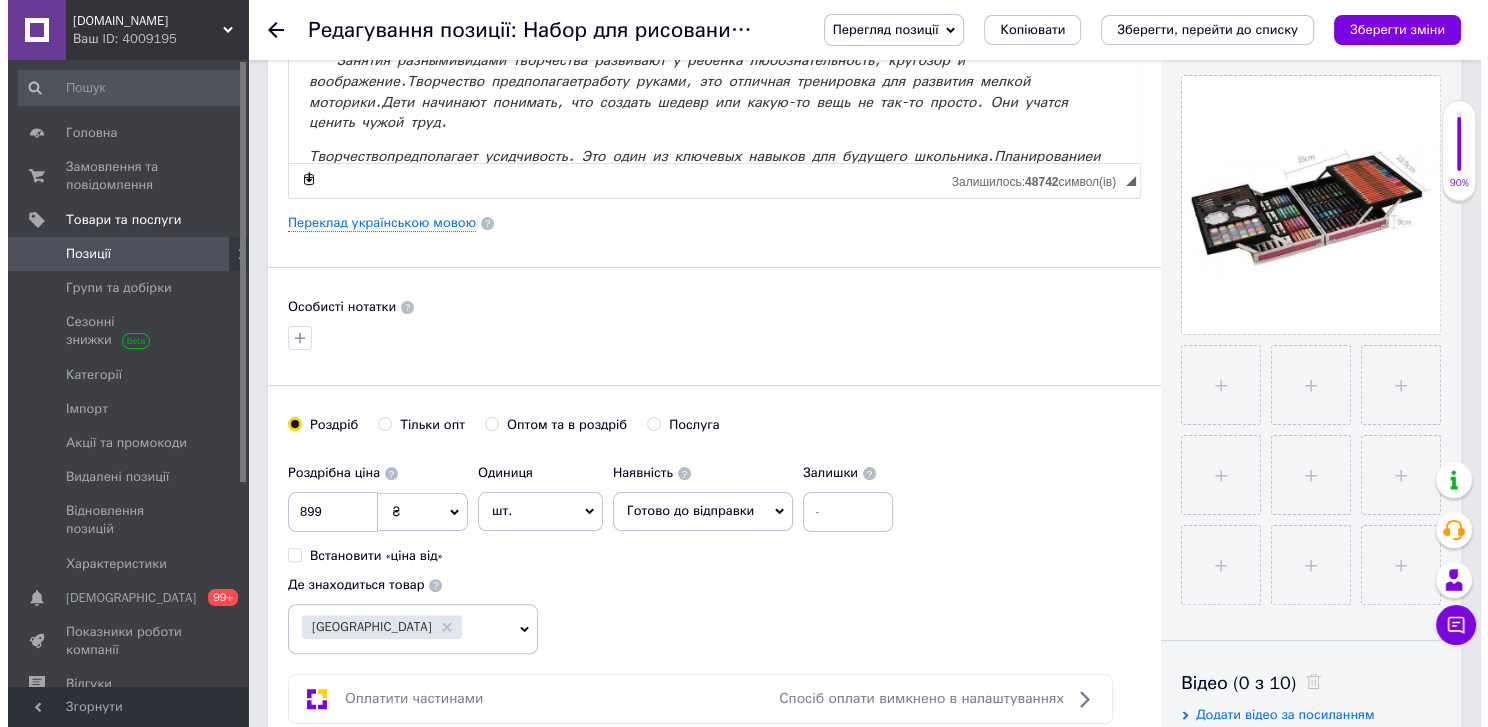 scroll, scrollTop: 239, scrollLeft: 0, axis: vertical 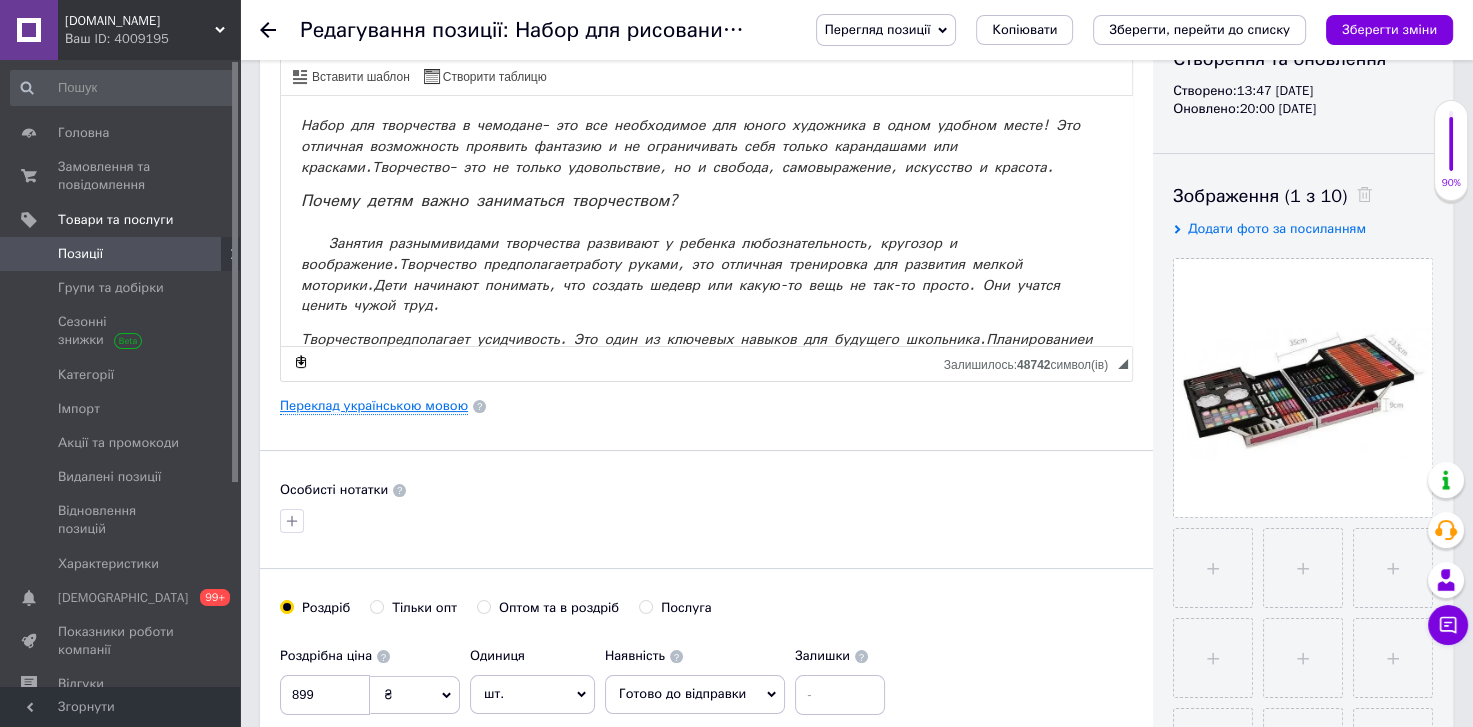click on "Переклад українською мовою" at bounding box center (374, 406) 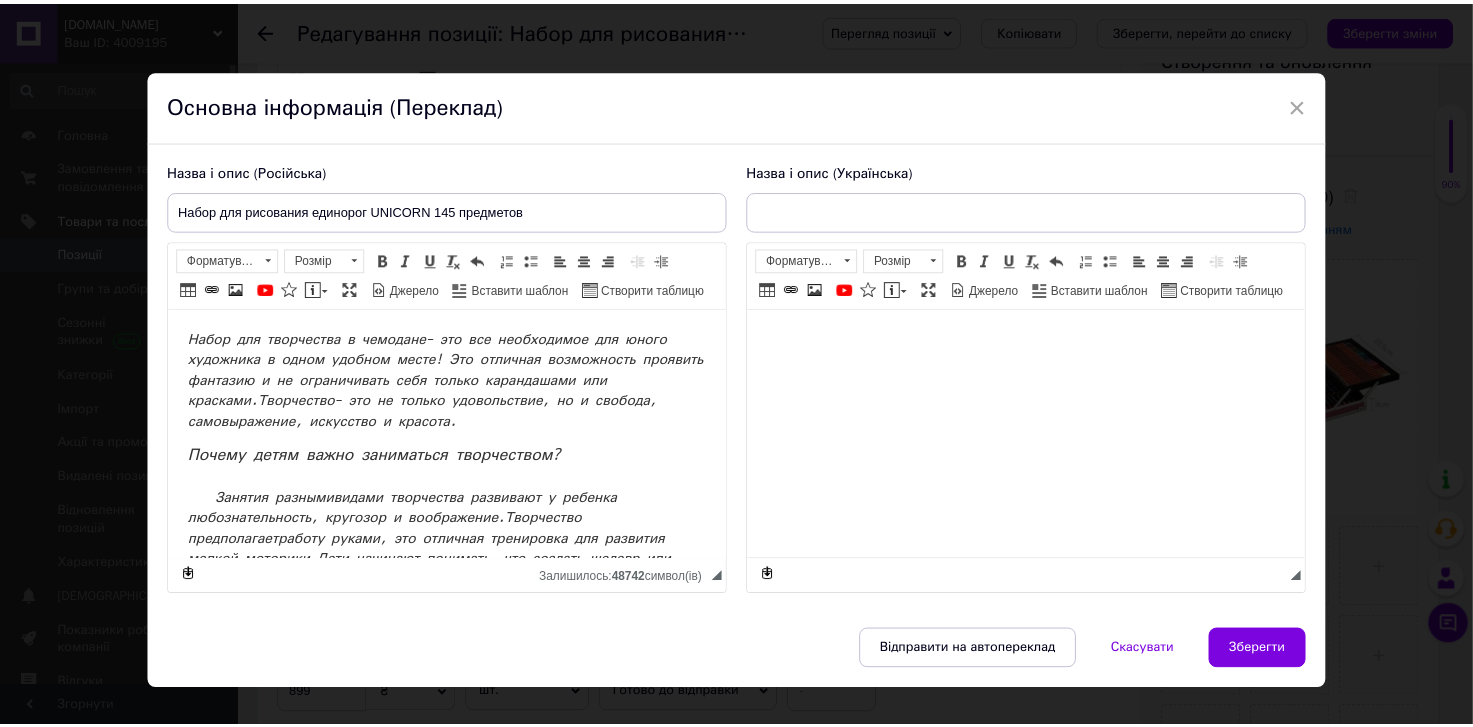 scroll, scrollTop: 0, scrollLeft: 0, axis: both 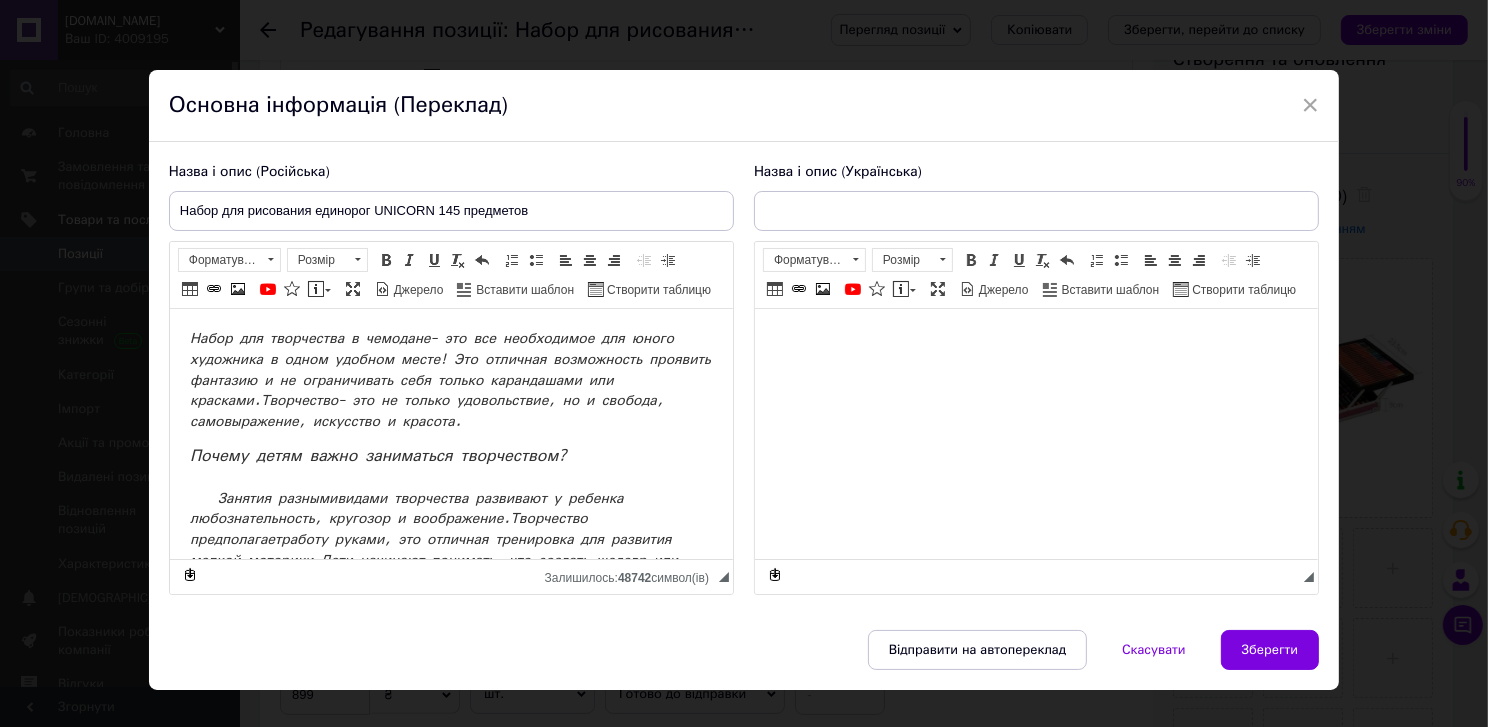 type on "Набір для малювання єдиноріг UNICORN 145 предметів" 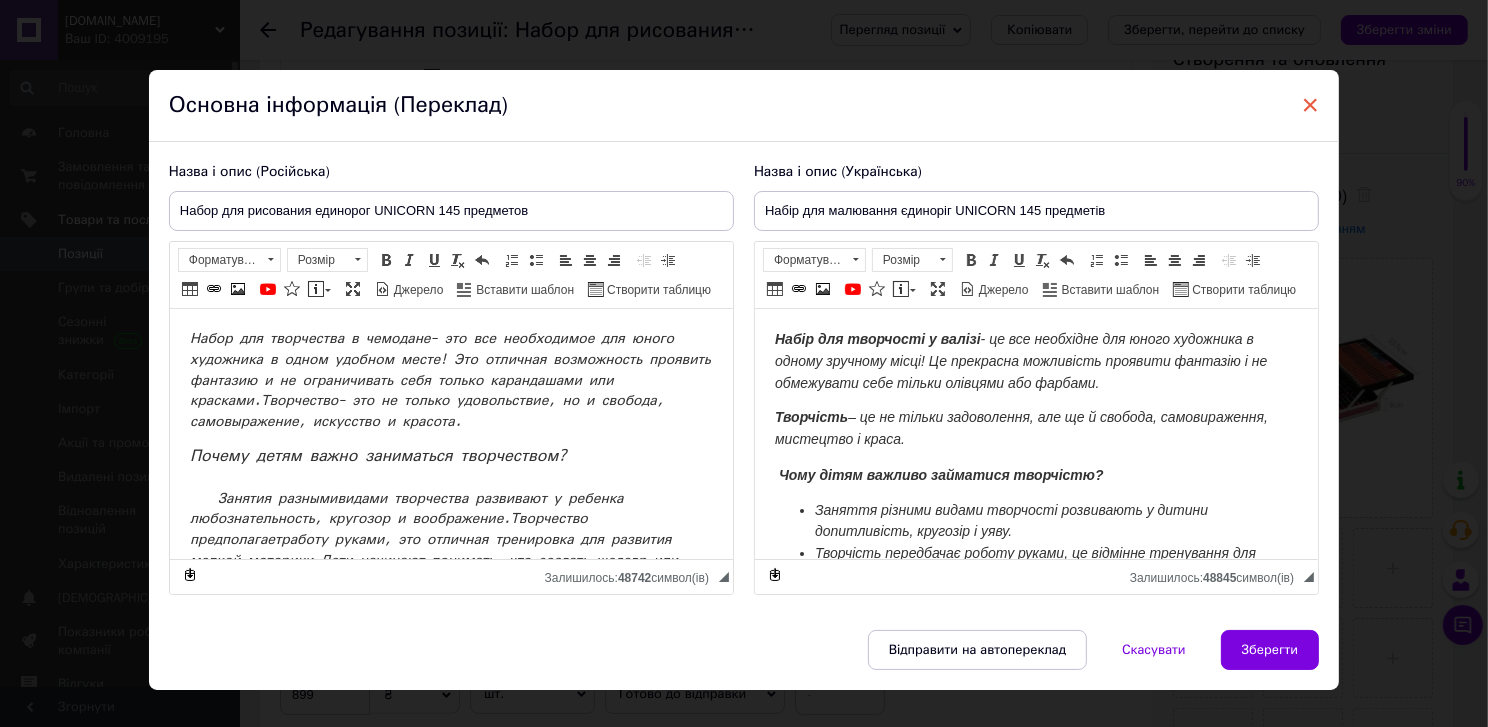 click on "×" at bounding box center (1311, 105) 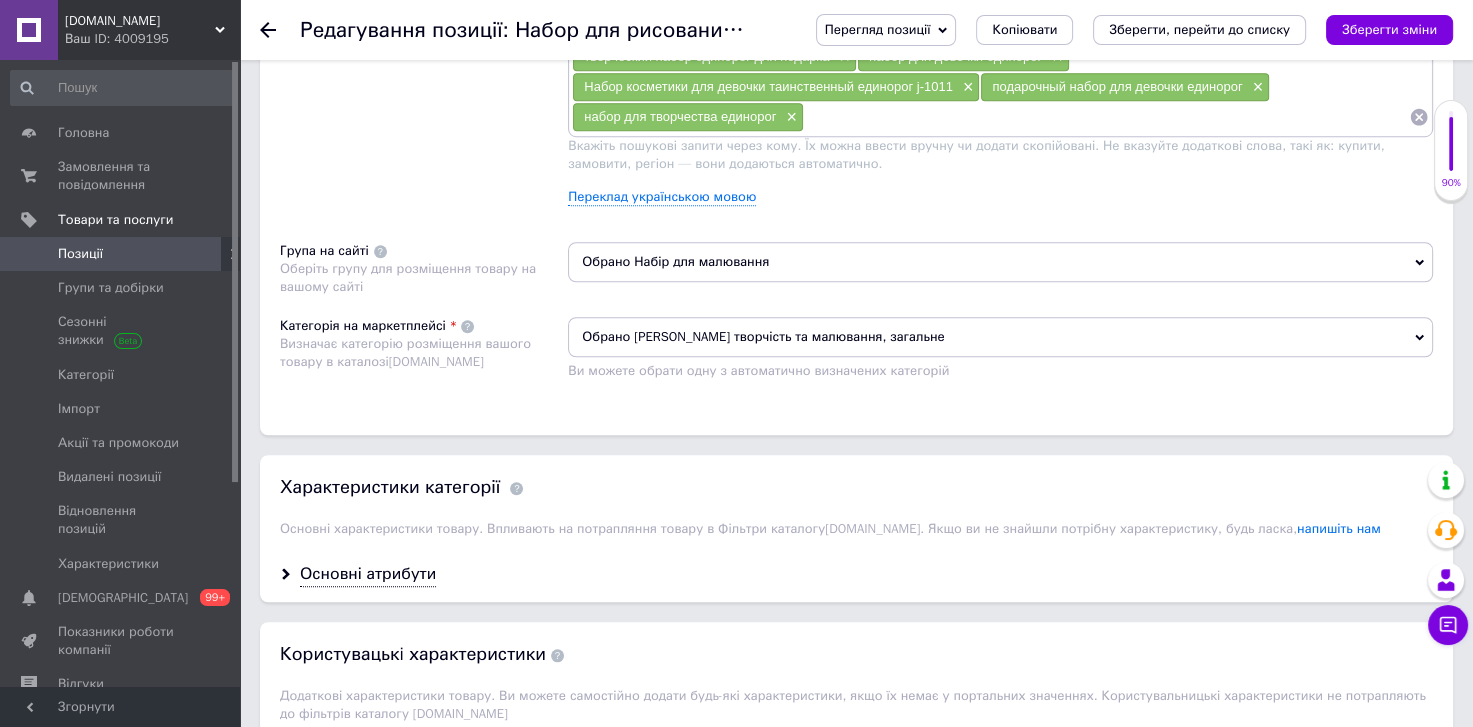 scroll, scrollTop: 1319, scrollLeft: 0, axis: vertical 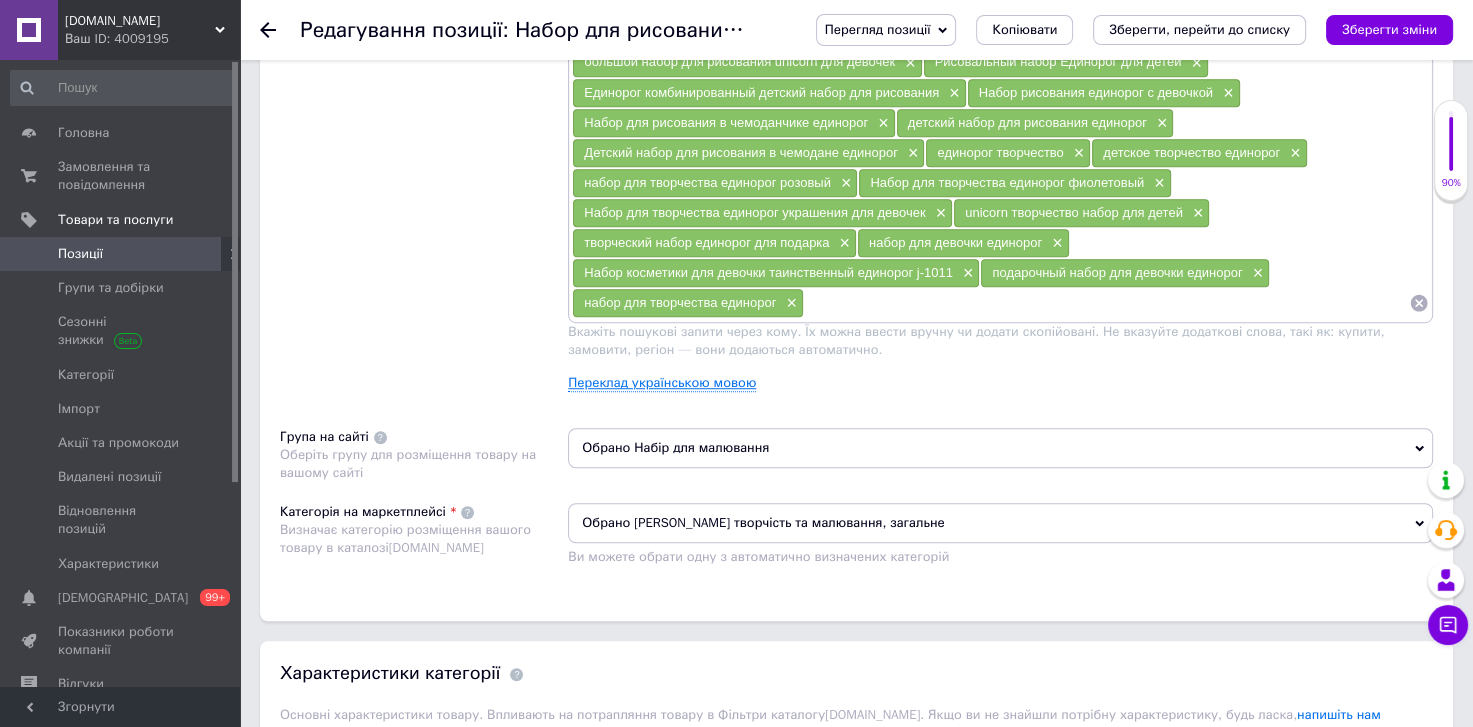 click on "Переклад українською мовою" at bounding box center (662, 383) 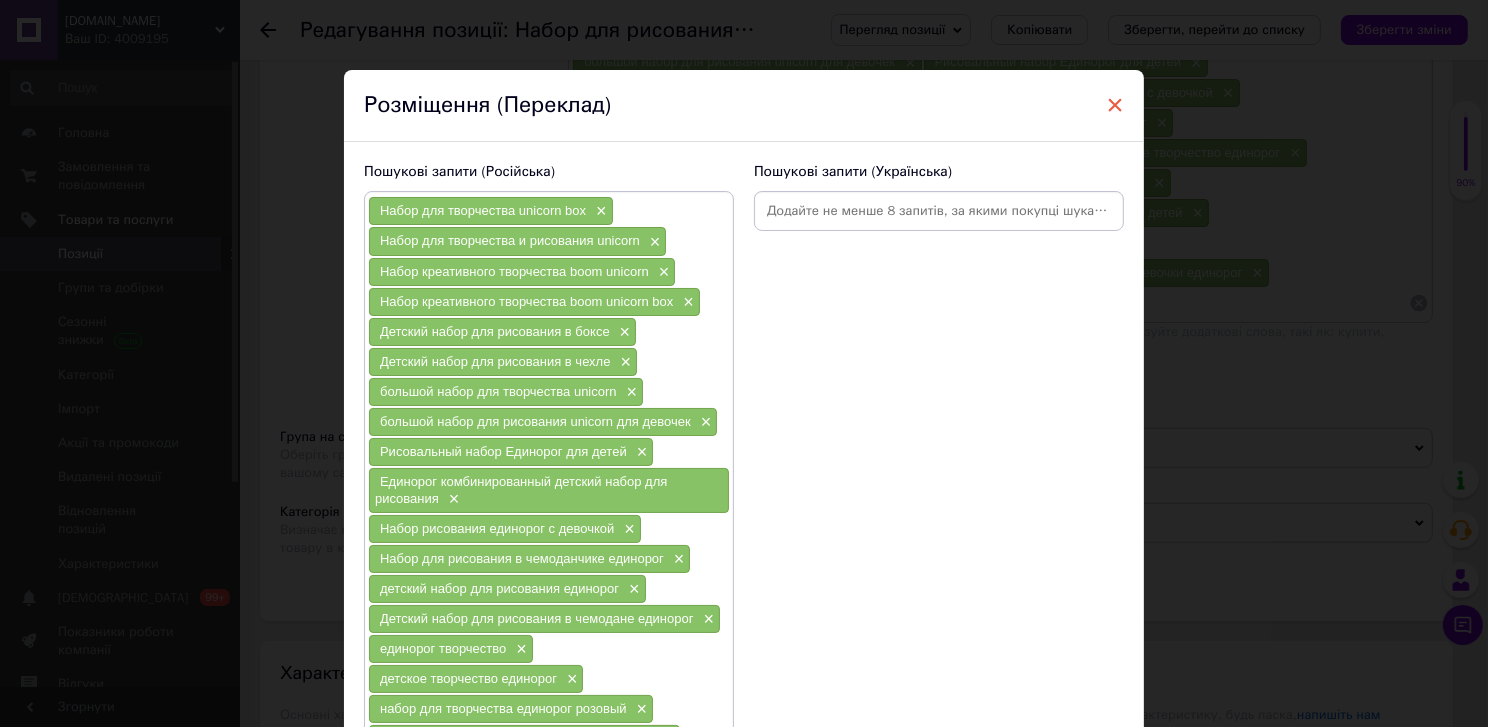 click on "×" at bounding box center [1115, 105] 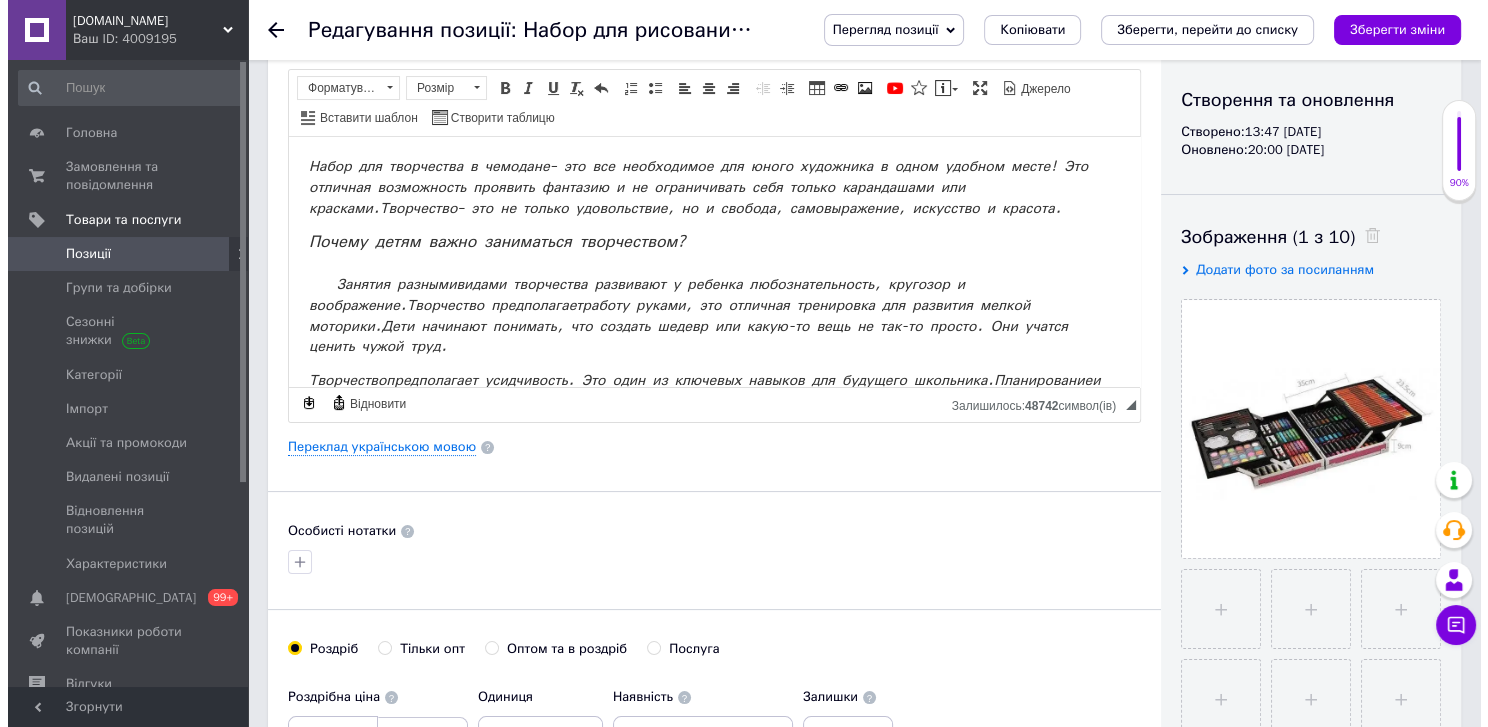 scroll, scrollTop: 0, scrollLeft: 0, axis: both 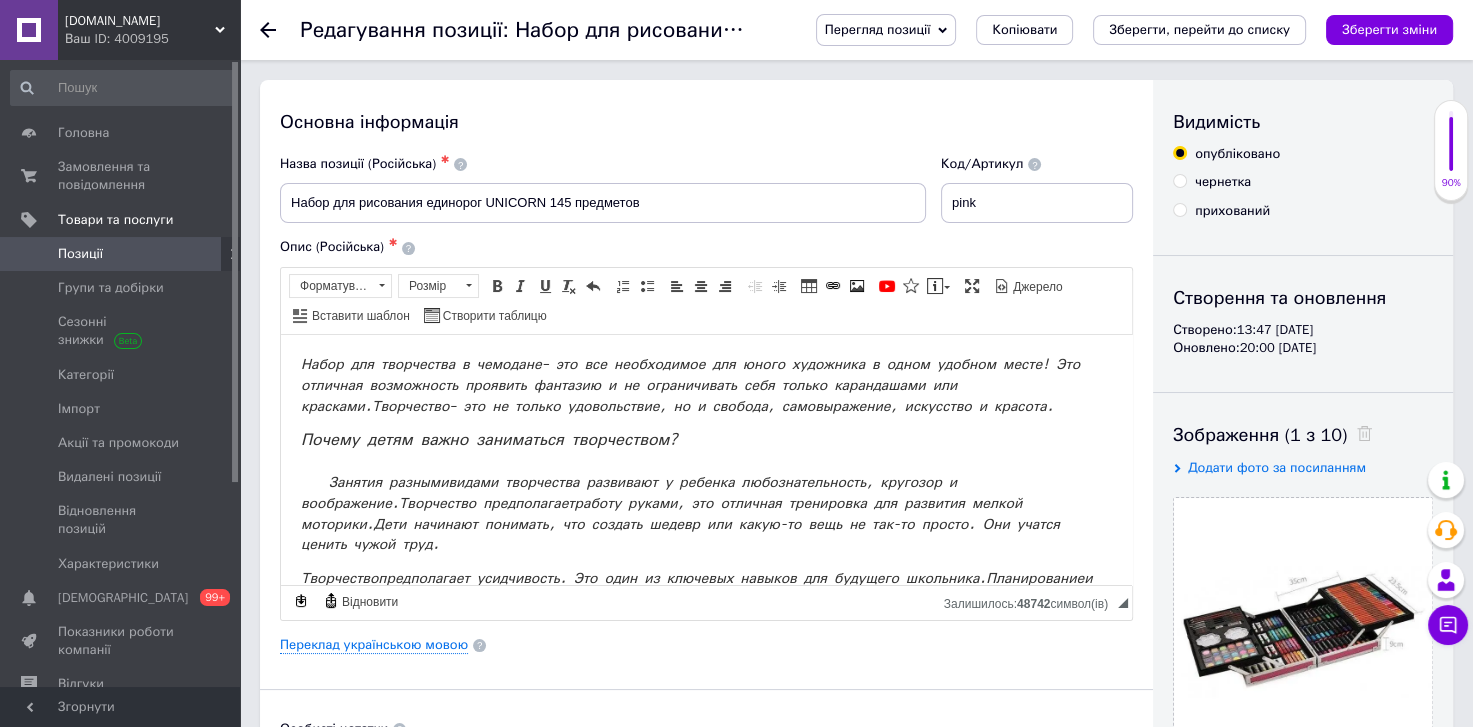 click on "Переклад українською мовою" at bounding box center [706, 645] 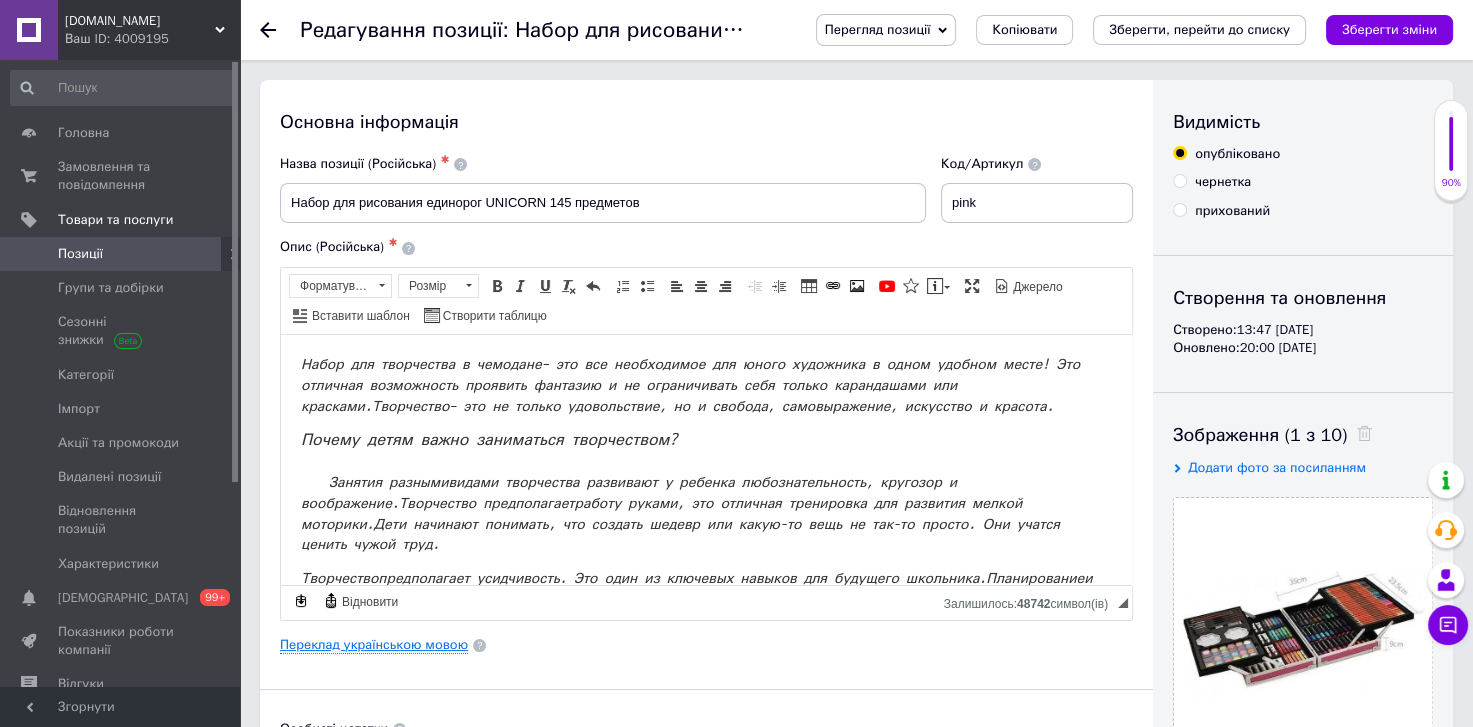 click on "Переклад українською мовою" at bounding box center (374, 645) 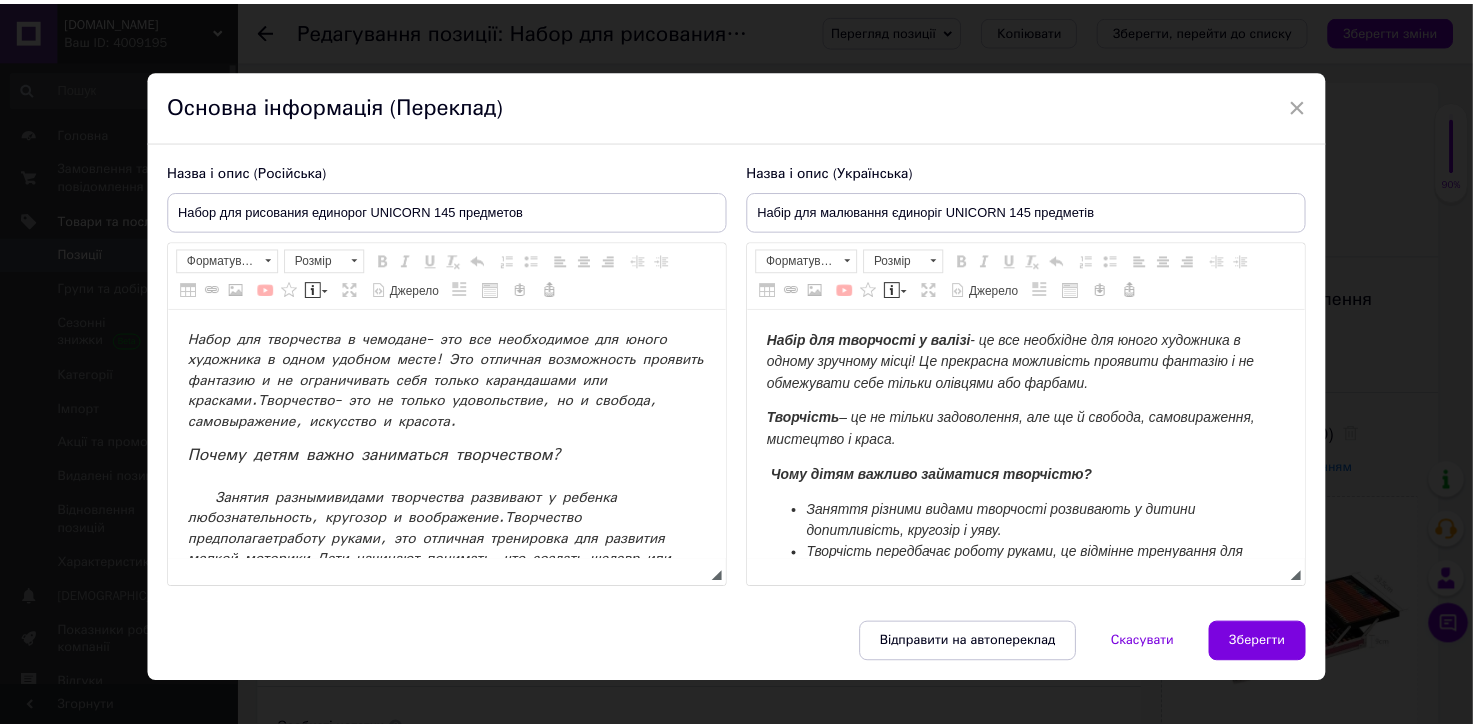 scroll, scrollTop: 0, scrollLeft: 0, axis: both 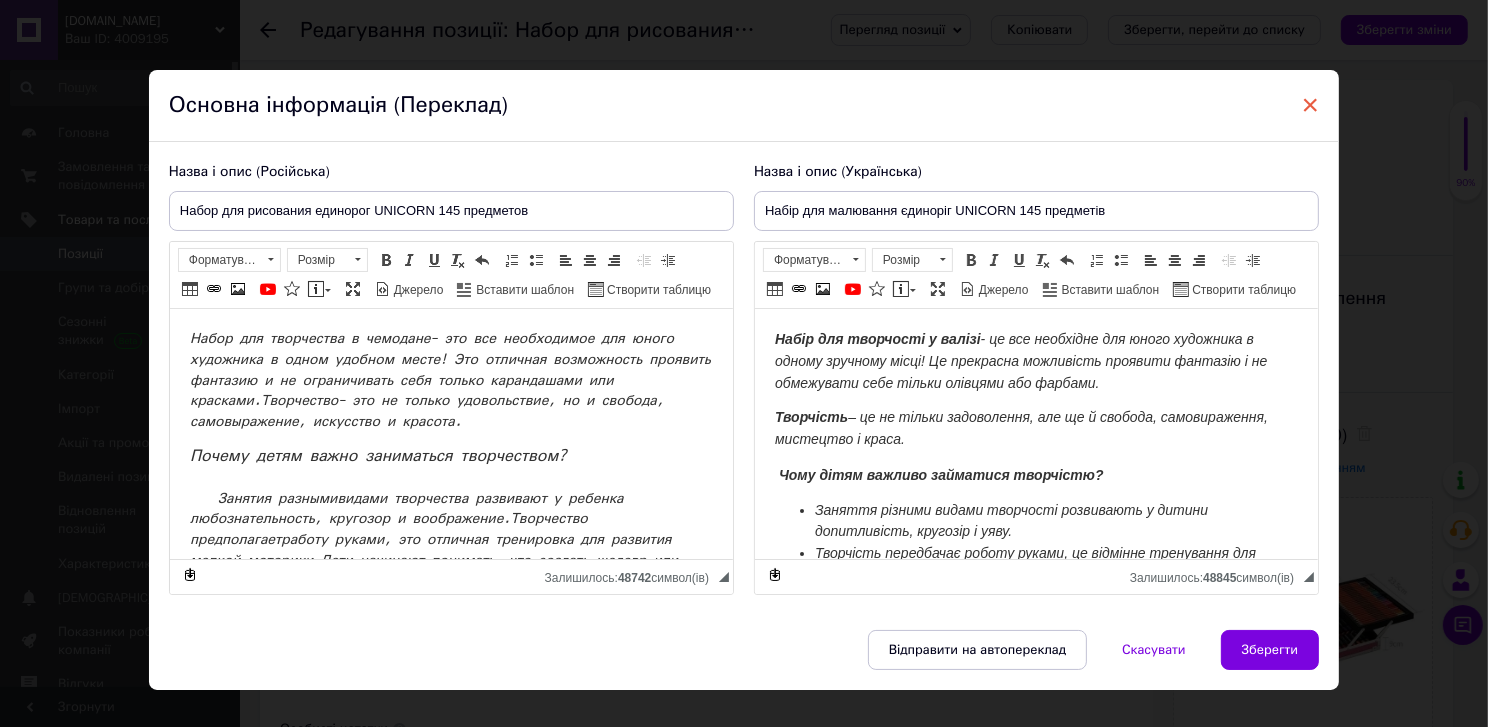 click on "×" at bounding box center [1311, 105] 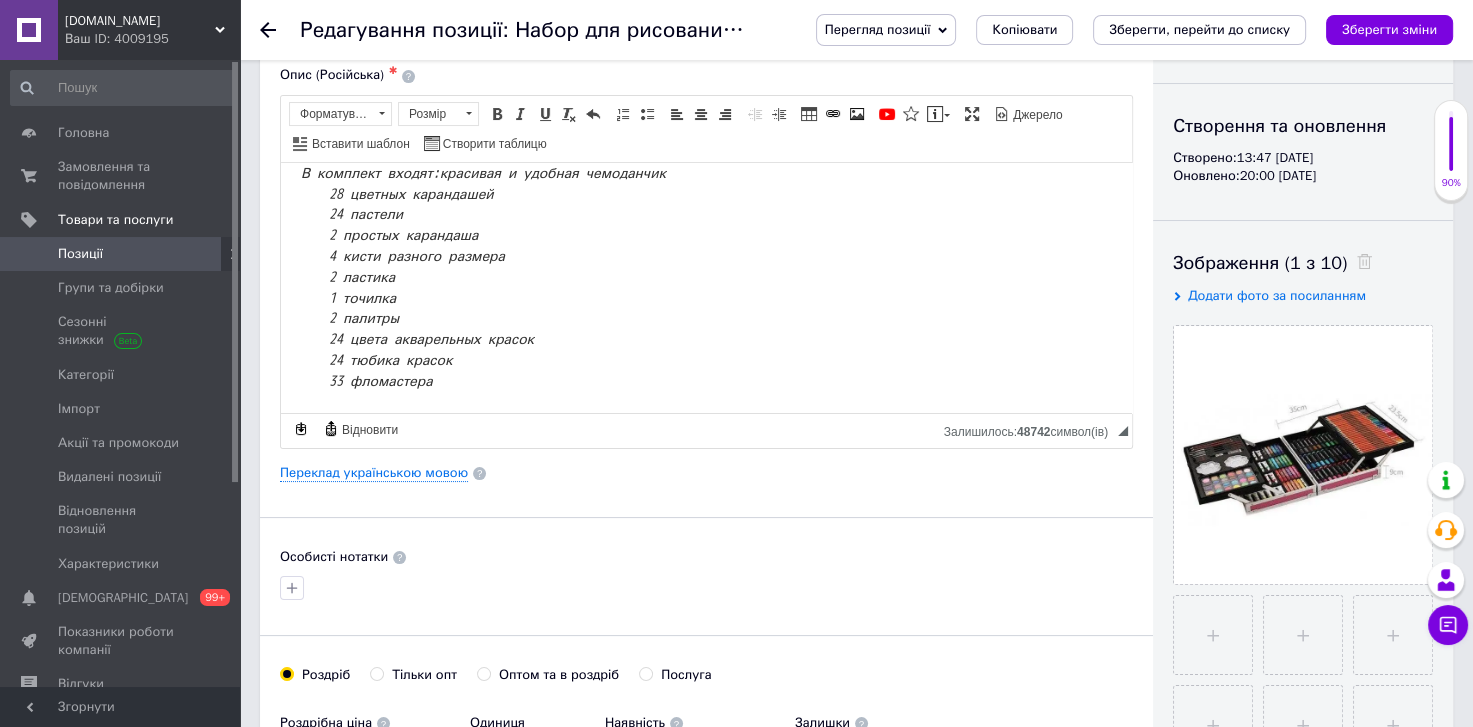 scroll, scrollTop: 0, scrollLeft: 0, axis: both 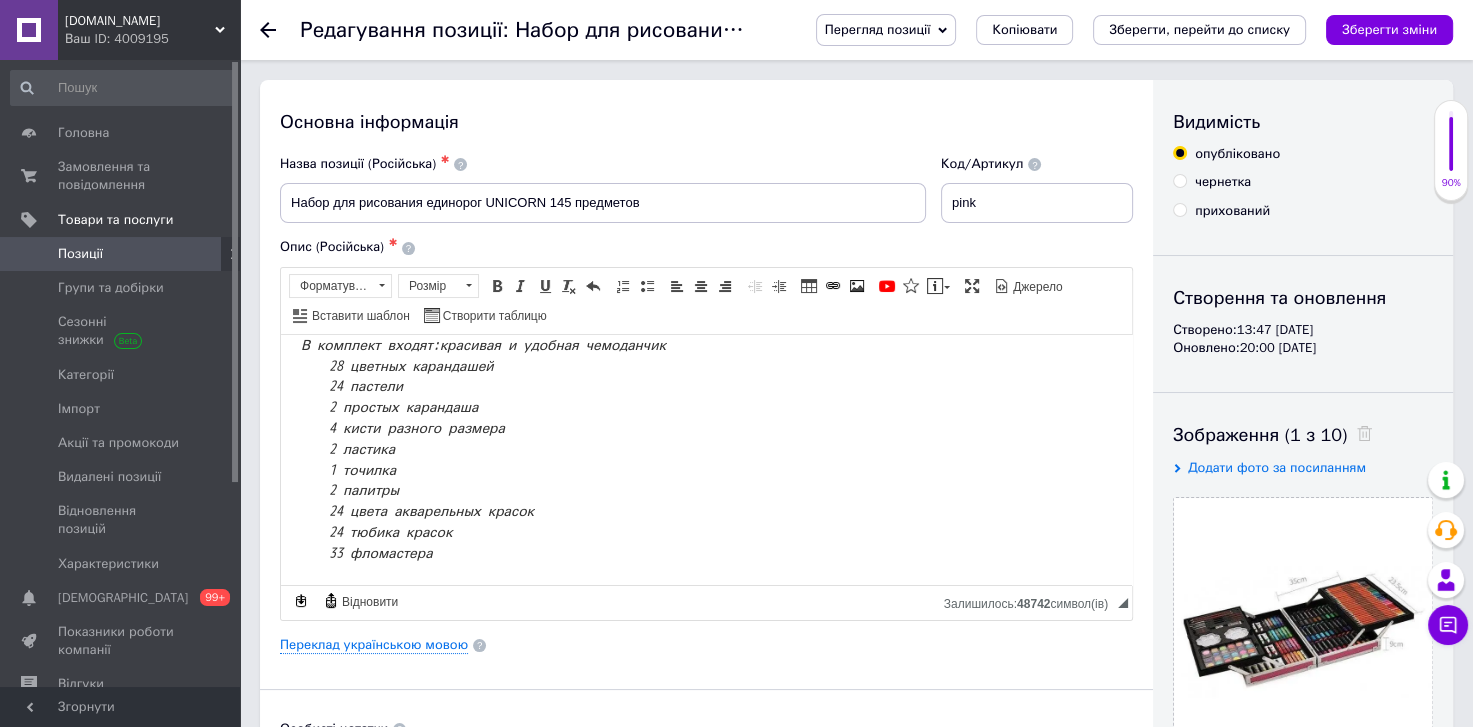 click on "Позиції" at bounding box center [80, 254] 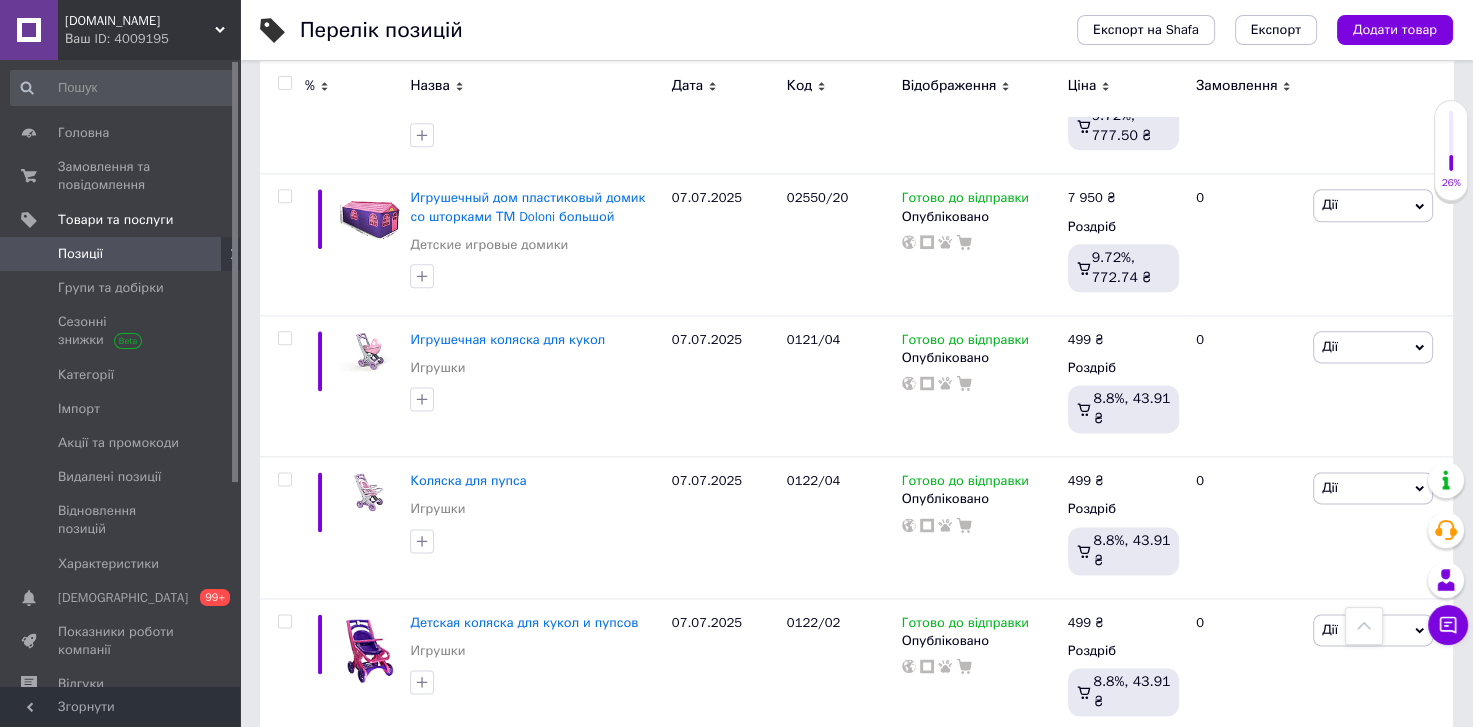 scroll, scrollTop: 2641, scrollLeft: 0, axis: vertical 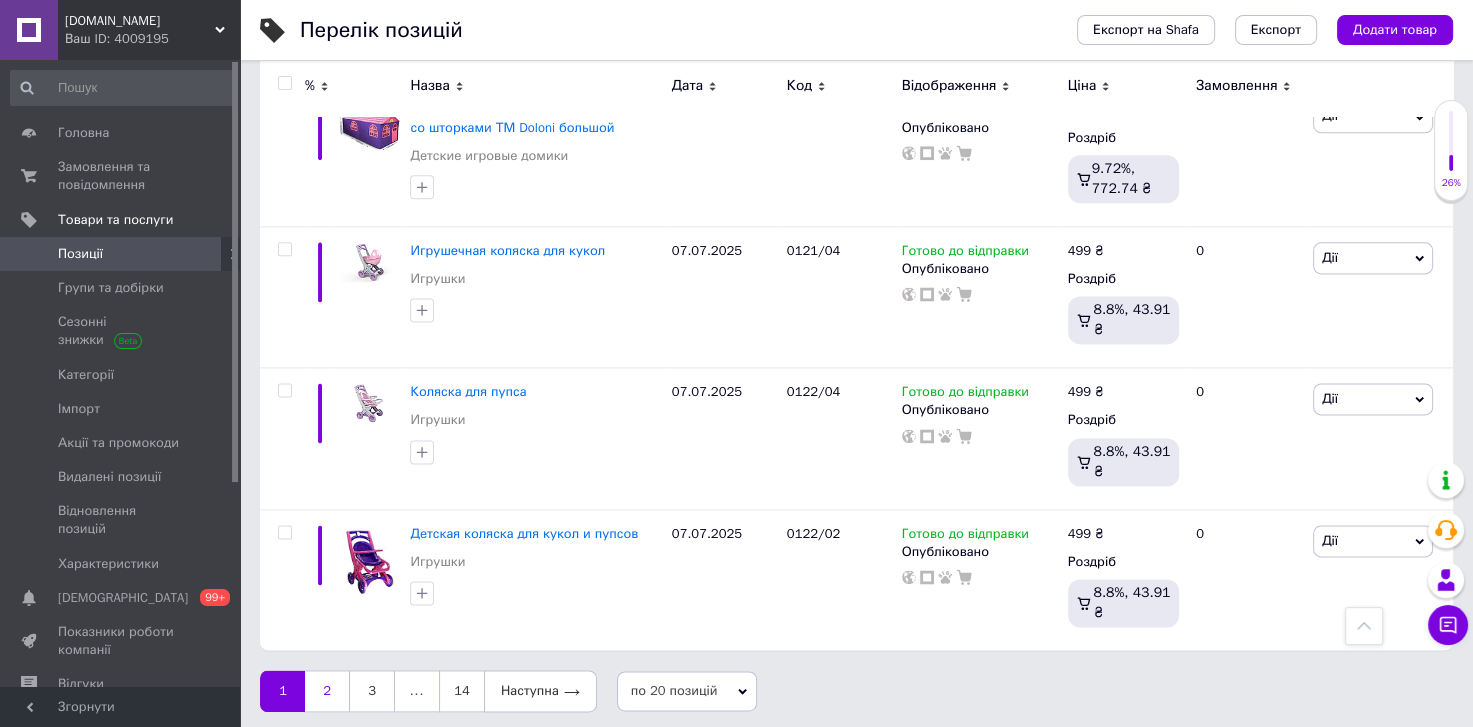 click on "2" at bounding box center [327, 691] 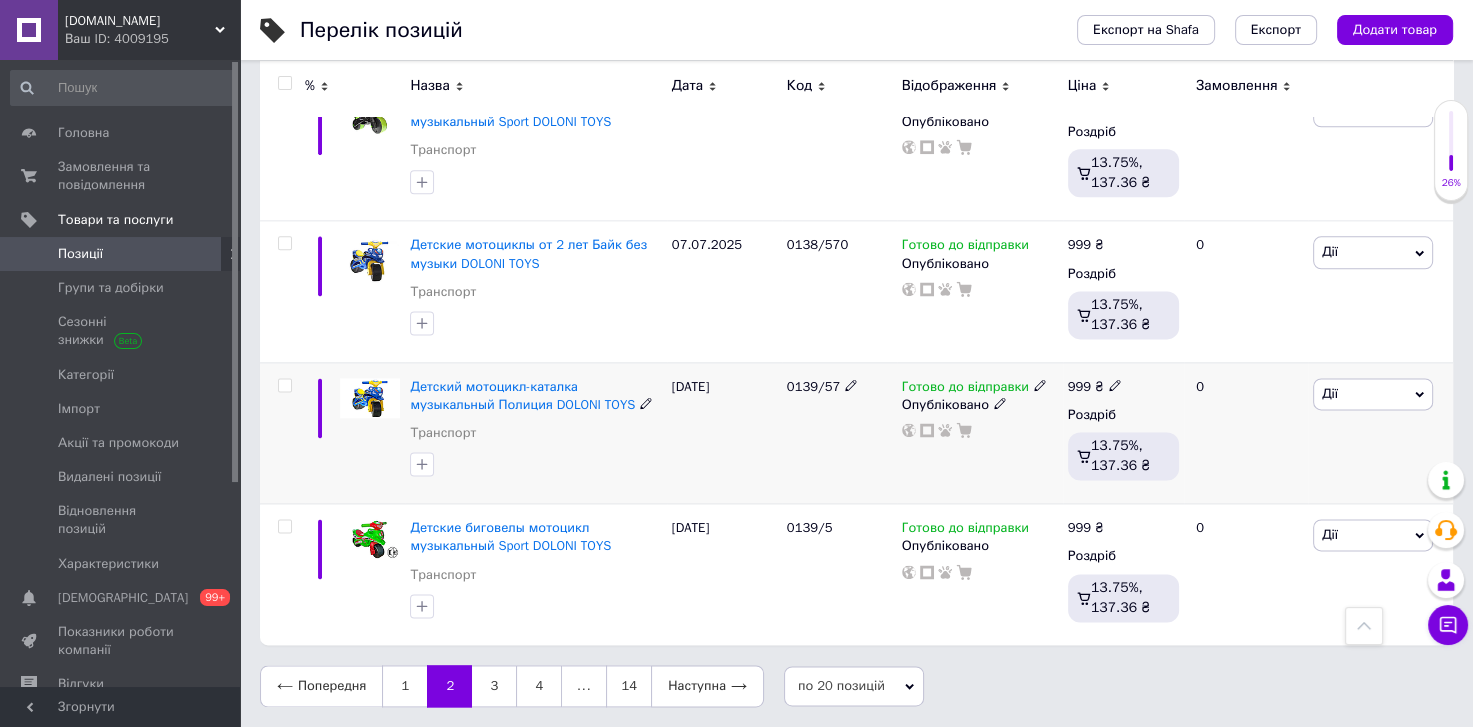 scroll, scrollTop: 2624, scrollLeft: 0, axis: vertical 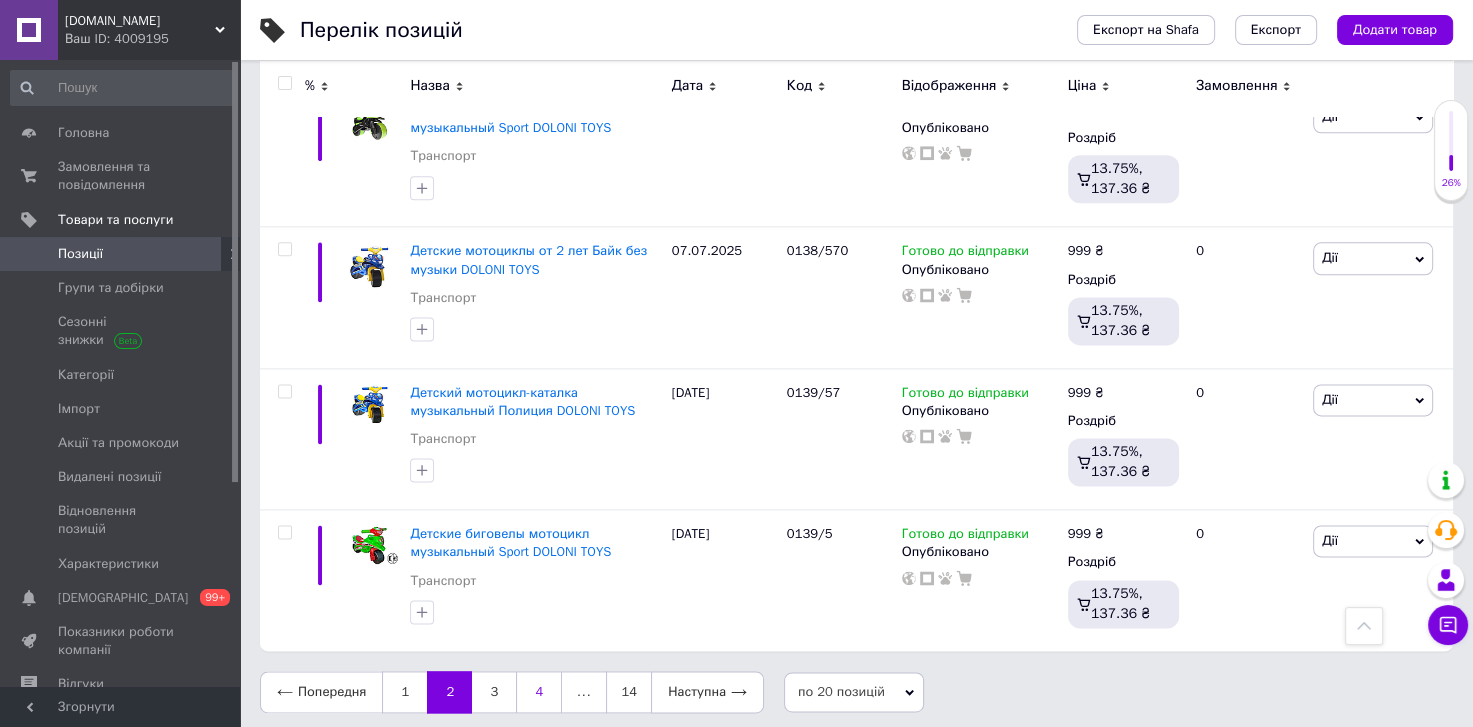 click on "4" at bounding box center [539, 692] 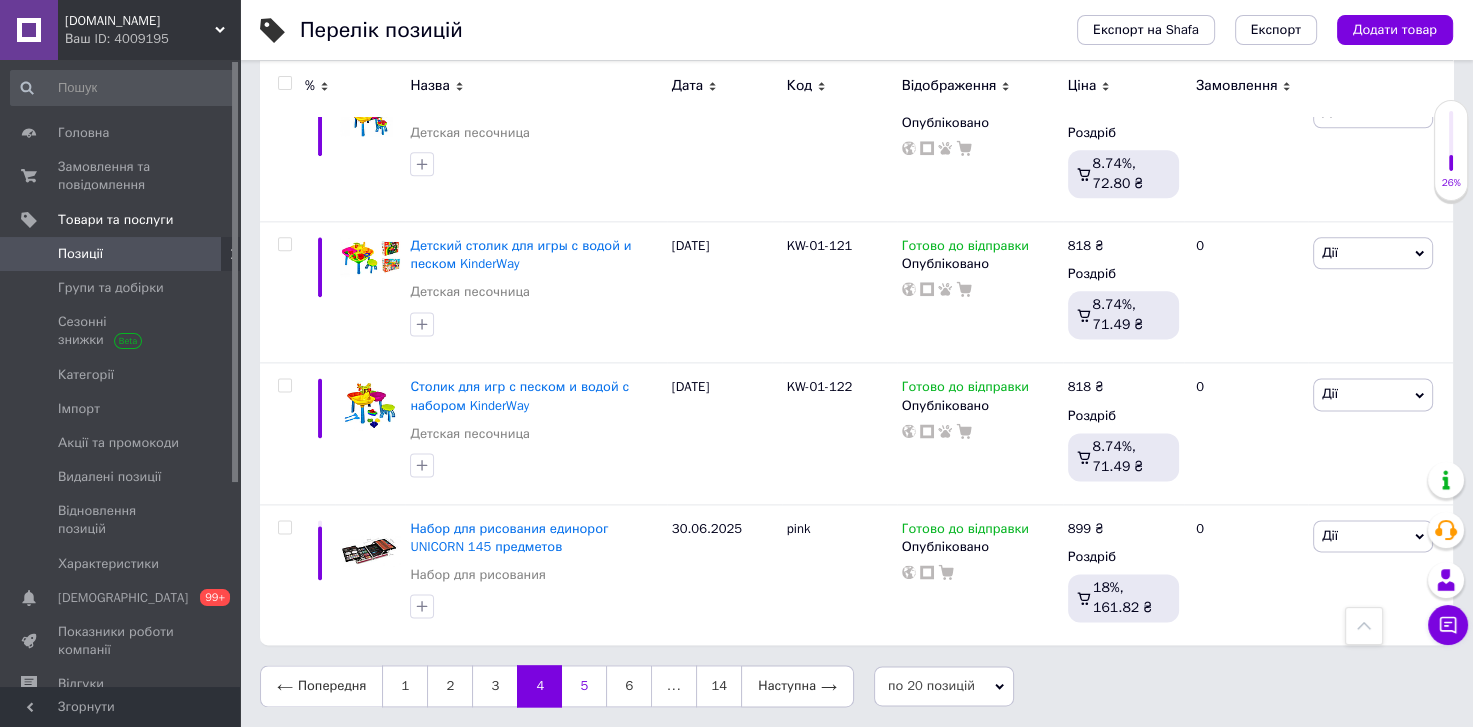scroll, scrollTop: 2607, scrollLeft: 0, axis: vertical 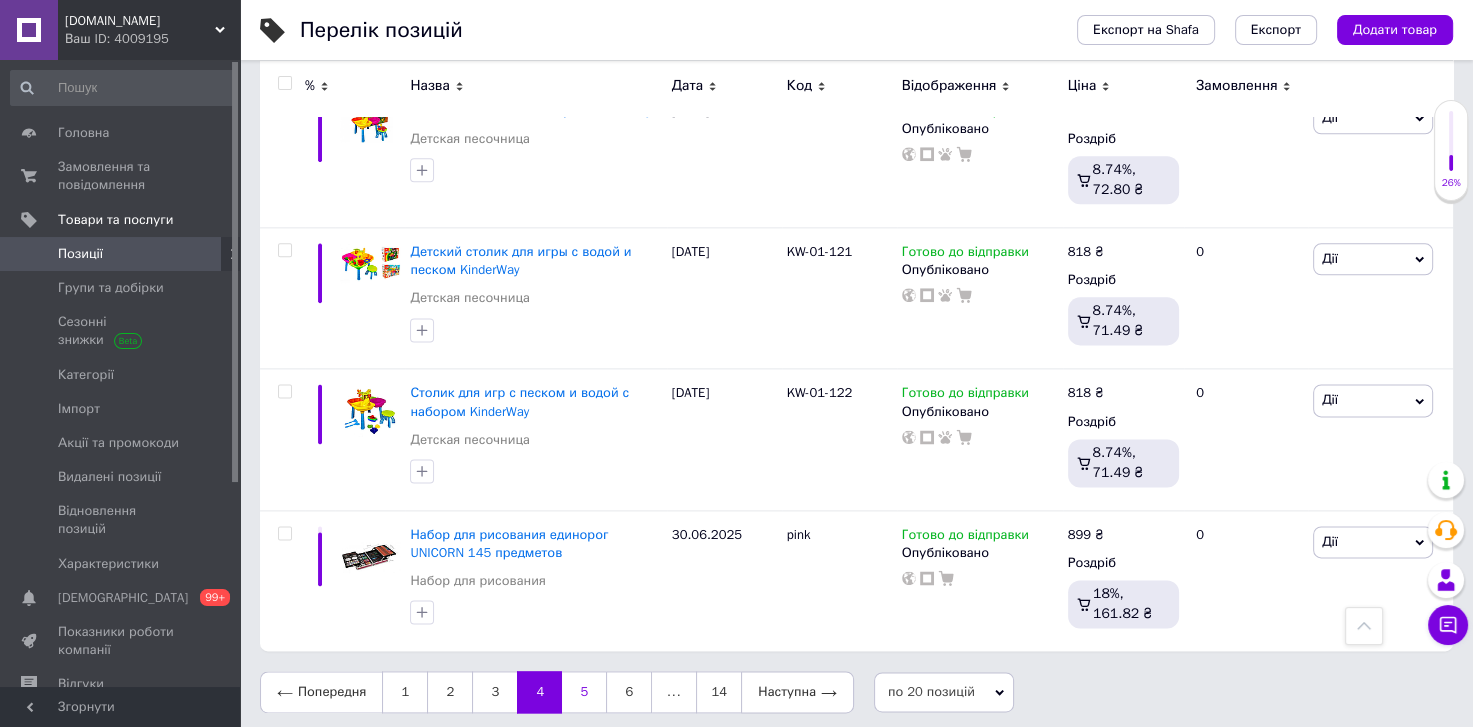 click on "5" at bounding box center (584, 692) 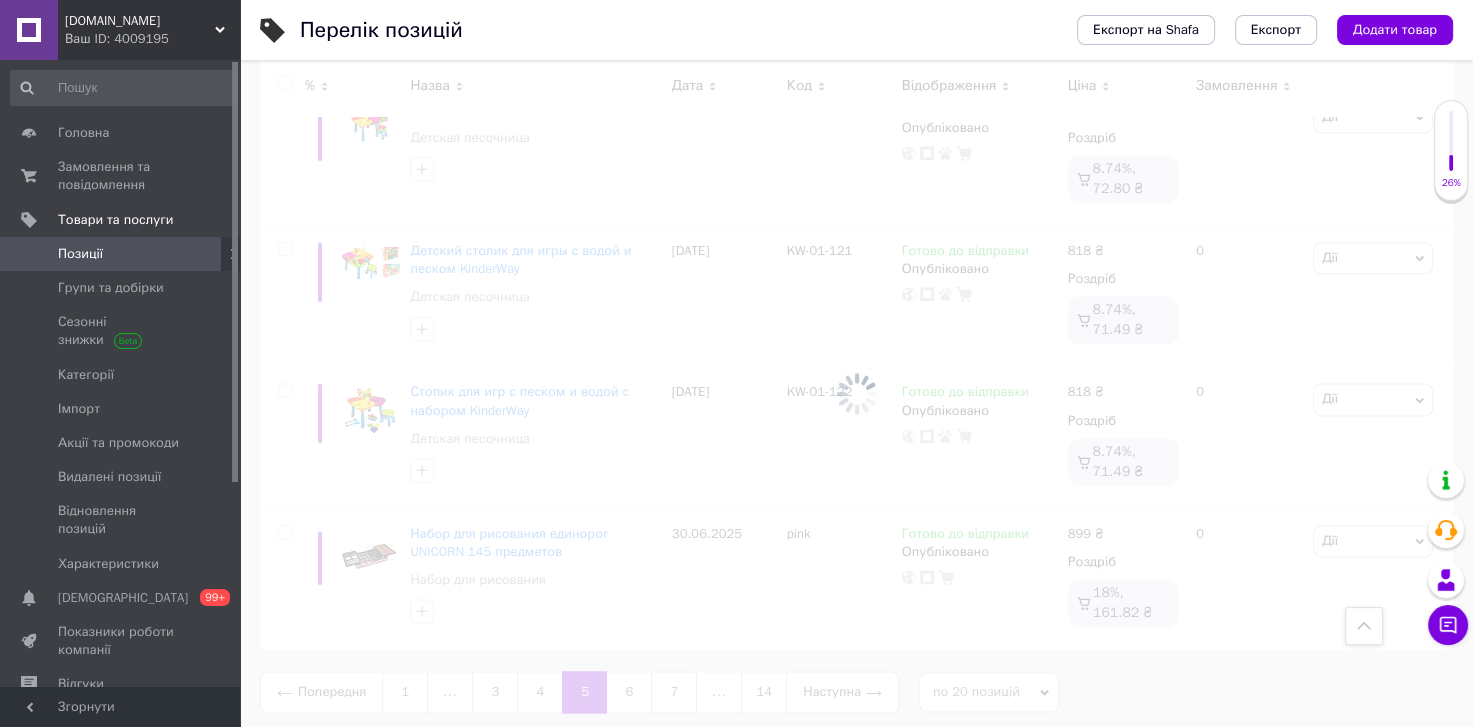 scroll, scrollTop: 2641, scrollLeft: 0, axis: vertical 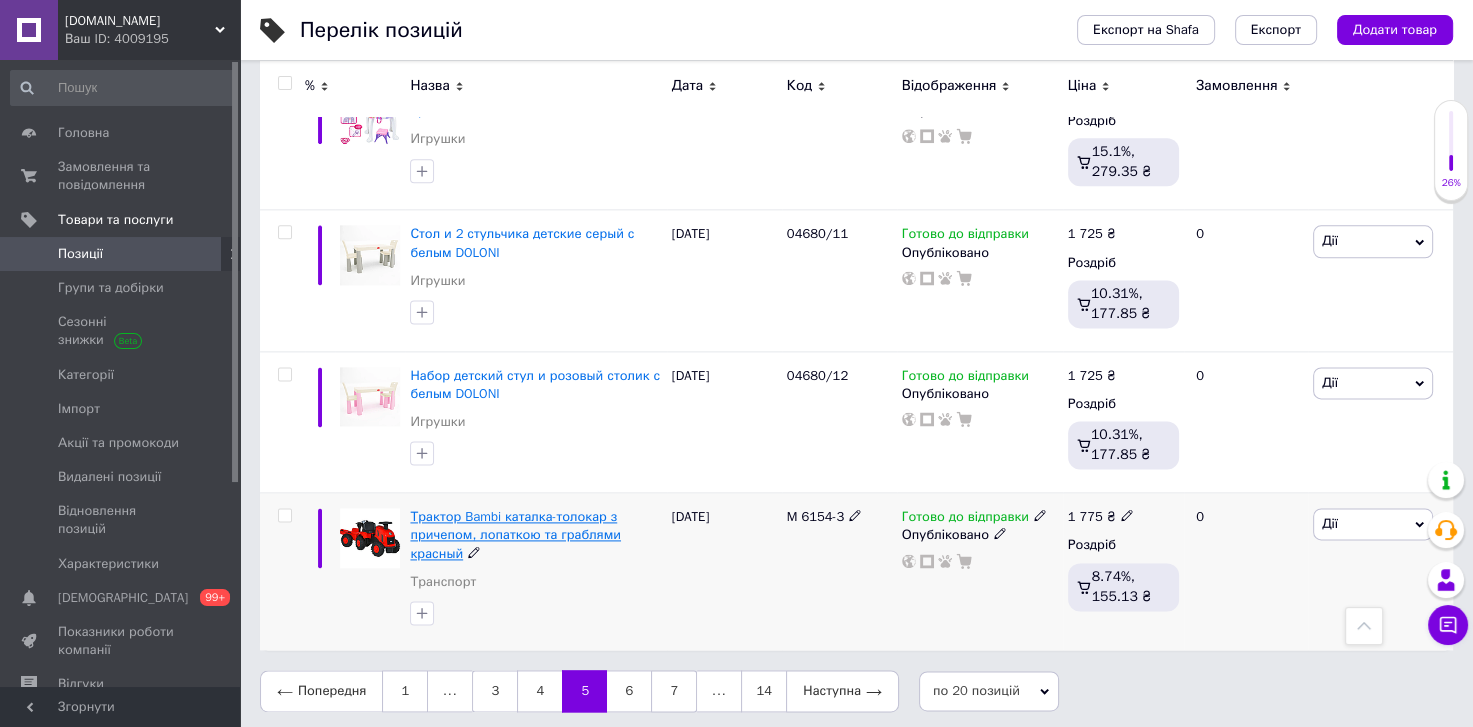 click on "Трактор Bambi каталка-толокар з причепом, лопаткою та граблями красный" at bounding box center (515, 534) 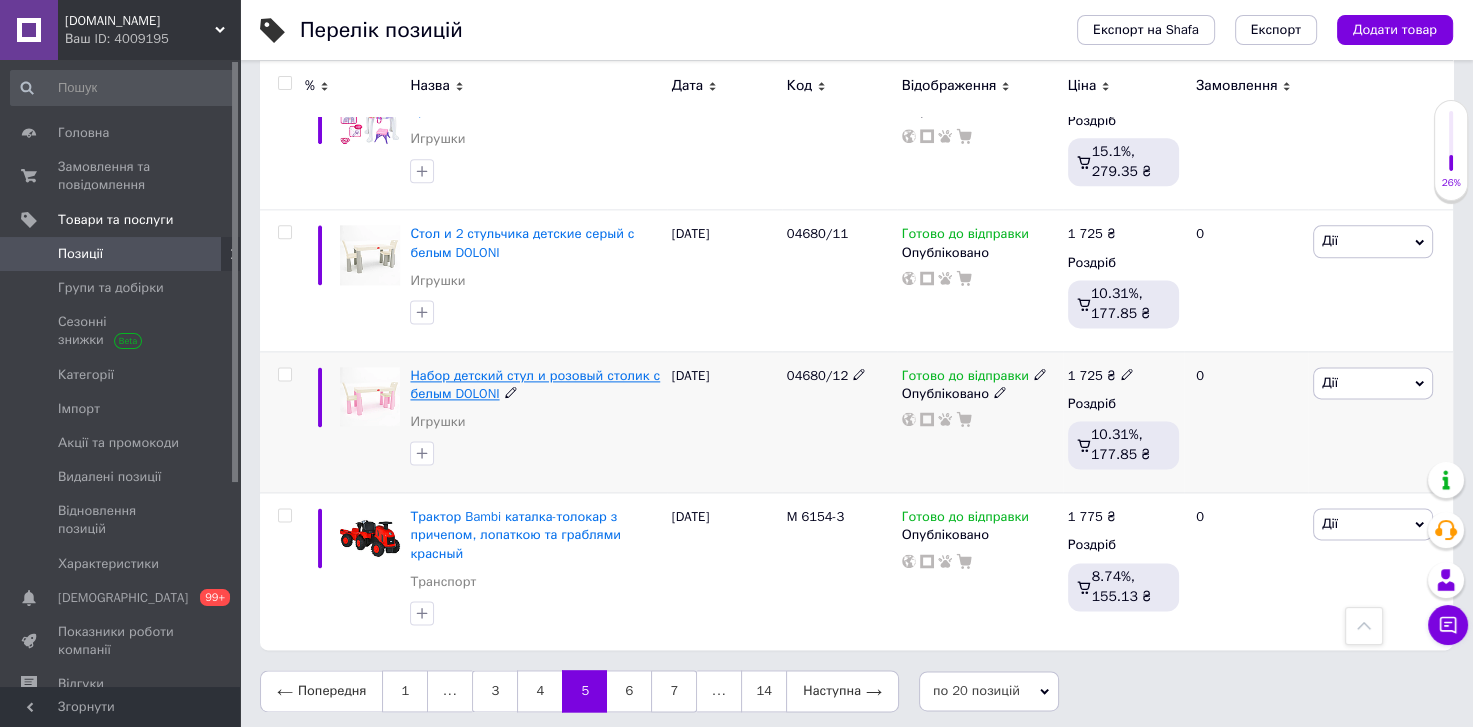 click on "Набор детский стул и розовый столик с белым DOLONI" at bounding box center [535, 384] 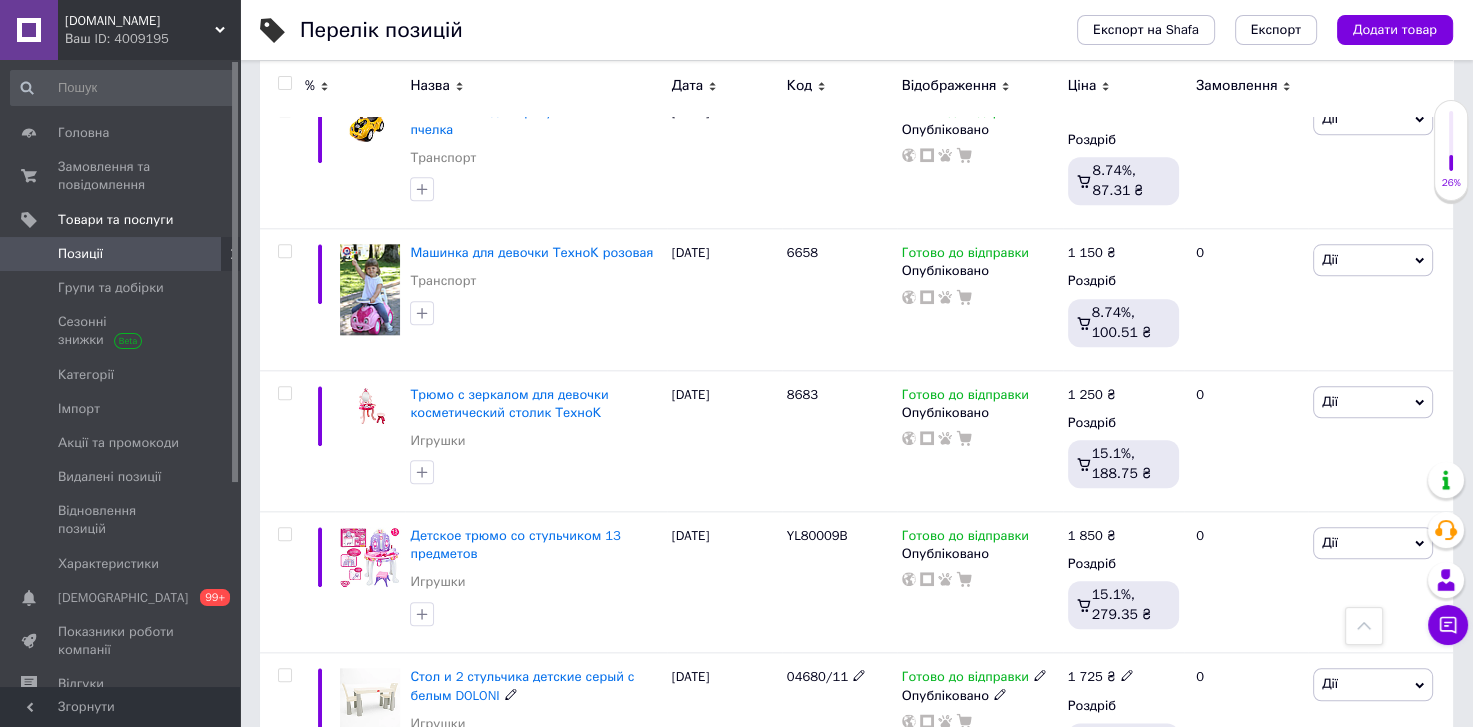 scroll, scrollTop: 2161, scrollLeft: 0, axis: vertical 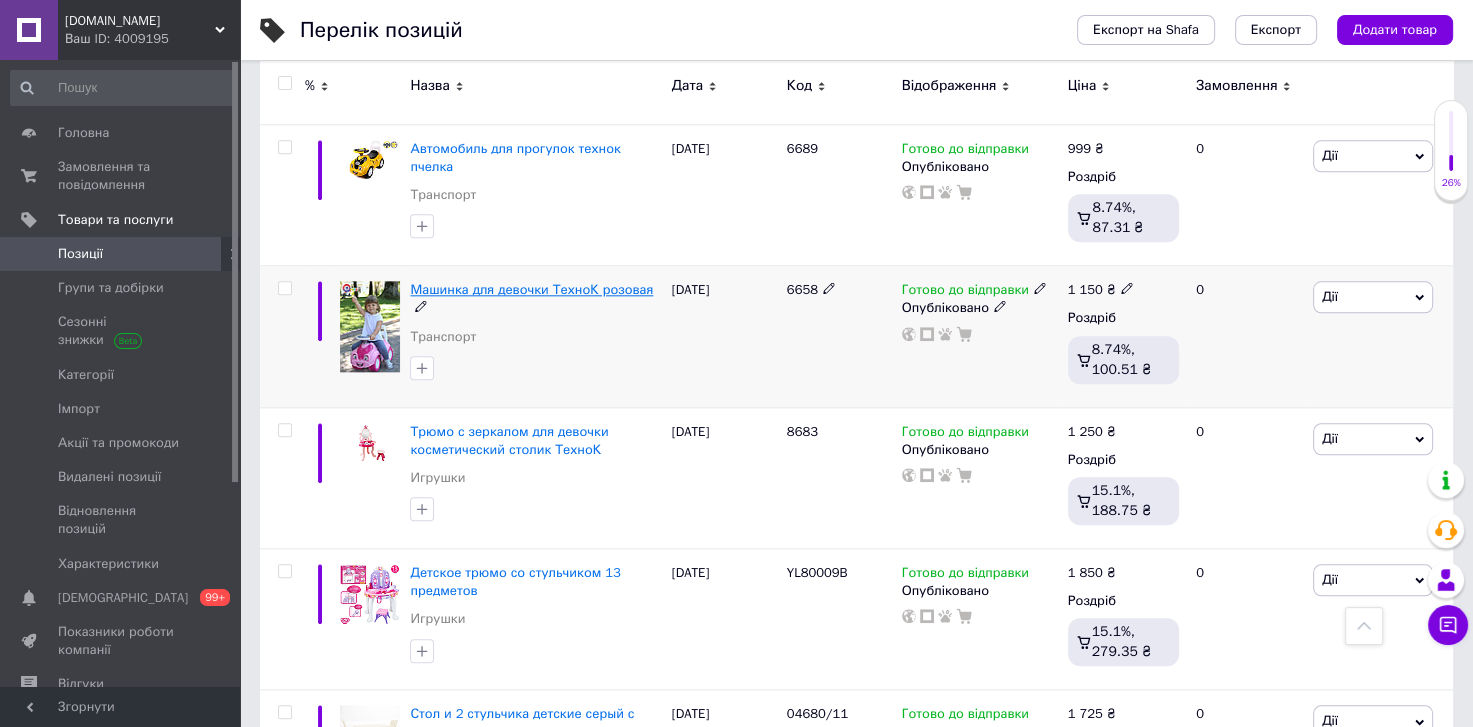 click on "Машинка для девочки ТехноК розовая" at bounding box center [531, 289] 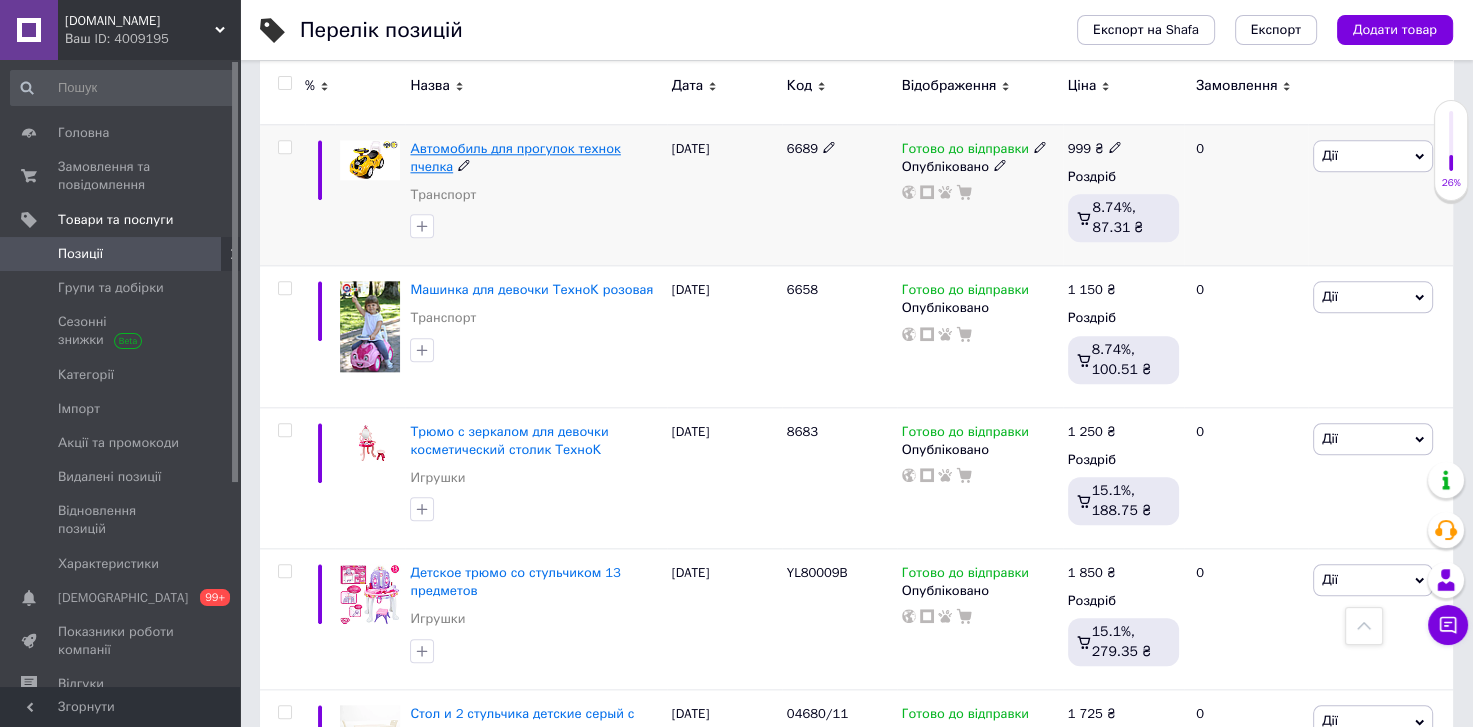 click on "Автомобиль для прогулок технок пчелка" at bounding box center [515, 157] 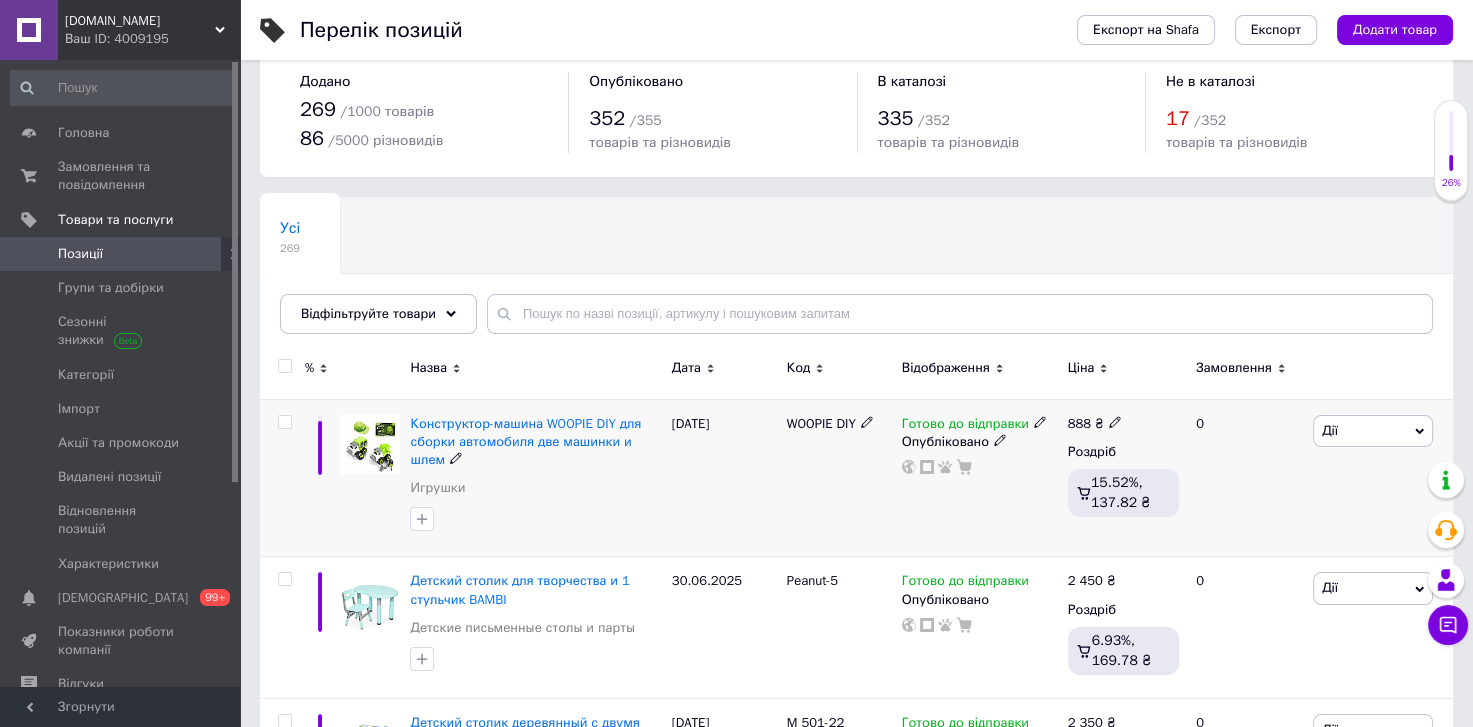 scroll, scrollTop: 241, scrollLeft: 0, axis: vertical 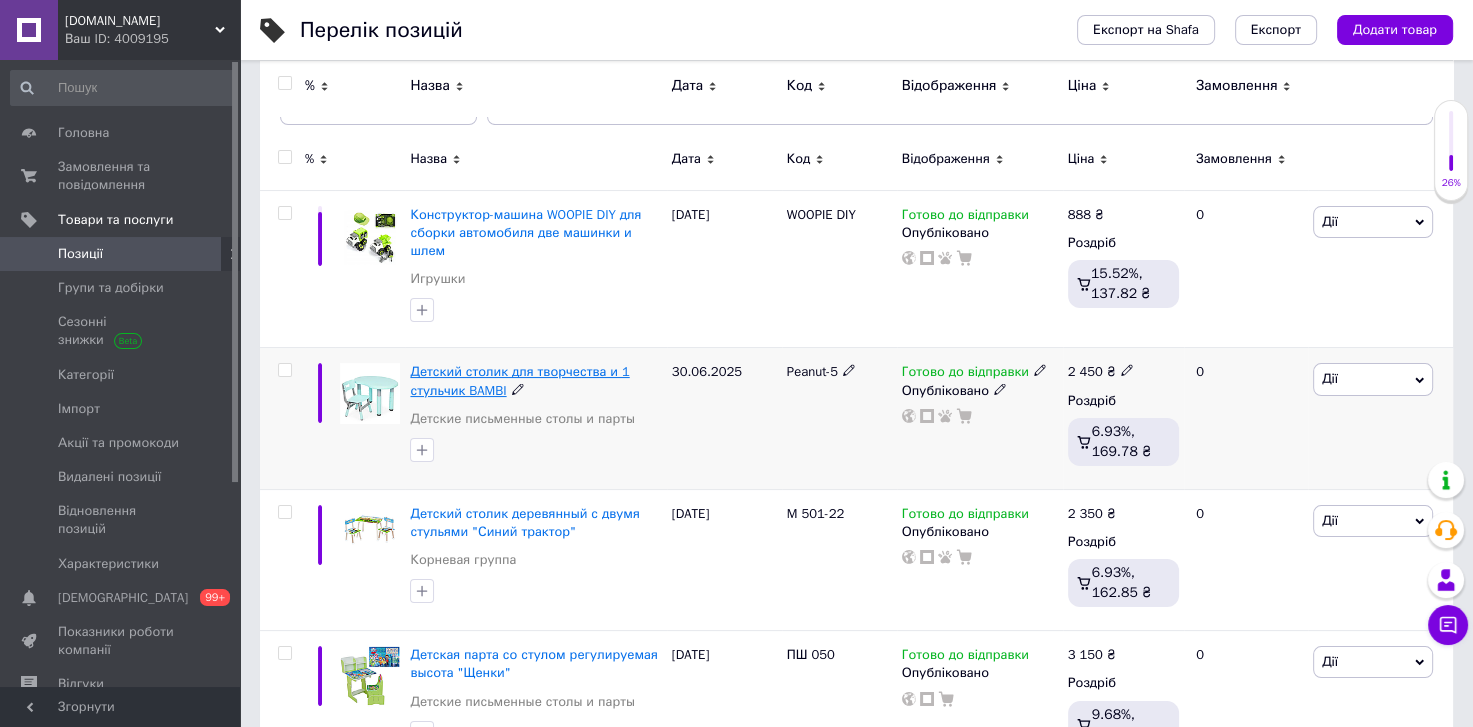 click on "Детский столик для творчества и 1 стульчик BAMBI" at bounding box center [519, 380] 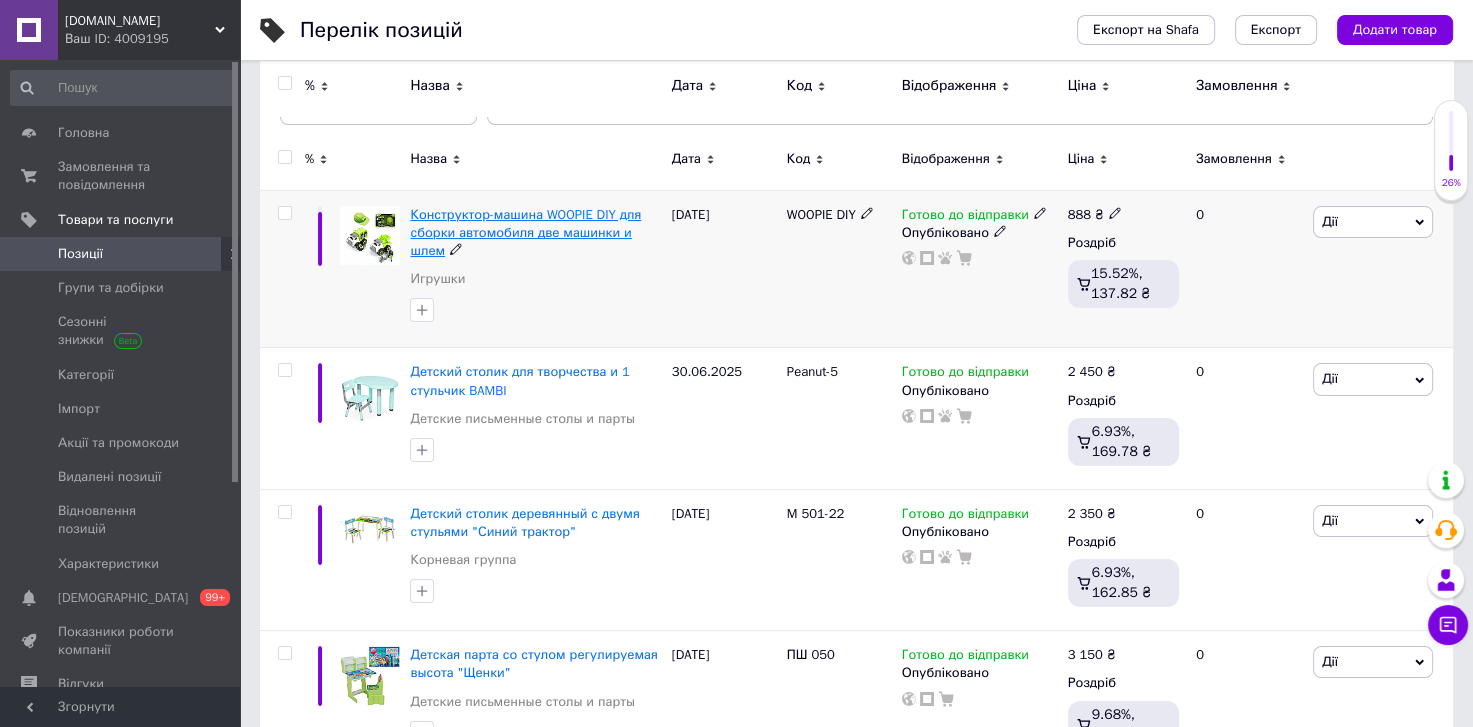 click on "Конструктор-машина WOOPIE DIY для сборки автомобиля две машинки и шлем" at bounding box center [525, 232] 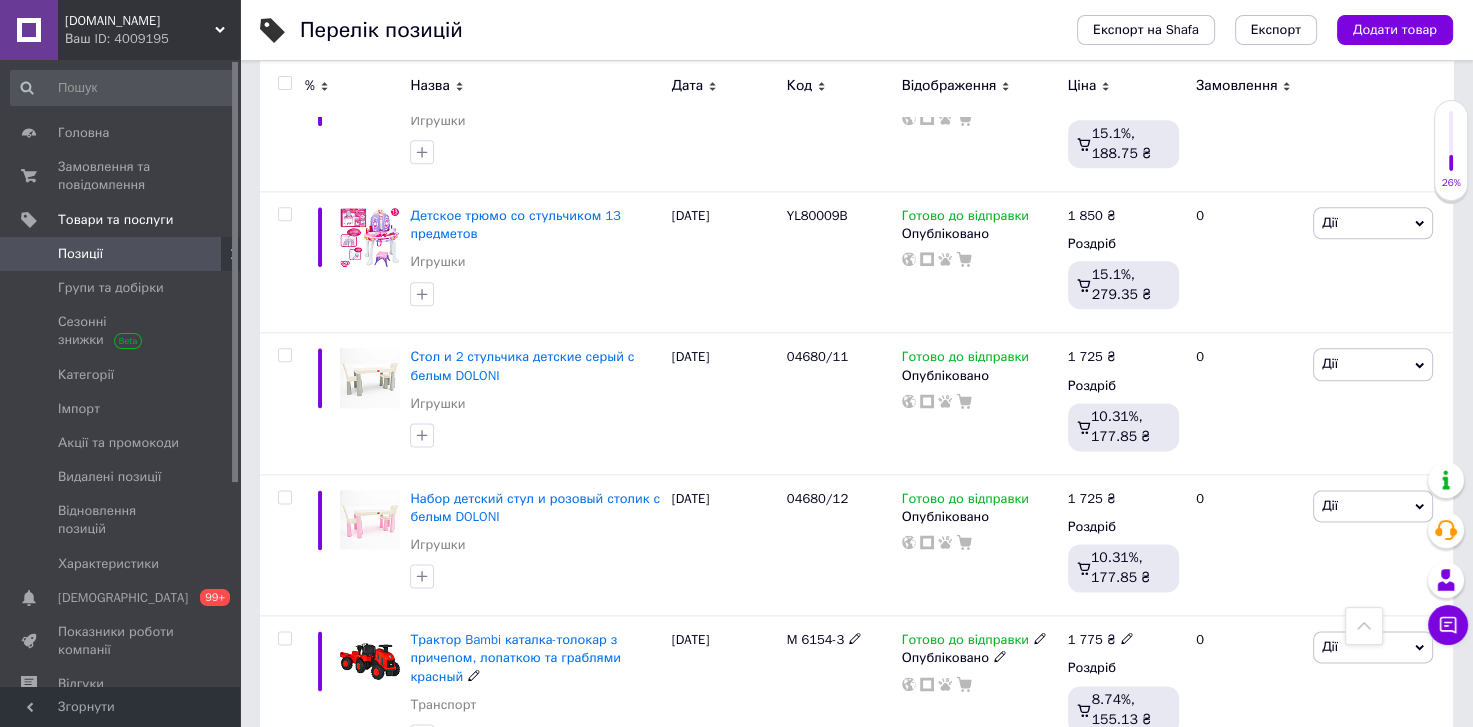 scroll, scrollTop: 2641, scrollLeft: 0, axis: vertical 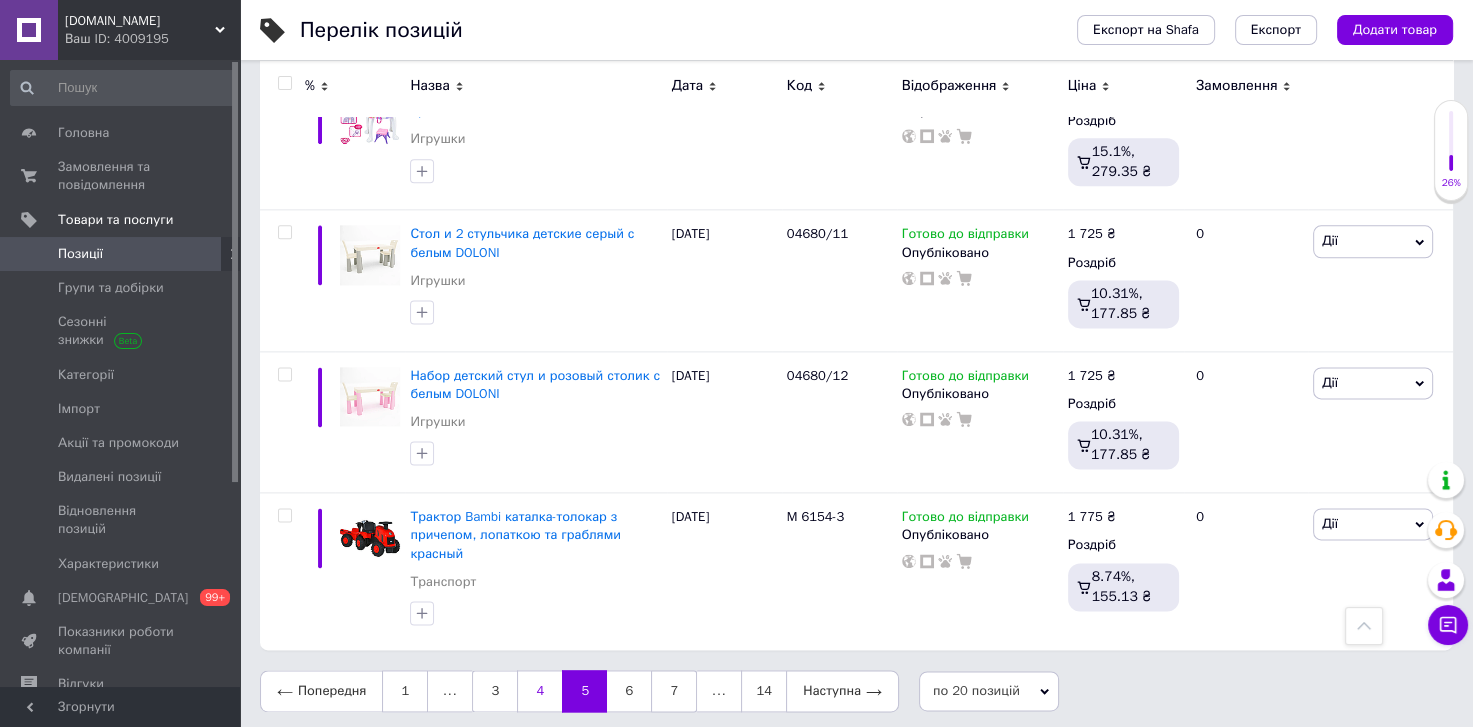 click on "4" at bounding box center (539, 691) 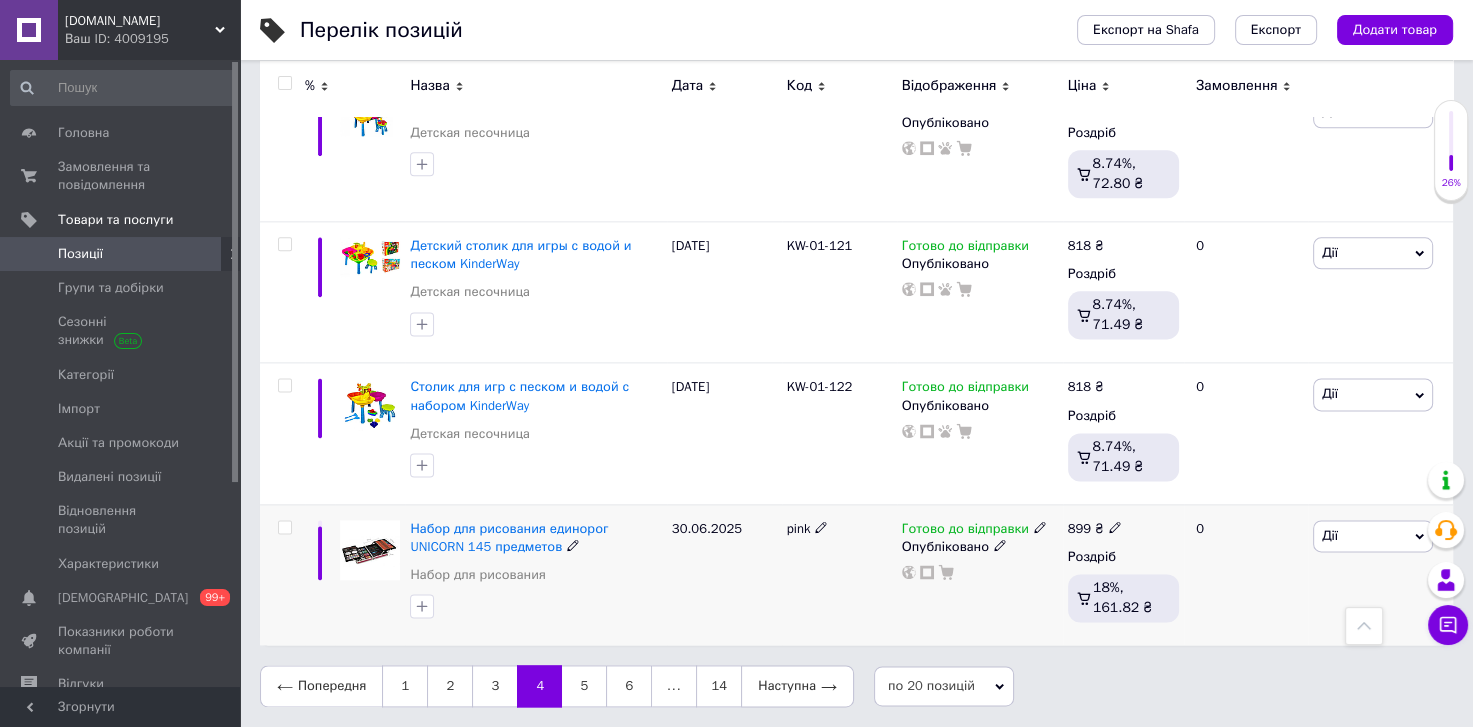 scroll, scrollTop: 2607, scrollLeft: 0, axis: vertical 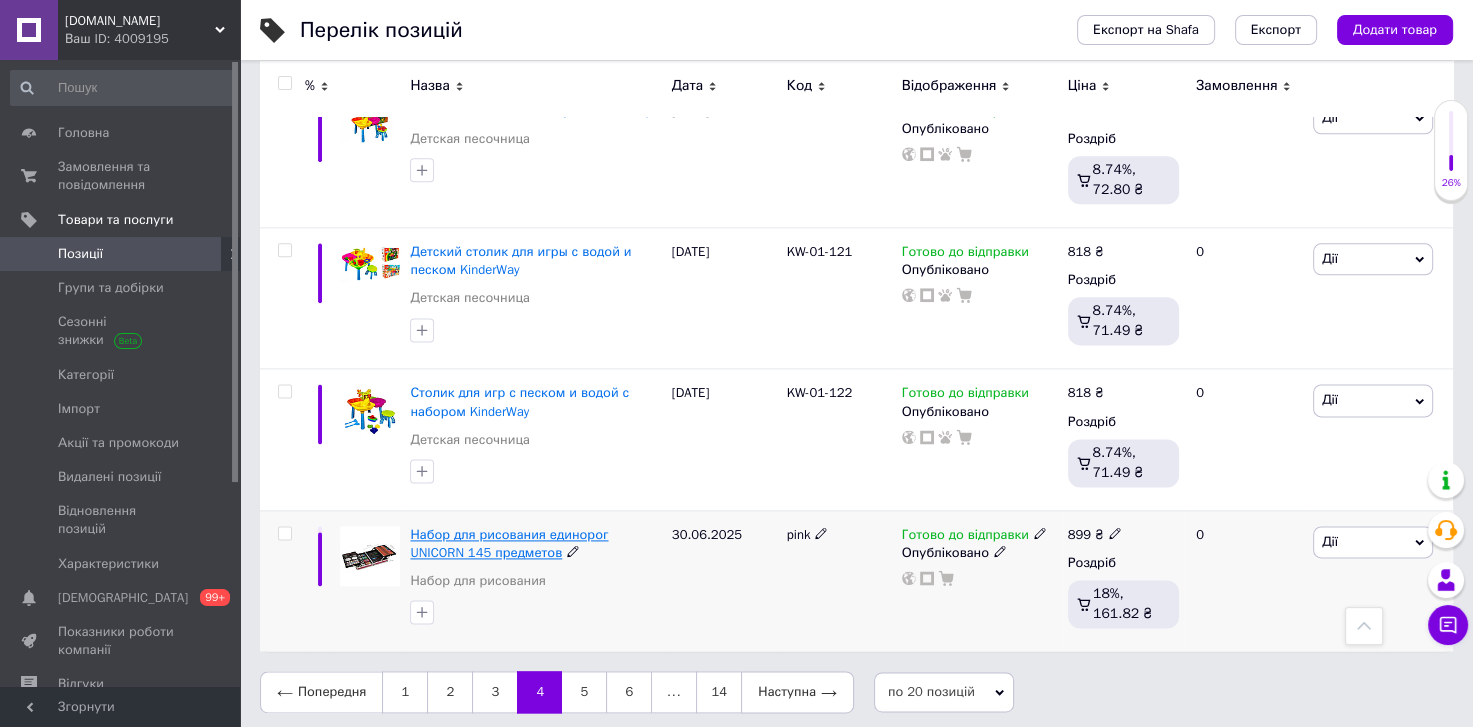 click on "Набор для рисования единорог UNICORN 145 предметов" at bounding box center (509, 543) 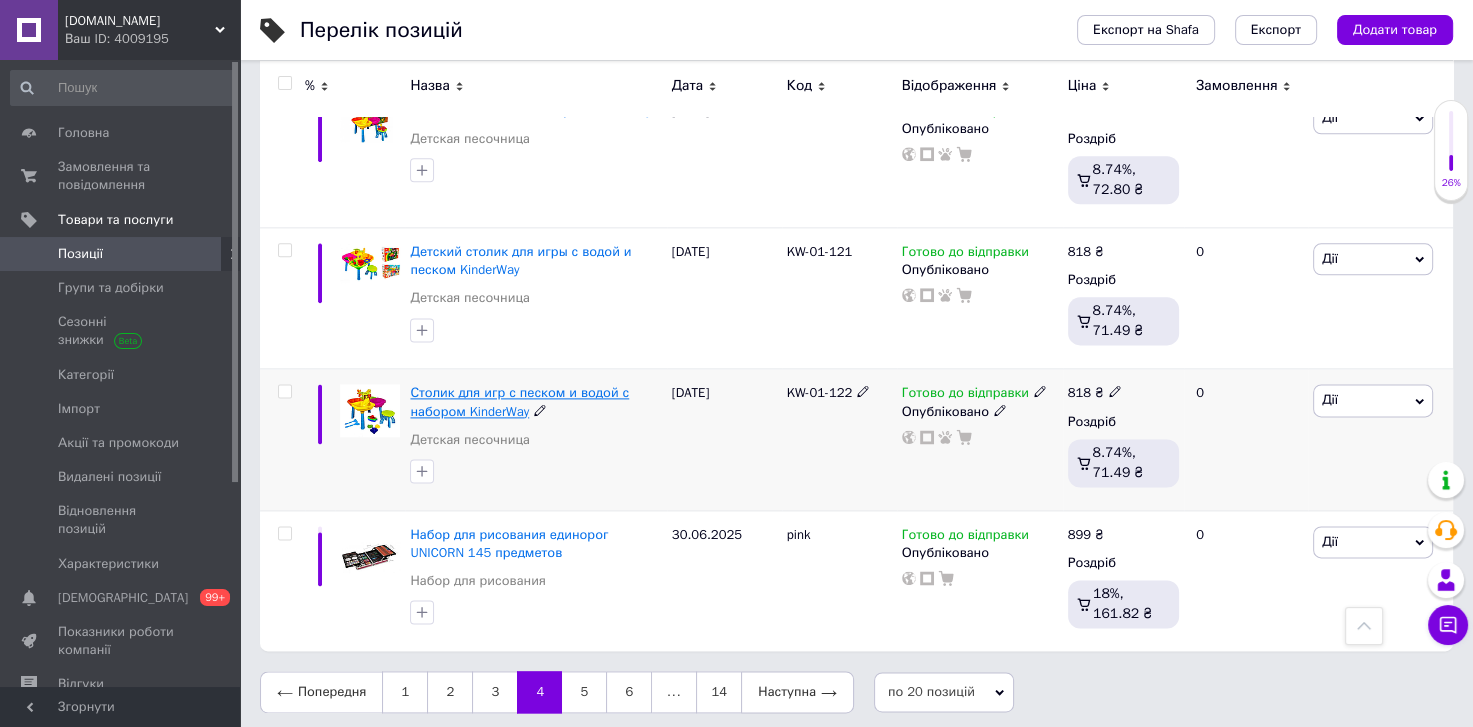 click on "Столик для игр с песком и водой с набором KinderWay" at bounding box center [519, 401] 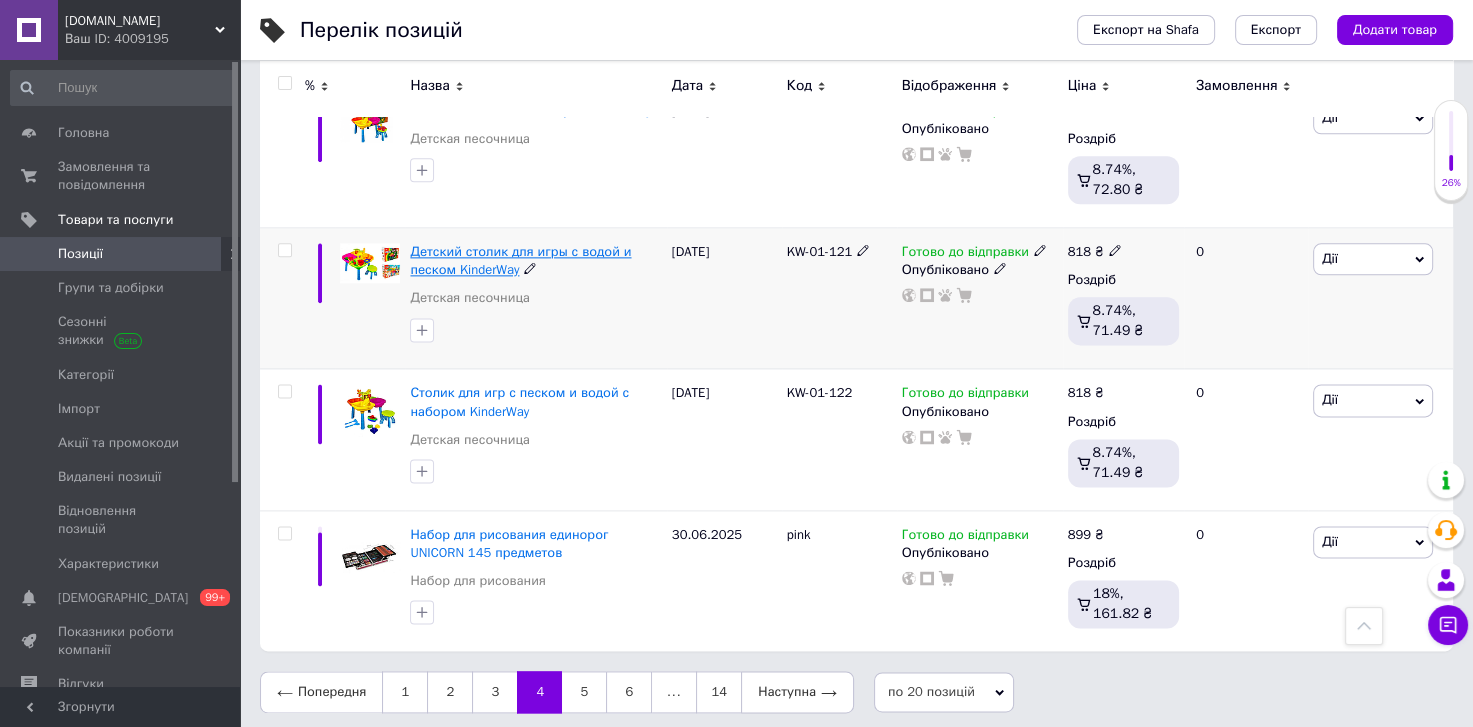 click on "Детский столик для игры с водой и песком KinderWay" at bounding box center [520, 260] 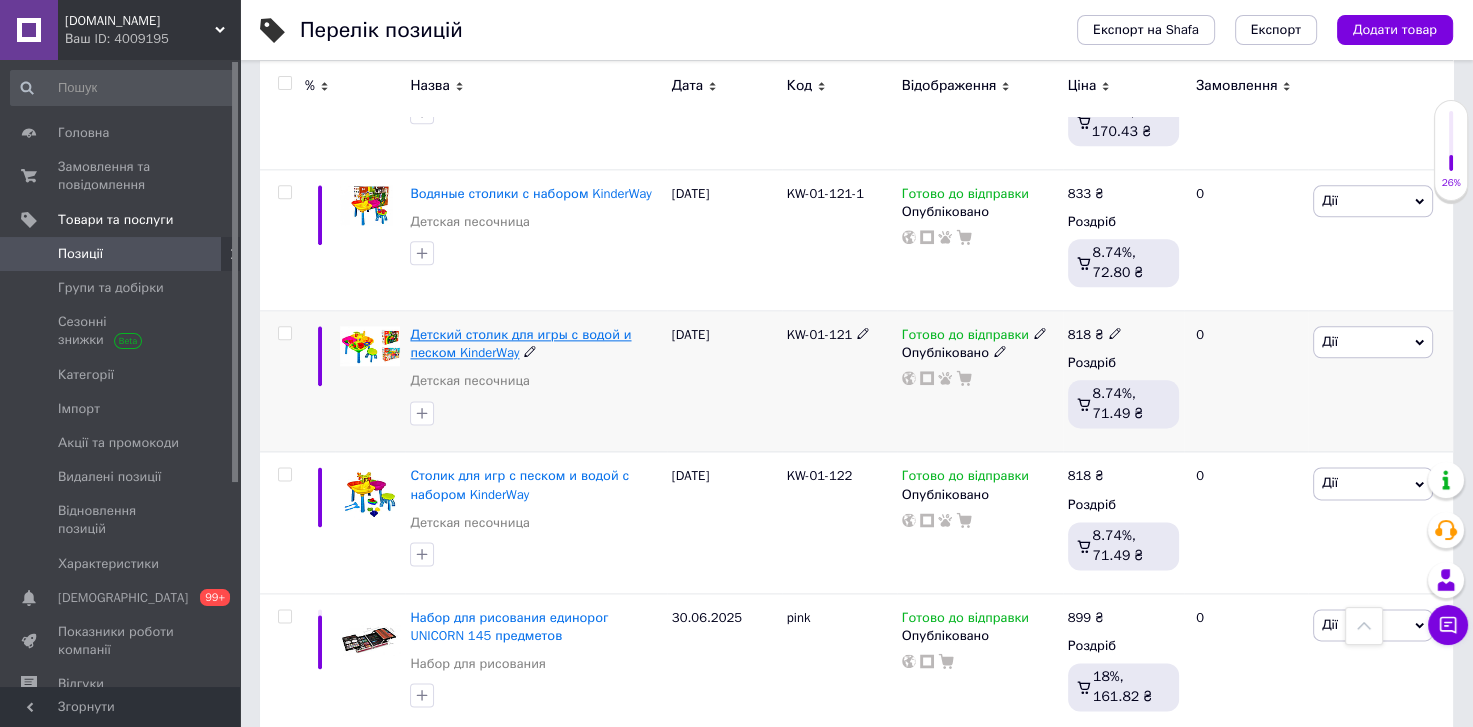 scroll, scrollTop: 2487, scrollLeft: 0, axis: vertical 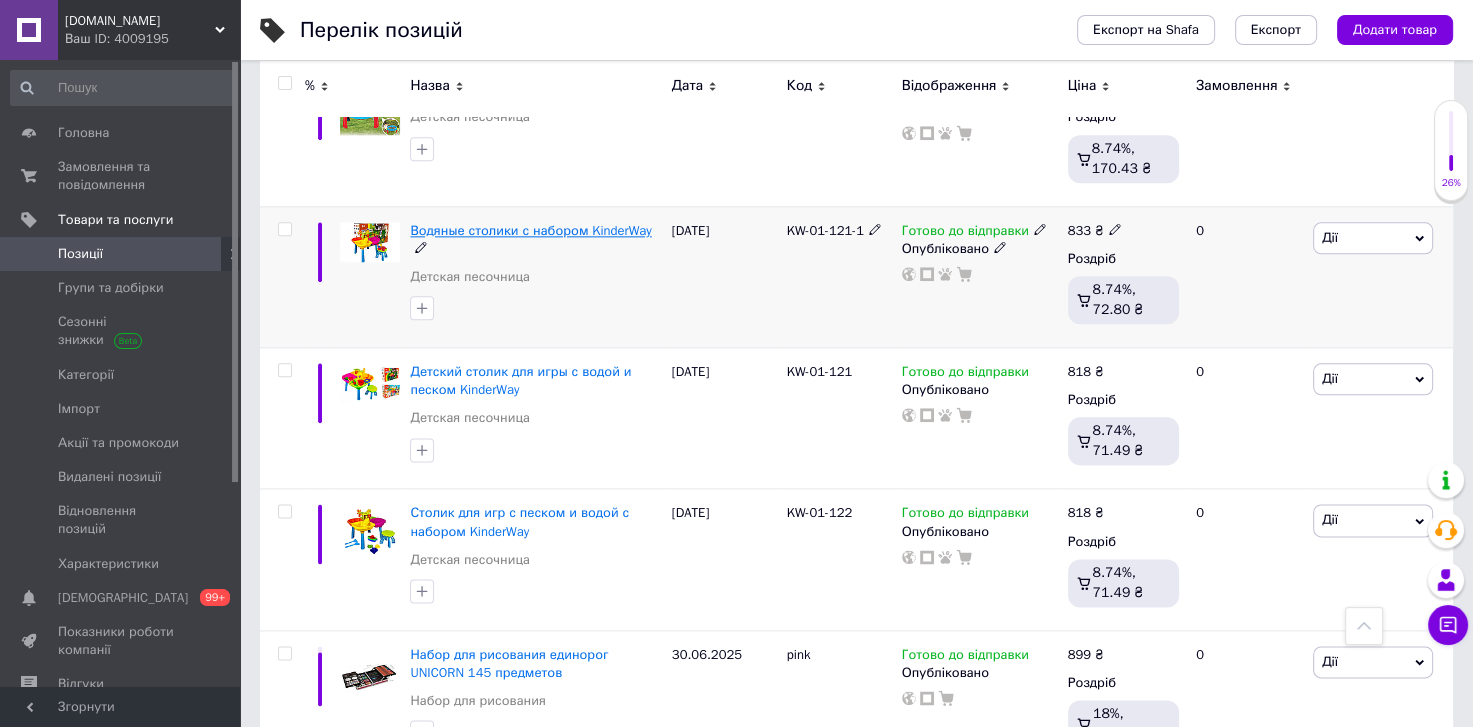 click on "Водяные столики с набором KinderWay" at bounding box center [530, 230] 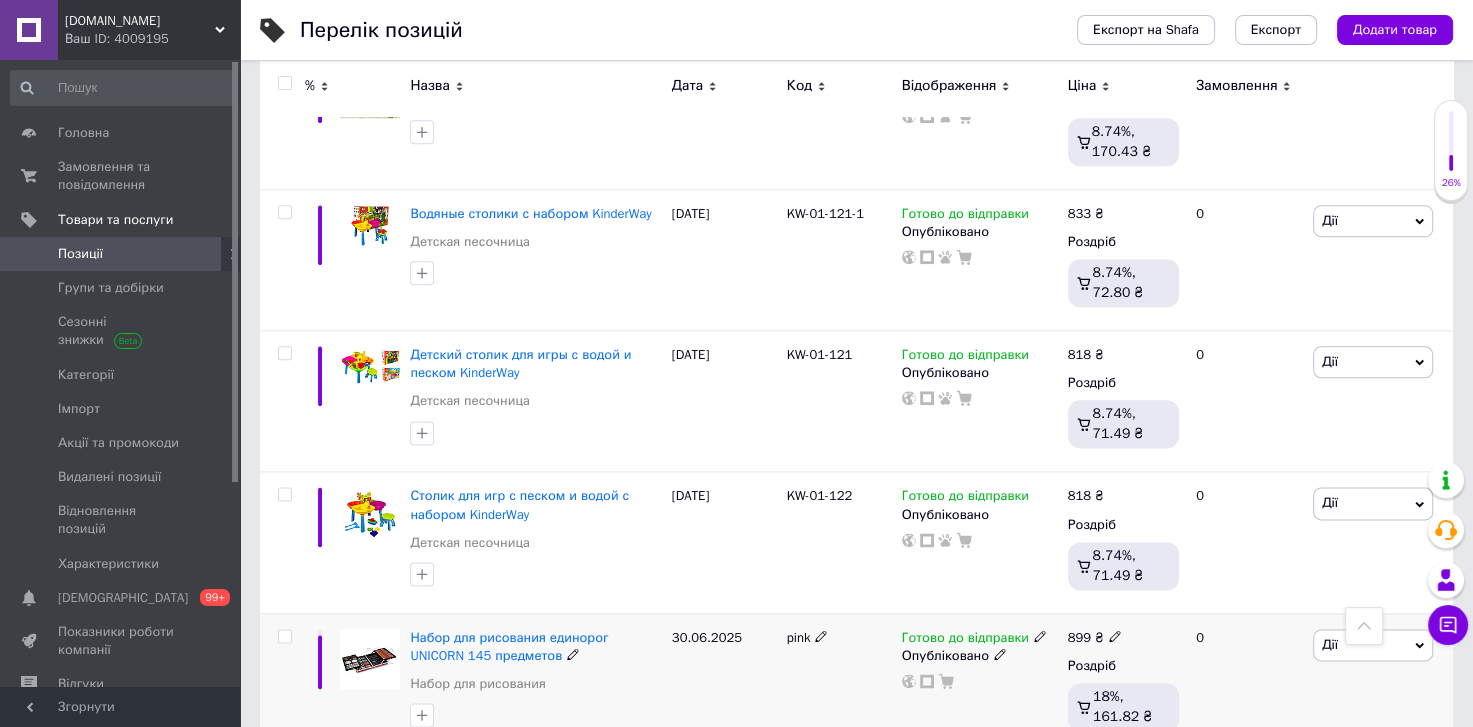 scroll, scrollTop: 2607, scrollLeft: 0, axis: vertical 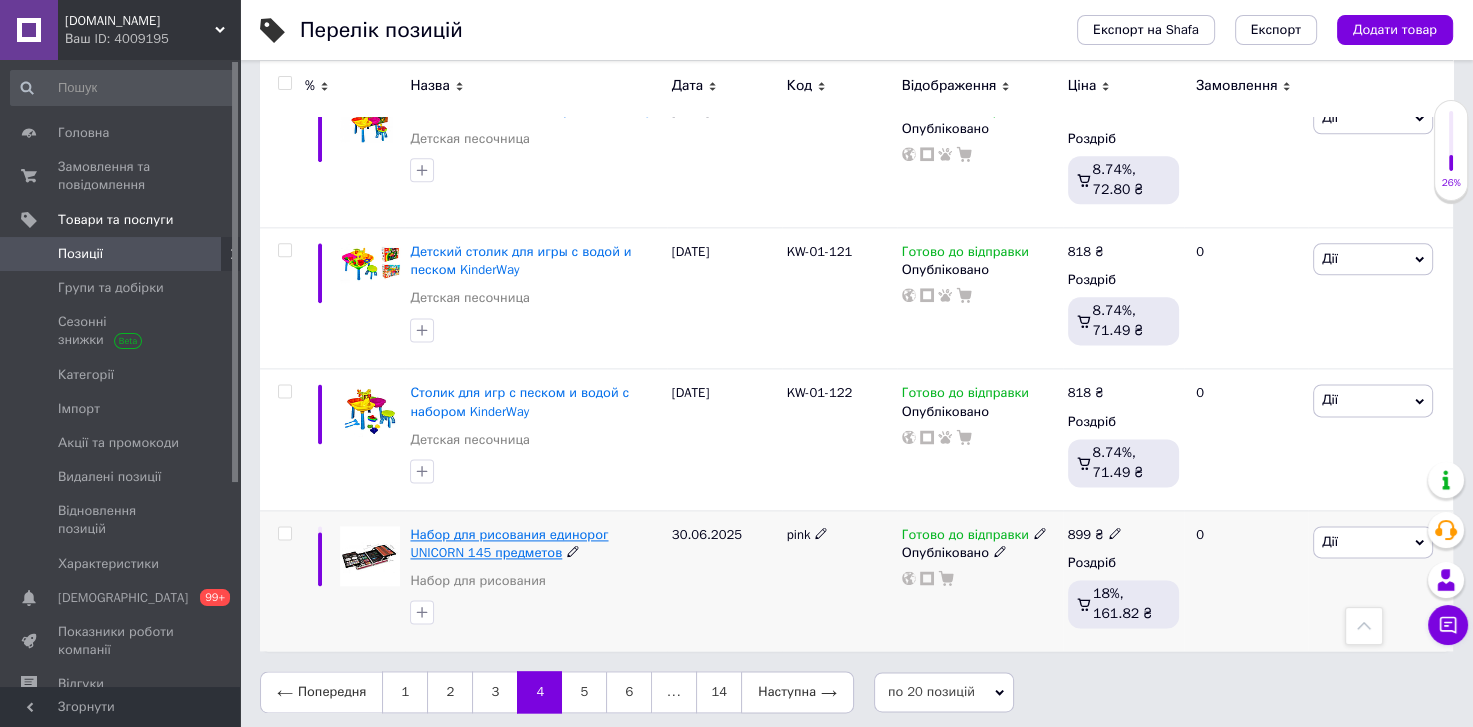 click on "Набор для рисования единорог UNICORN 145 предметов" at bounding box center [509, 543] 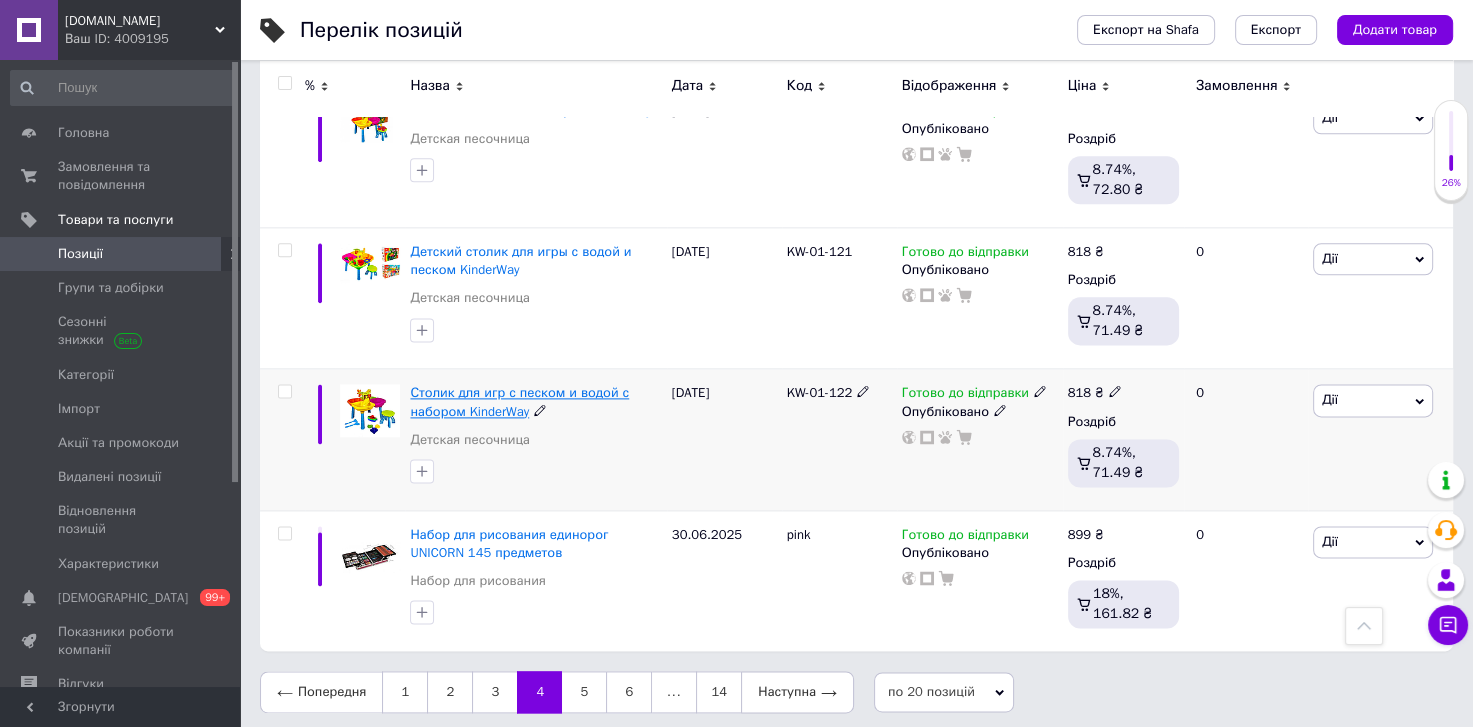 click on "Столик для игр с песком и водой с набором KinderWay" at bounding box center (519, 401) 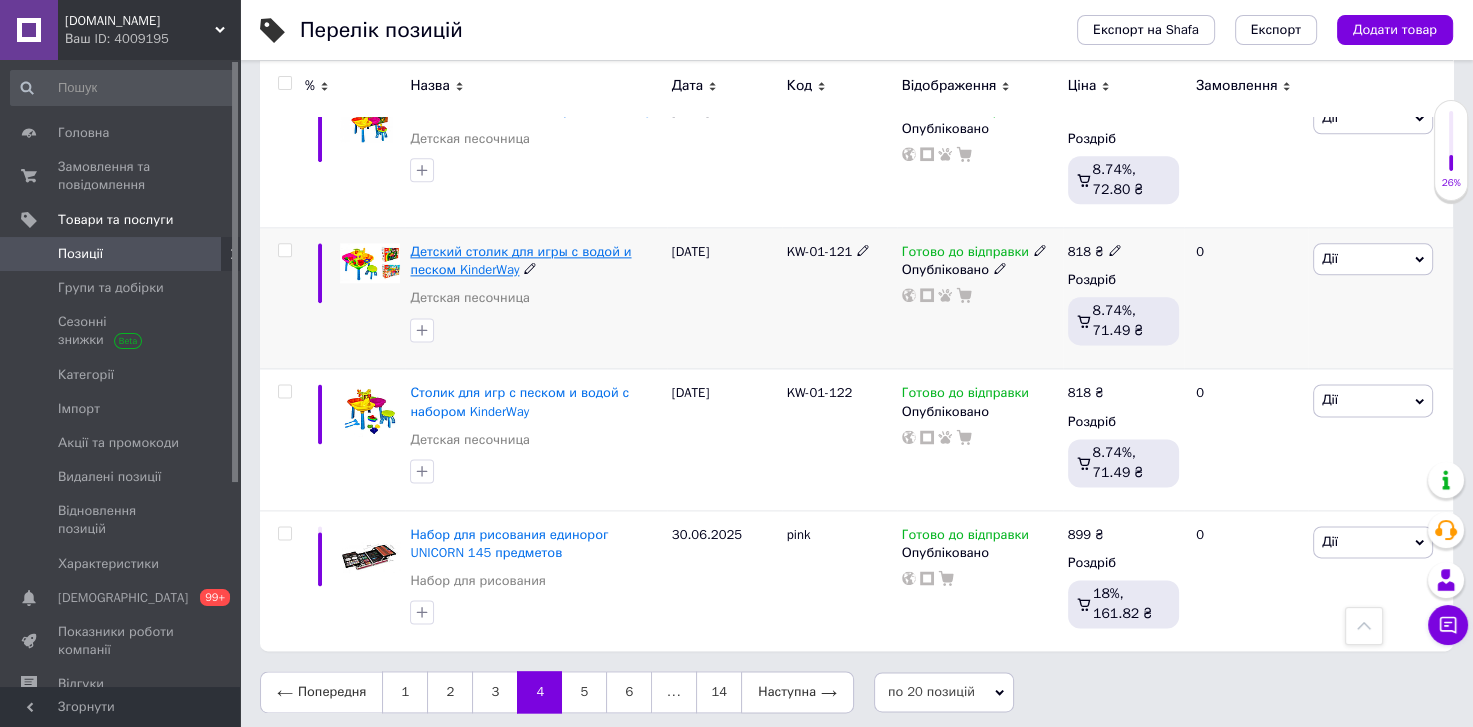 click on "Детский столик для игры с водой и песком KinderWay" at bounding box center (520, 260) 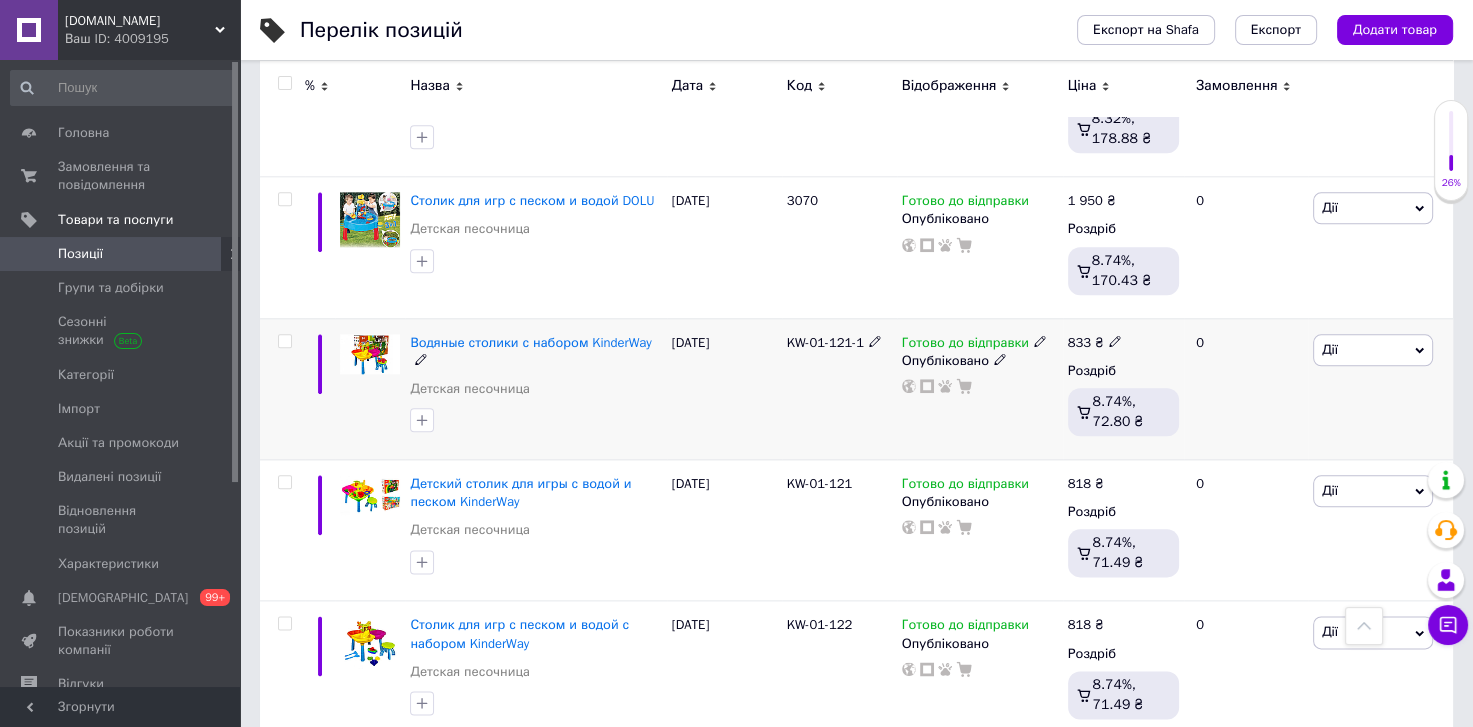 scroll, scrollTop: 2368, scrollLeft: 0, axis: vertical 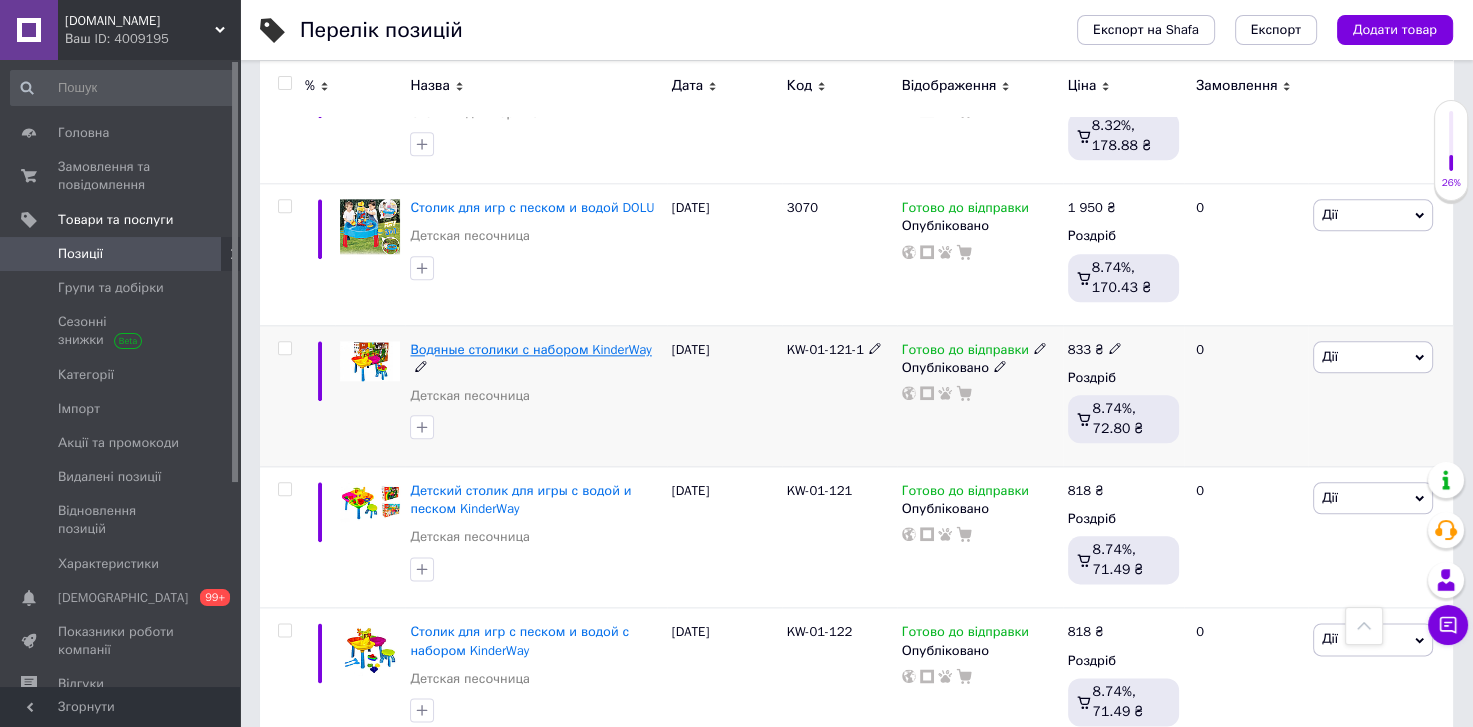 click on "Водяные столики с набором KinderWay" at bounding box center [530, 349] 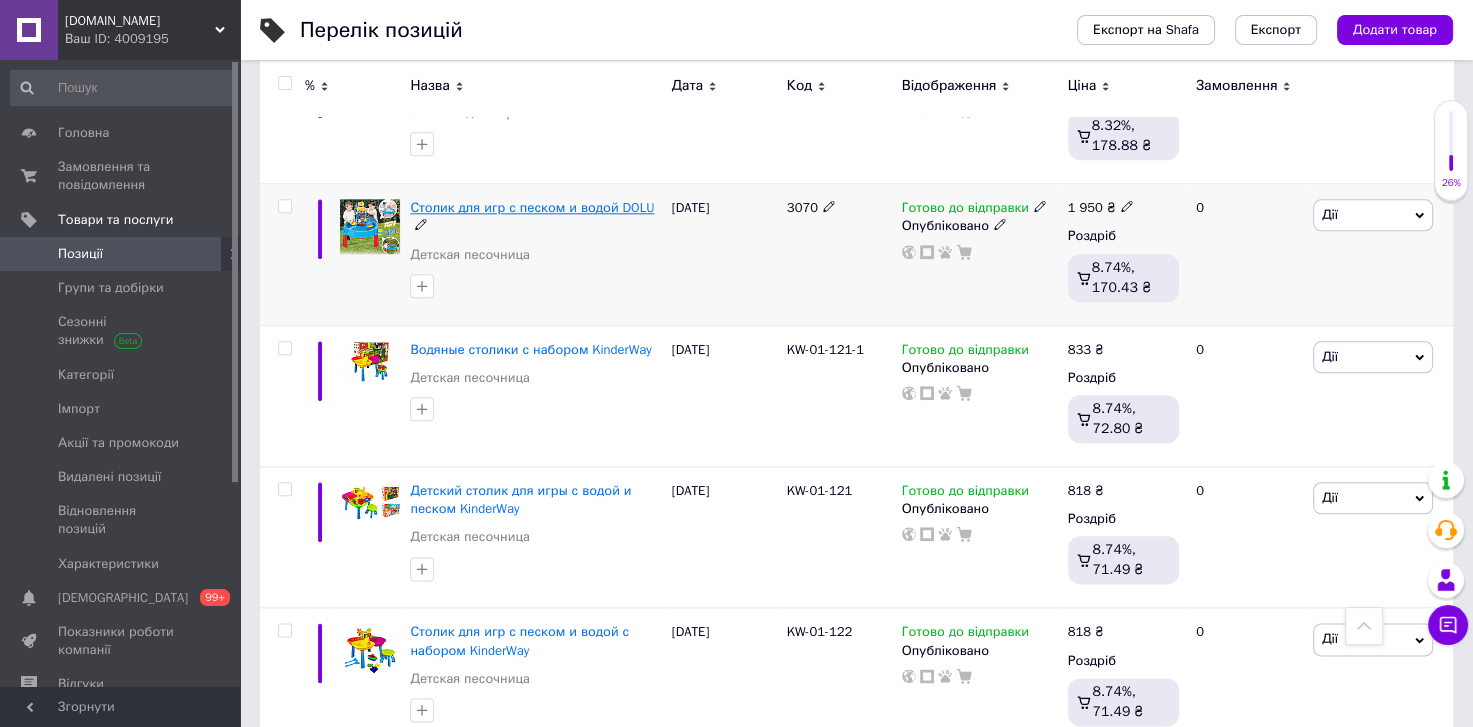 click on "Столик для игр с песком и водой DOLU" at bounding box center (532, 207) 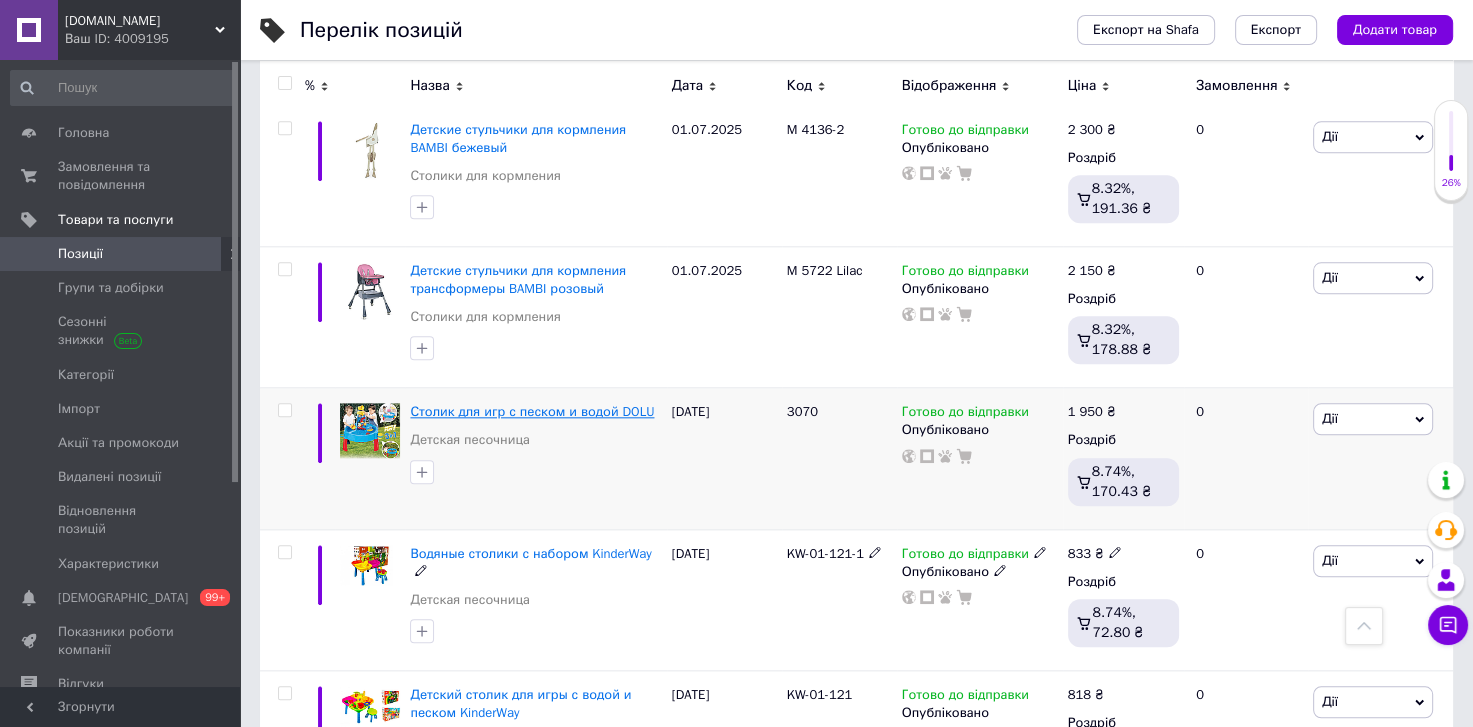 scroll, scrollTop: 2128, scrollLeft: 0, axis: vertical 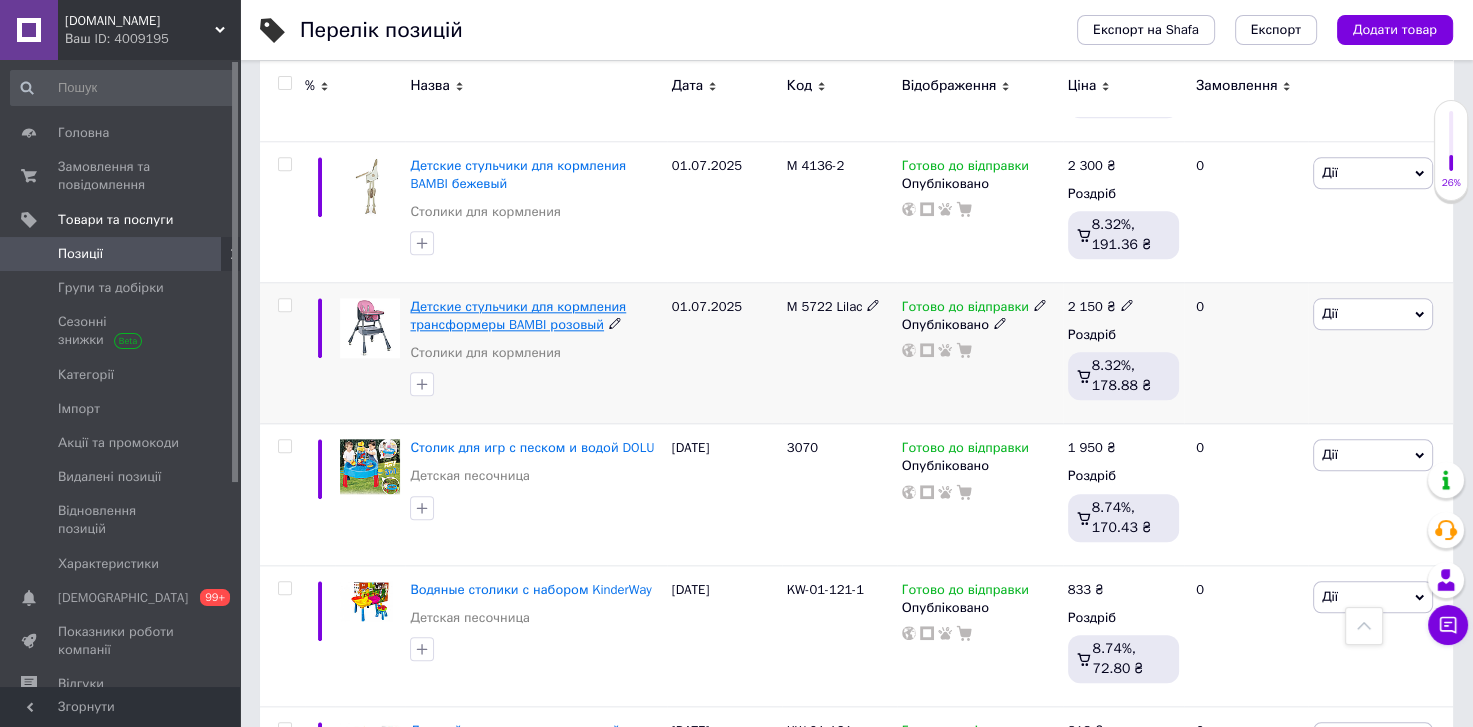 click on "Детские стульчики для кормления трансформеры BAMBI розовый" at bounding box center [518, 315] 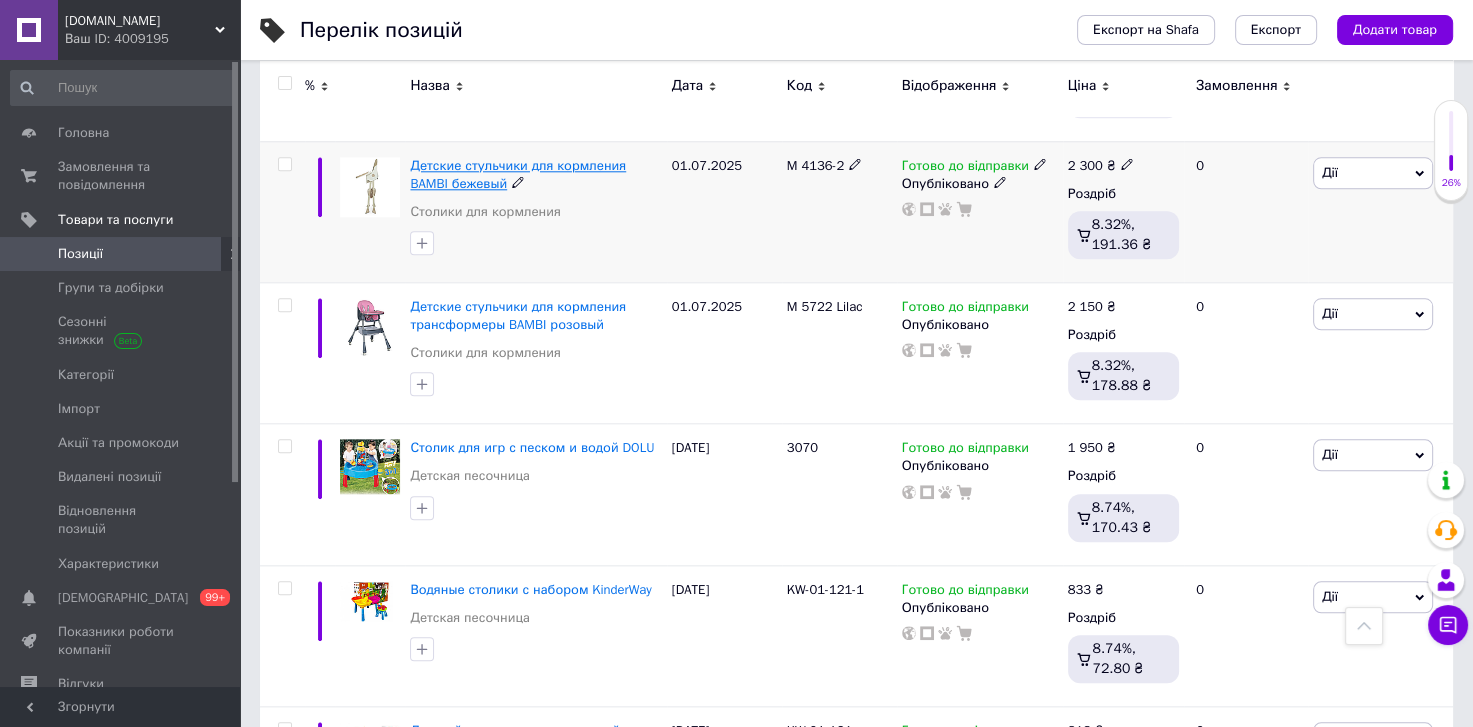 click on "Детские стульчики для кормления BAMBI бежевый" at bounding box center [518, 174] 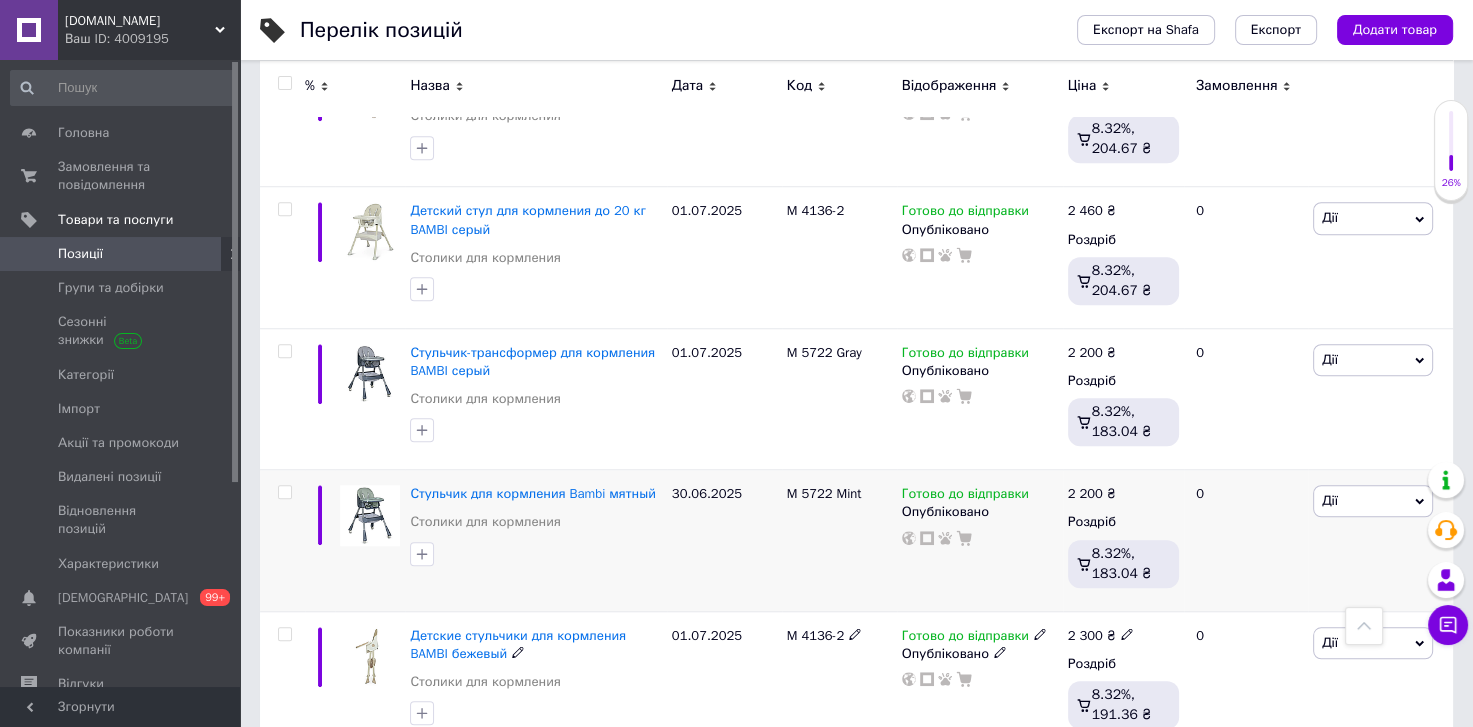 scroll, scrollTop: 1647, scrollLeft: 0, axis: vertical 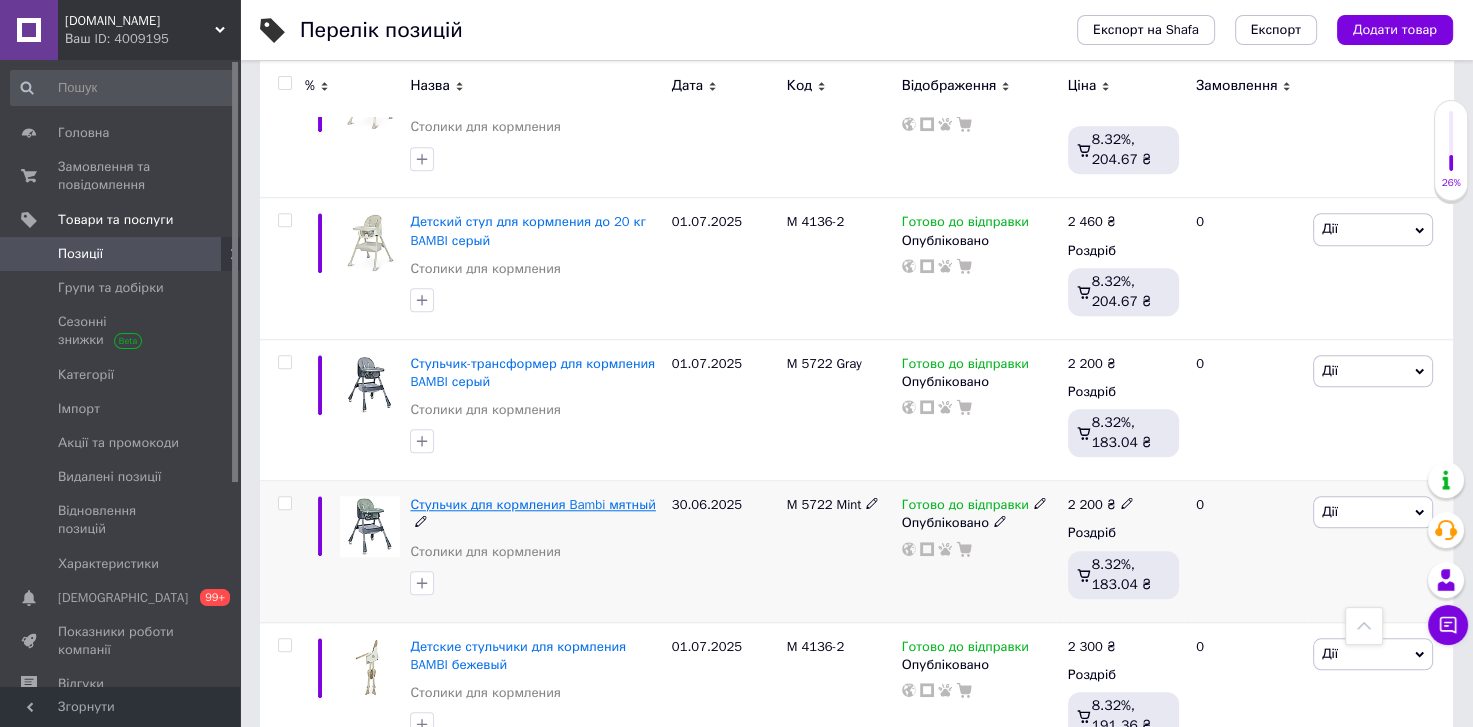 click on "Стульчик для кормления Bambi мятный" at bounding box center [532, 504] 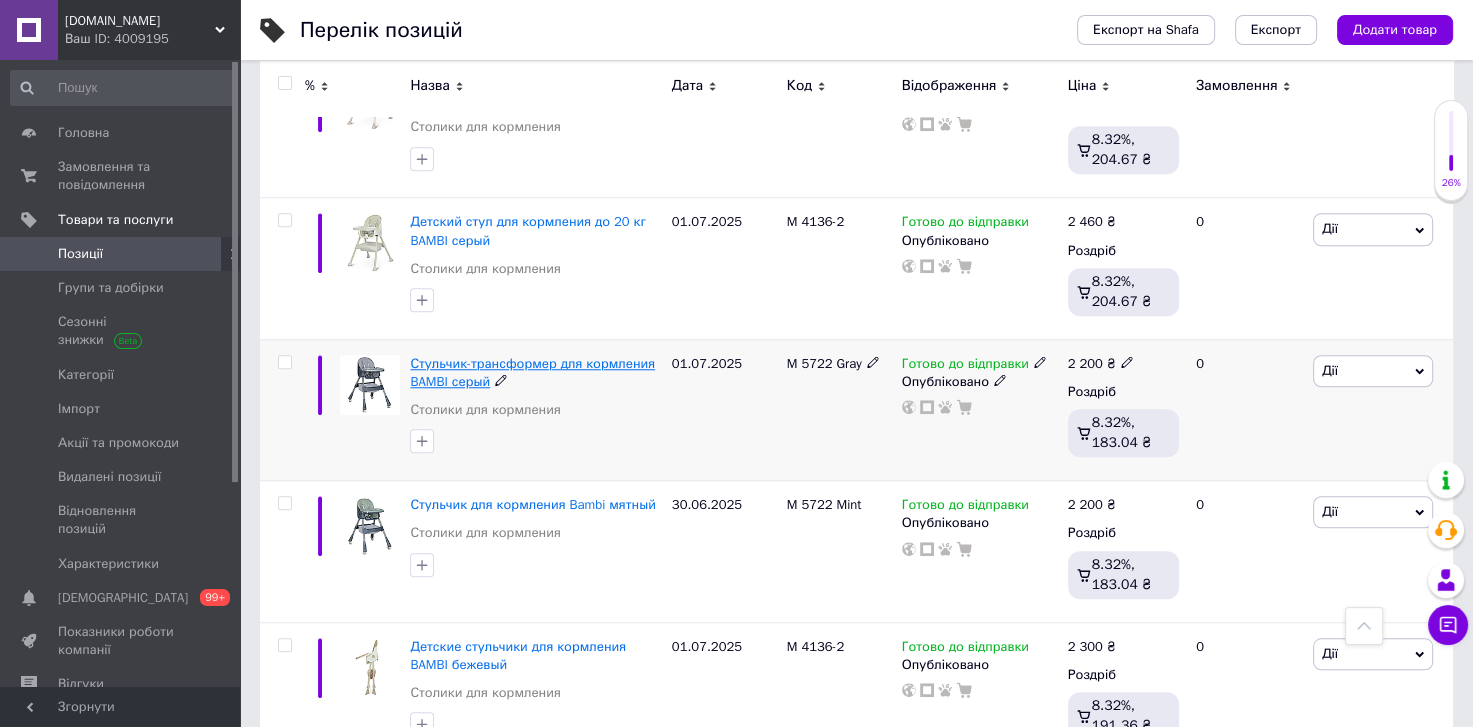 click on "Стульчик-трансформер для кормления BAMBI серый" at bounding box center [532, 372] 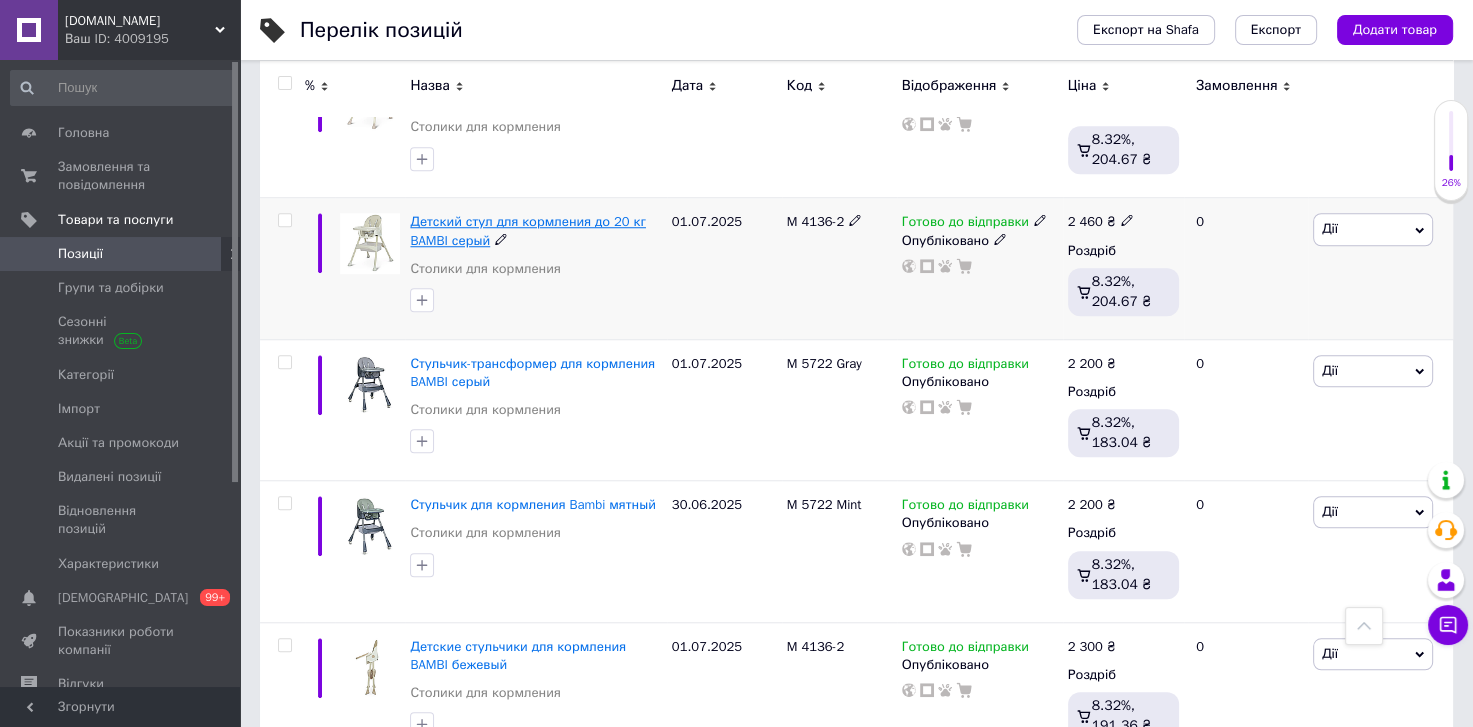click on "Детский стул для кормления до 20 кг BAMBI серый" at bounding box center [527, 230] 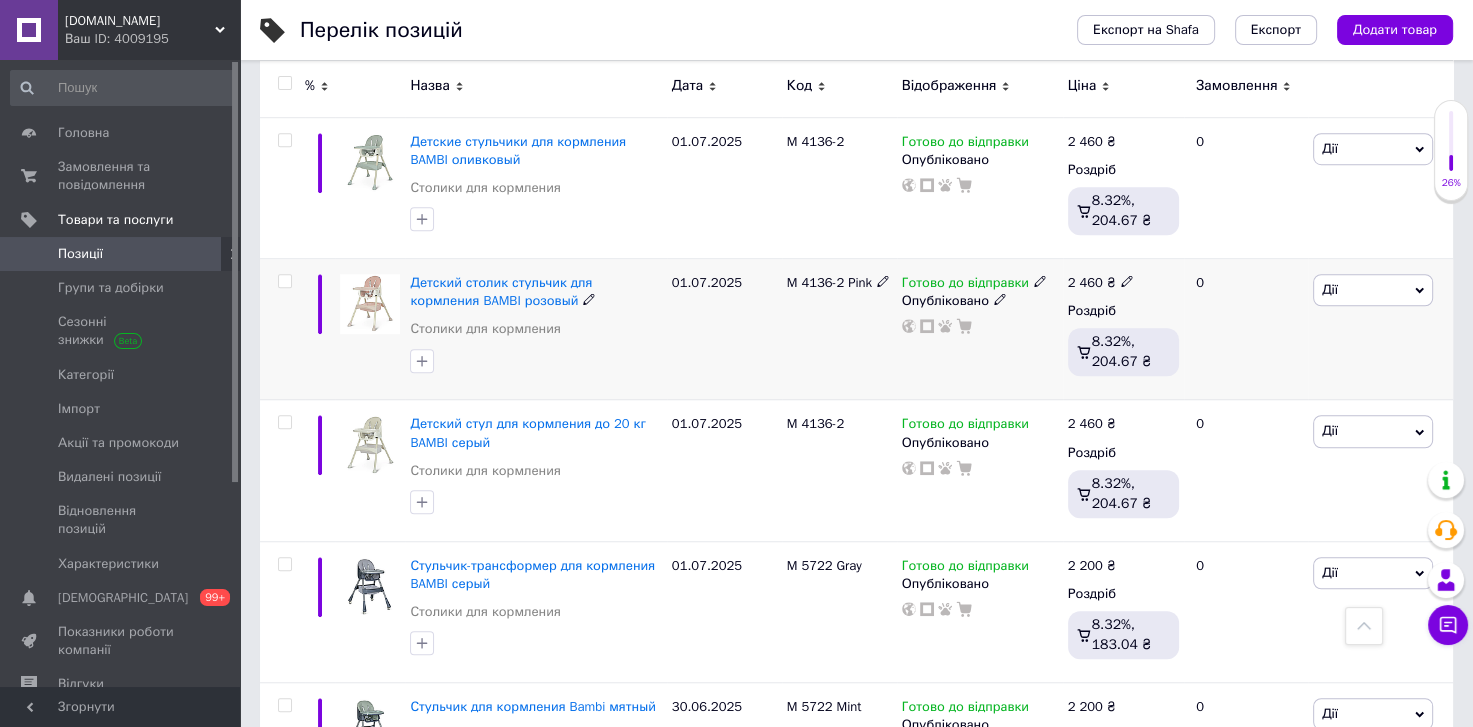 scroll, scrollTop: 1408, scrollLeft: 0, axis: vertical 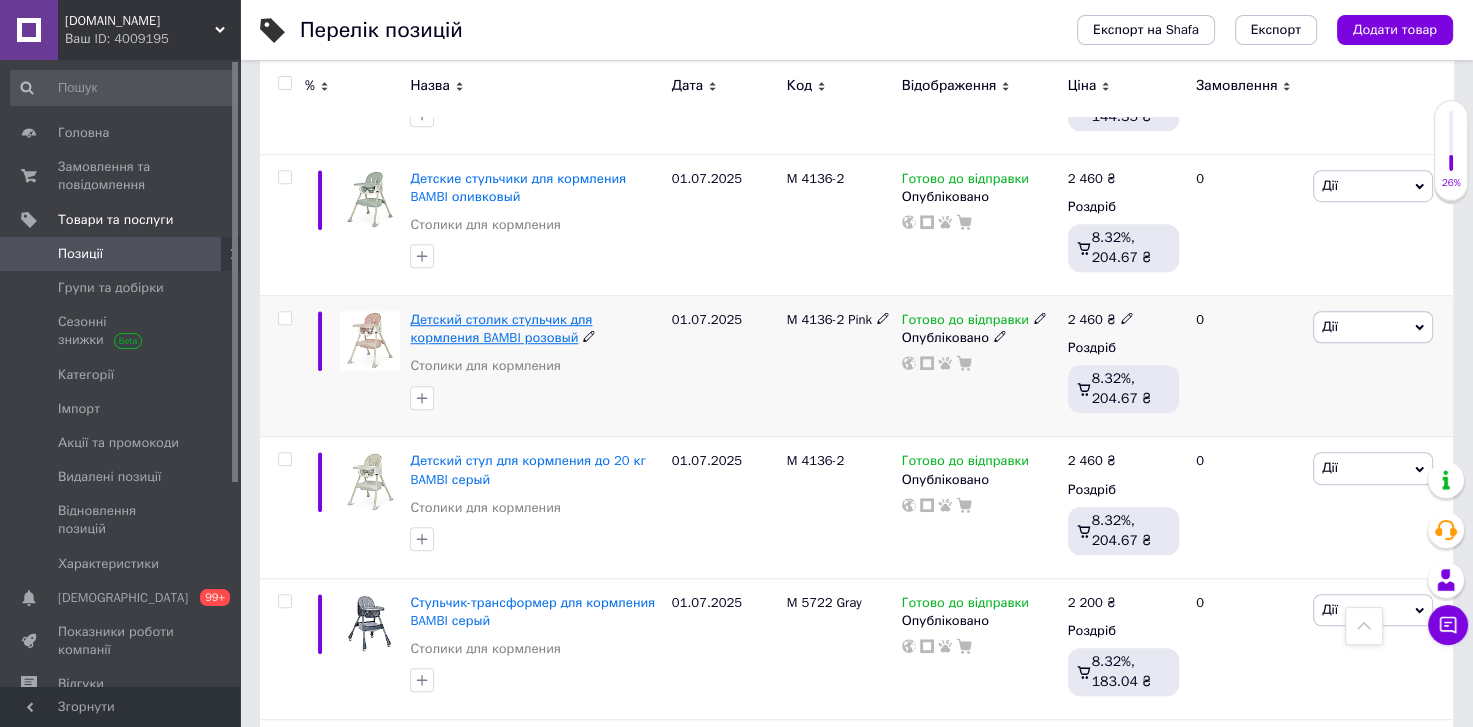 click on "Детский столик стульчик для кормления BAMBI розовый" at bounding box center [501, 328] 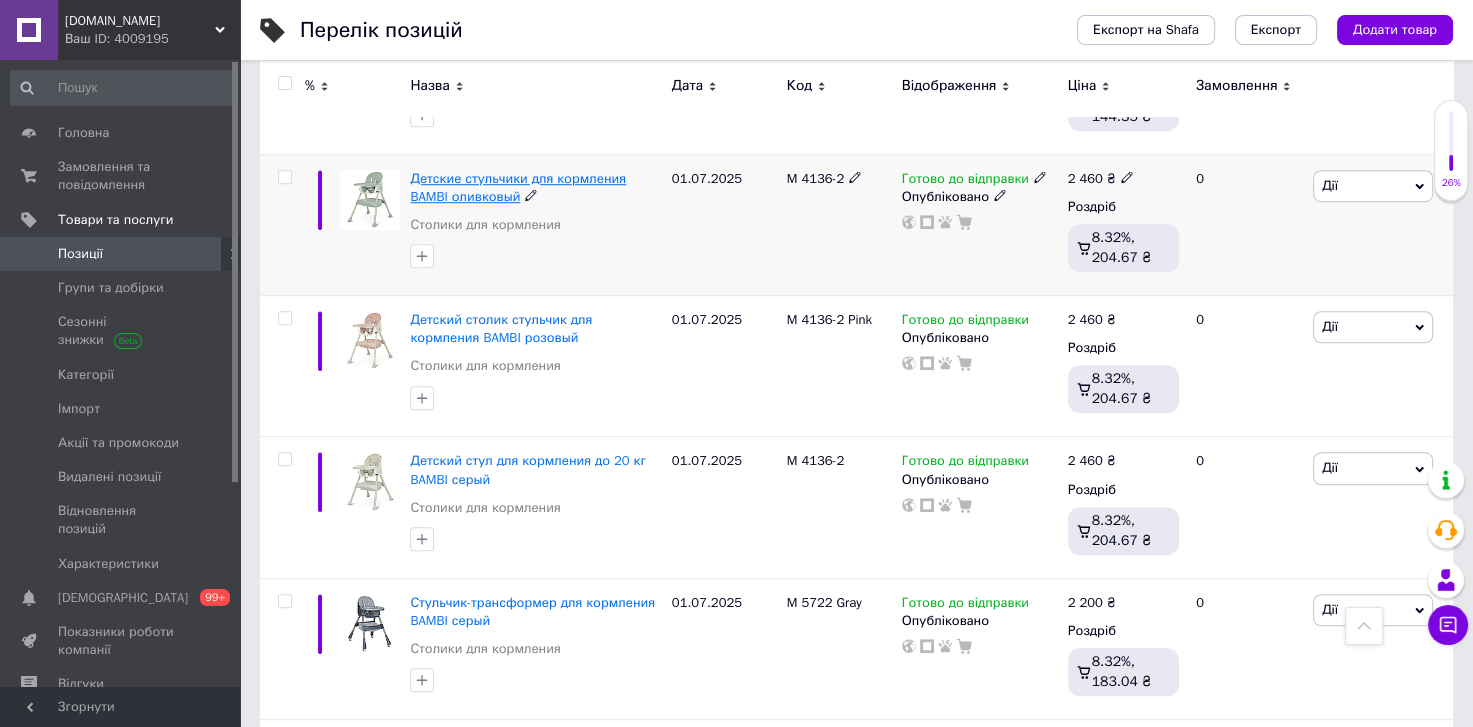 click on "Детские стульчики для кормления BAMBI оливковый" at bounding box center [518, 187] 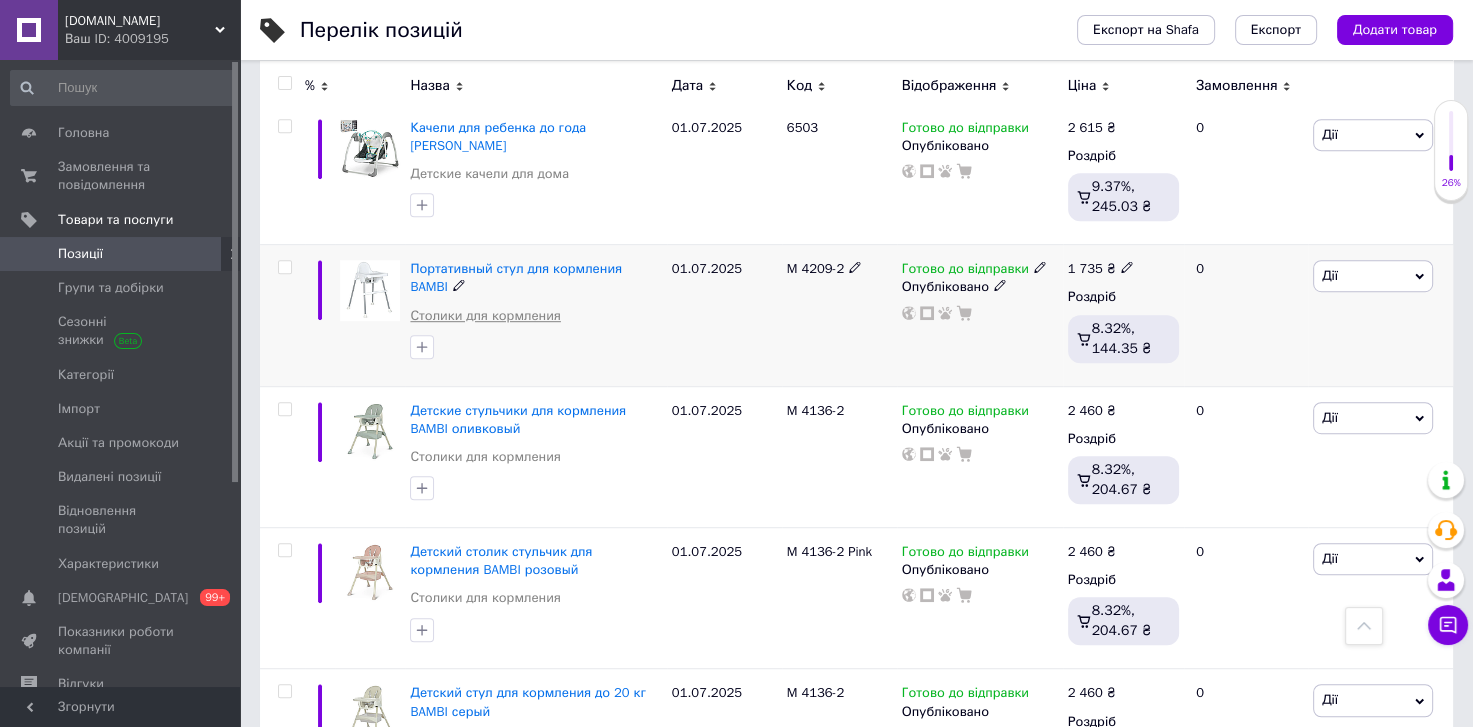 scroll, scrollTop: 1168, scrollLeft: 0, axis: vertical 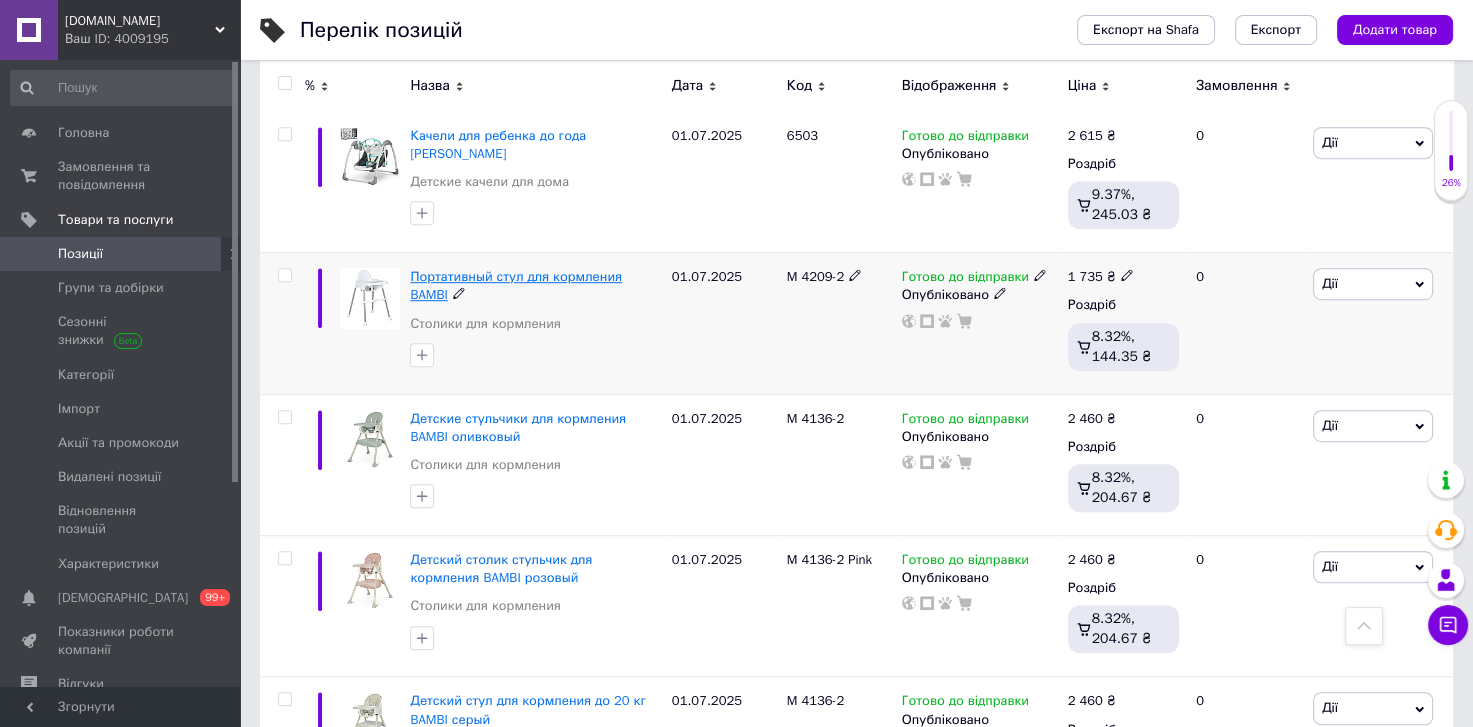 click on "Портативный стул для кормления BAMBI" at bounding box center (516, 285) 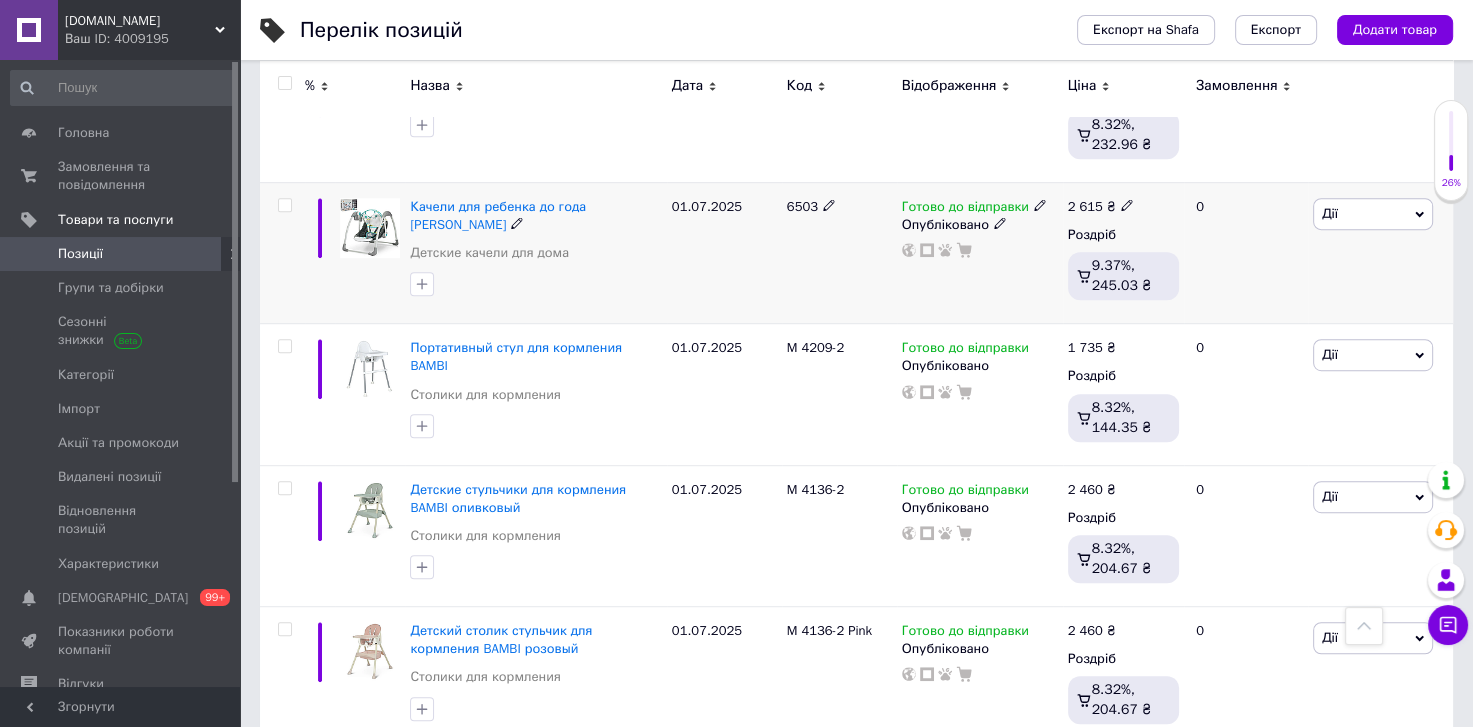 scroll, scrollTop: 1047, scrollLeft: 0, axis: vertical 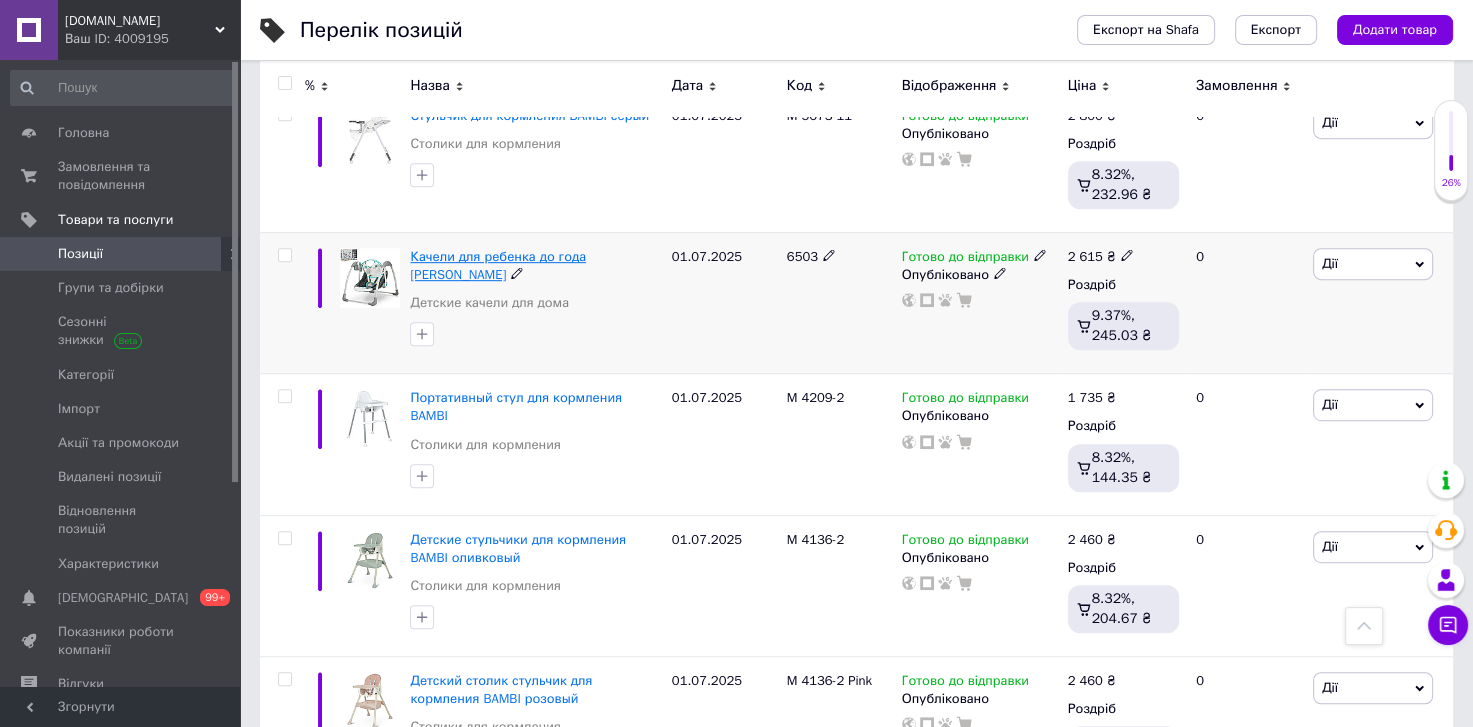 click on "Качели для ребенка до года Mastela" at bounding box center (498, 265) 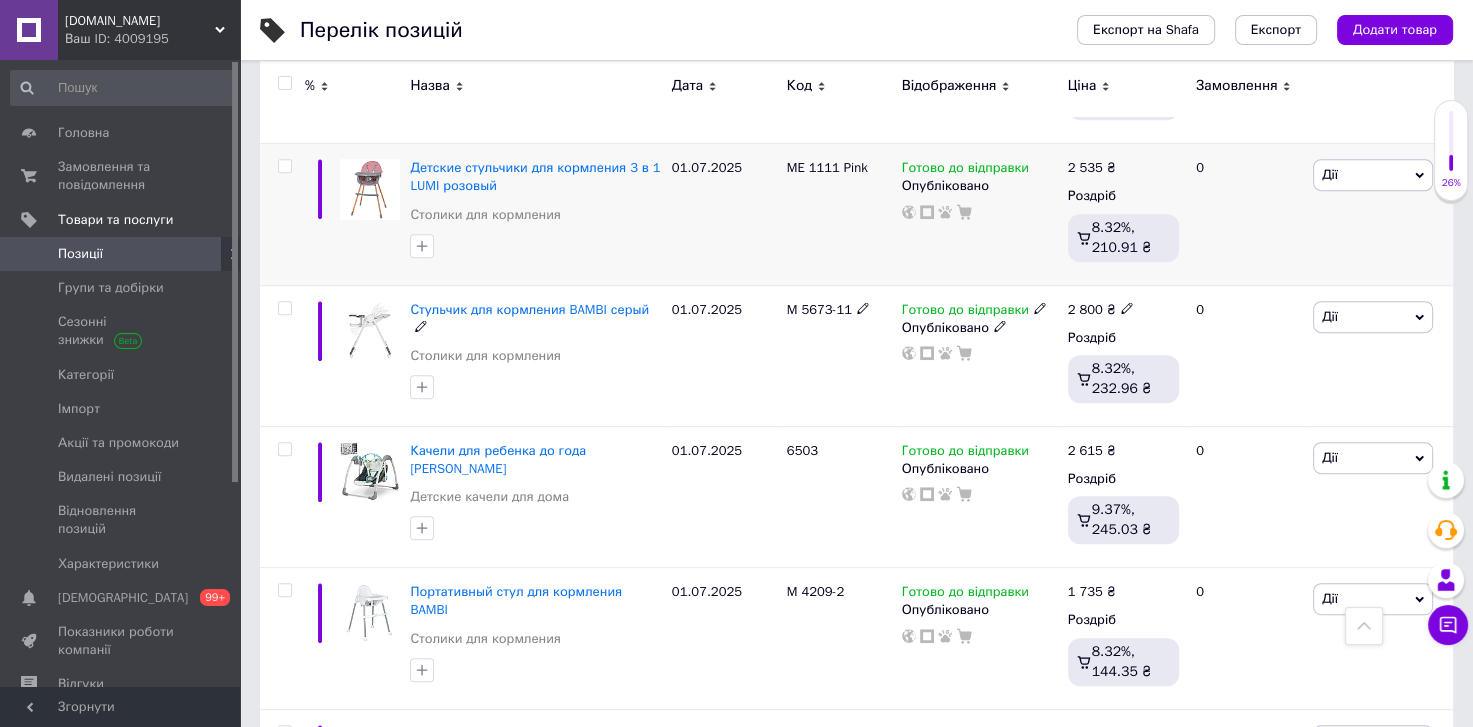 scroll, scrollTop: 807, scrollLeft: 0, axis: vertical 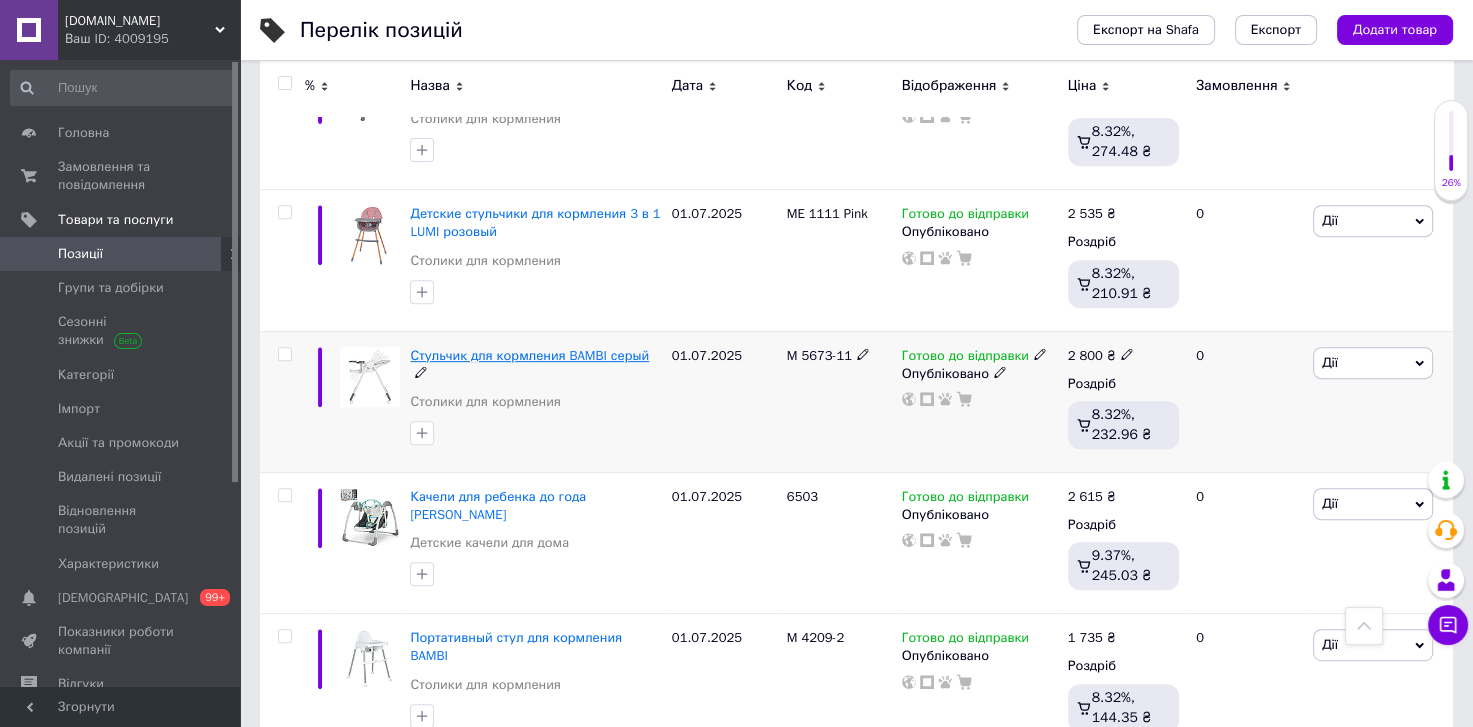 click on "Стульчик для кормления BAMBI серый" at bounding box center (529, 355) 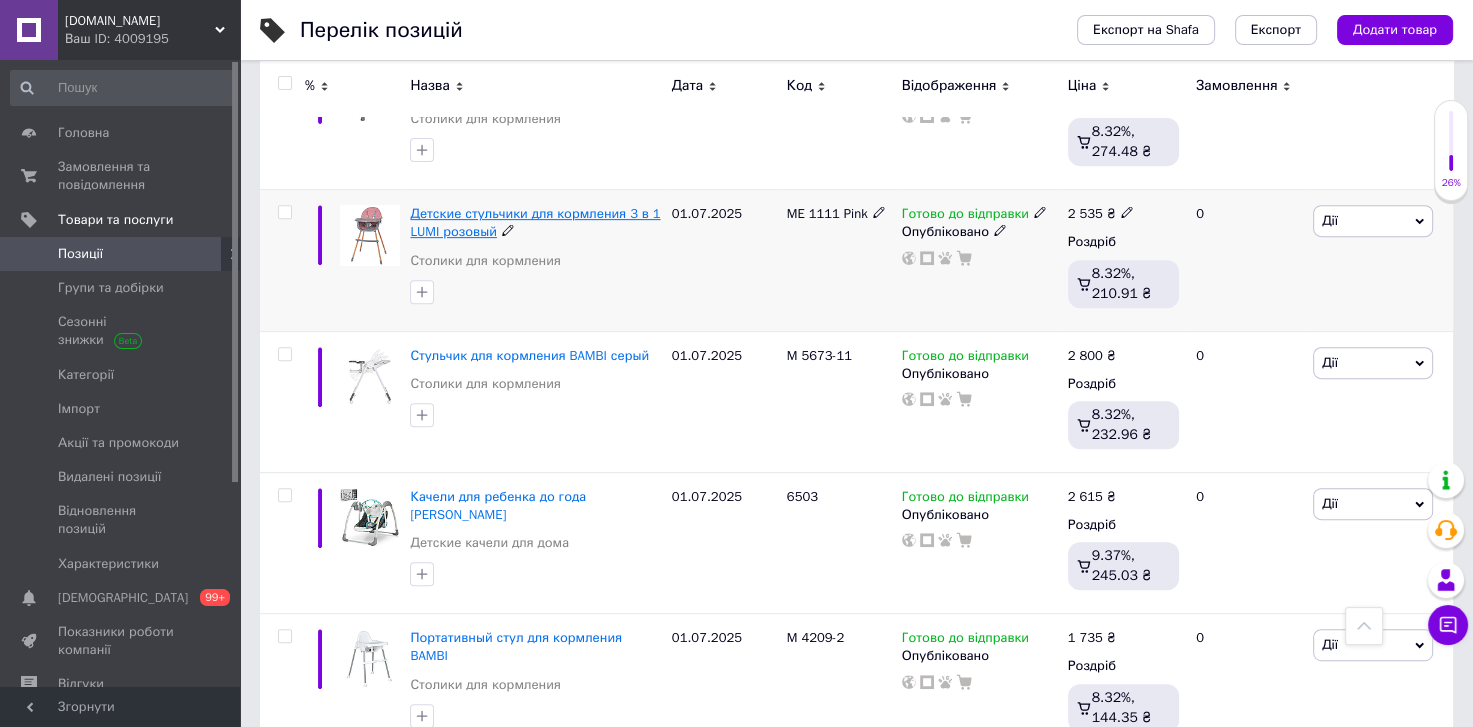 click on "Детские стульчики для кормления 3 в 1 LUMI розовый" at bounding box center [535, 222] 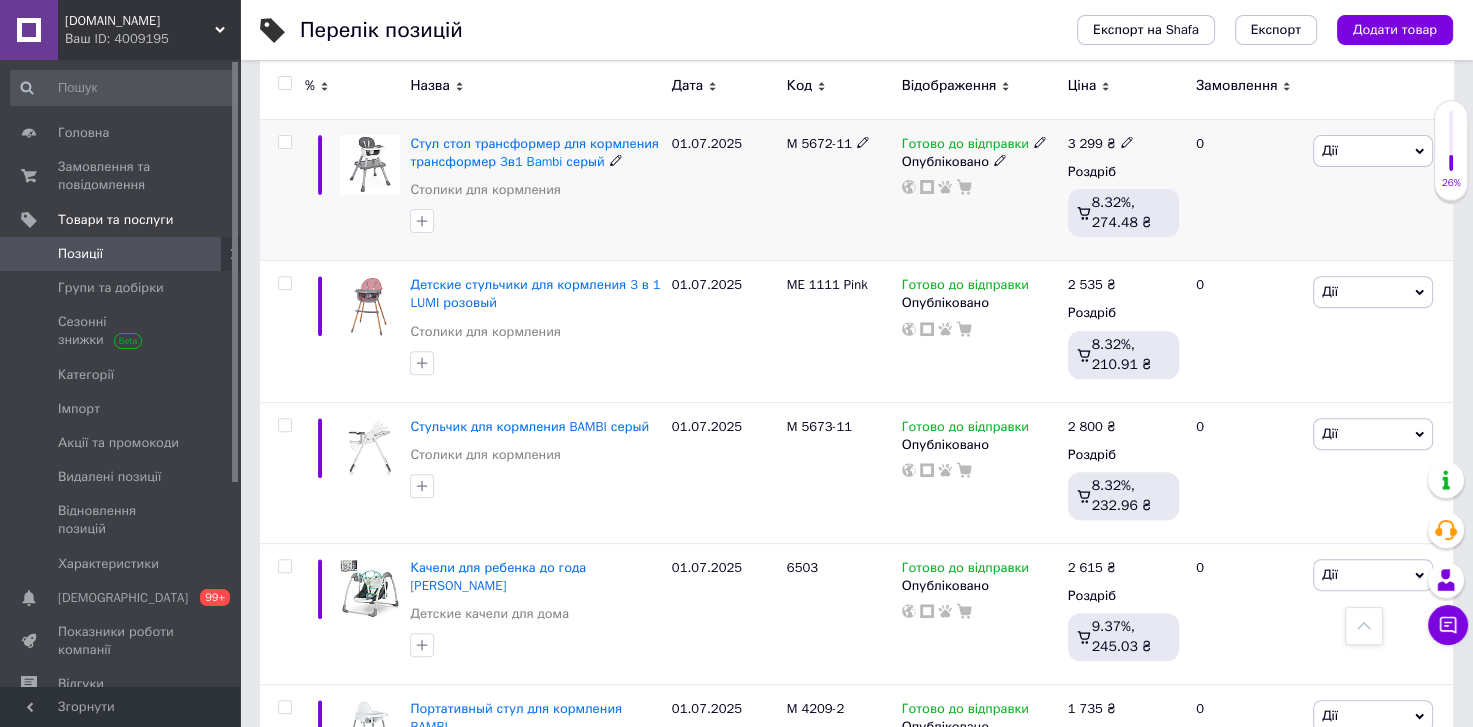 scroll, scrollTop: 687, scrollLeft: 0, axis: vertical 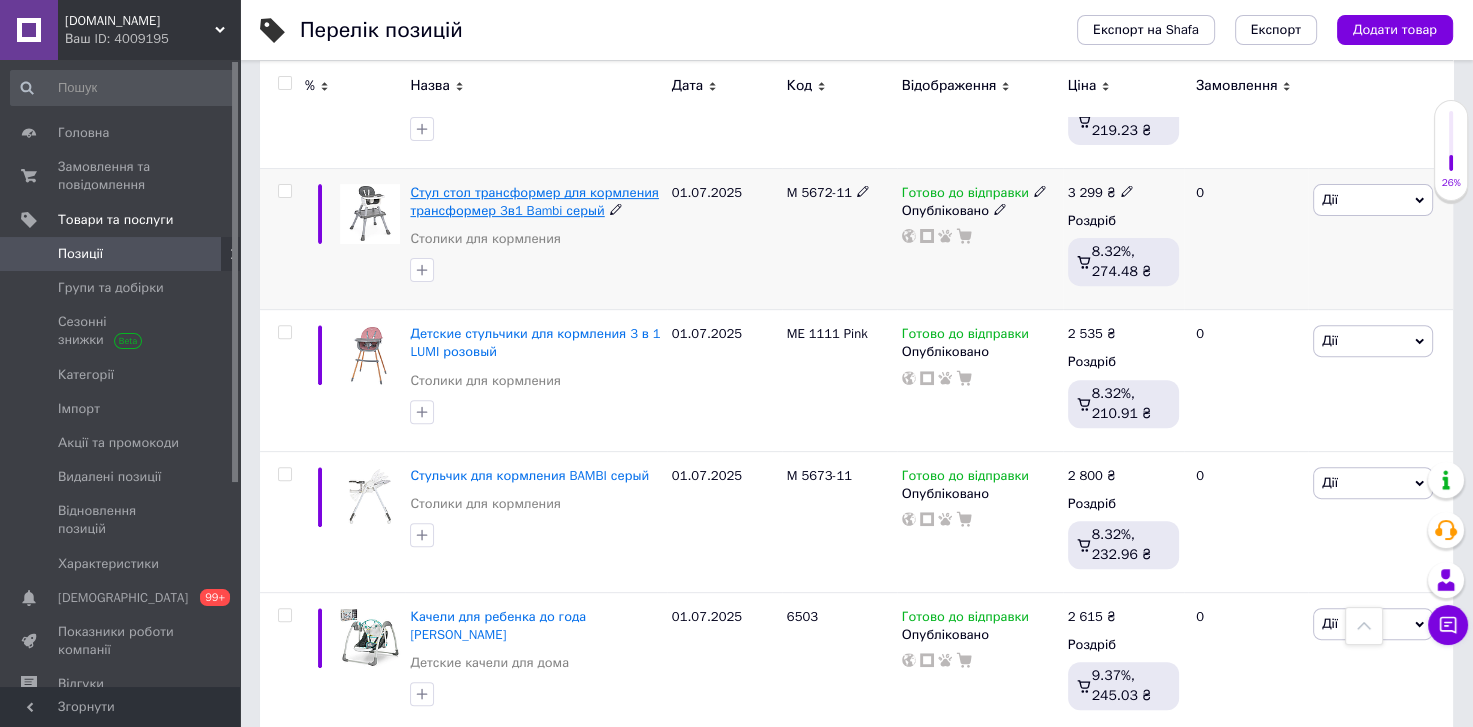 click on "Стул стол трансформер для кормления трансформер 3в1 Bambi серый" at bounding box center (534, 201) 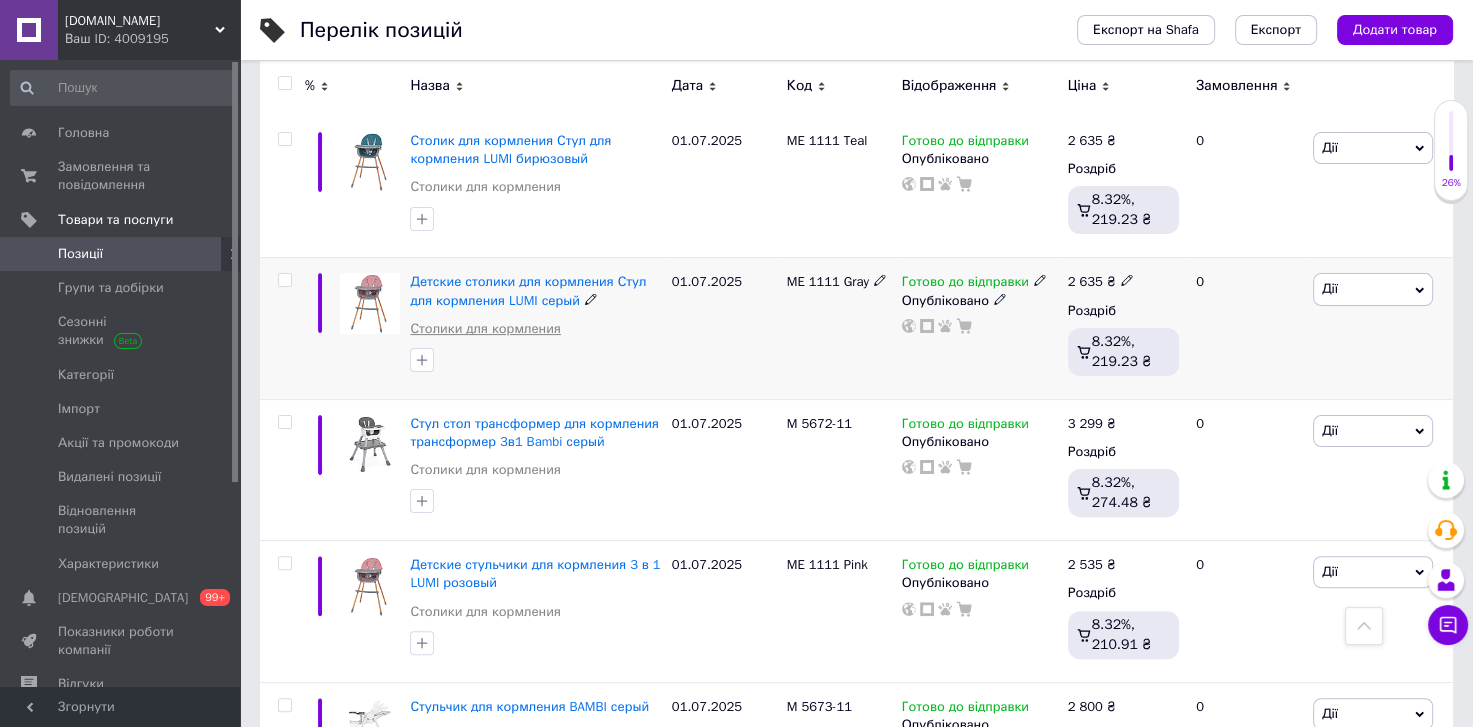 scroll, scrollTop: 448, scrollLeft: 0, axis: vertical 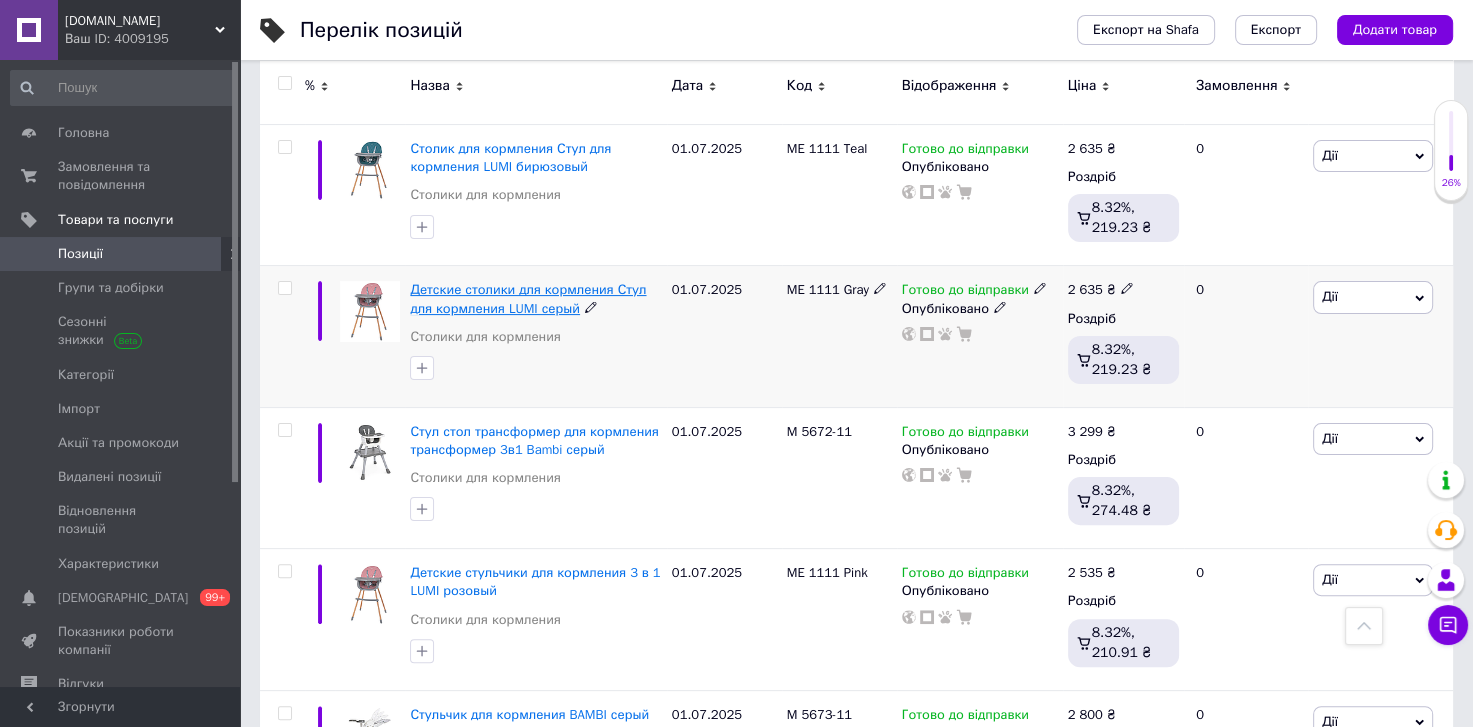 click on "Детские столики для кормления Стул для кормления LUMI серый" at bounding box center [528, 298] 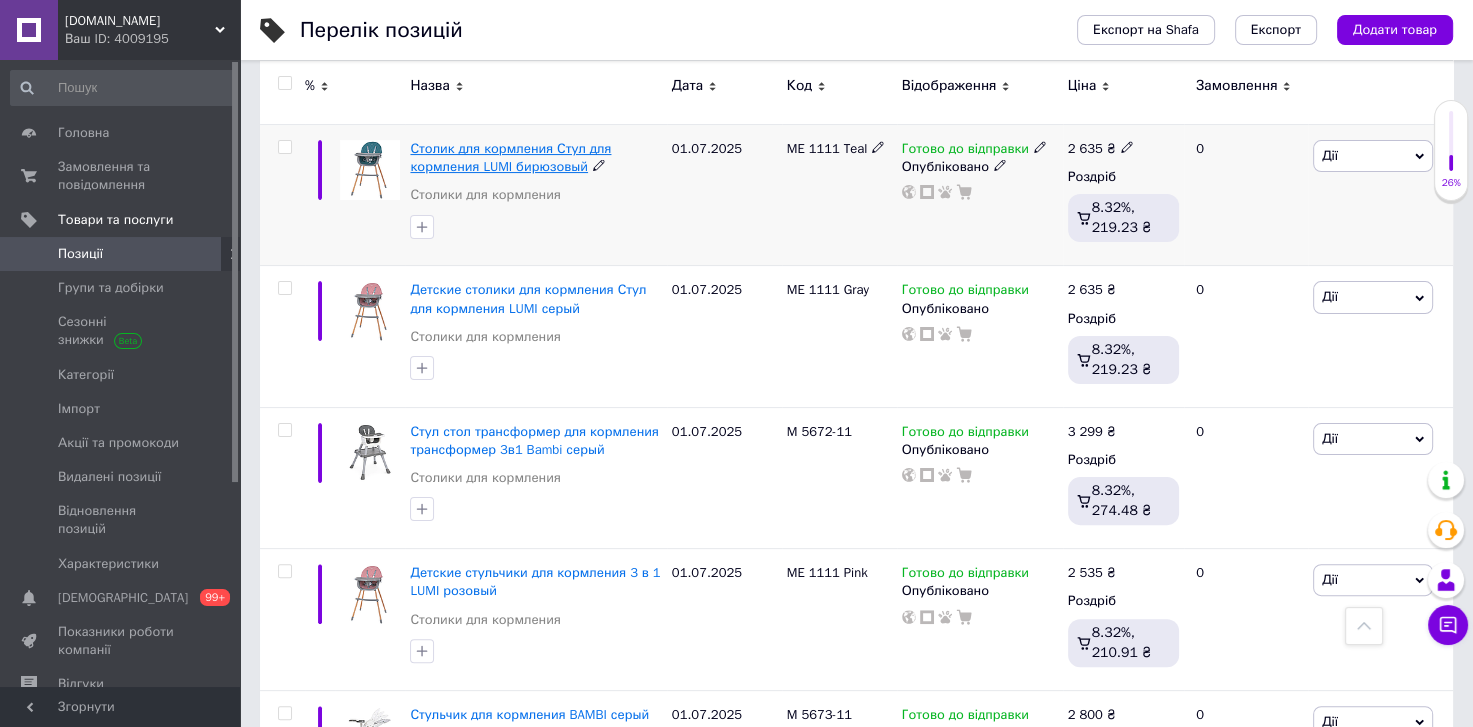 click on "Столик для кормления Стул для кормления LUMI бирюзовый" at bounding box center [510, 157] 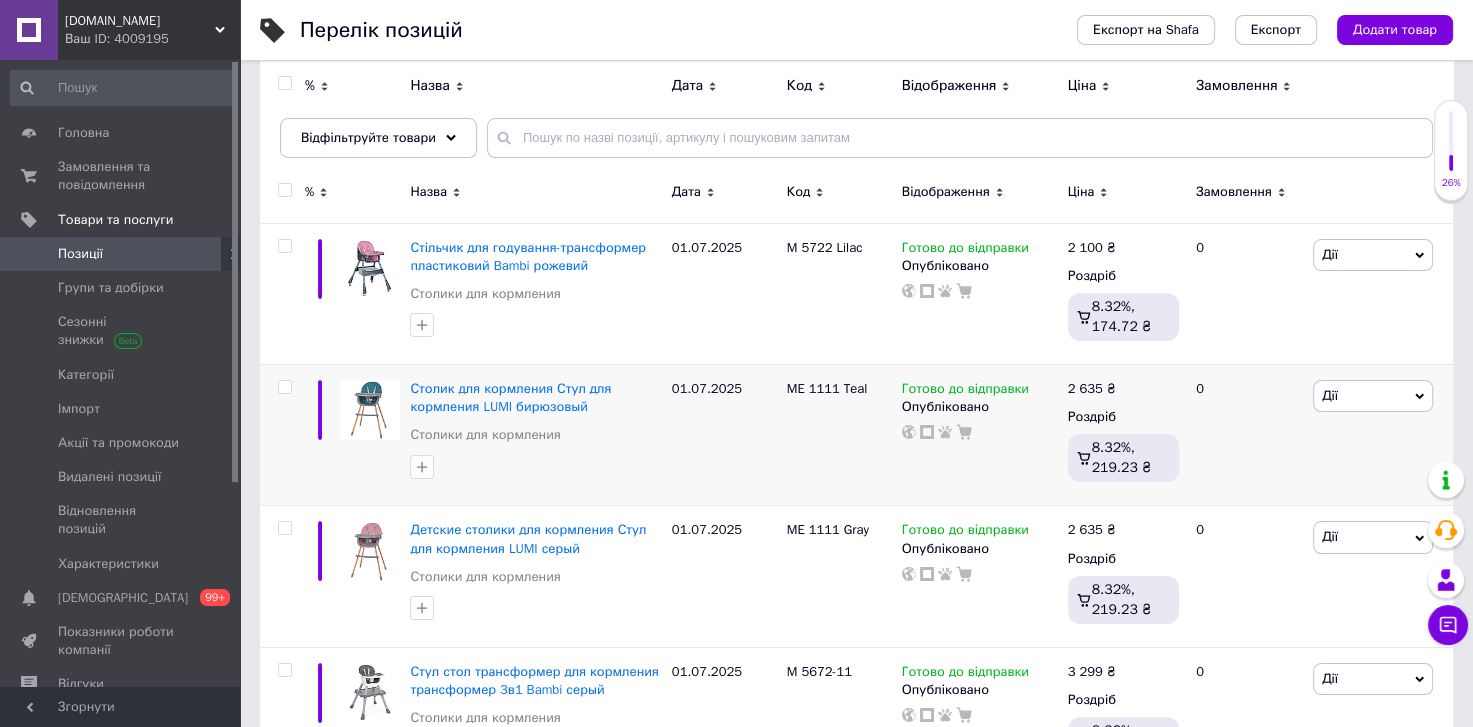 scroll, scrollTop: 87, scrollLeft: 0, axis: vertical 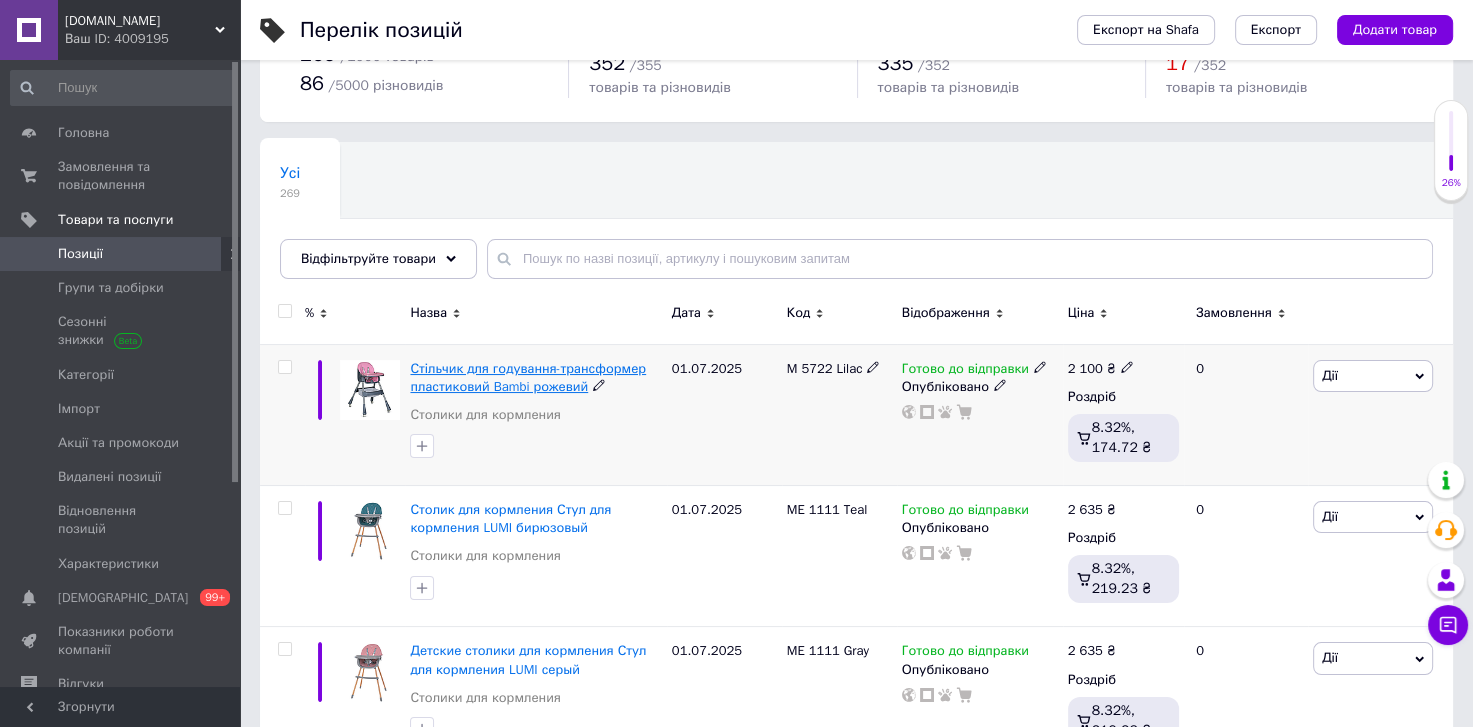 click on "Стільчик для годування-трансформер пластиковий Bambi рожевий" at bounding box center [528, 377] 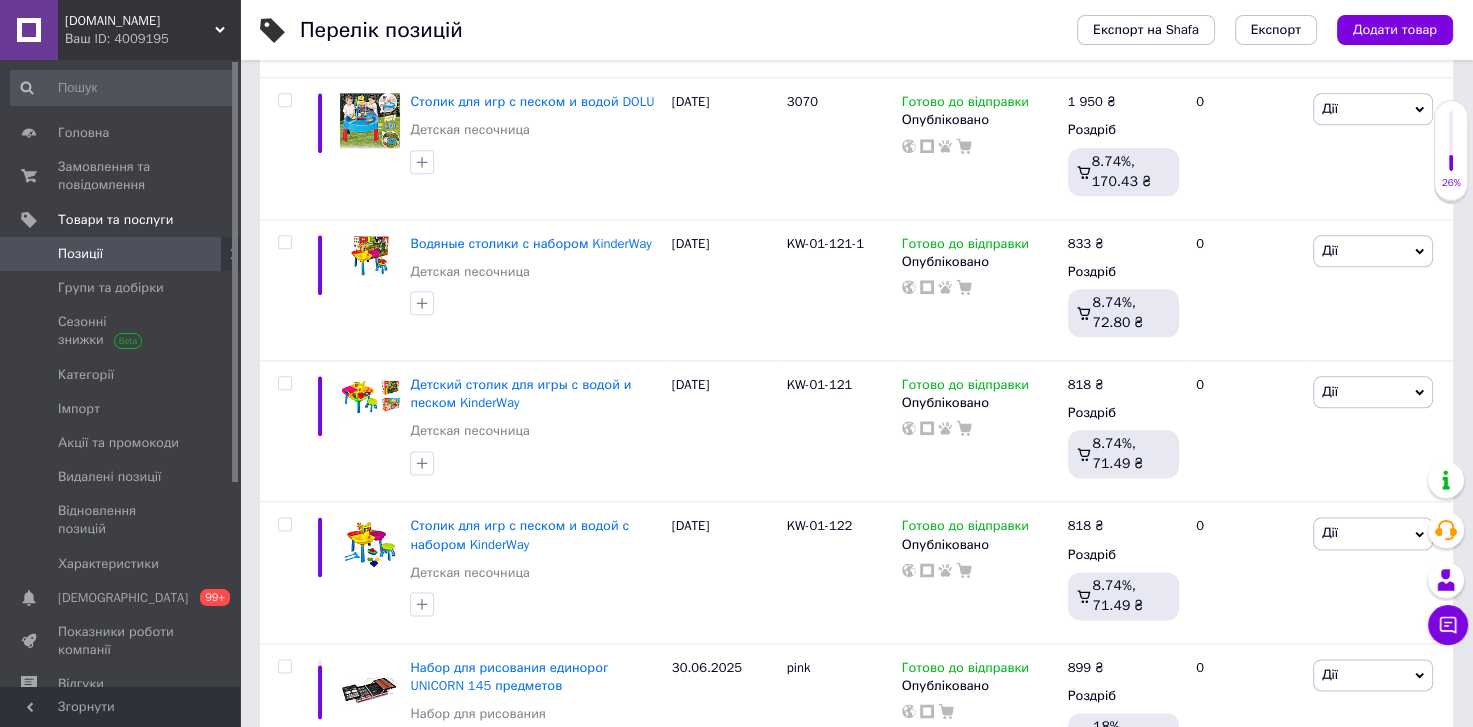 scroll, scrollTop: 2607, scrollLeft: 0, axis: vertical 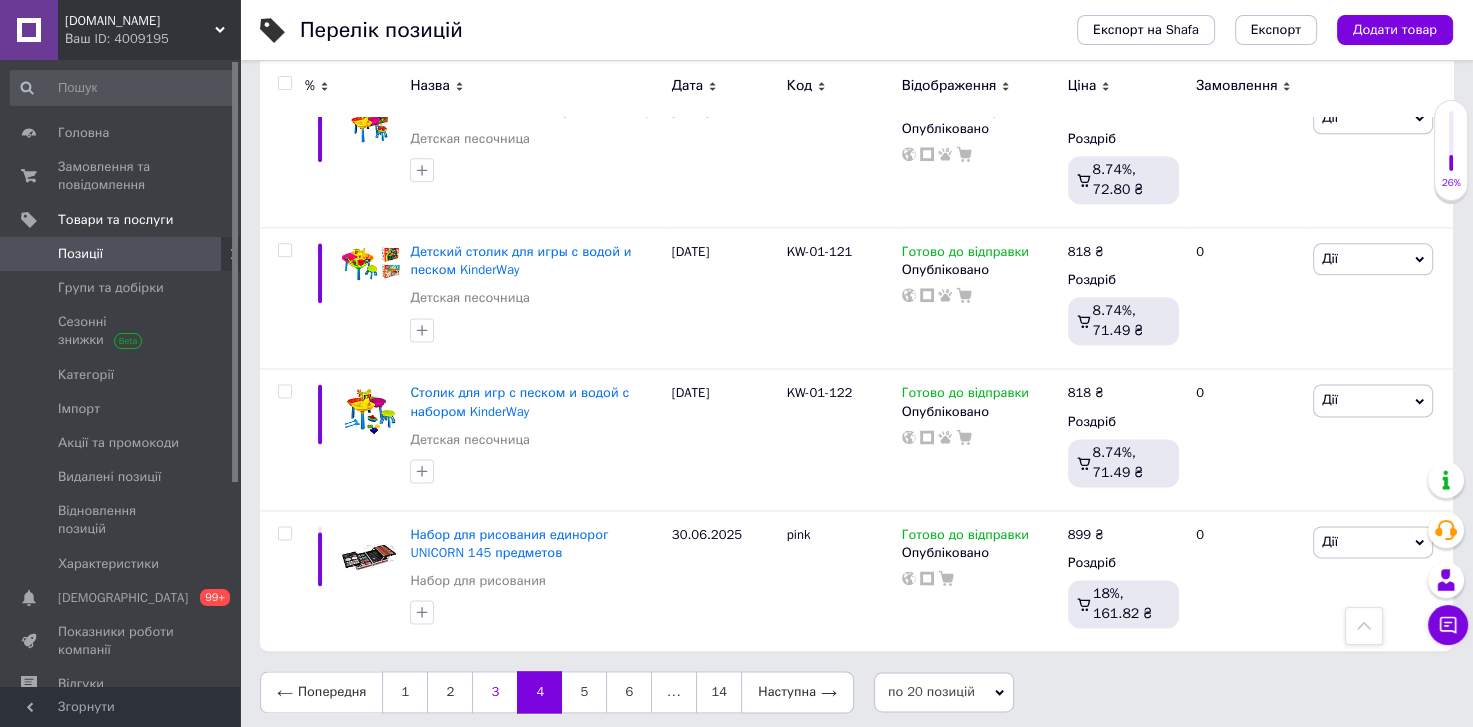 click on "3" at bounding box center [494, 692] 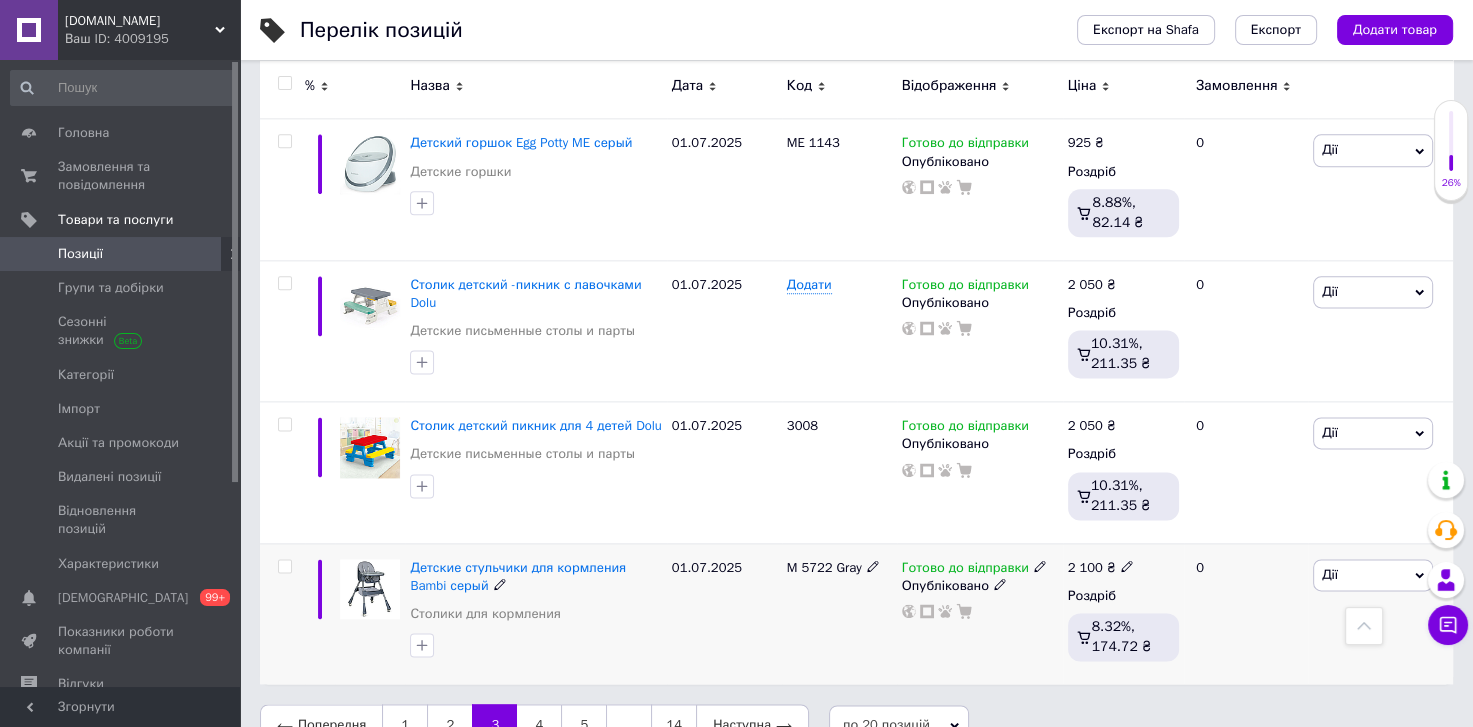 click at bounding box center [284, 566] 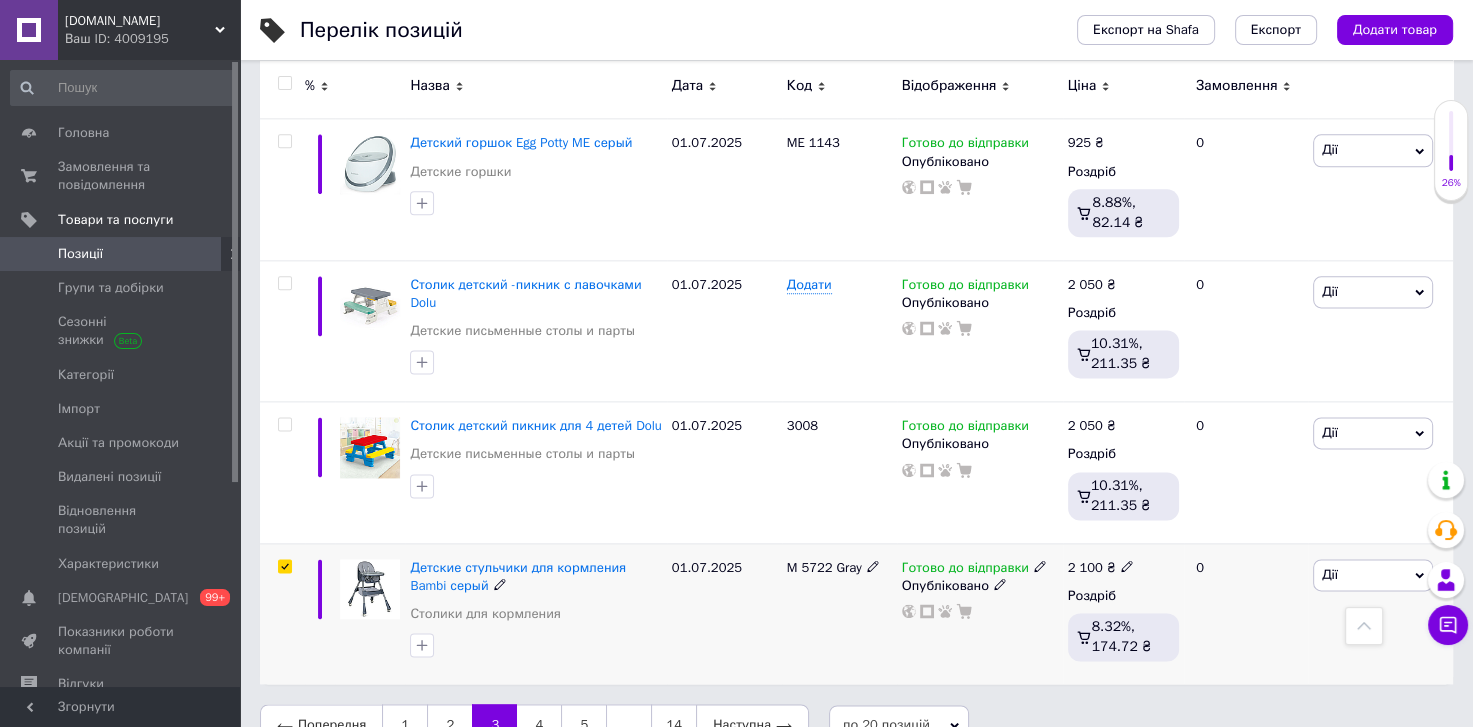 checkbox on "true" 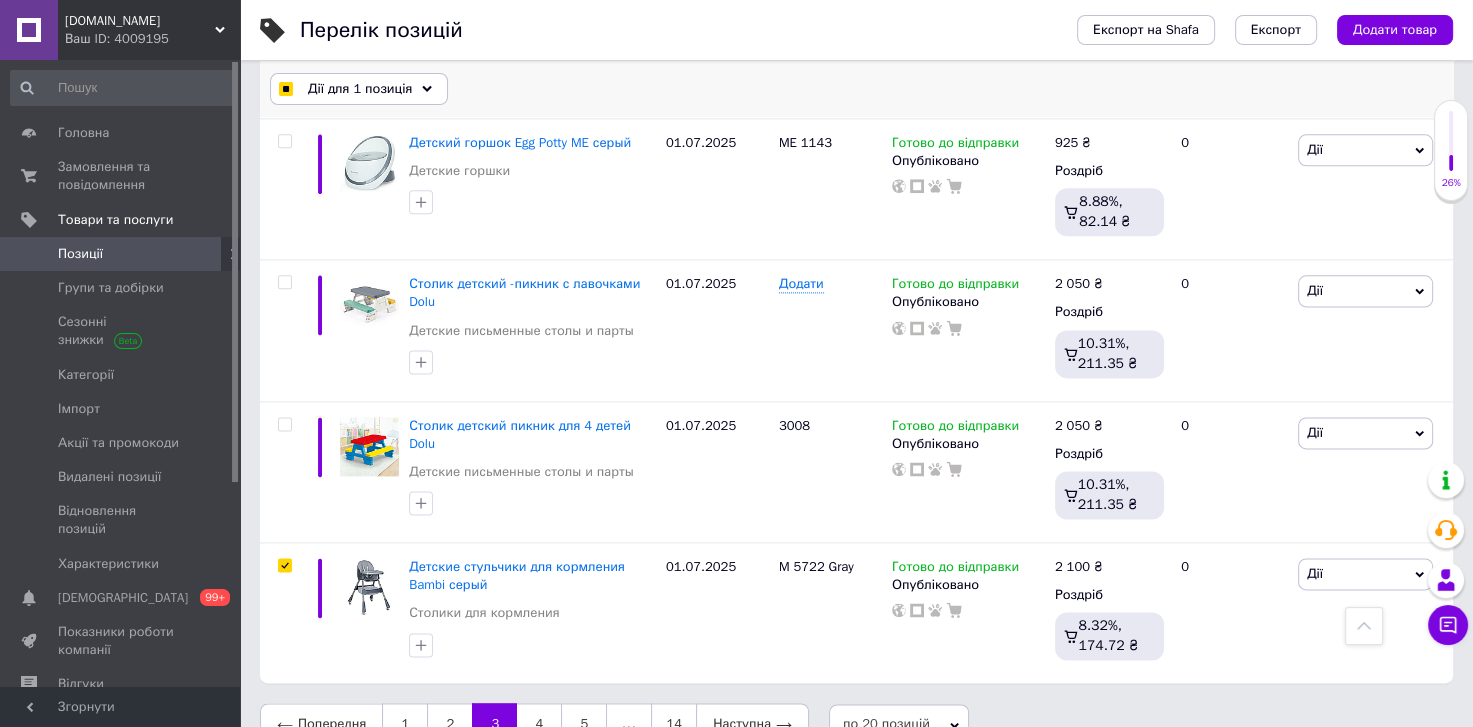click on "Дії для 1 позиція" at bounding box center (360, 89) 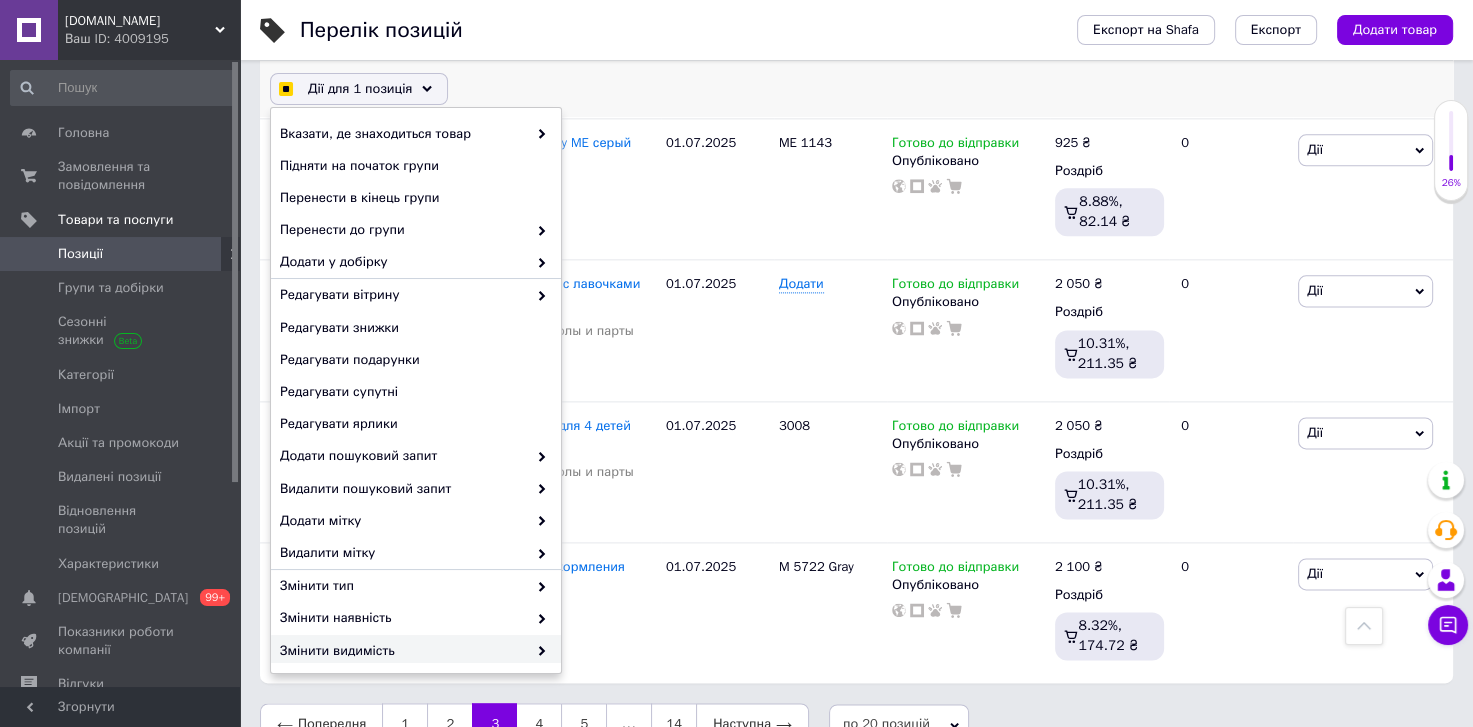 checkbox on "true" 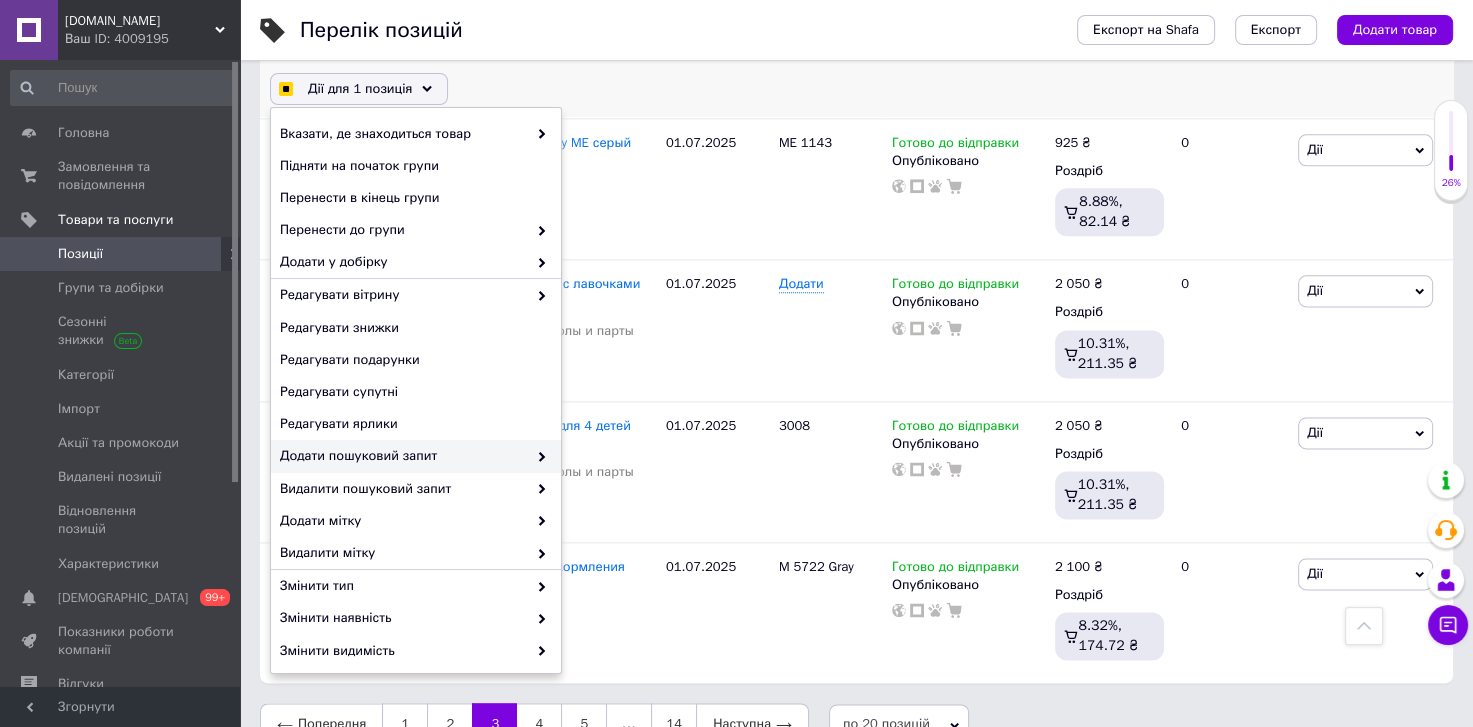 checkbox on "true" 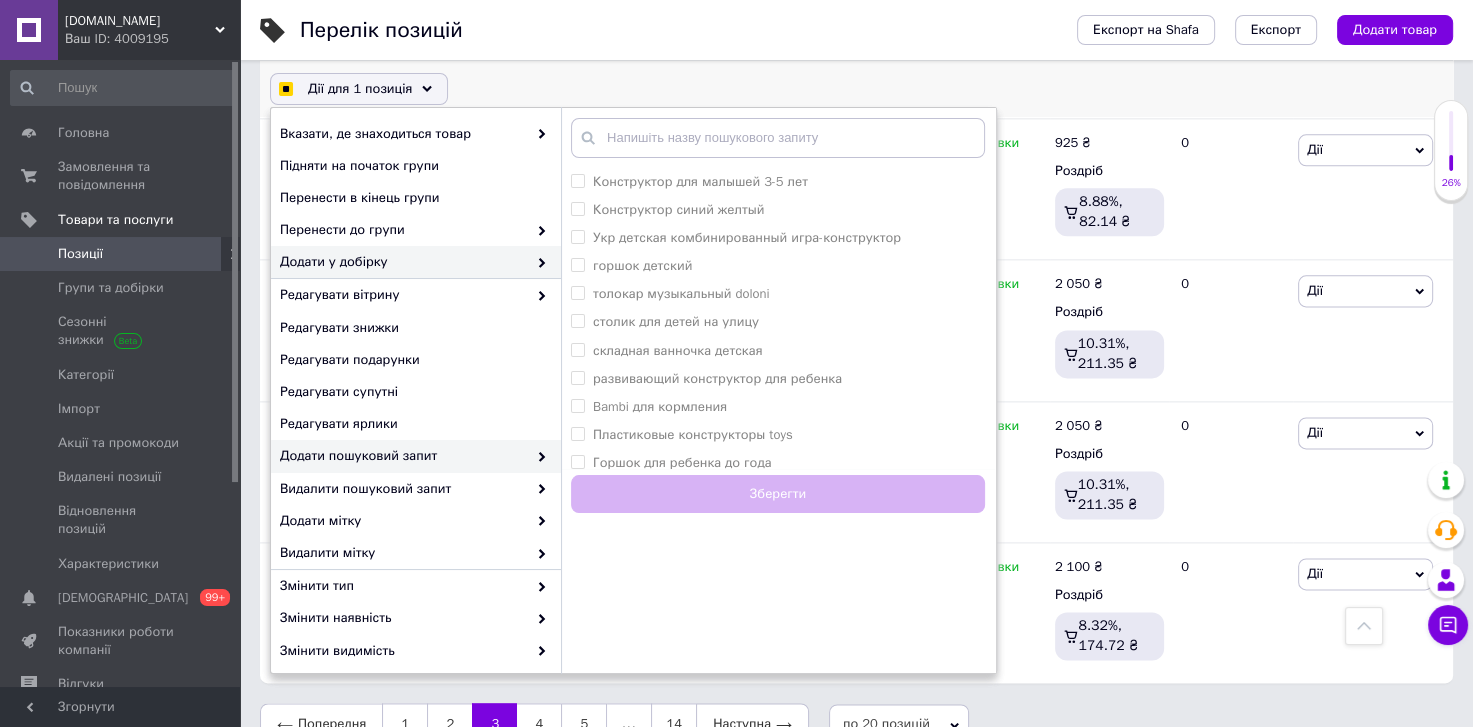 checkbox on "true" 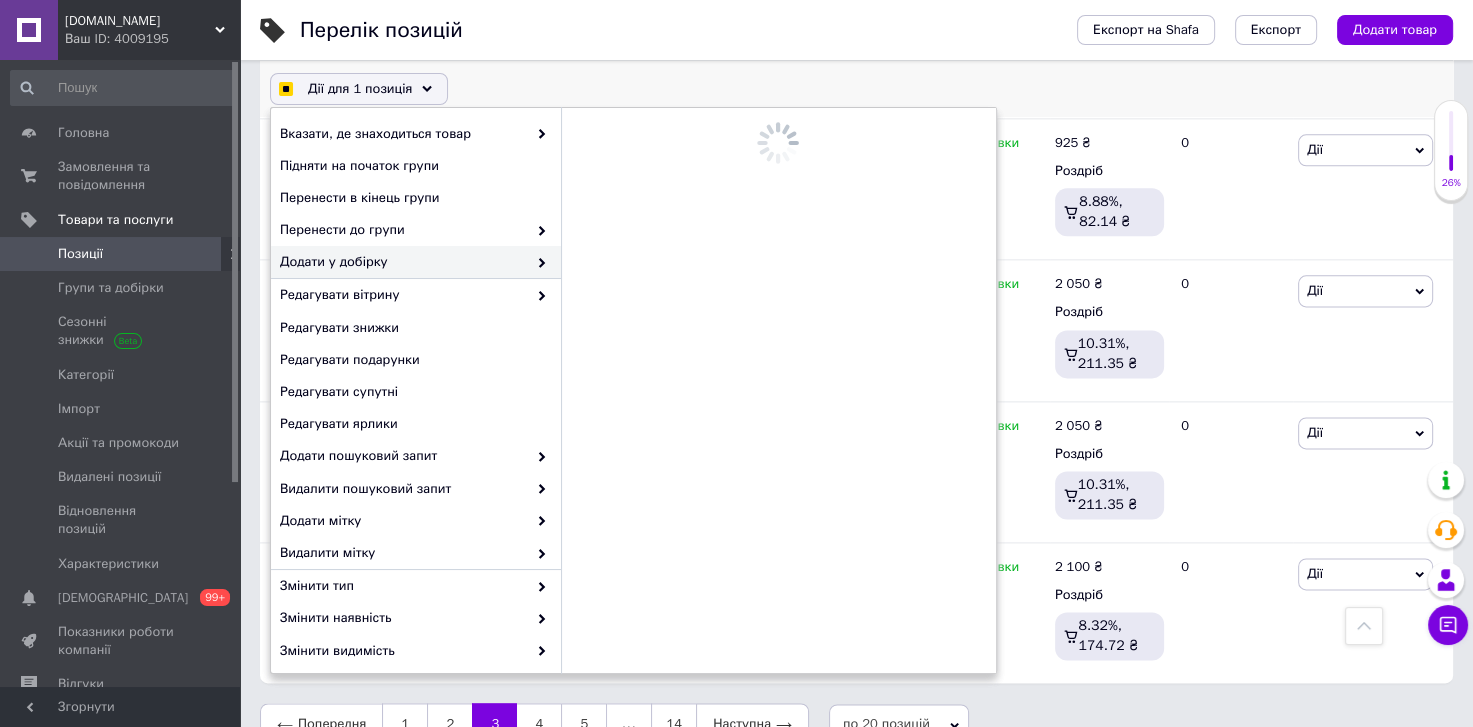 checkbox on "true" 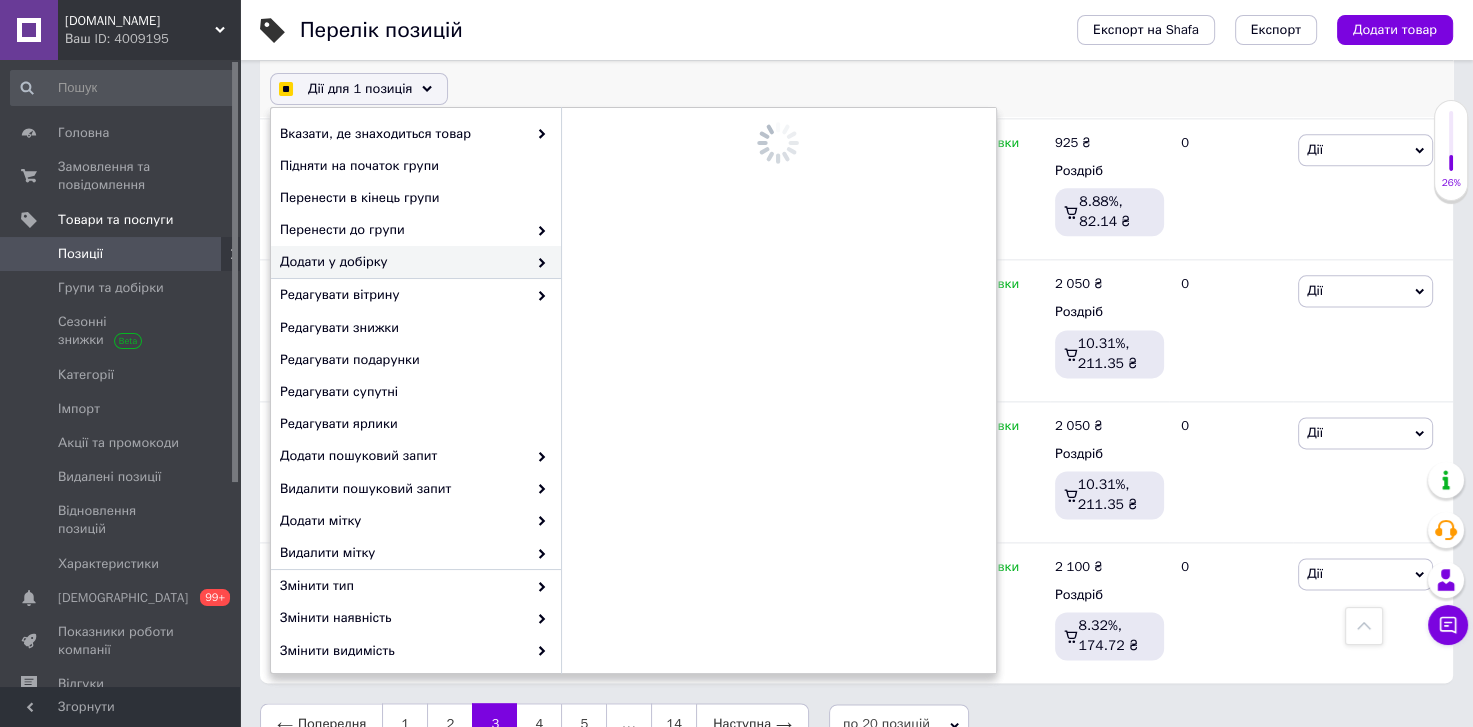 checkbox on "true" 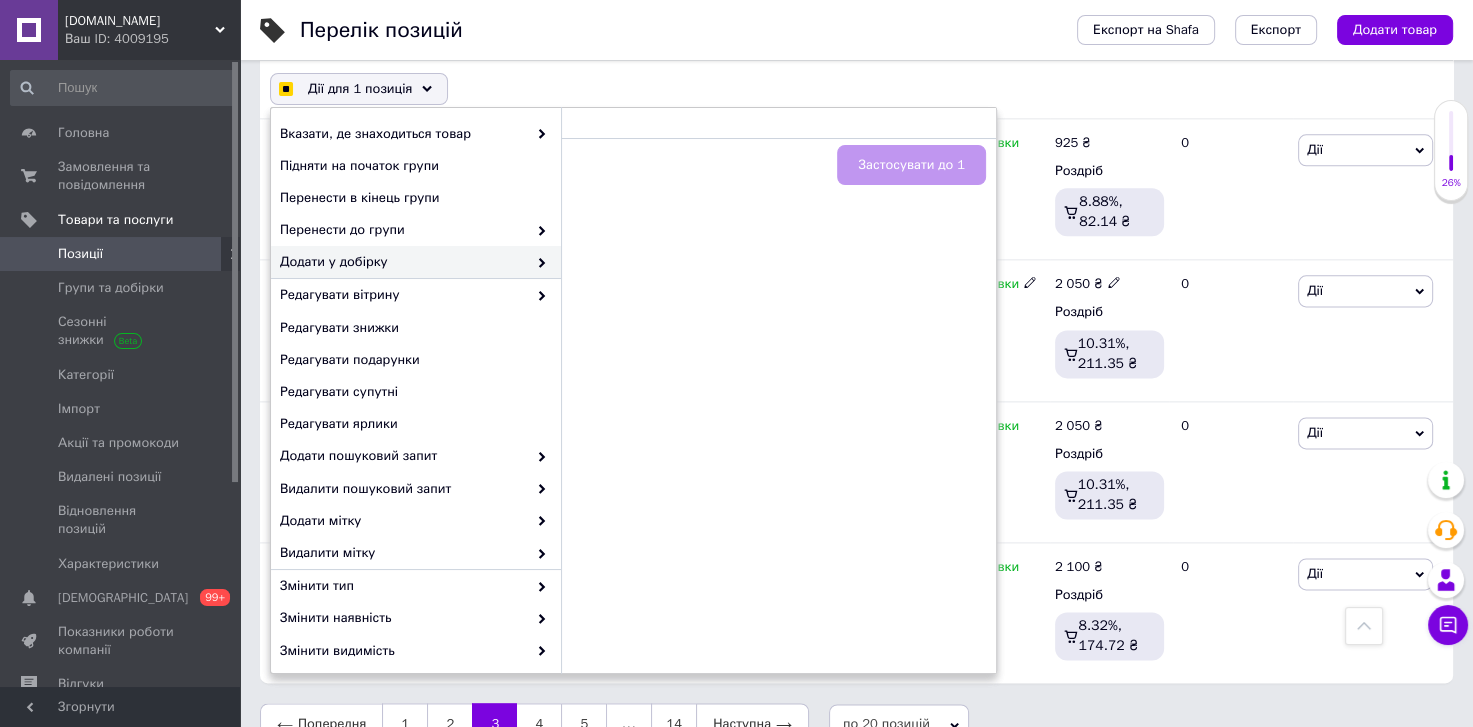 checkbox on "true" 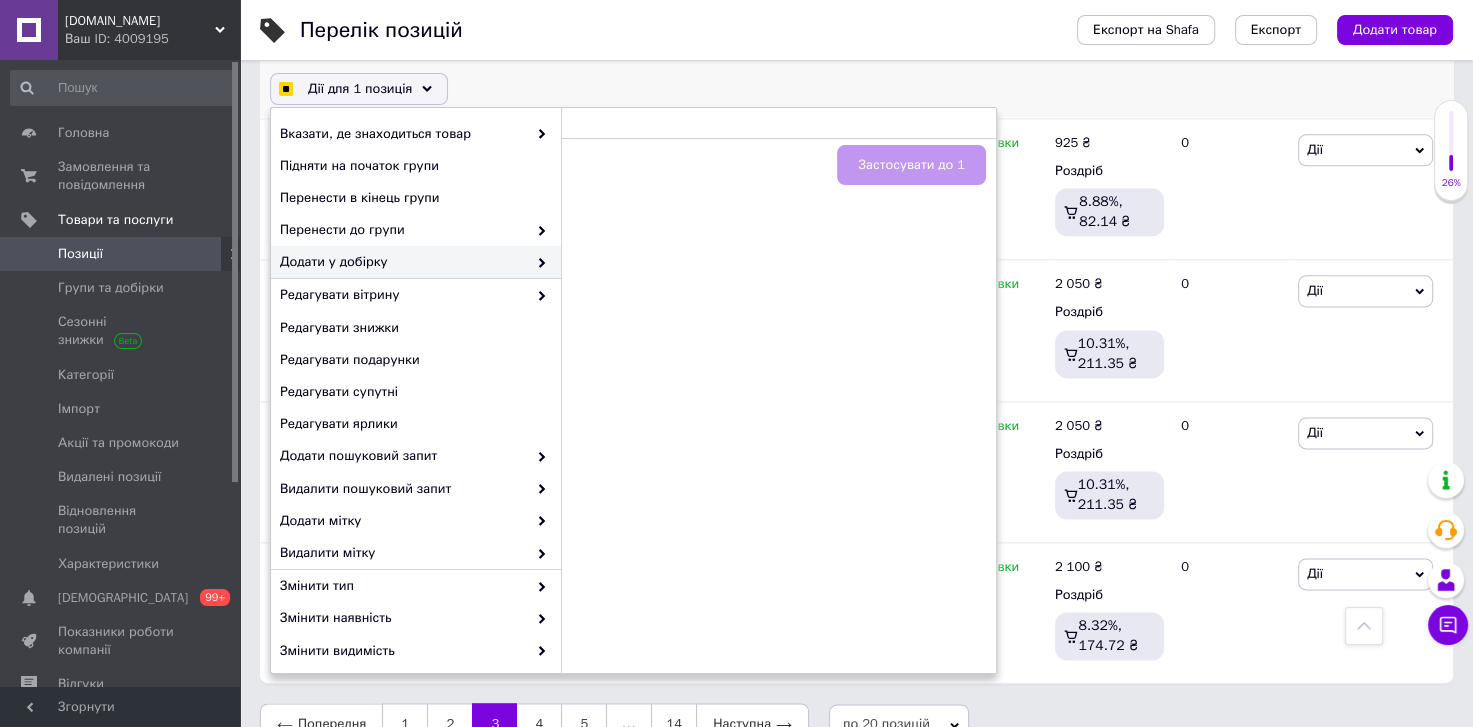 click on "Дії для 1 позиція Вибрати усі 269 позицій Вибрані всі 269 позицій Скасувати обрані Вказати, де знаходиться товар Підняти на початок групи Перенести в кінець групи Перенести до групи Додати у добірку Застосувати до 1 Редагувати вітрину Редагувати знижки Редагувати подарунки Редагувати супутні Редагувати ярлики Додати пошуковий запит Видалити пошуковий запит Додати мітку Видалити мітку Змінити тип Змінити наявність Змінити видимість Додати до замовлення Додати в кампанію Каталог ProSale Експорт груп та позицій Видалити" at bounding box center [856, 89] 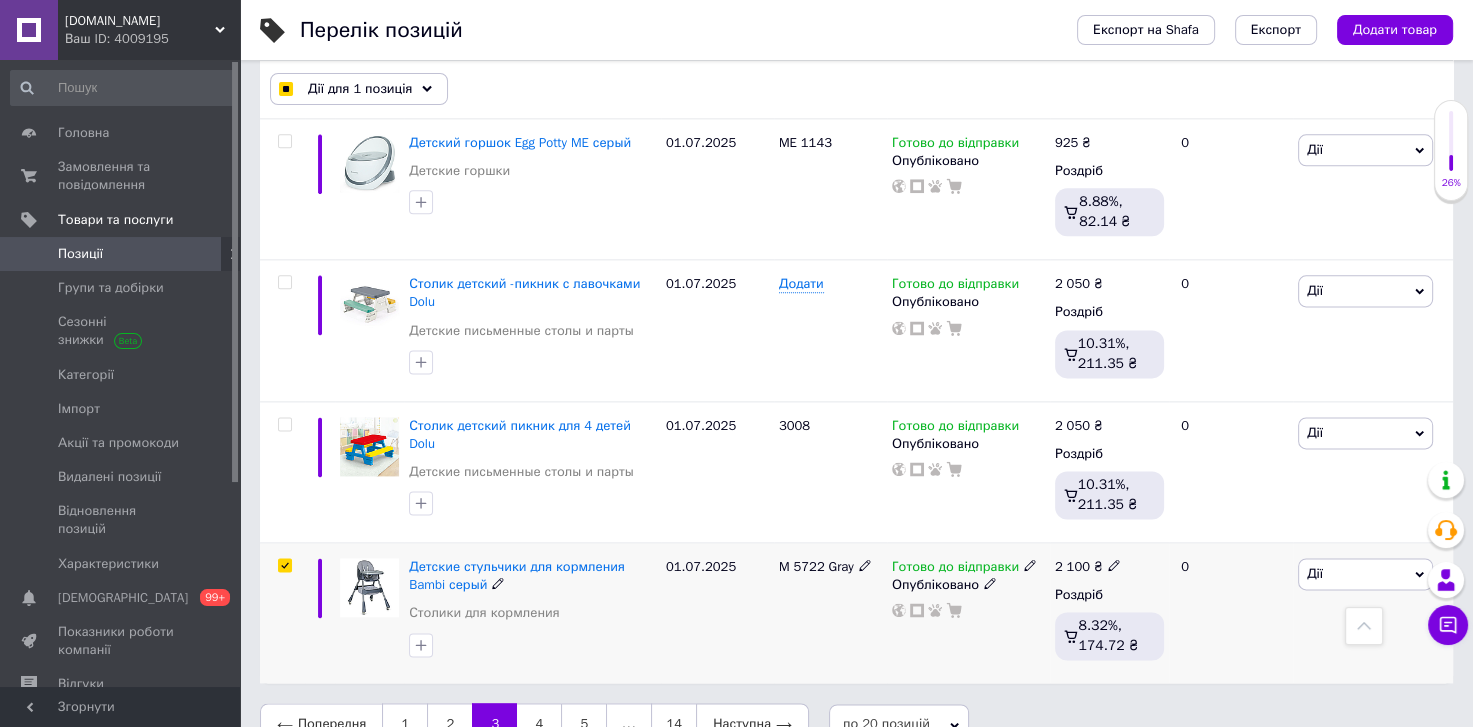 click at bounding box center [284, 565] 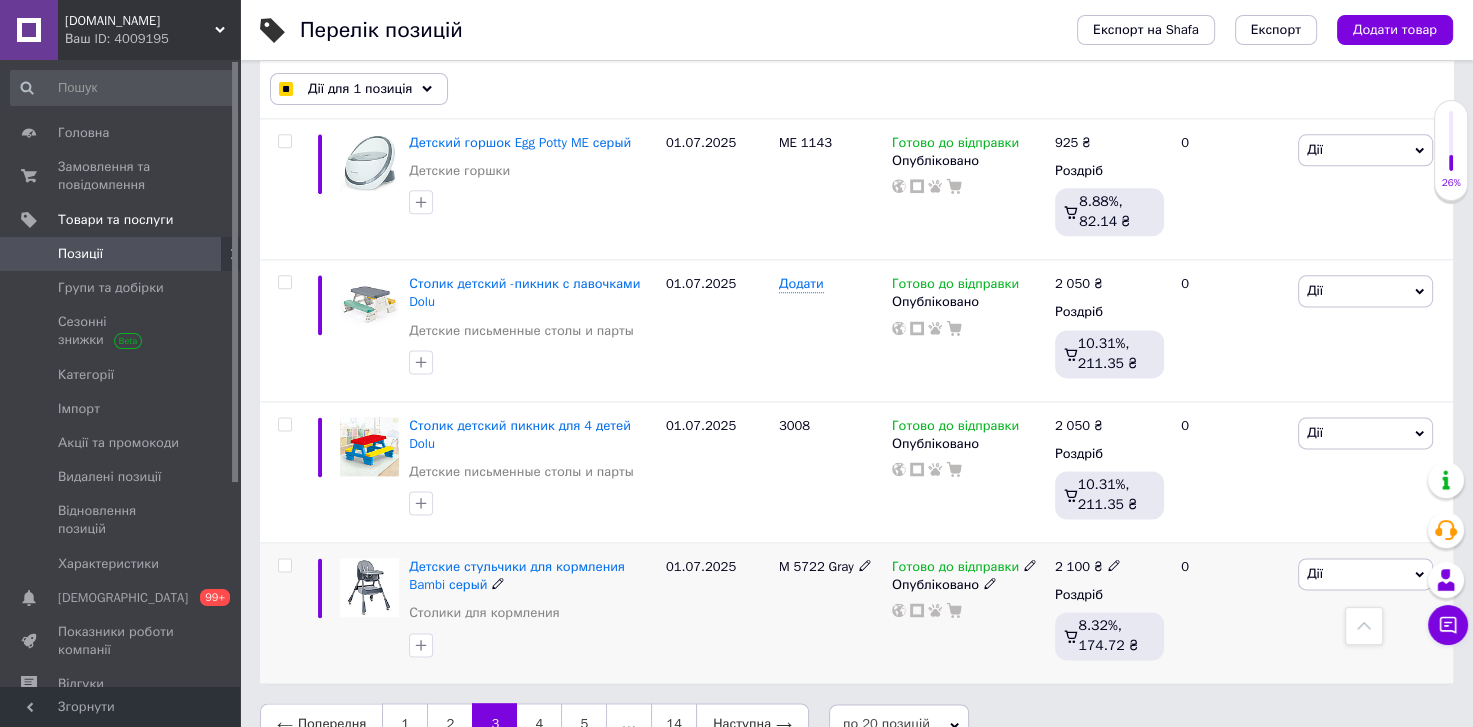 checkbox on "false" 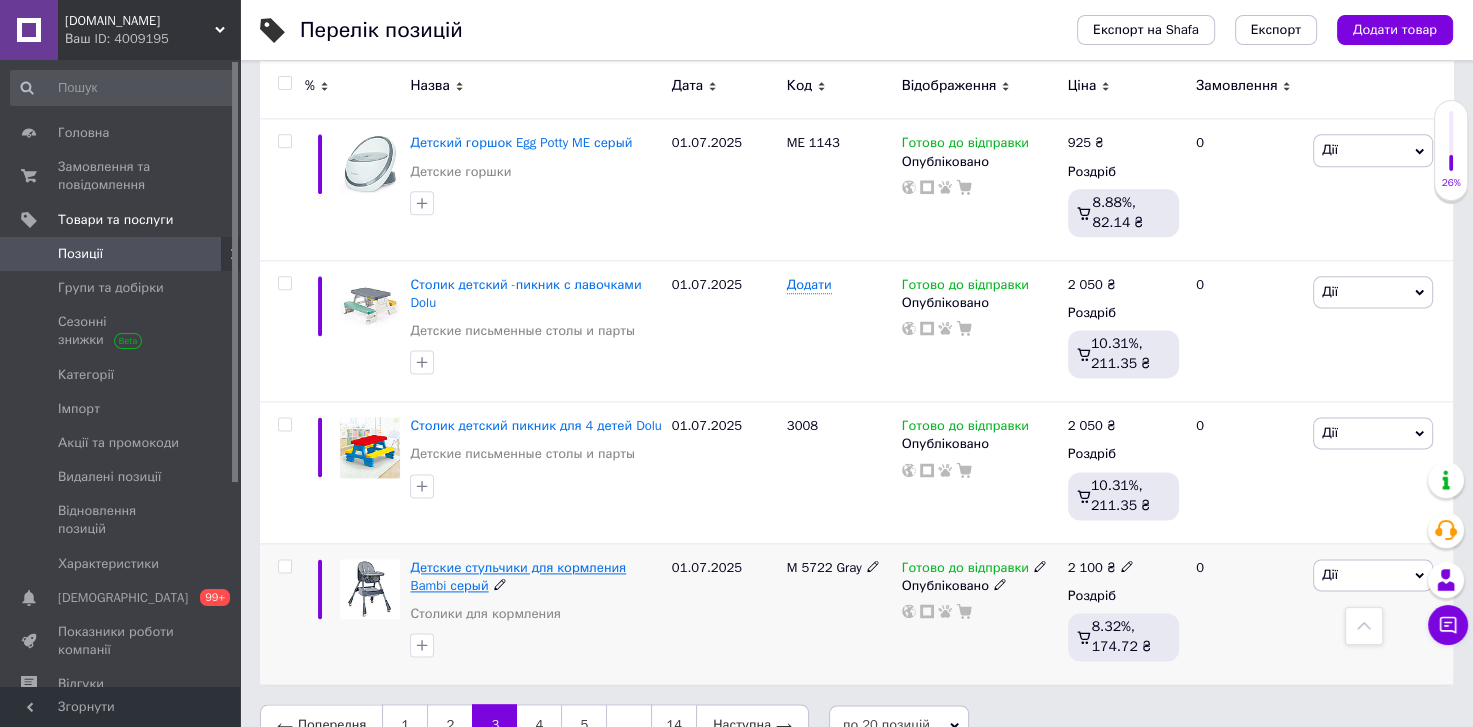 click on "Детские стульчики для кормления Bambi серый" at bounding box center [518, 576] 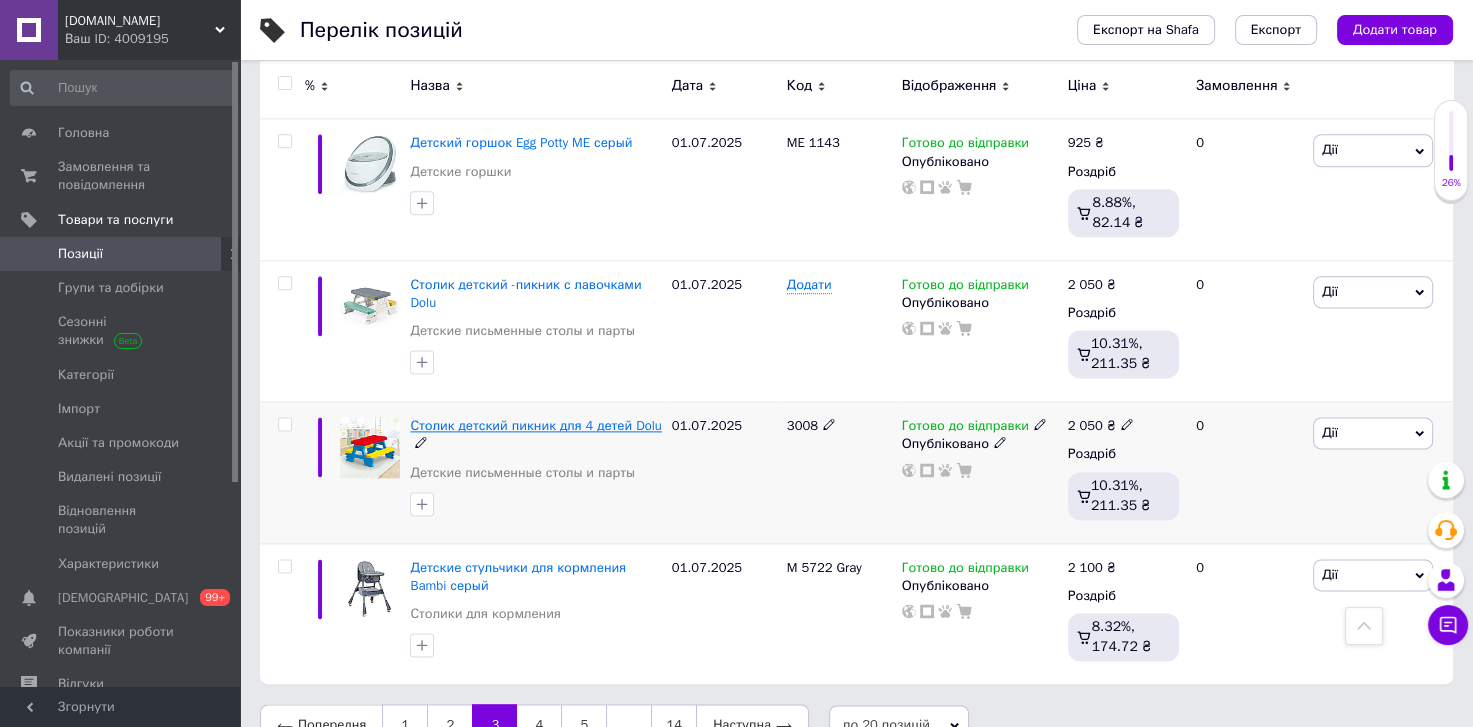 click on "Столик детский пикник для 4 детей Dolu" at bounding box center (535, 425) 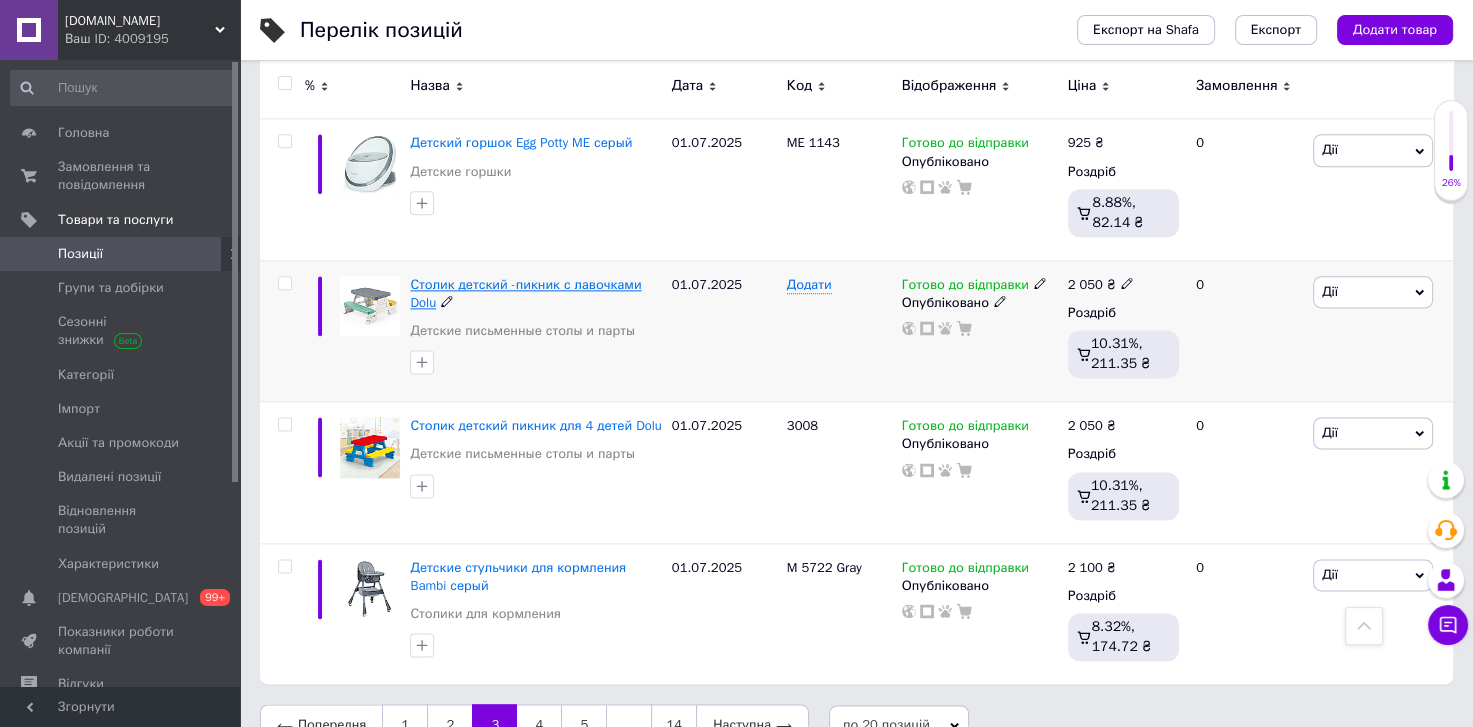 click on "Столик детский -пикник с лавочками Dolu" at bounding box center (525, 293) 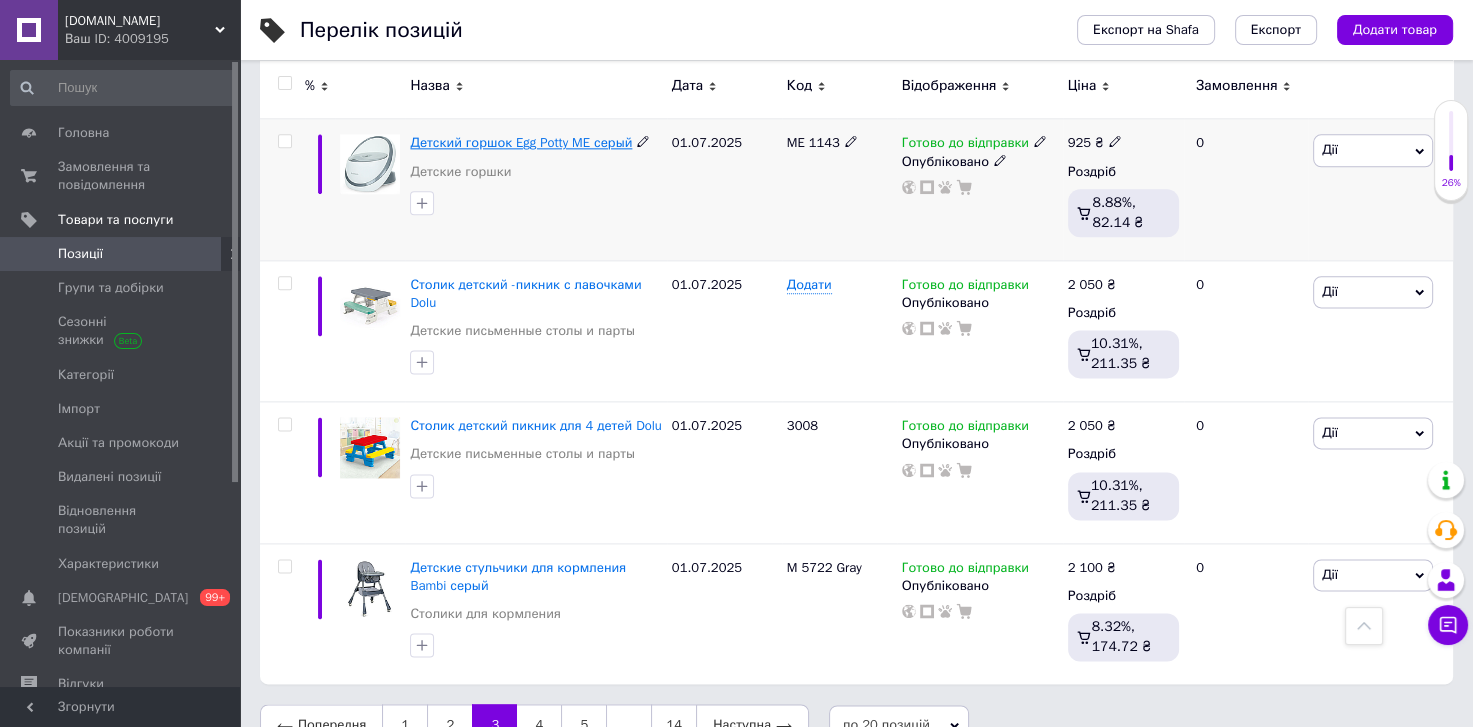 click on "Детский горшок Egg Potty ME серый" at bounding box center [521, 142] 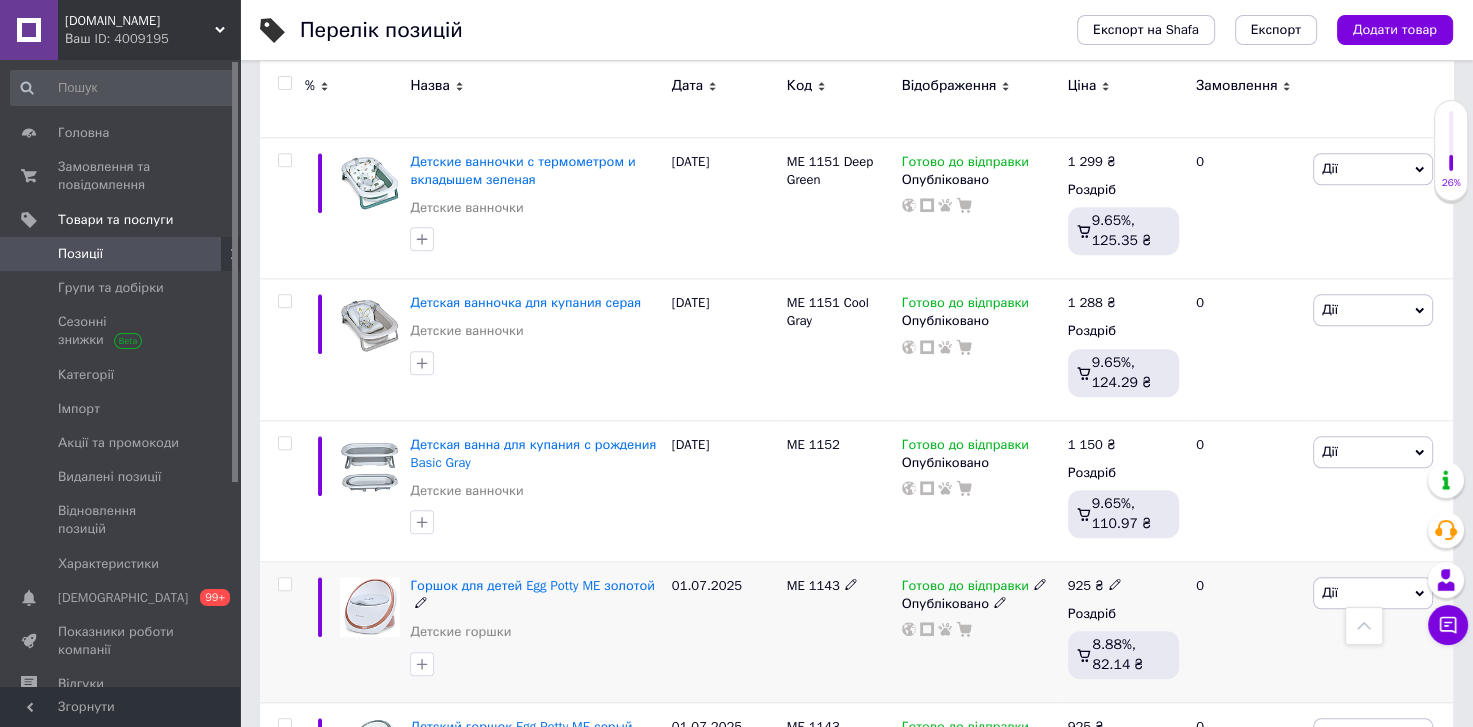 scroll, scrollTop: 2007, scrollLeft: 0, axis: vertical 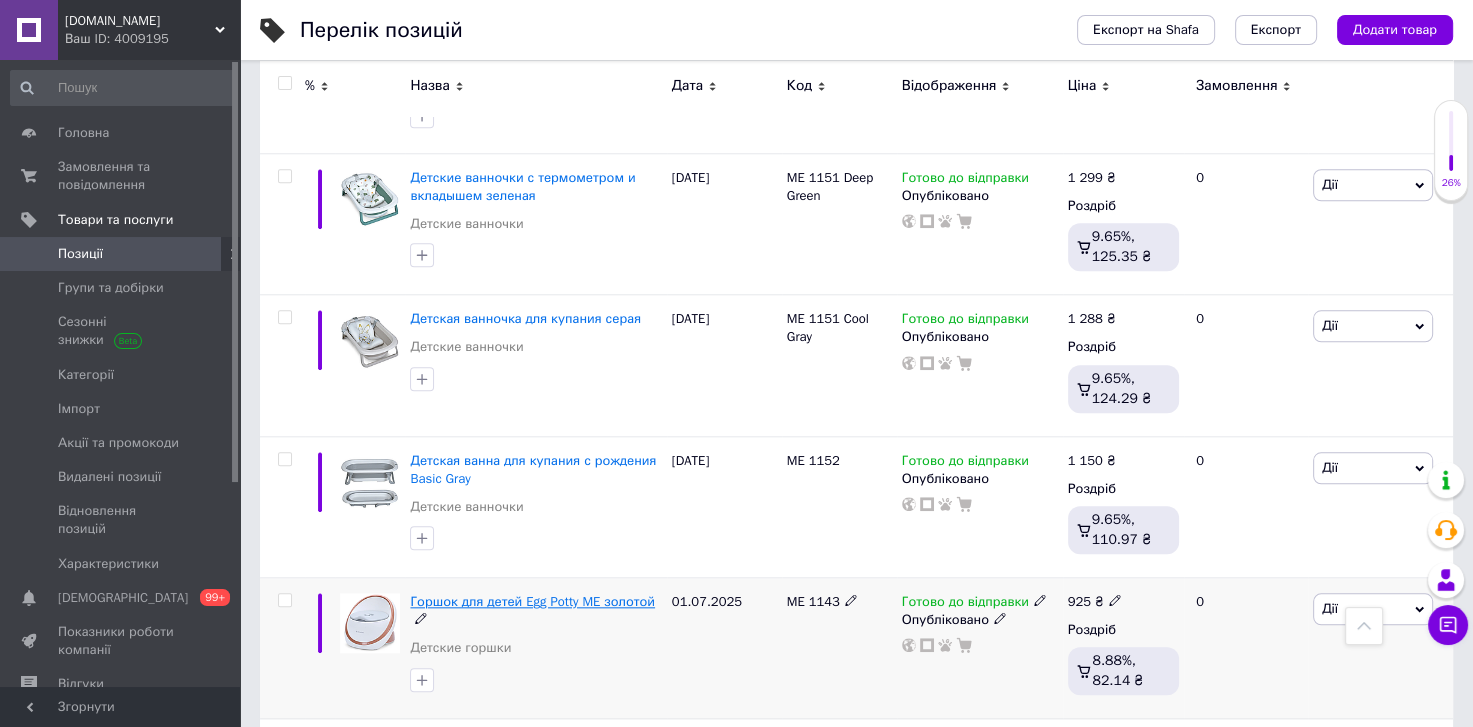 click on "Горшок для детей Egg Potty ME золотой" at bounding box center (532, 601) 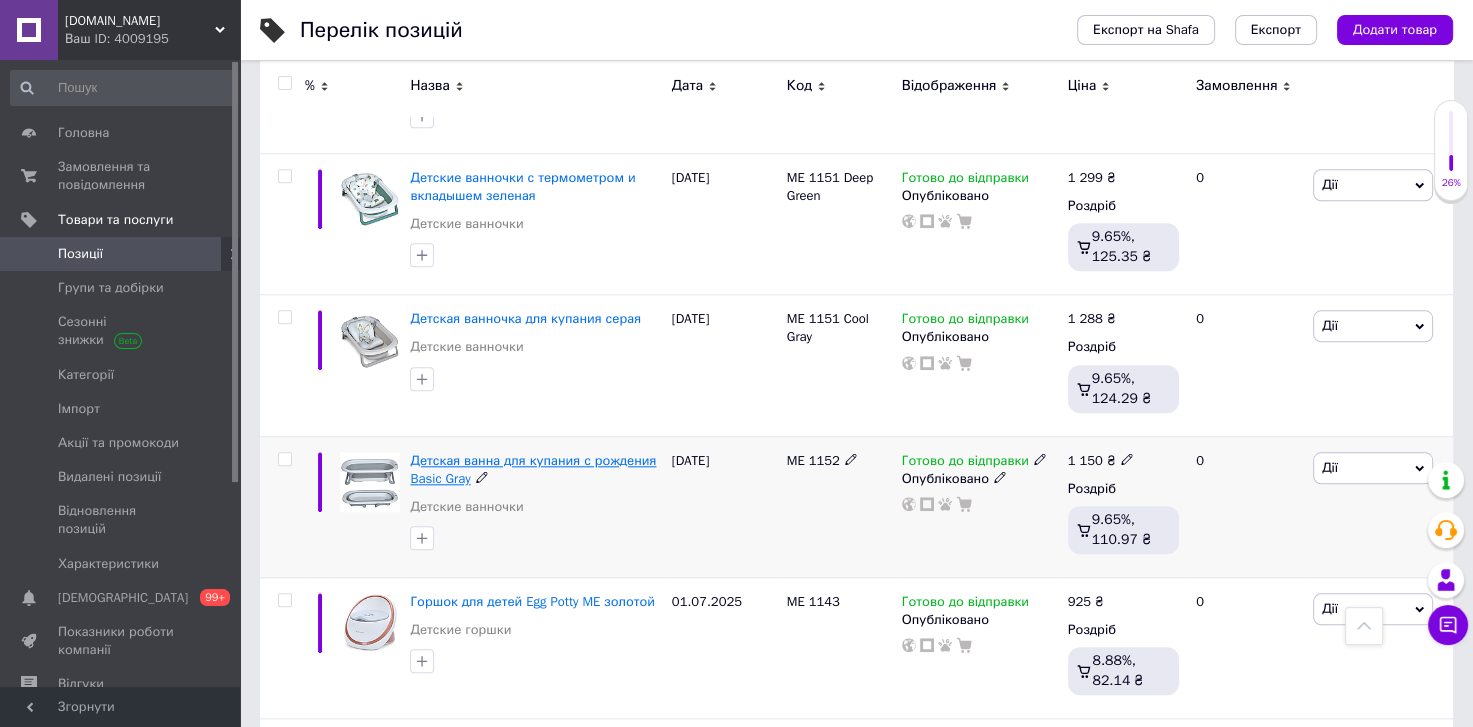 click on "Детская ванна для купания с рождения Basic Gray" at bounding box center [533, 469] 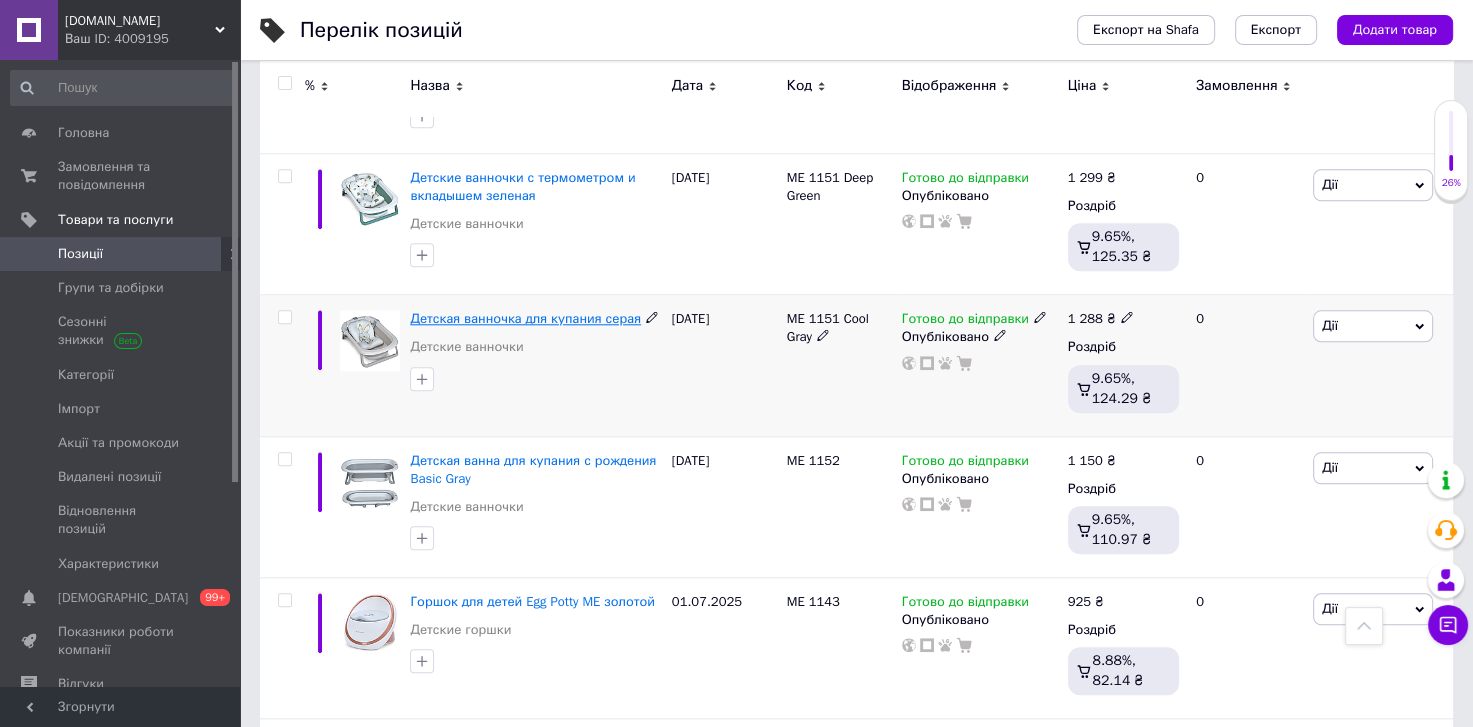 click on "Детская ванночка для купания серая" at bounding box center (525, 318) 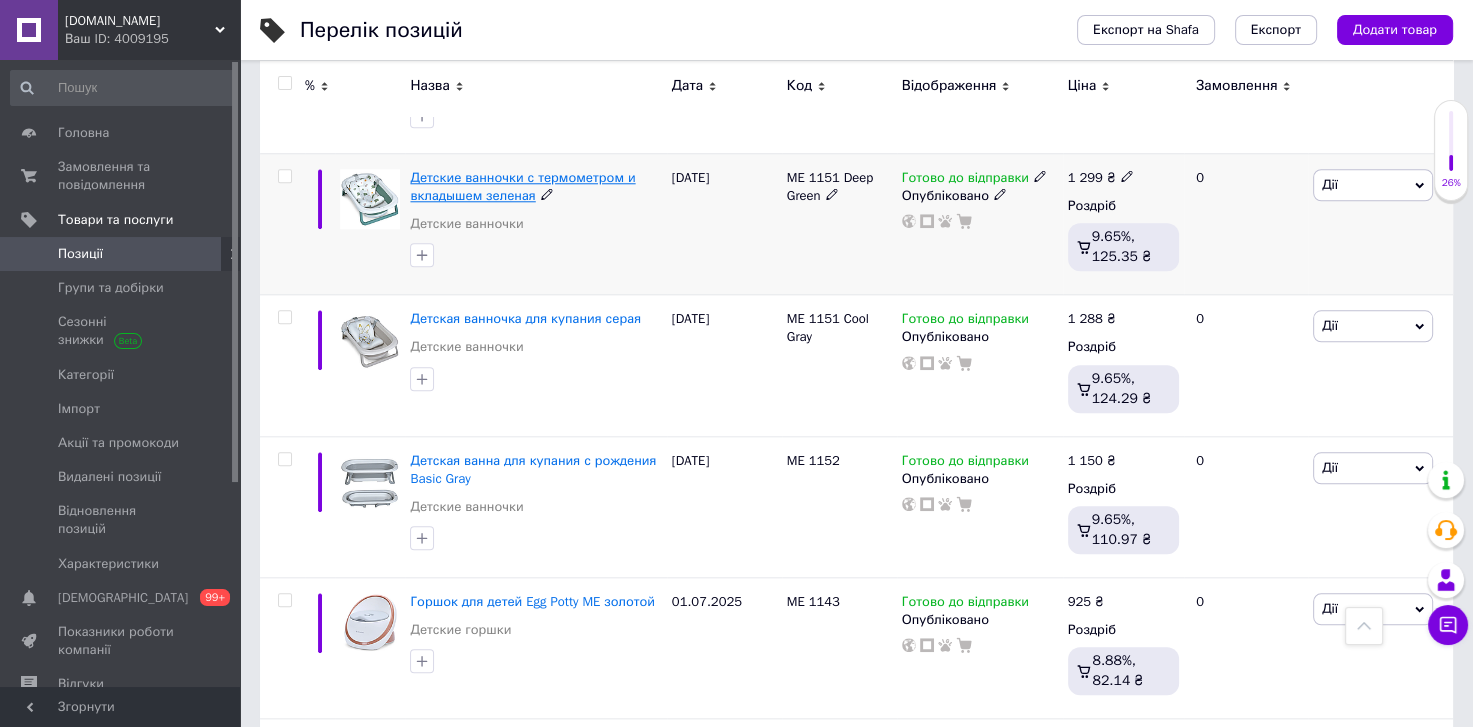 click on "Детские ванночки с термометром и вкладышем зеленая" at bounding box center [522, 186] 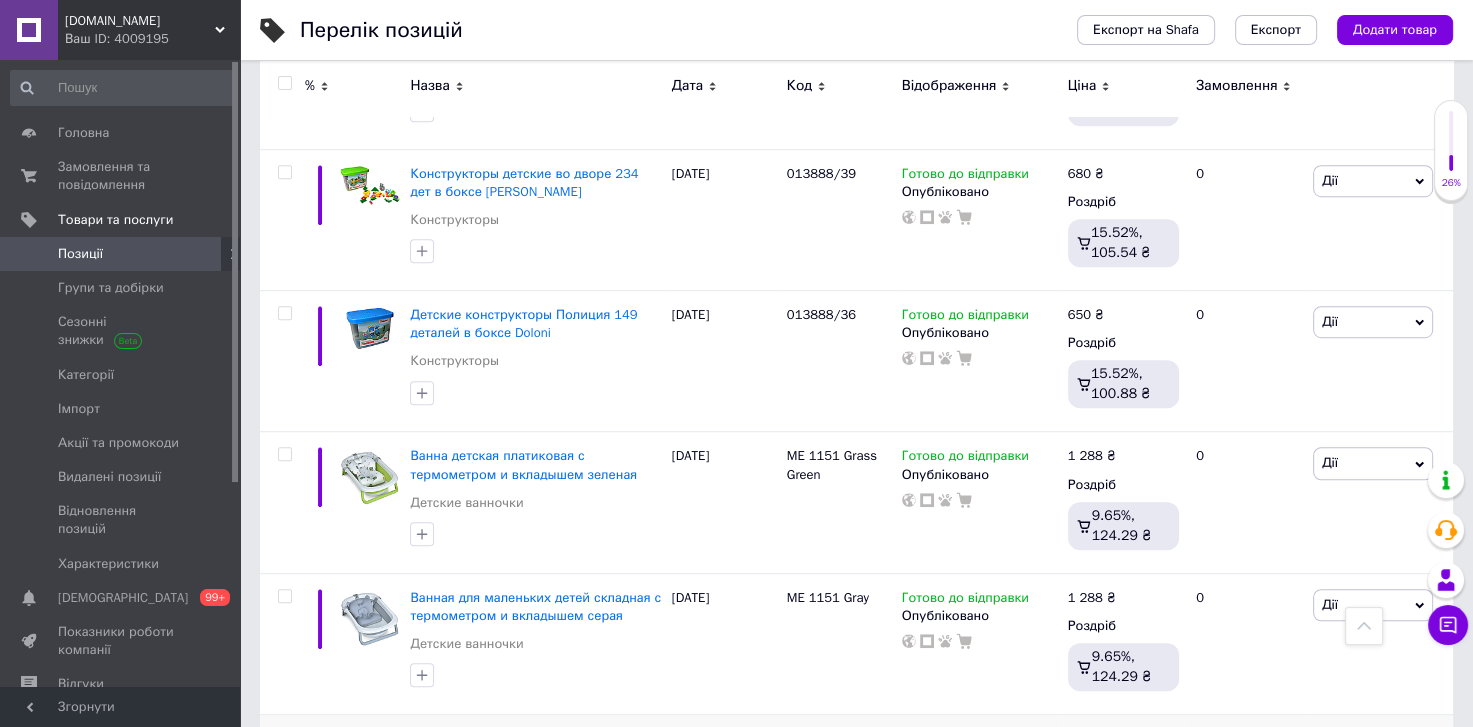 scroll, scrollTop: 1408, scrollLeft: 0, axis: vertical 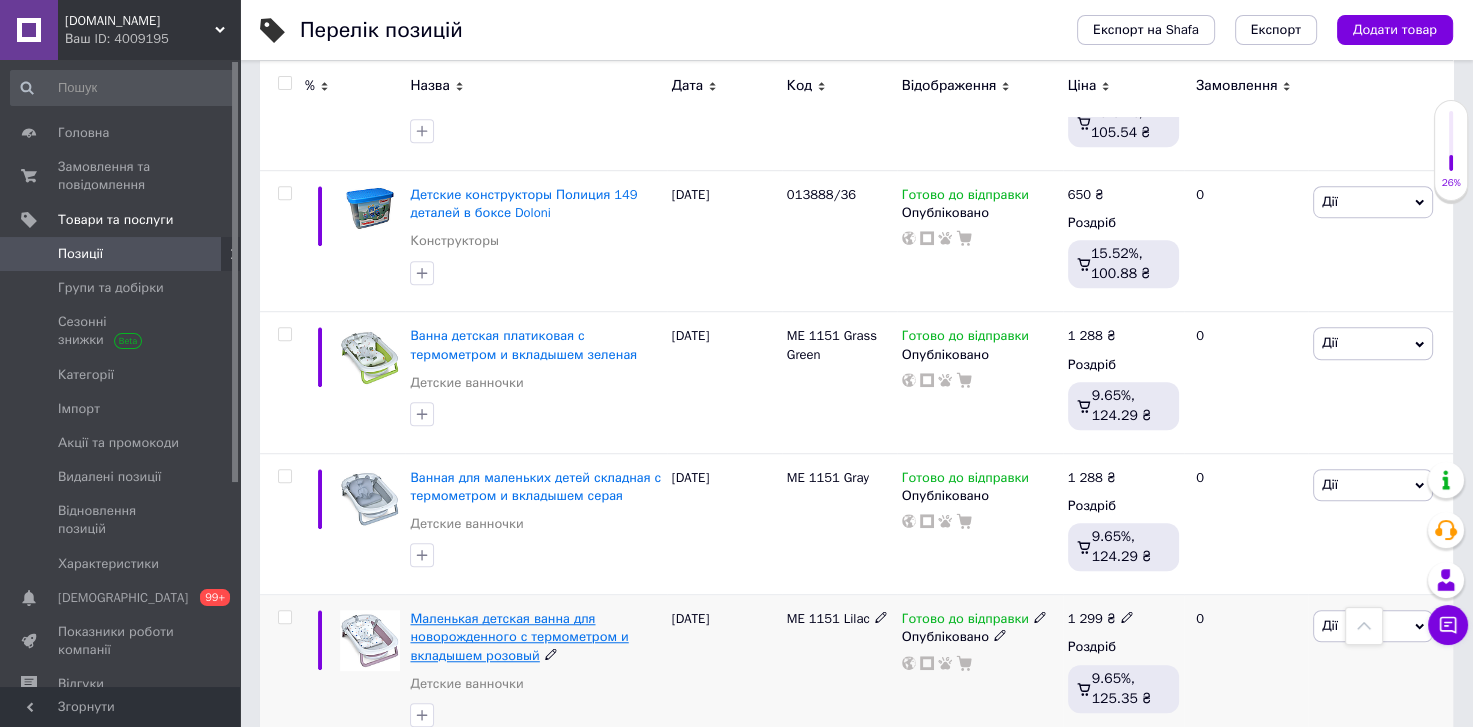click on "Маленькая детская ванна для новорожденного с термометром и вкладышем розовый" at bounding box center [519, 636] 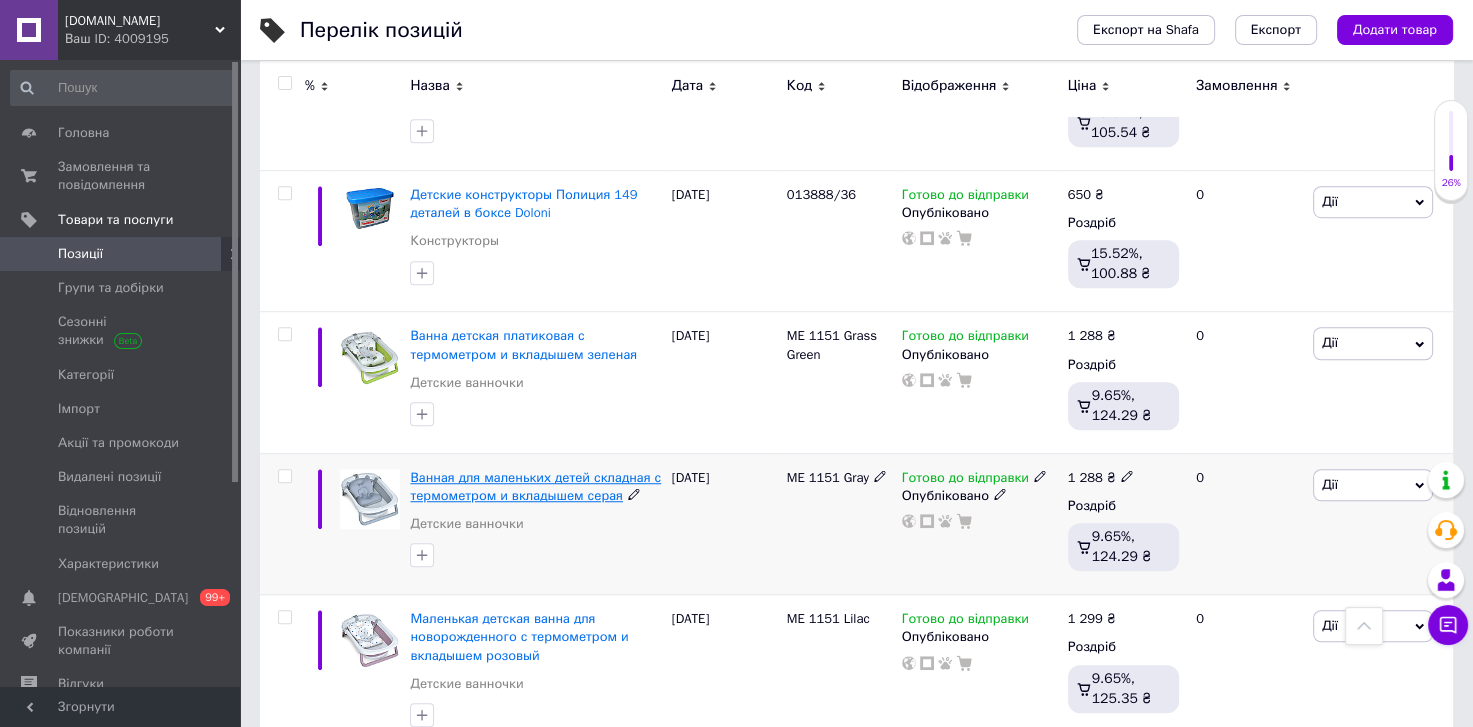 click on "Ванная для маленьких детей складная с термометром и вкладышем серая" at bounding box center [535, 486] 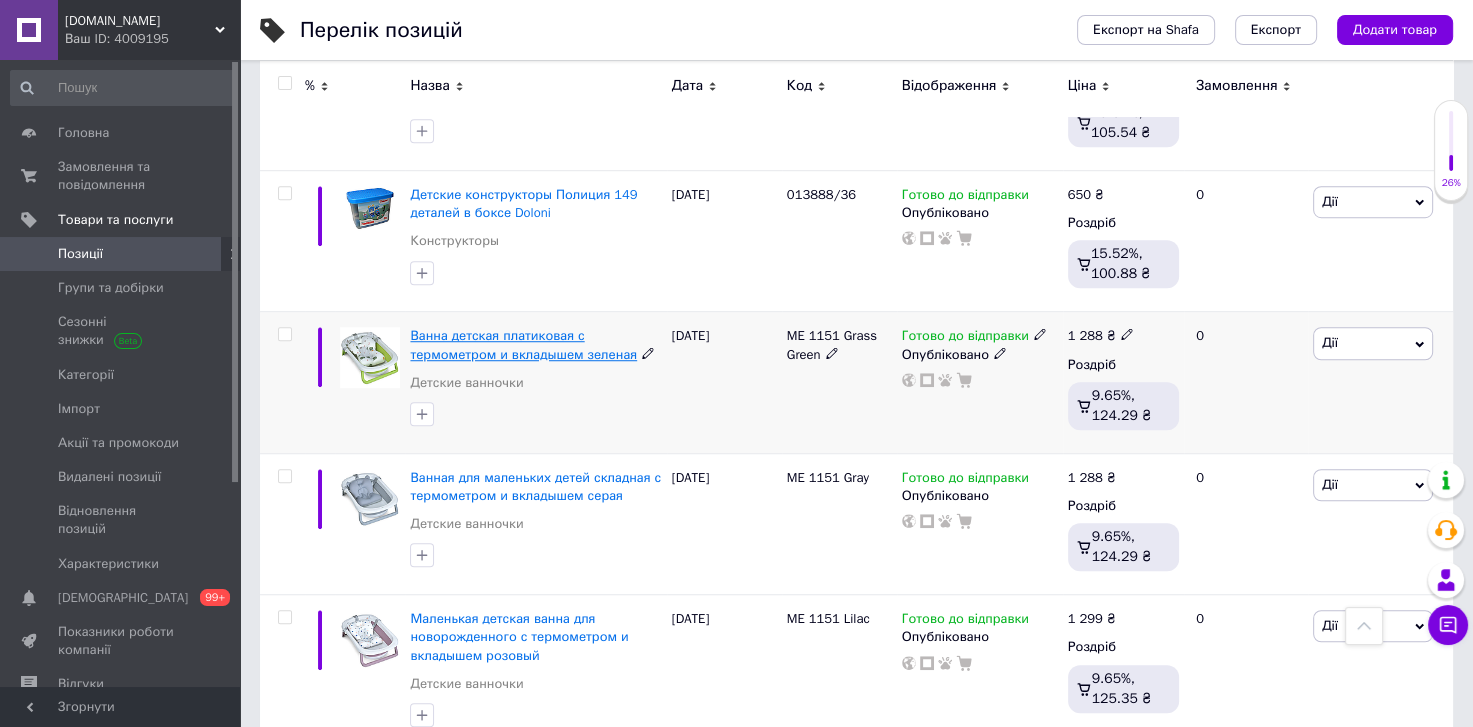 click on "Ванна детская платиковая с термометром и вкладышем зеленая" at bounding box center (523, 344) 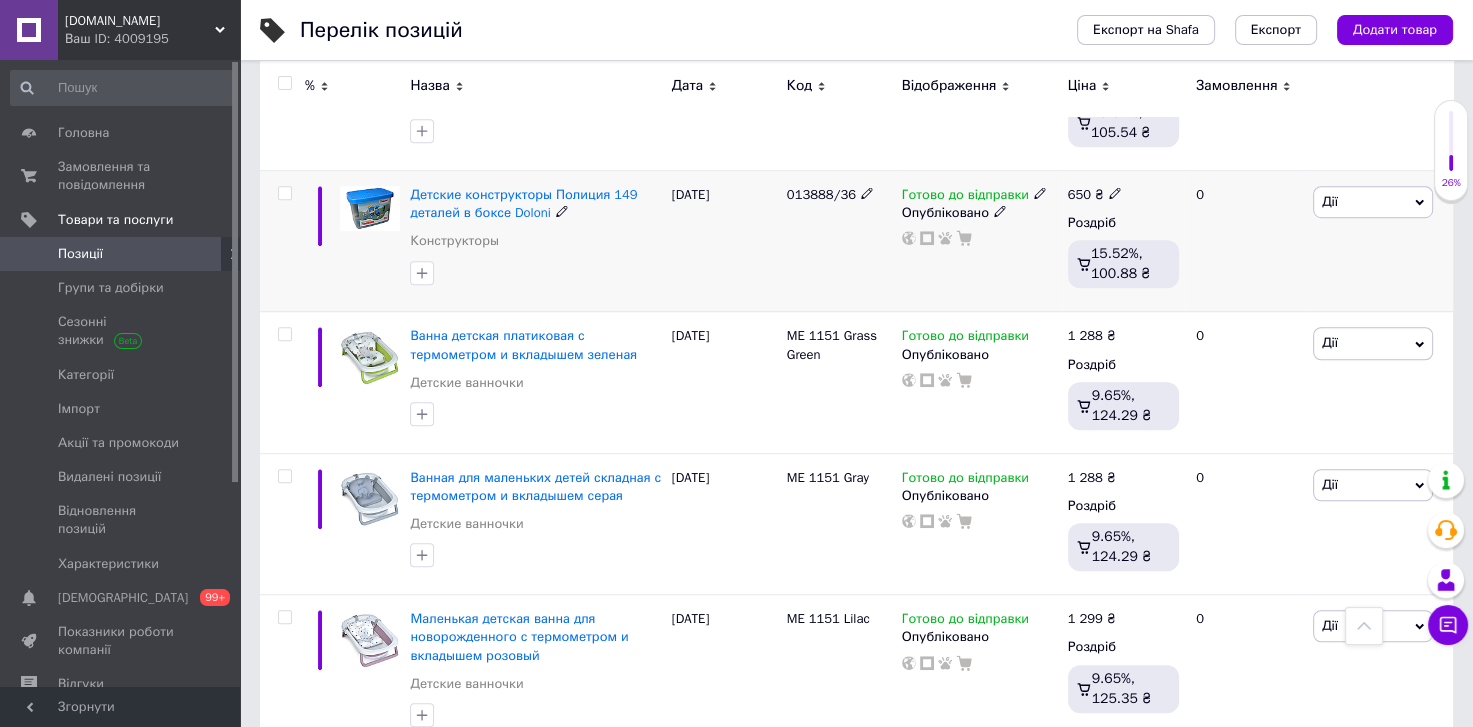 click on "Детские конструкторы Полиция 149 деталей в боксе Doloni" at bounding box center (535, 204) 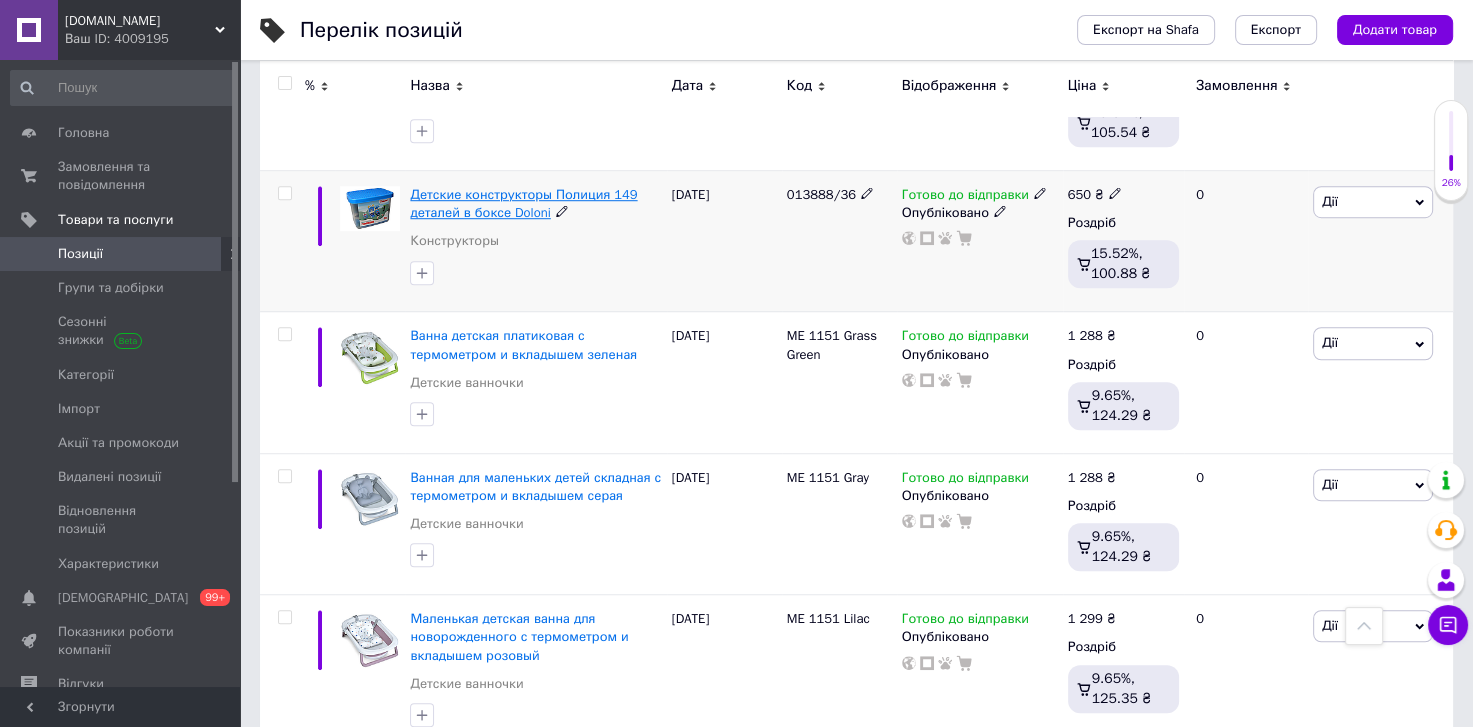 click on "Детские конструкторы Полиция 149 деталей в боксе Doloni" at bounding box center (523, 203) 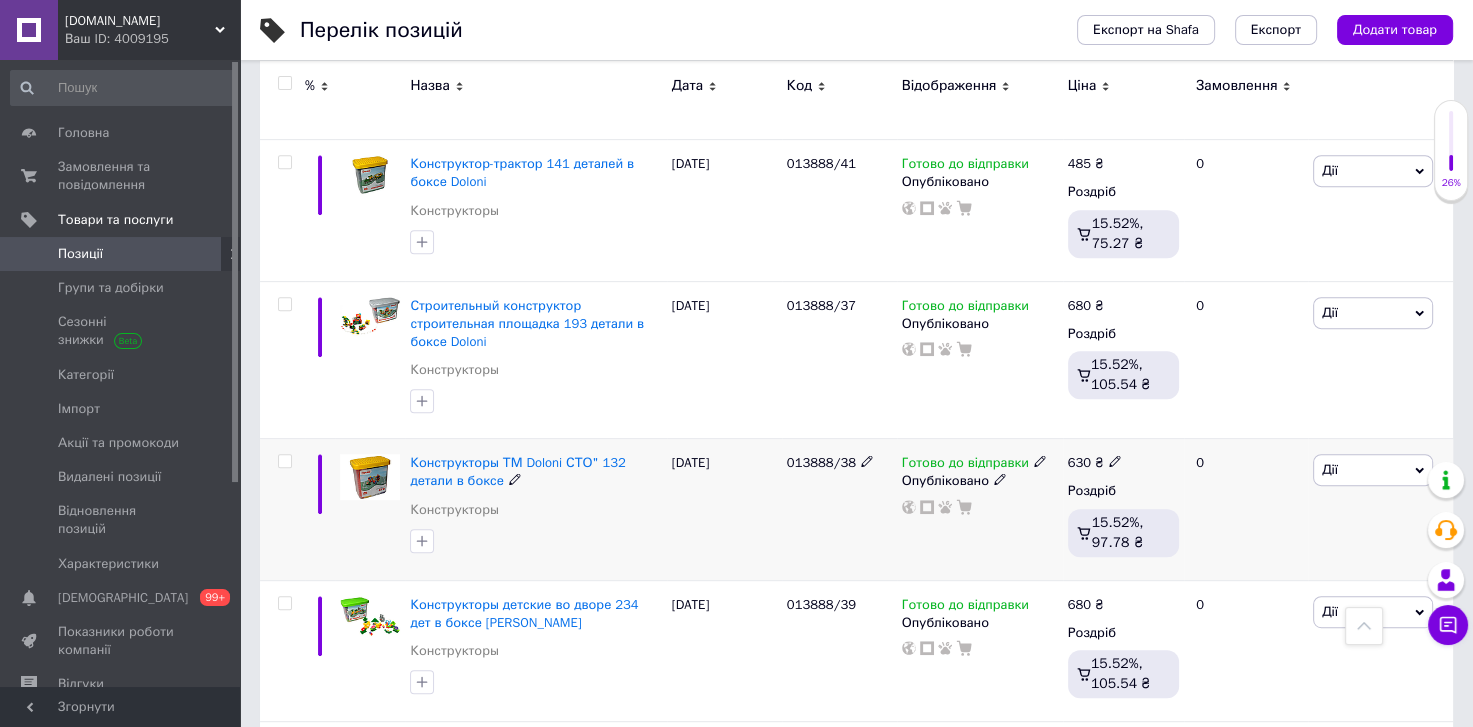 scroll, scrollTop: 807, scrollLeft: 0, axis: vertical 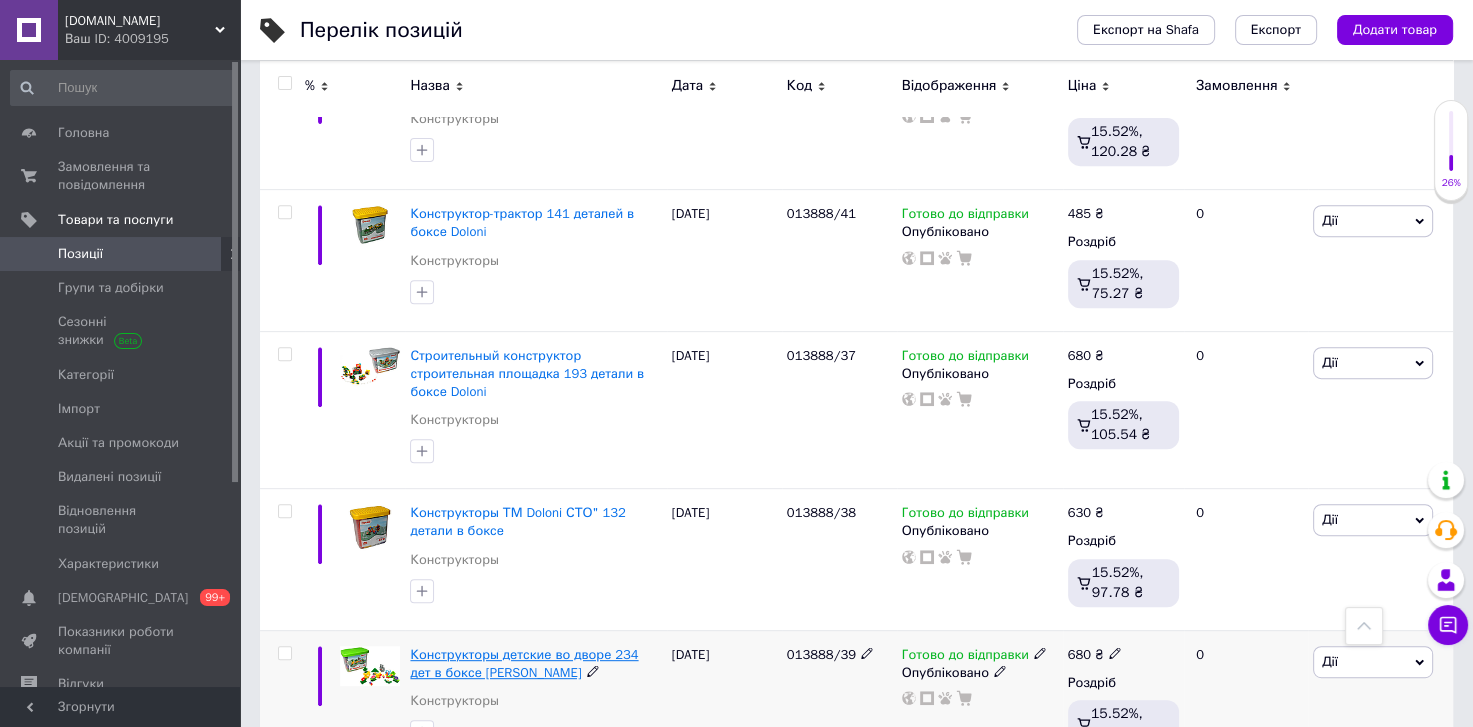 click on "Конструкторы детские во дворе 234 дет в боксе Doloni" at bounding box center [524, 663] 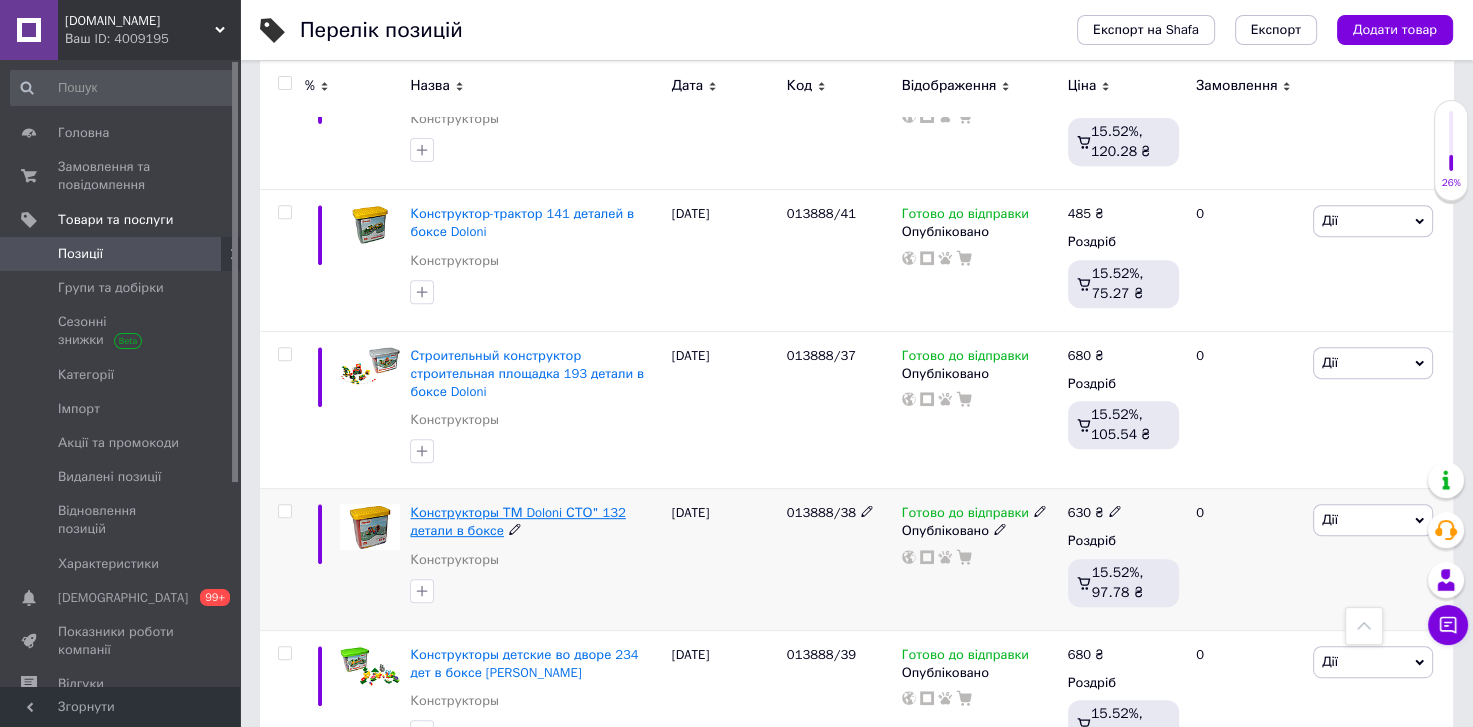 click on "Конструкторы ТМ Doloni СТО" 132 детали в боксе" at bounding box center (517, 521) 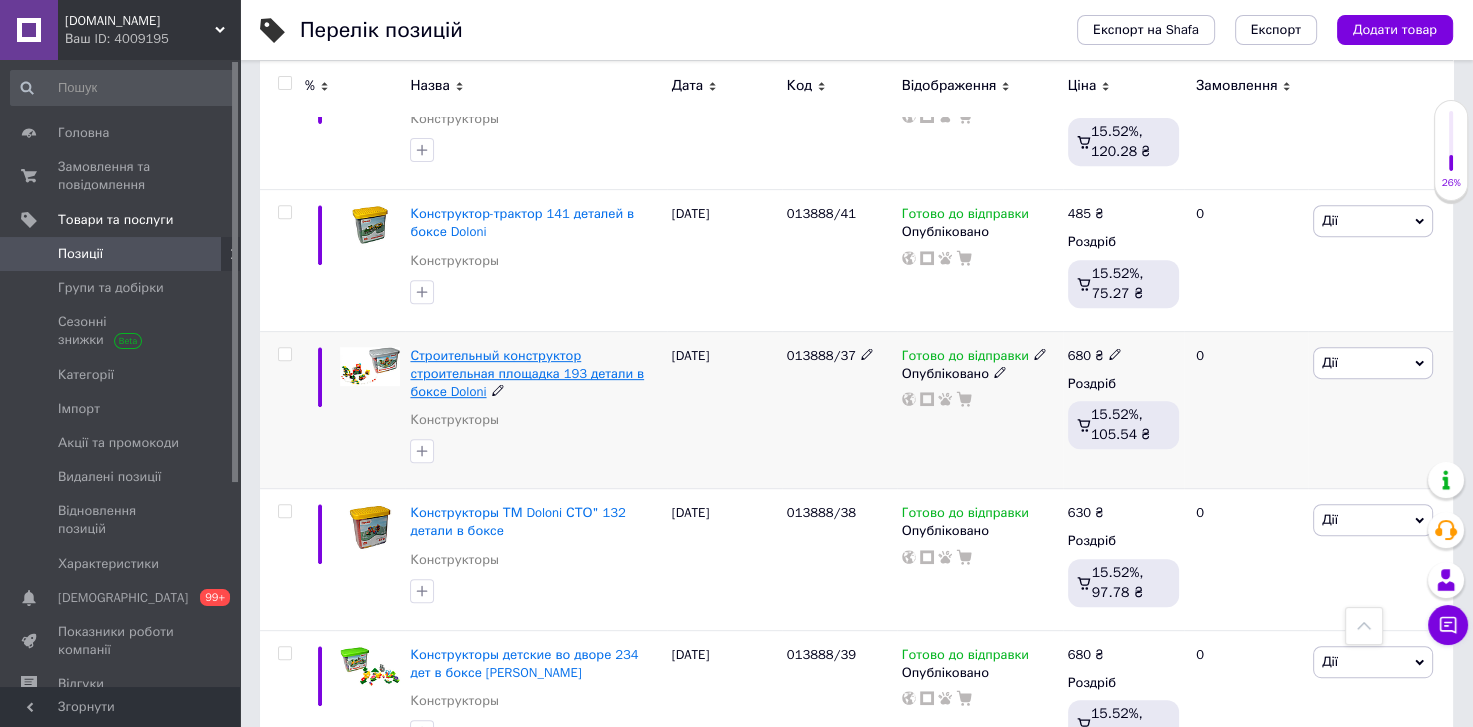 click on "Строительный конструктор строительная площадка 193 детали в боксе Doloni" at bounding box center (527, 373) 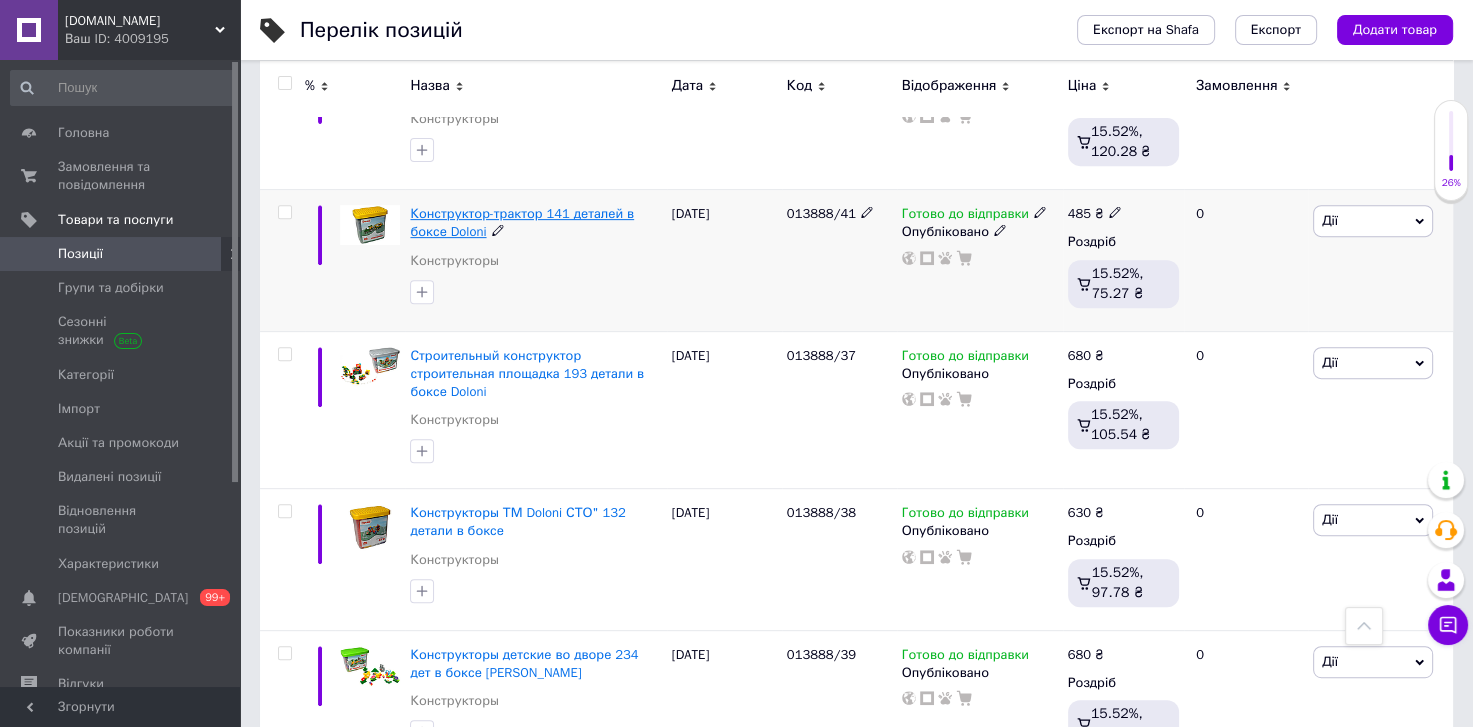 click on "Конструктор-трактор 141 деталей в боксе Doloni" at bounding box center [522, 222] 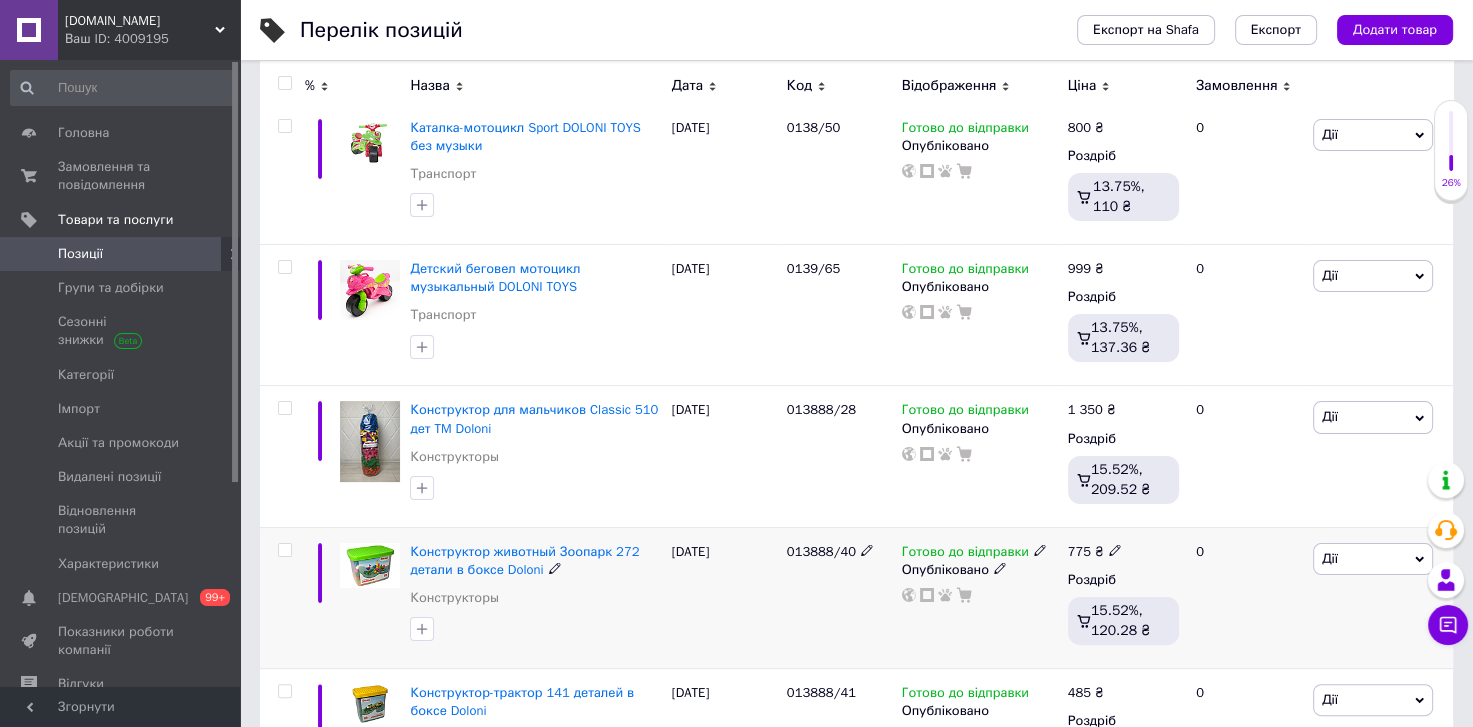 scroll, scrollTop: 208, scrollLeft: 0, axis: vertical 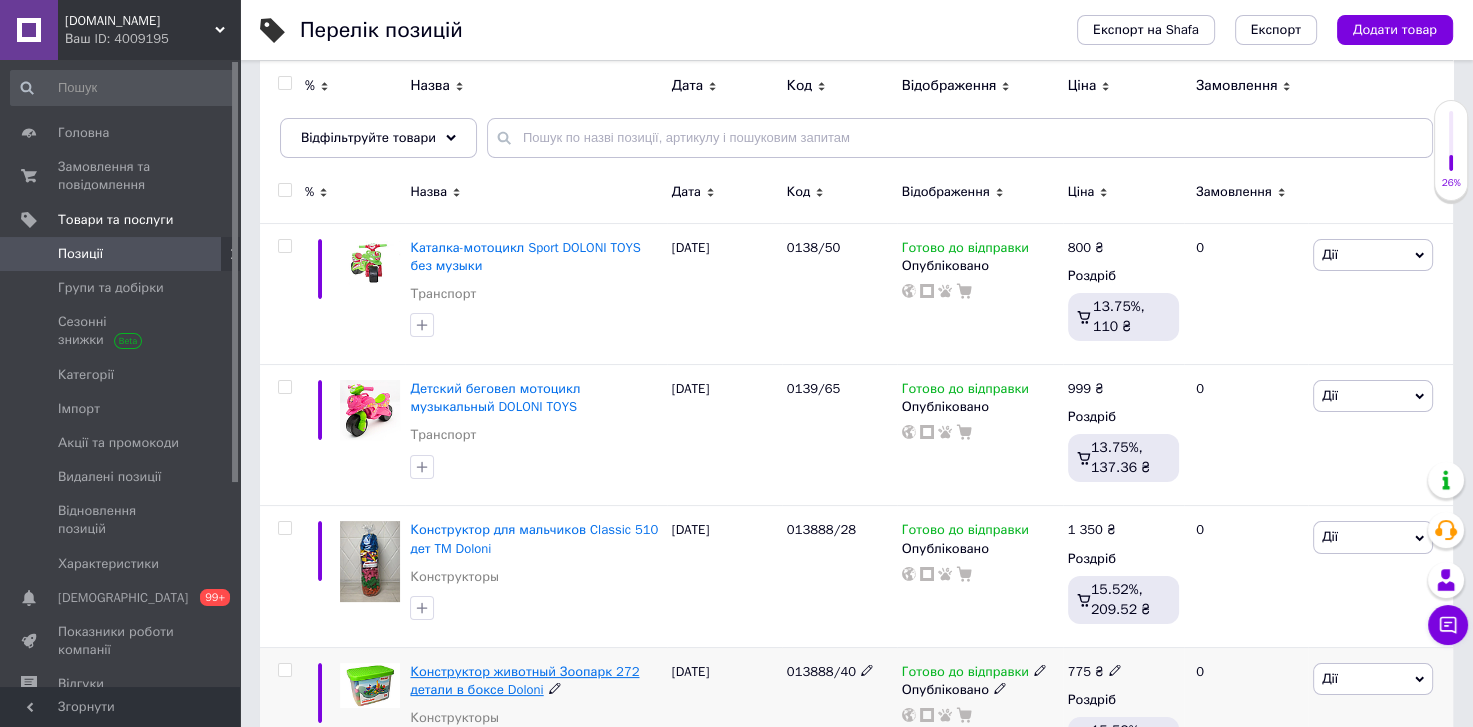 click on "Конструктор животный Зоопарк 272 детали в боксе Doloni" at bounding box center [524, 680] 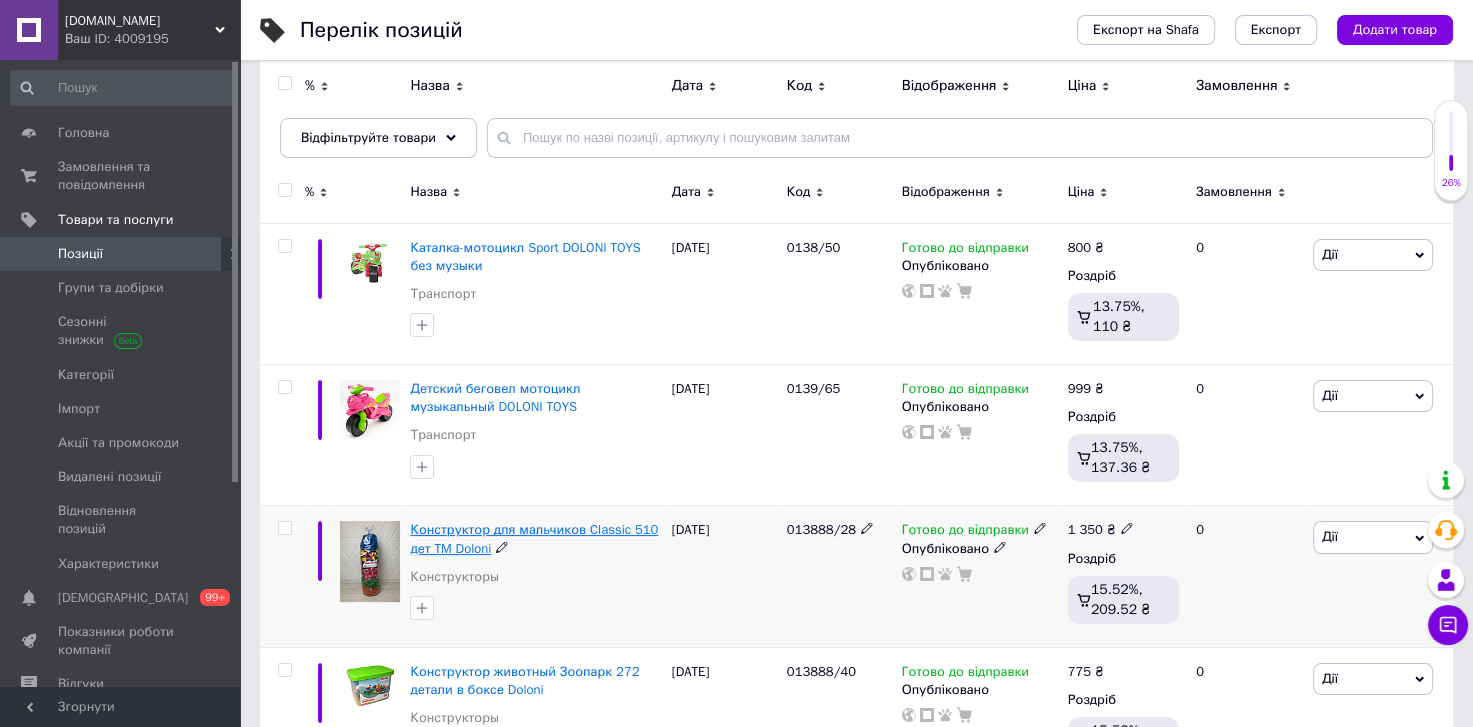 click on "Конструктор для мальчиков Classic 510 дет TM Doloni" at bounding box center (534, 538) 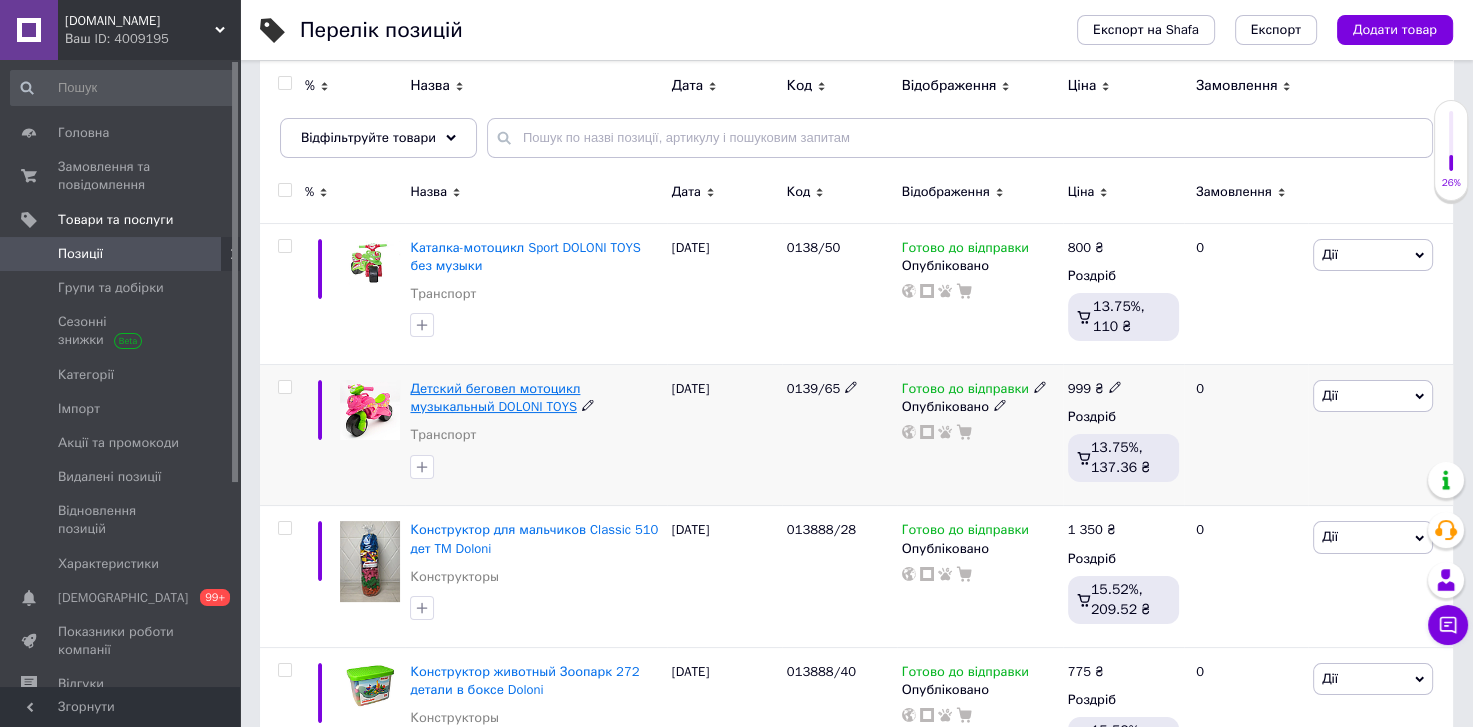click on "Детский беговел мотоцикл музыкальный DOLONI TOYS" at bounding box center (495, 397) 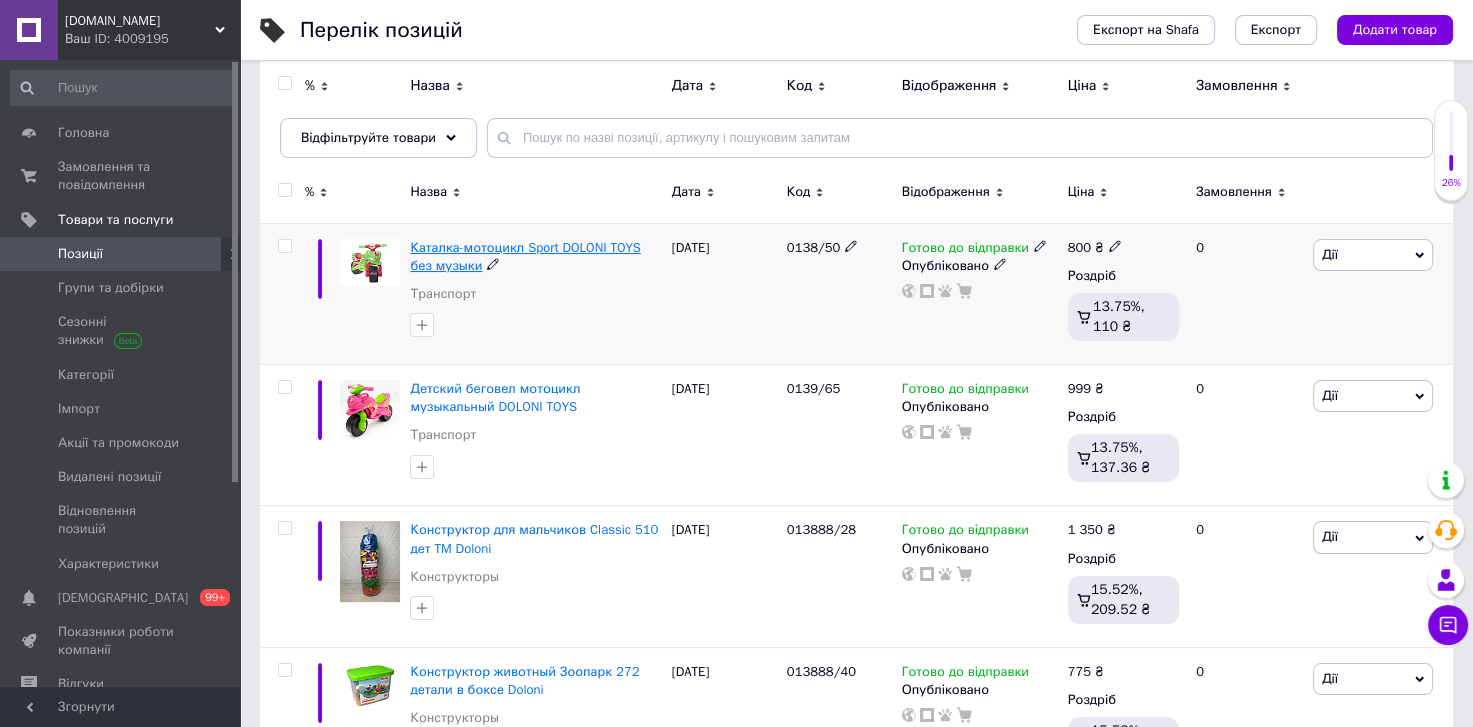 click on "Каталка-мотоцикл Sport DOLONI TOYS без музыки" at bounding box center (525, 256) 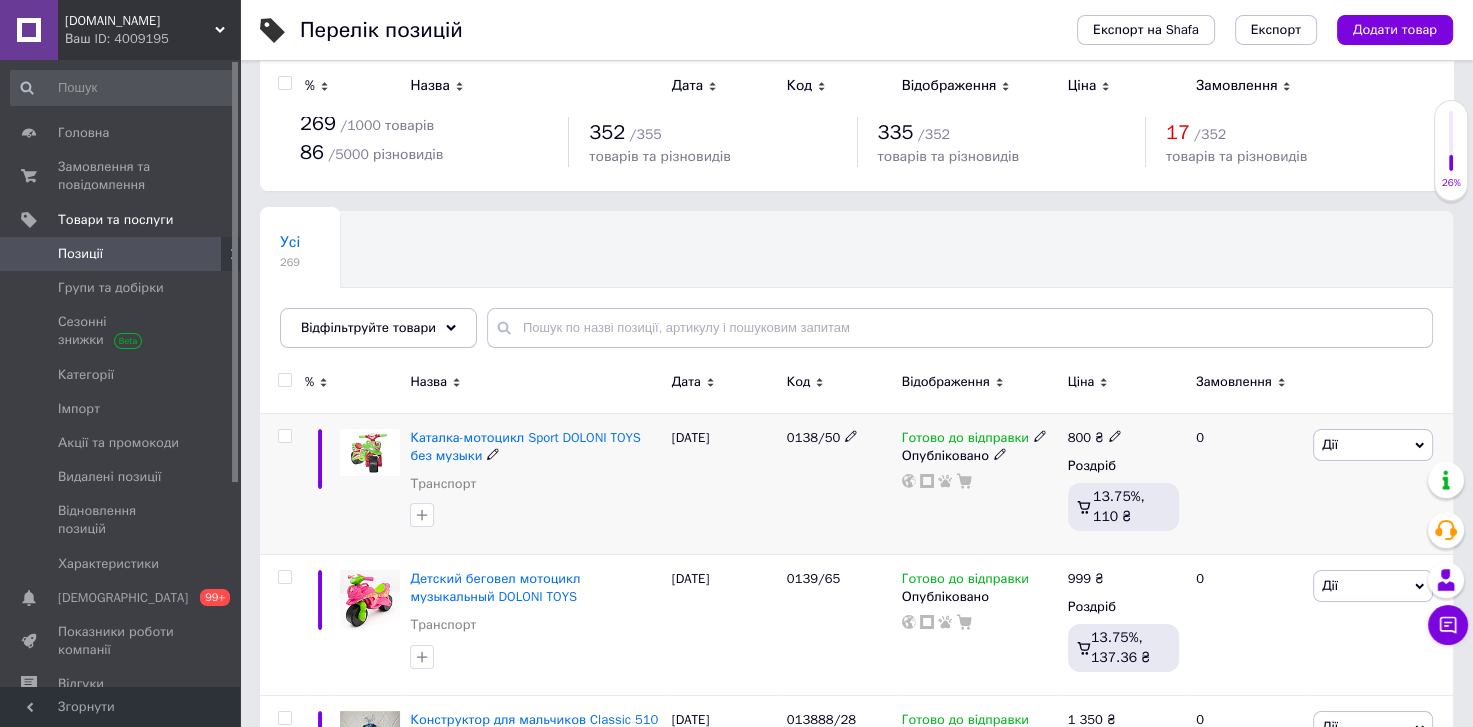 scroll, scrollTop: 0, scrollLeft: 0, axis: both 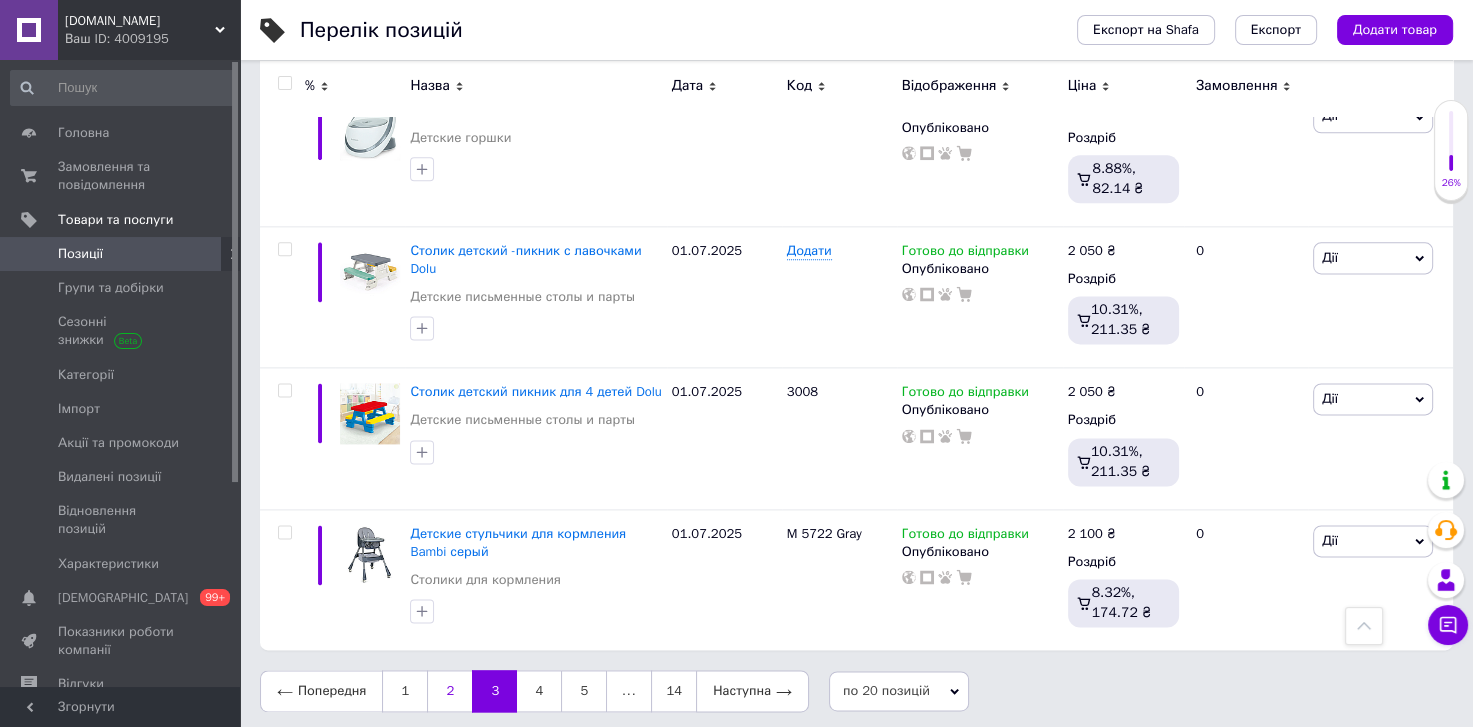 click on "2" at bounding box center (449, 691) 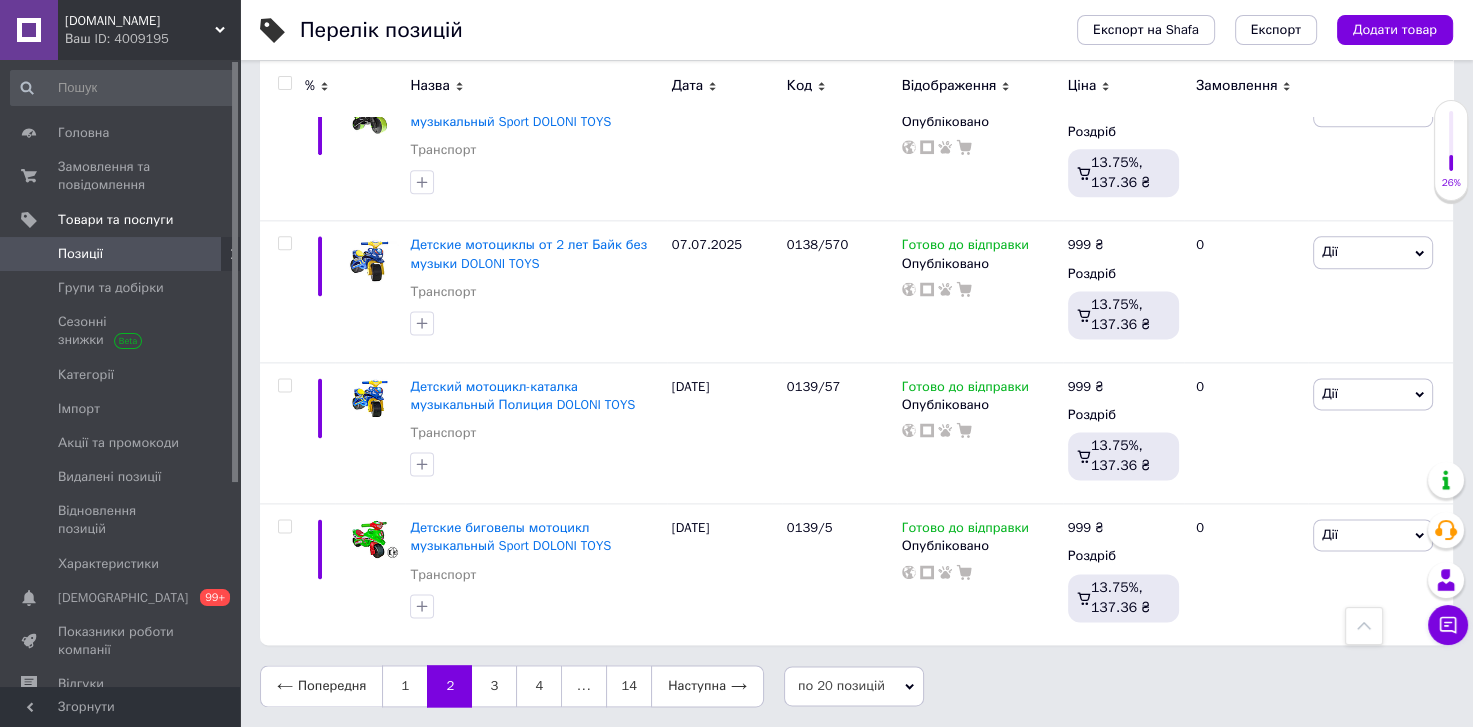 scroll, scrollTop: 2624, scrollLeft: 0, axis: vertical 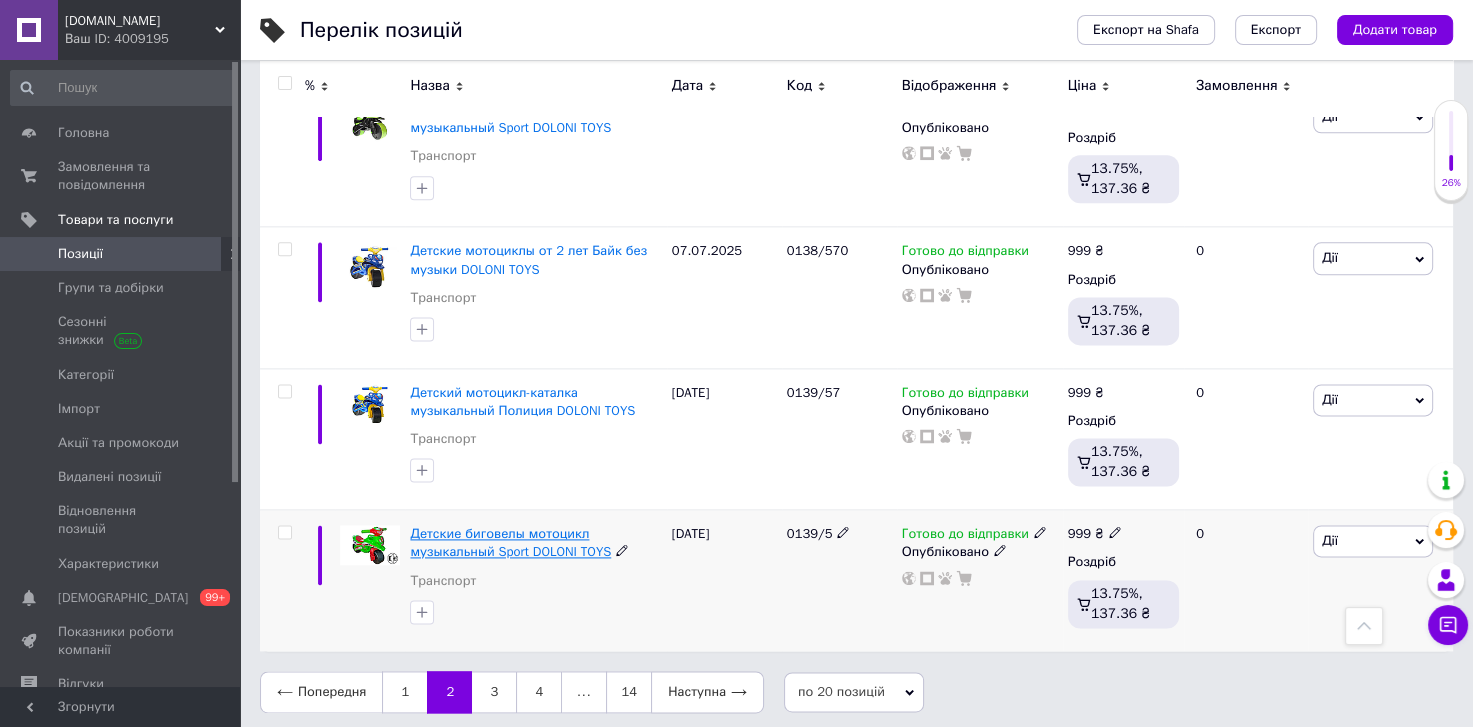 click on "Детские биговелы мотоцикл музыкальный Sport DOLONI TOYS" at bounding box center [510, 542] 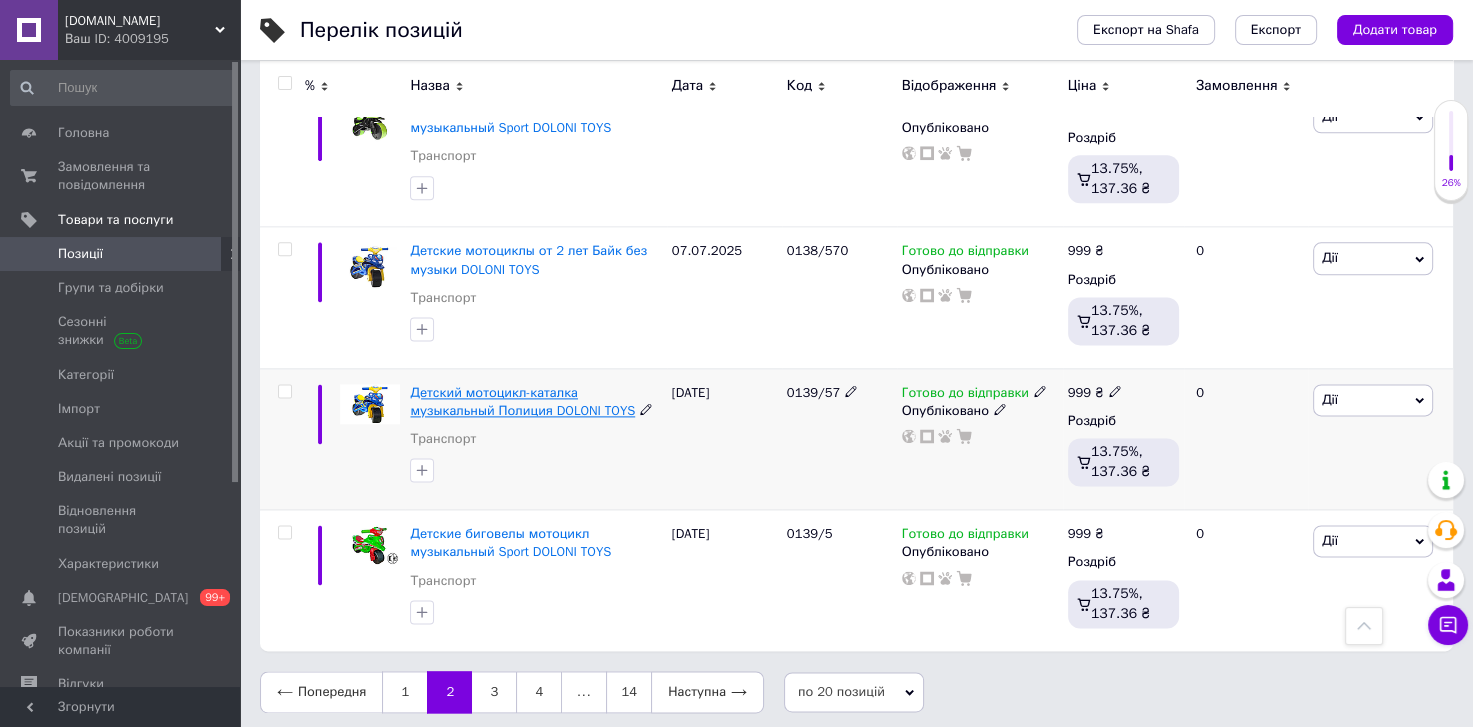 click on "Детский мотоцикл-каталка музыкальный Полиция DOLONI TOYS" at bounding box center (522, 401) 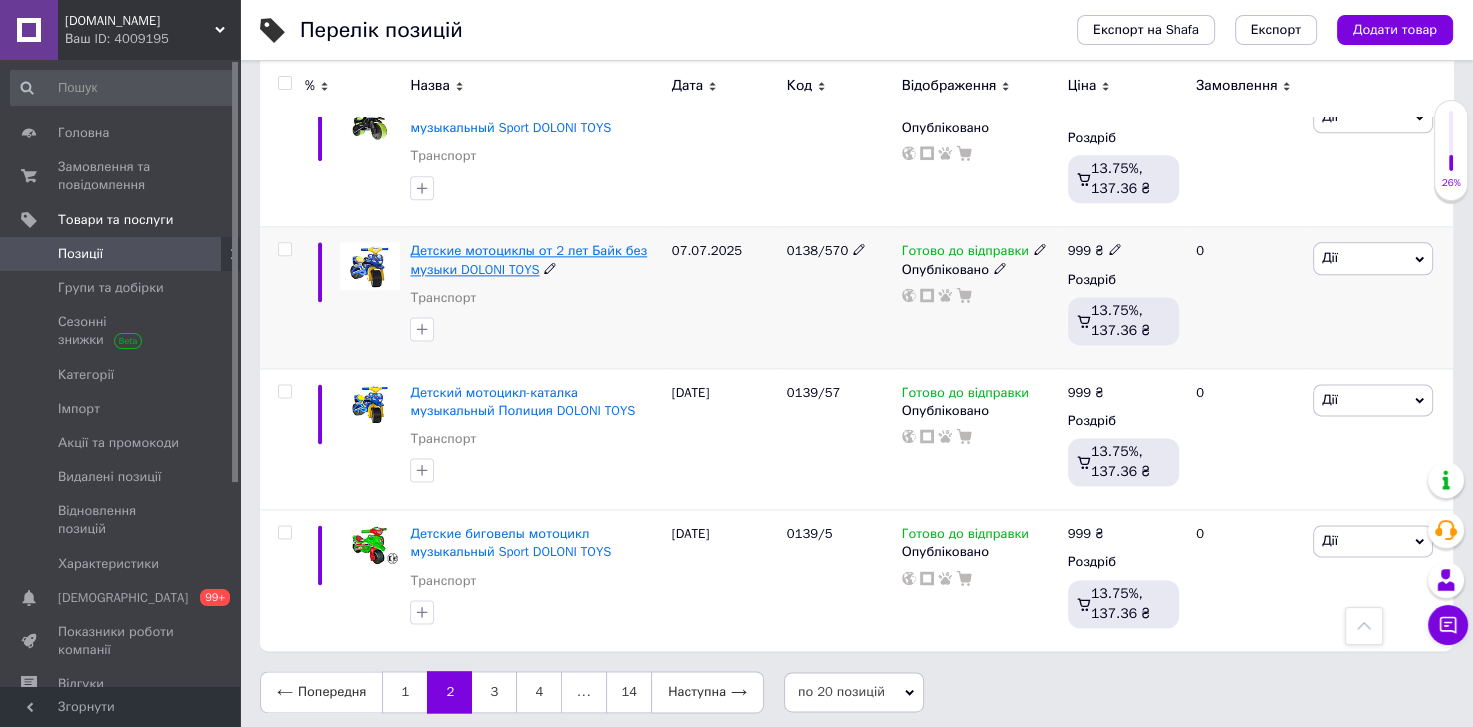 click on "Детские мотоциклы от 2 лет Байк без музыки DOLONI TOYS" at bounding box center [528, 259] 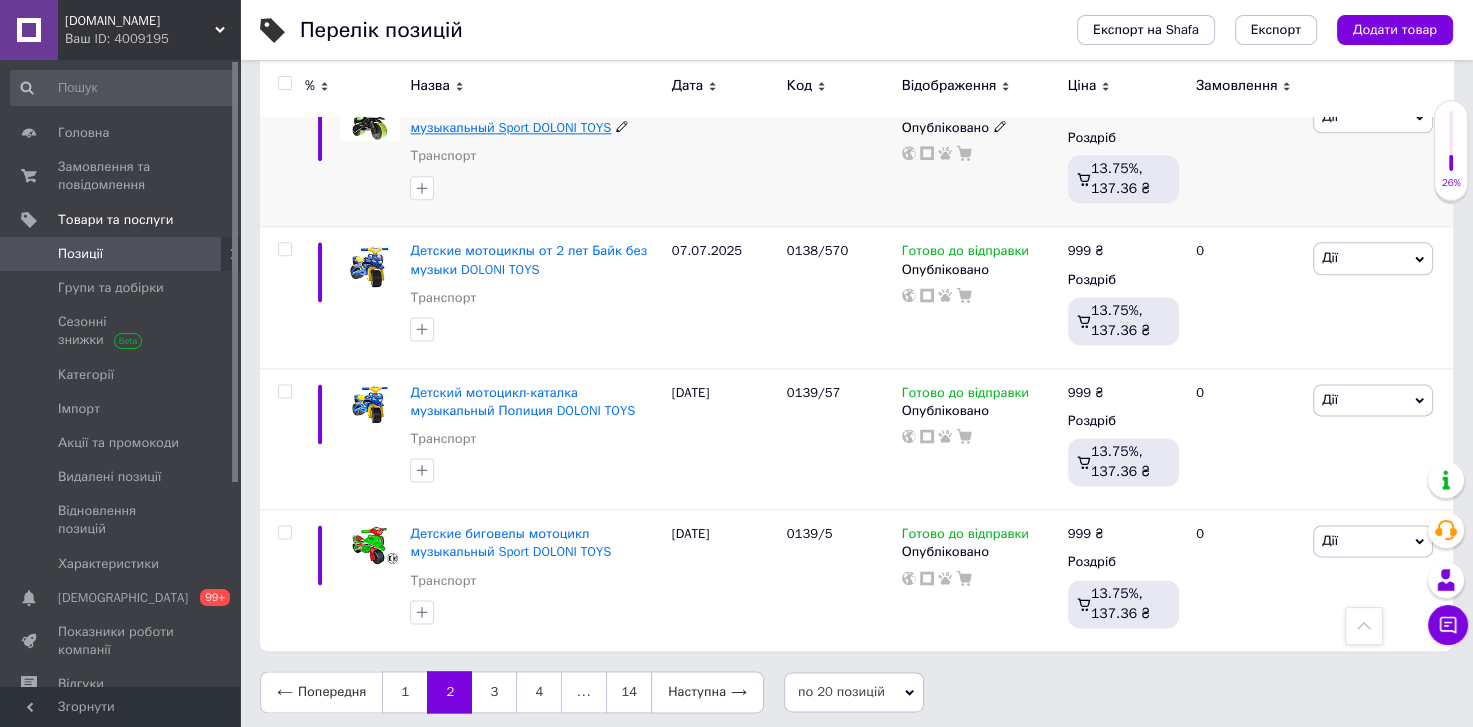 click on "Толокары-мотоциклы байк музыкальный Sport DOLONI TOYS" at bounding box center (510, 118) 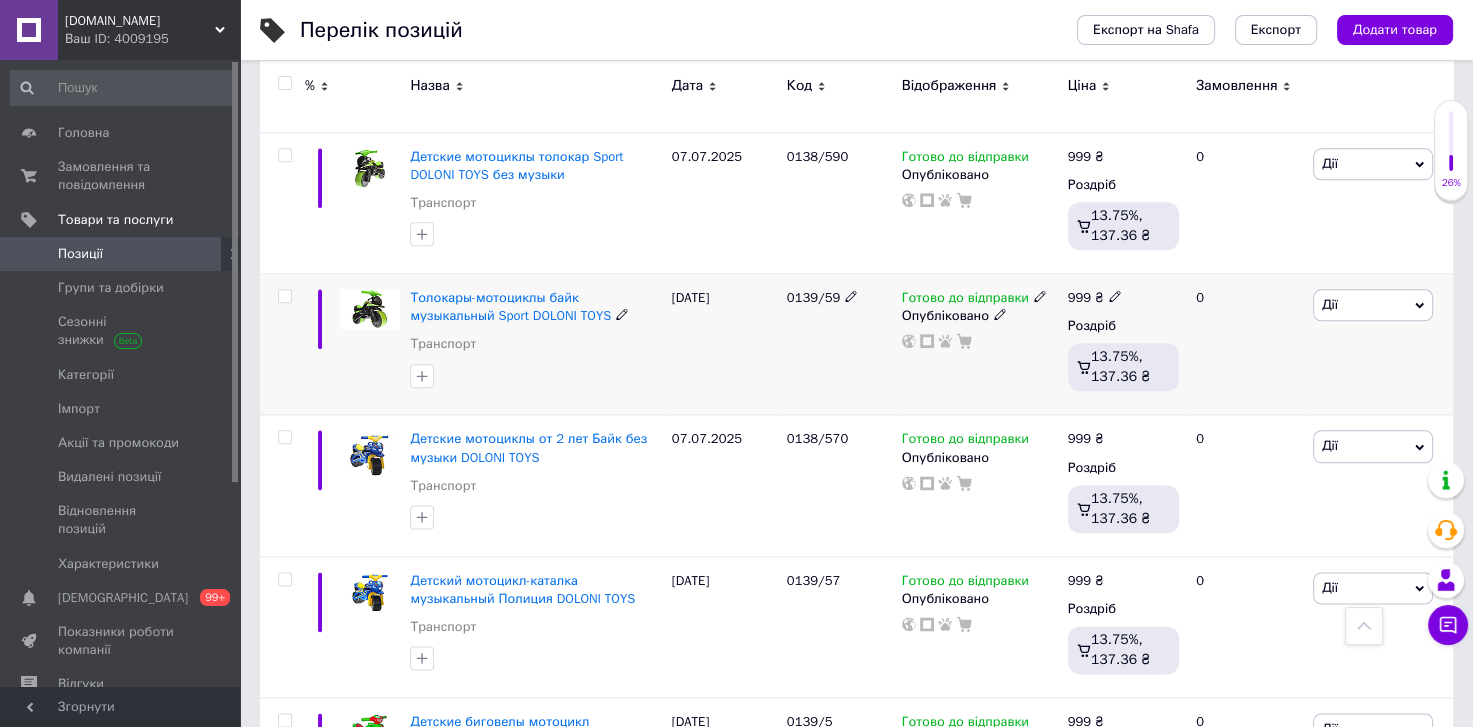 scroll, scrollTop: 2385, scrollLeft: 0, axis: vertical 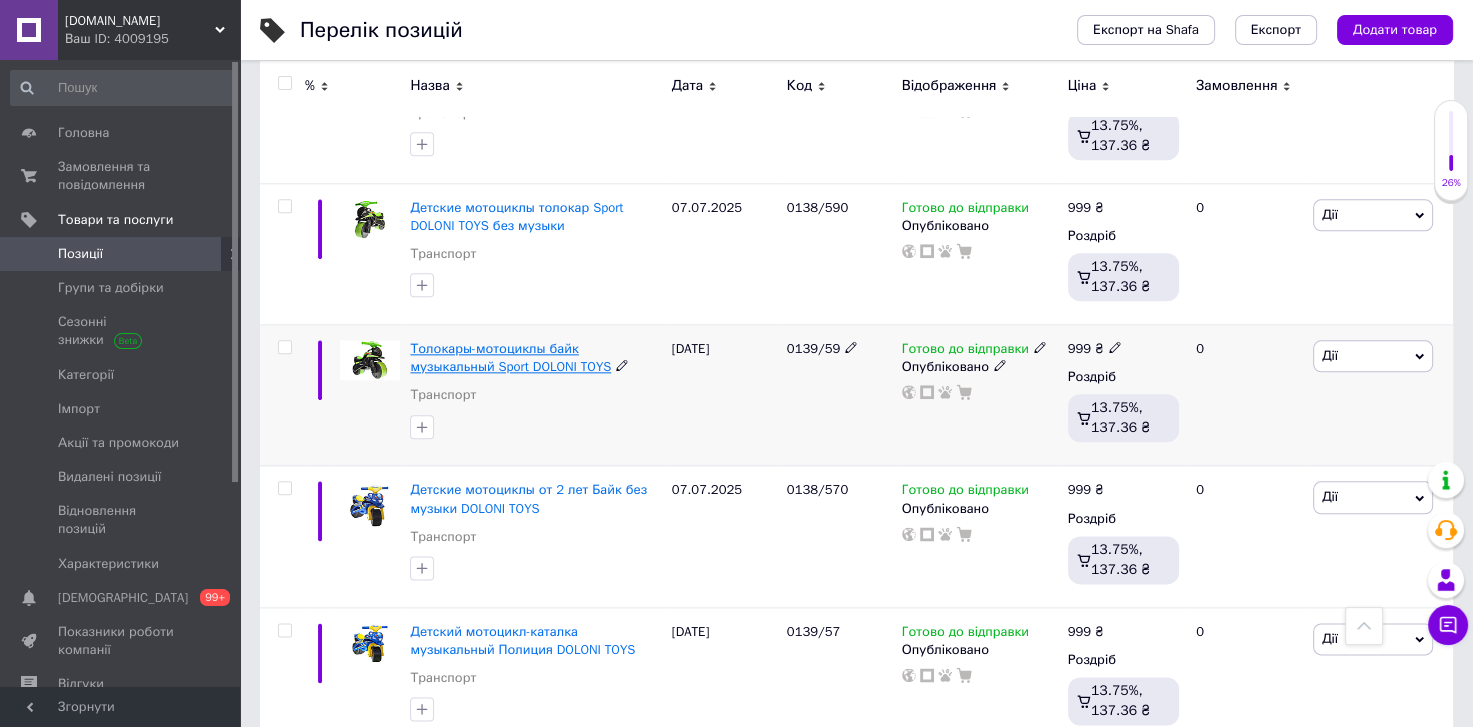 click on "Толокары-мотоциклы байк музыкальный Sport DOLONI TOYS" at bounding box center [510, 357] 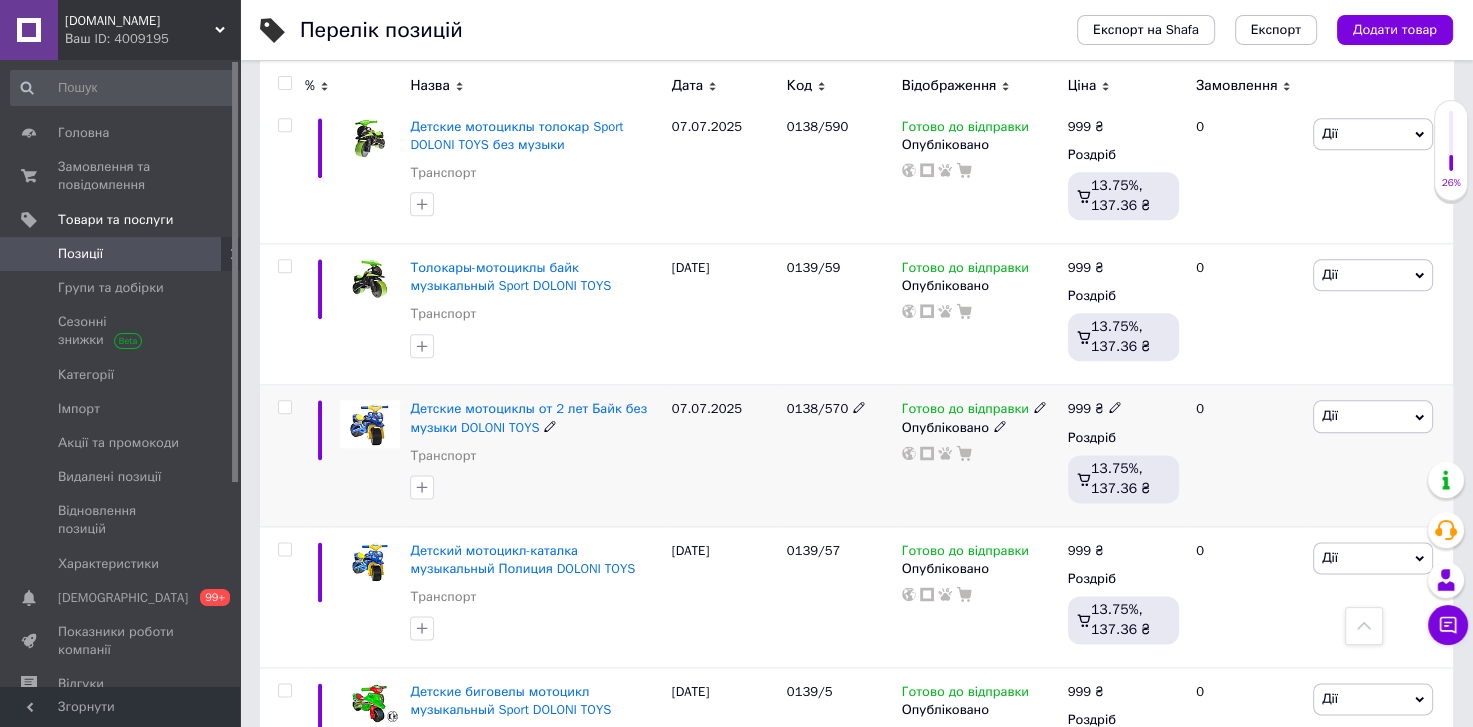 scroll, scrollTop: 2504, scrollLeft: 0, axis: vertical 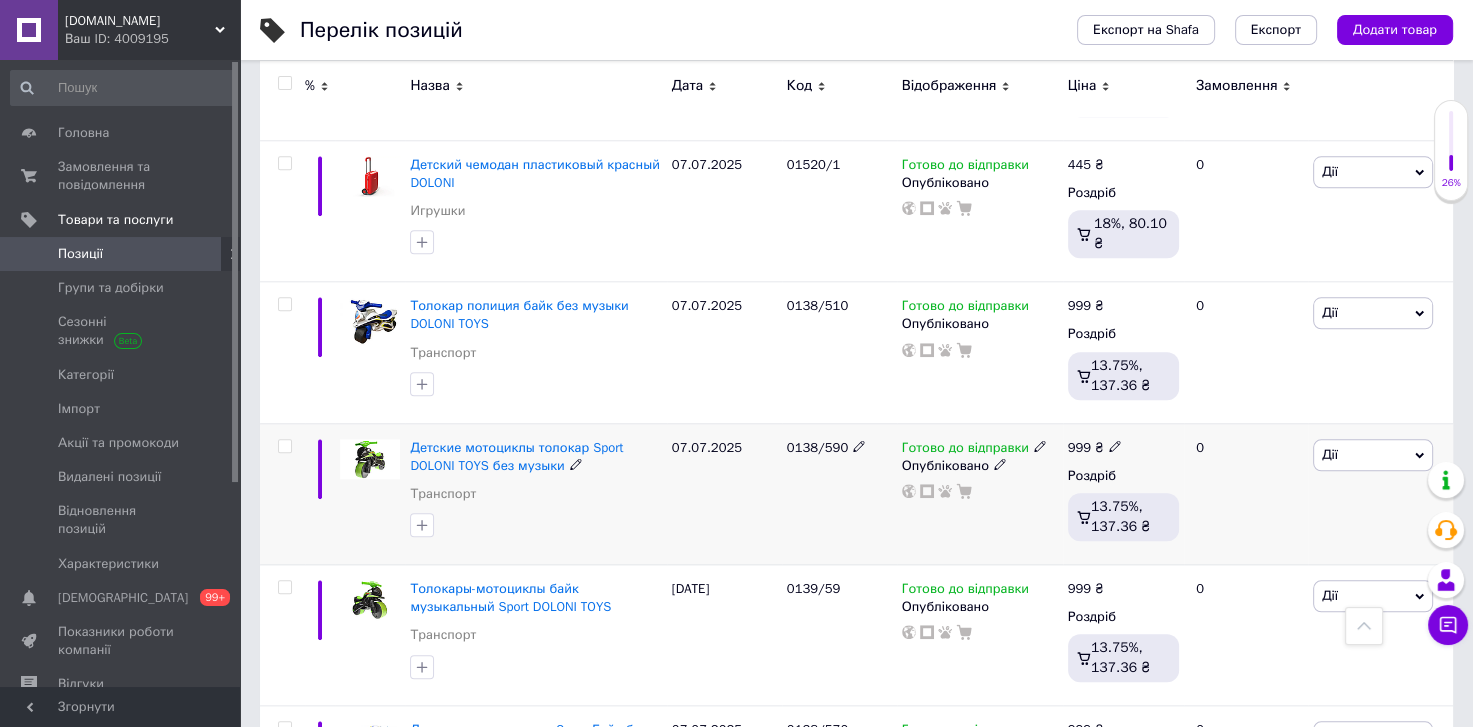 drag, startPoint x: 512, startPoint y: 460, endPoint x: 518, endPoint y: 419, distance: 41.4367 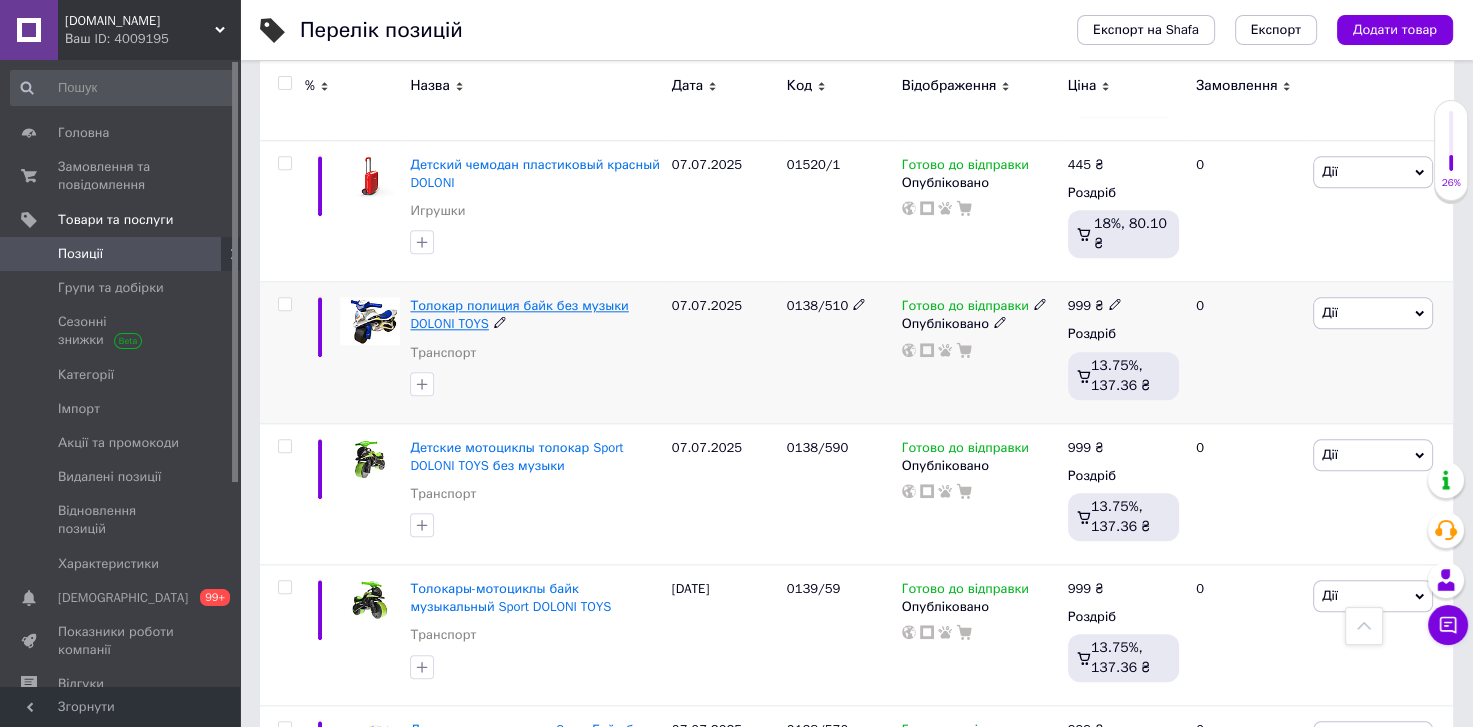 click on "Толокар полиция байк без музыки DOLONI TOYS" at bounding box center [519, 314] 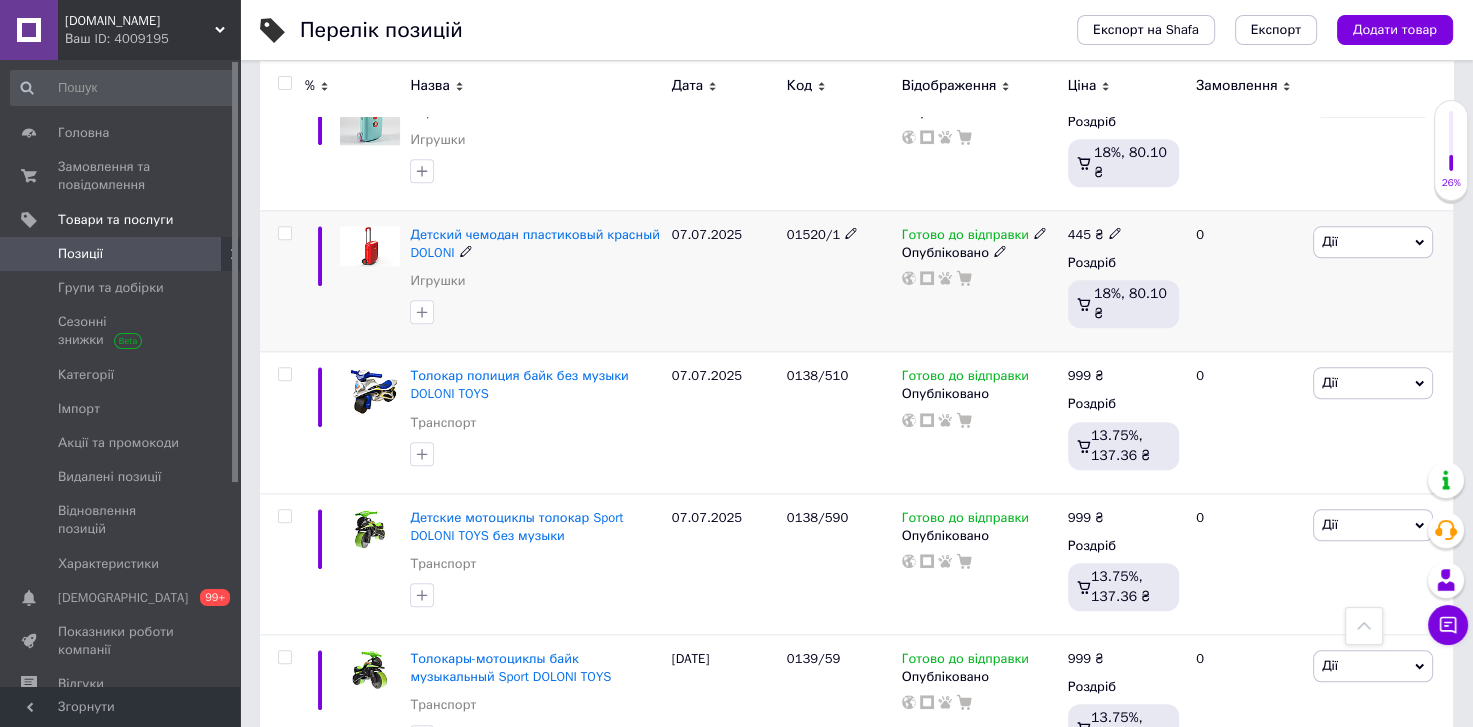 scroll, scrollTop: 2024, scrollLeft: 0, axis: vertical 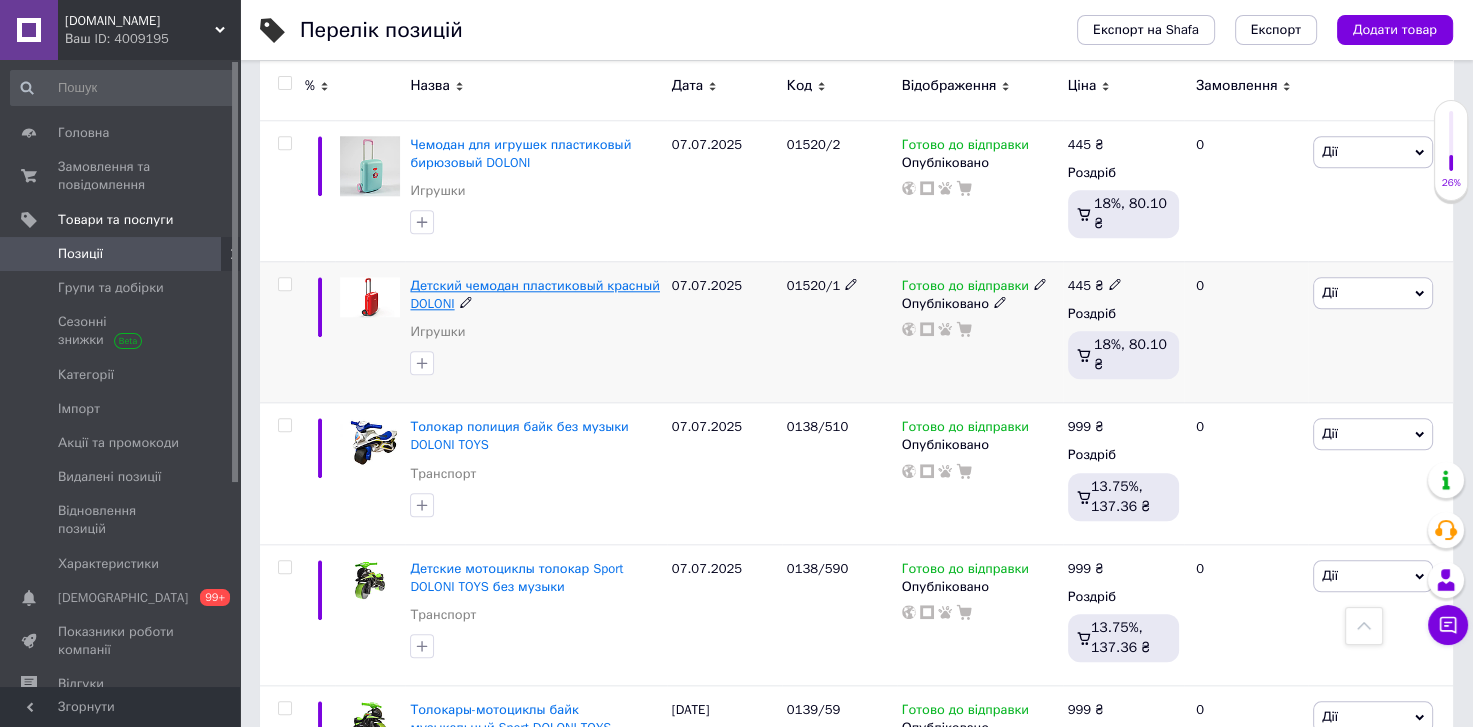 click on "Детский чемодан пластиковый красный DOLONI" at bounding box center [534, 294] 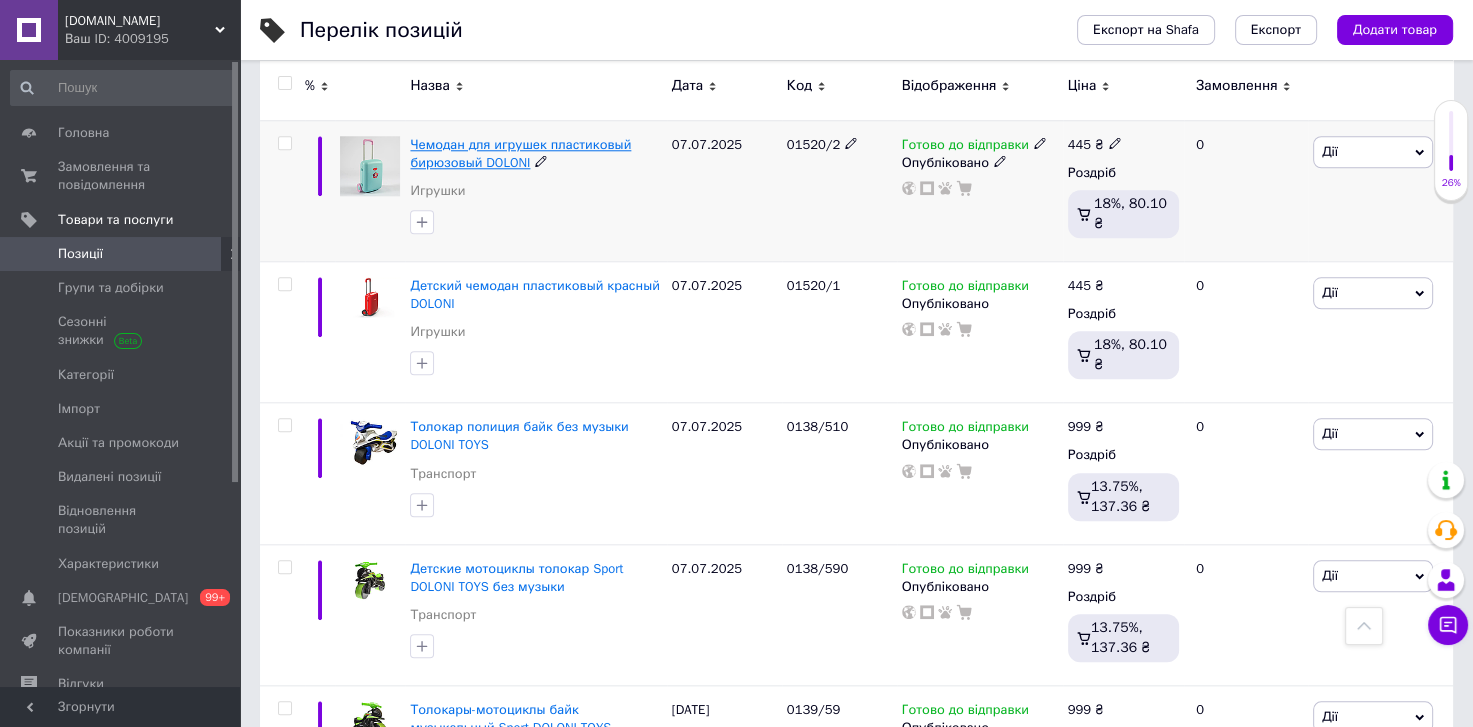 click on "Чемодан для игрушек пластиковый бирюзовый DOLONI" at bounding box center (520, 153) 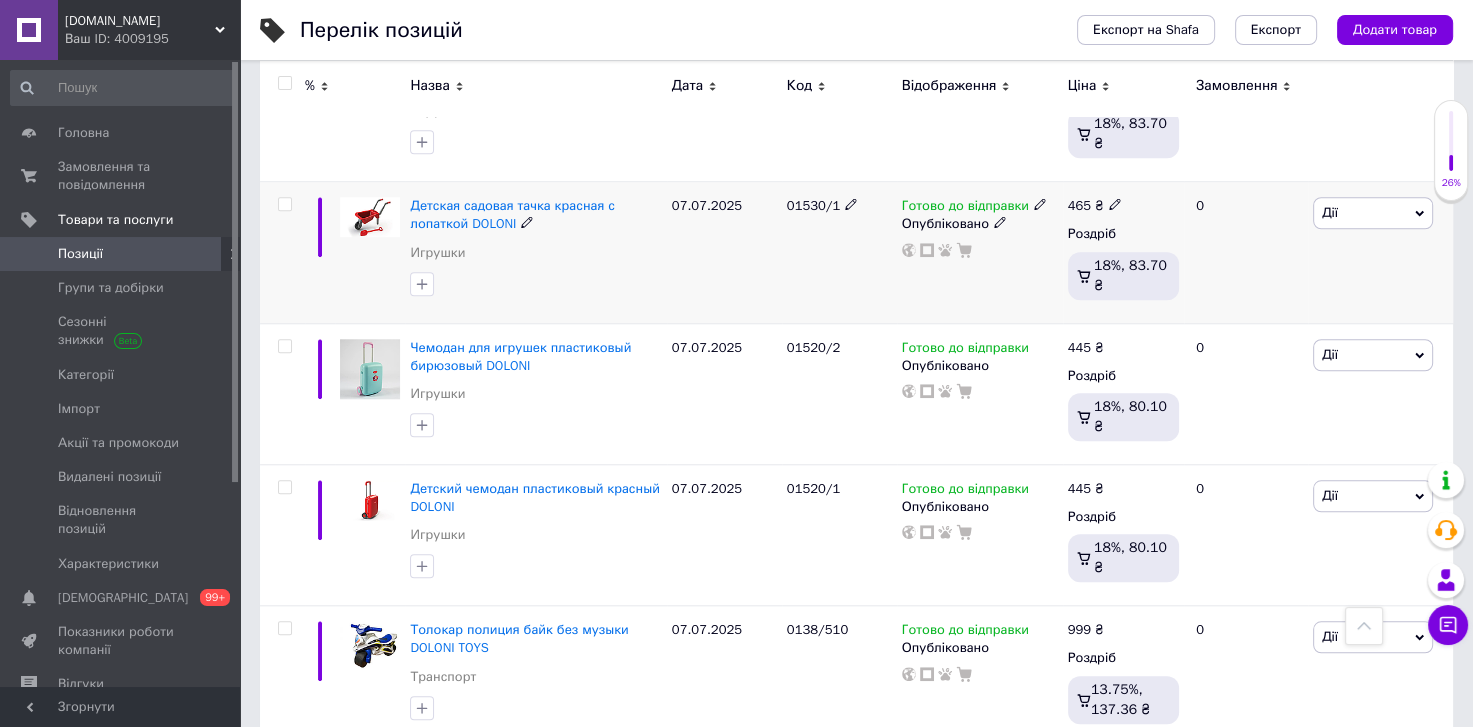 scroll, scrollTop: 1784, scrollLeft: 0, axis: vertical 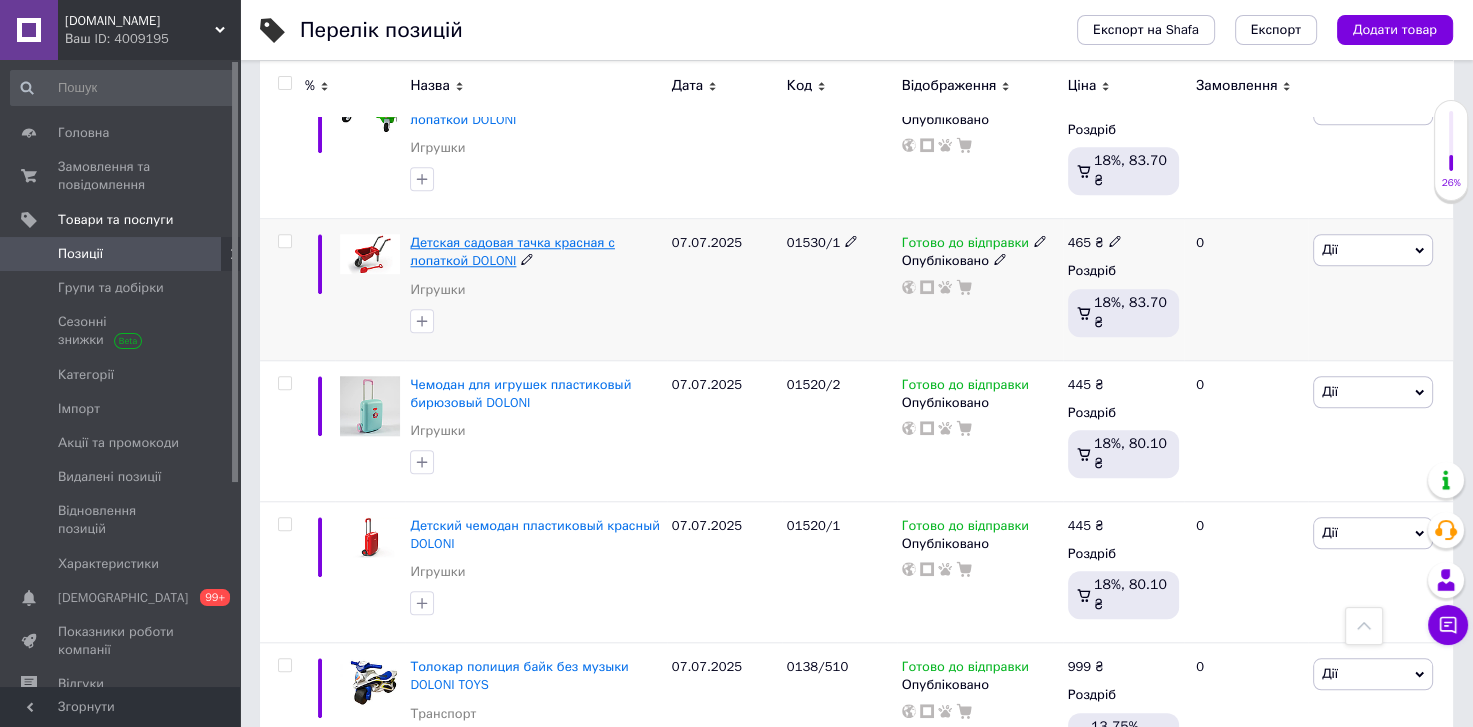 click on "Детская садовая тачка красная с лопаткой DOLONI" at bounding box center (512, 251) 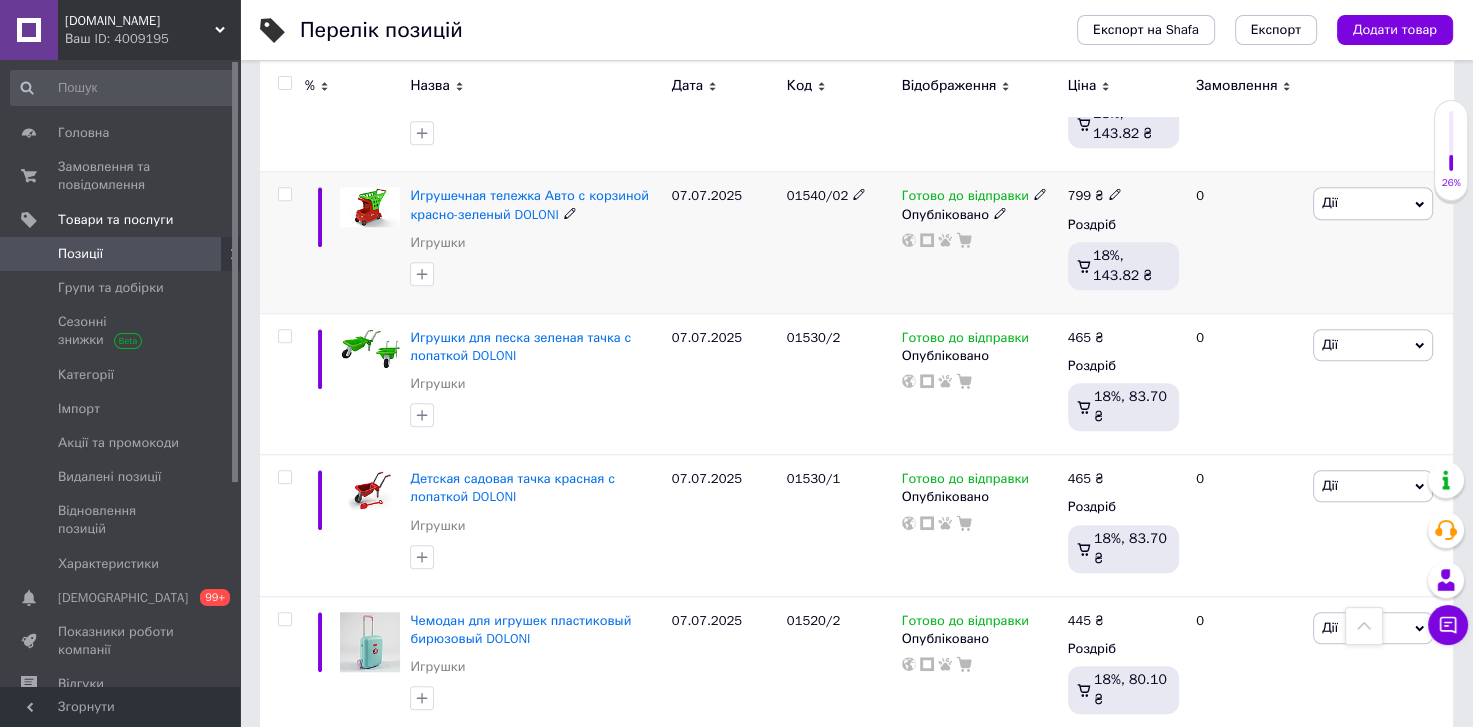 scroll, scrollTop: 1544, scrollLeft: 0, axis: vertical 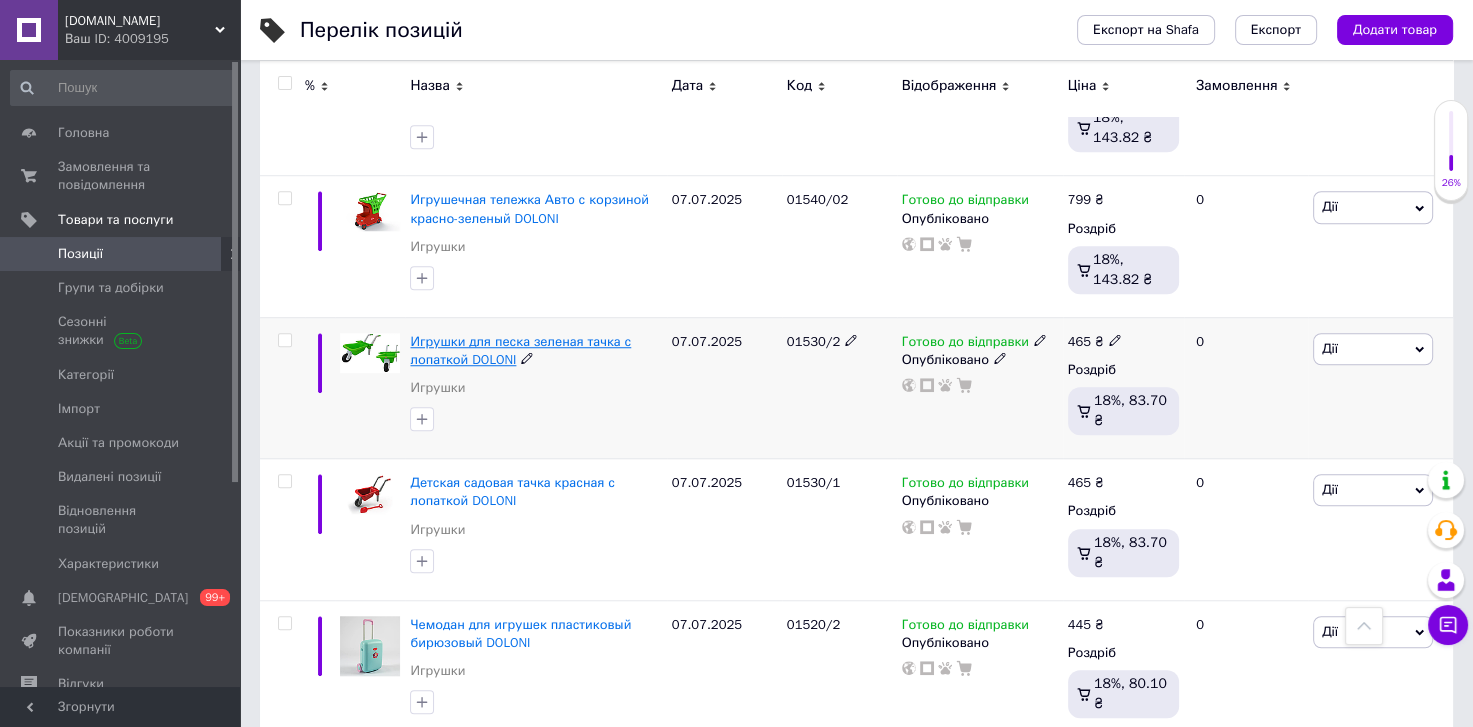 click on "Игрушки для песка зеленая тачка с лопаткой DOLONI" at bounding box center [520, 350] 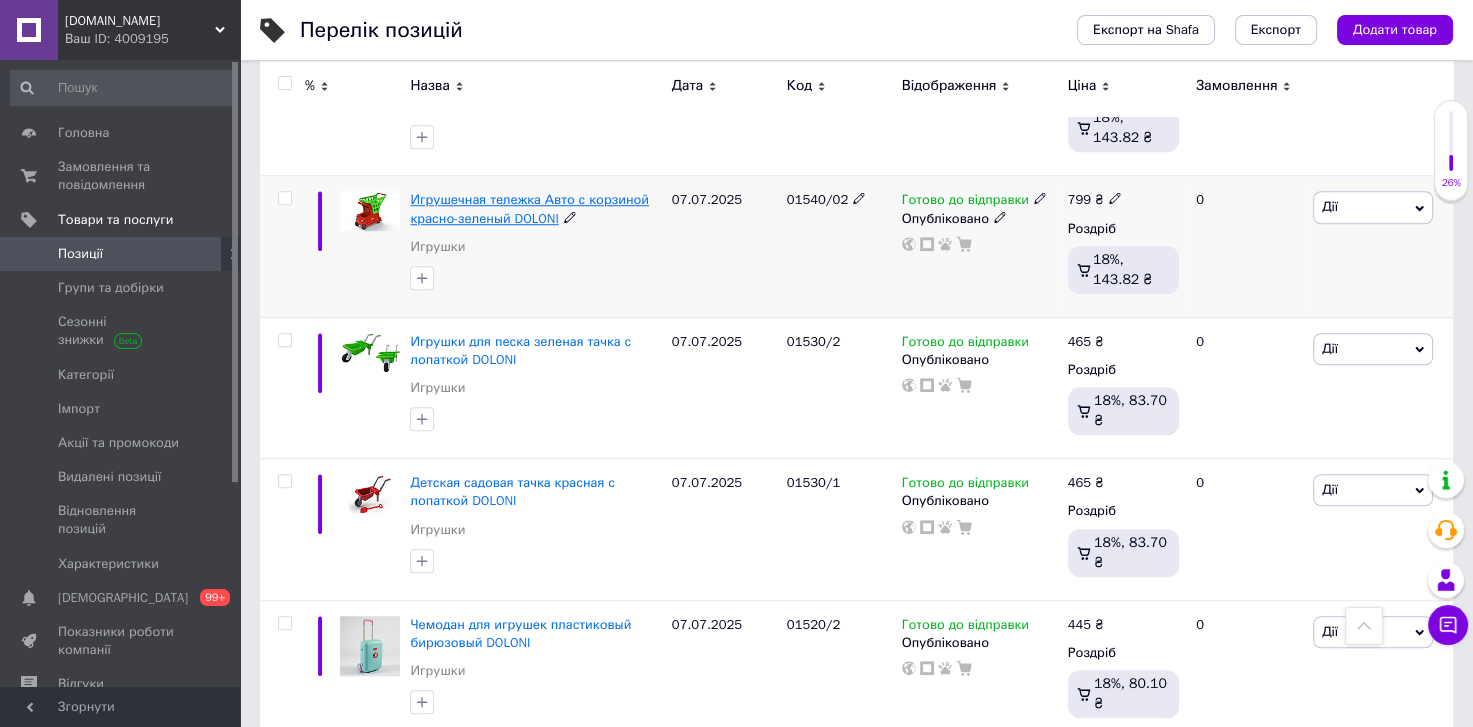 click on "Игрушечная тележка Авто с корзиной красно-зеленый DOLONI" at bounding box center [529, 208] 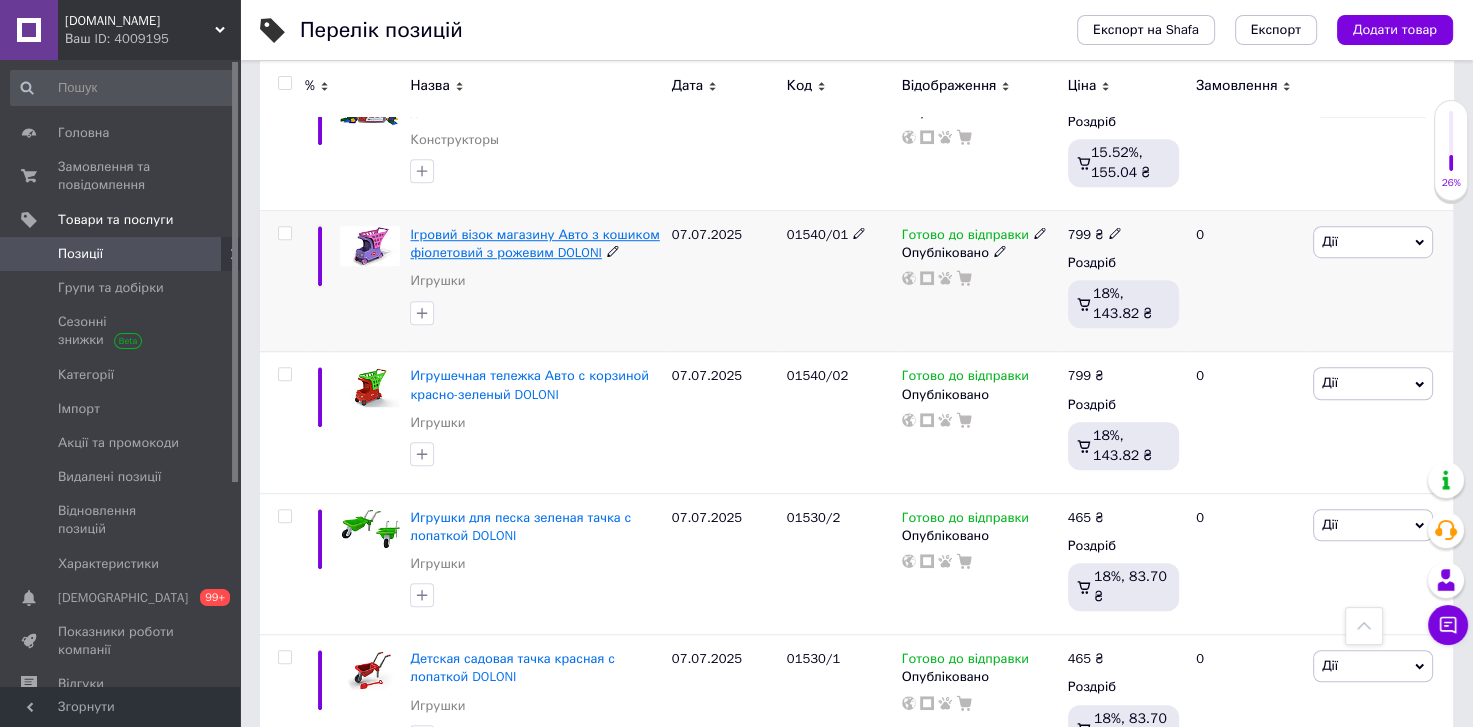 scroll, scrollTop: 1305, scrollLeft: 0, axis: vertical 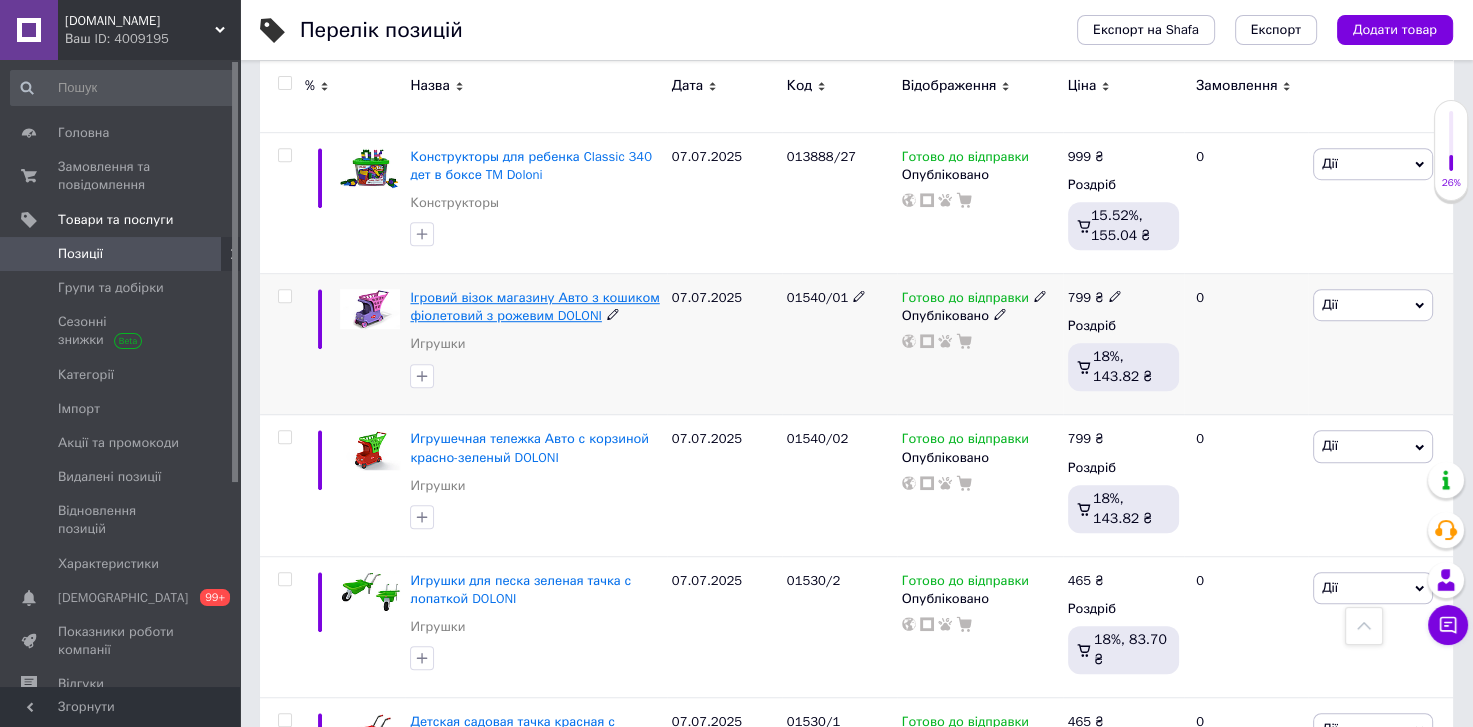 click on "Ігровий візок магазину Авто з кошиком фіолетовий з рожевим DOLONI" at bounding box center [534, 306] 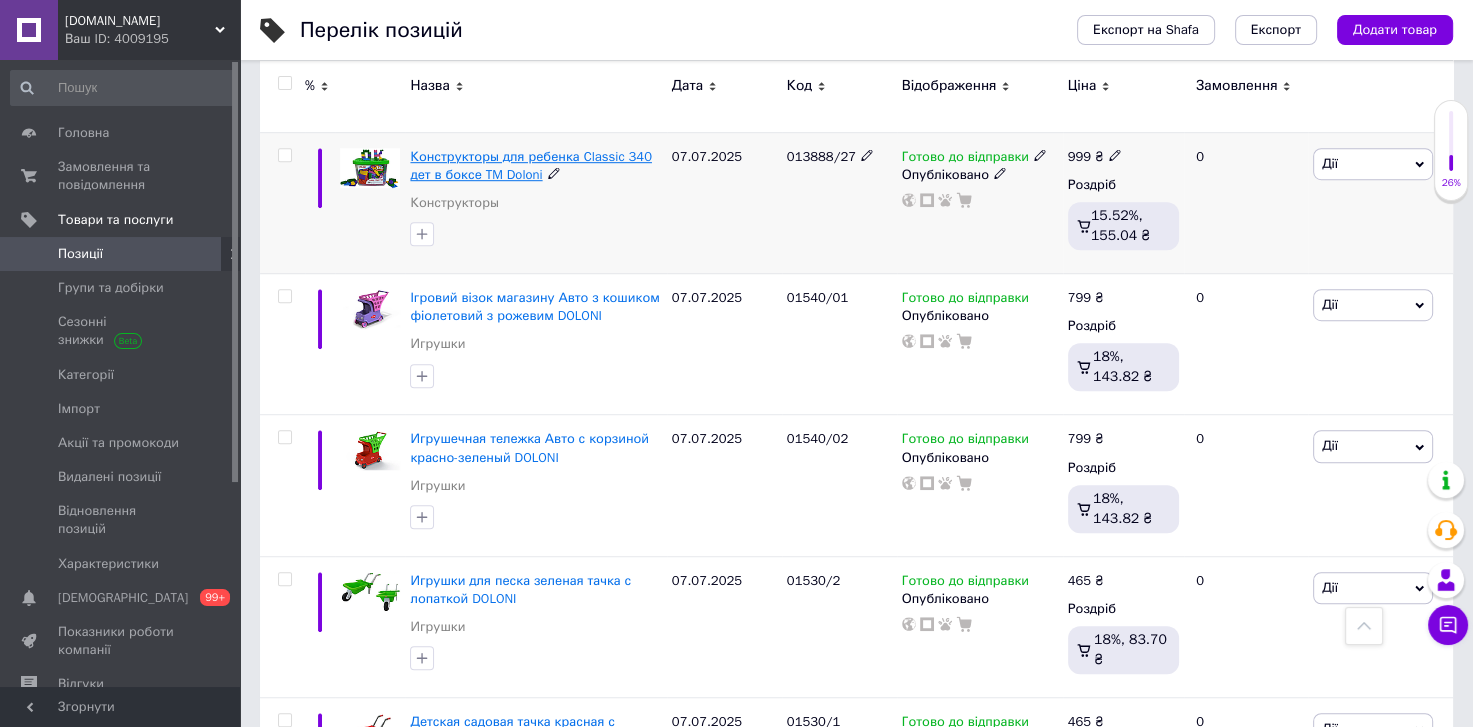 click on "Конструкторы для ребенка Classic 340 дет в боксе TM Doloni" at bounding box center (530, 165) 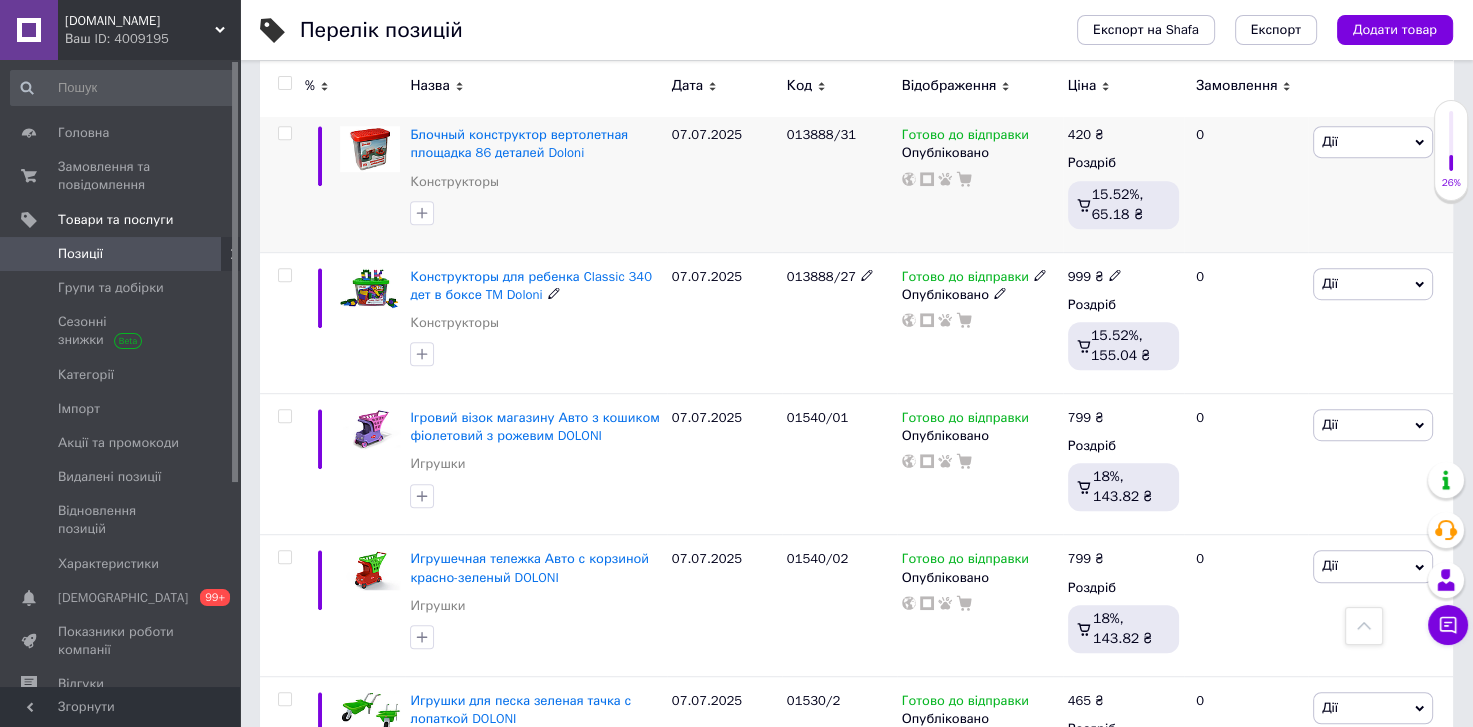 scroll, scrollTop: 1064, scrollLeft: 0, axis: vertical 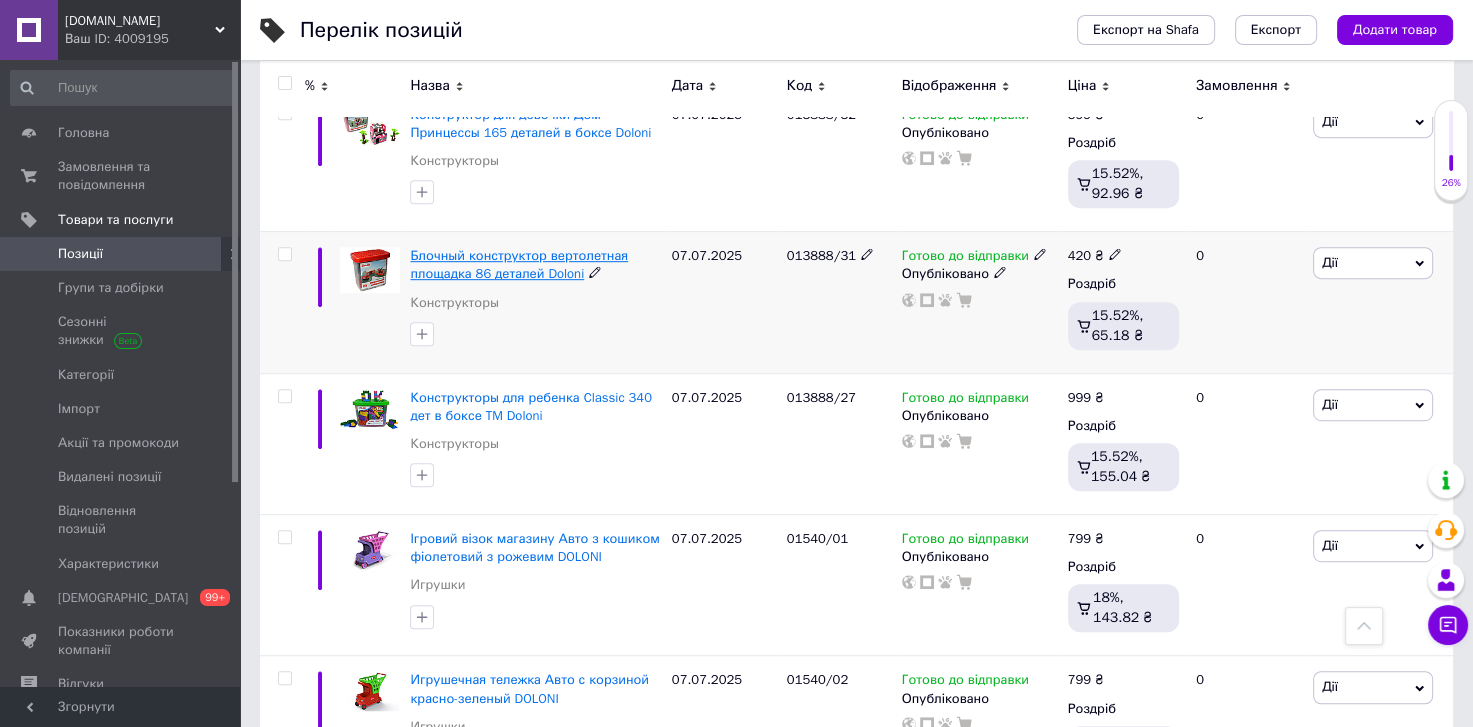 click on "Блочный конструктор вертолетная площадка 86 деталей Doloni" at bounding box center [519, 264] 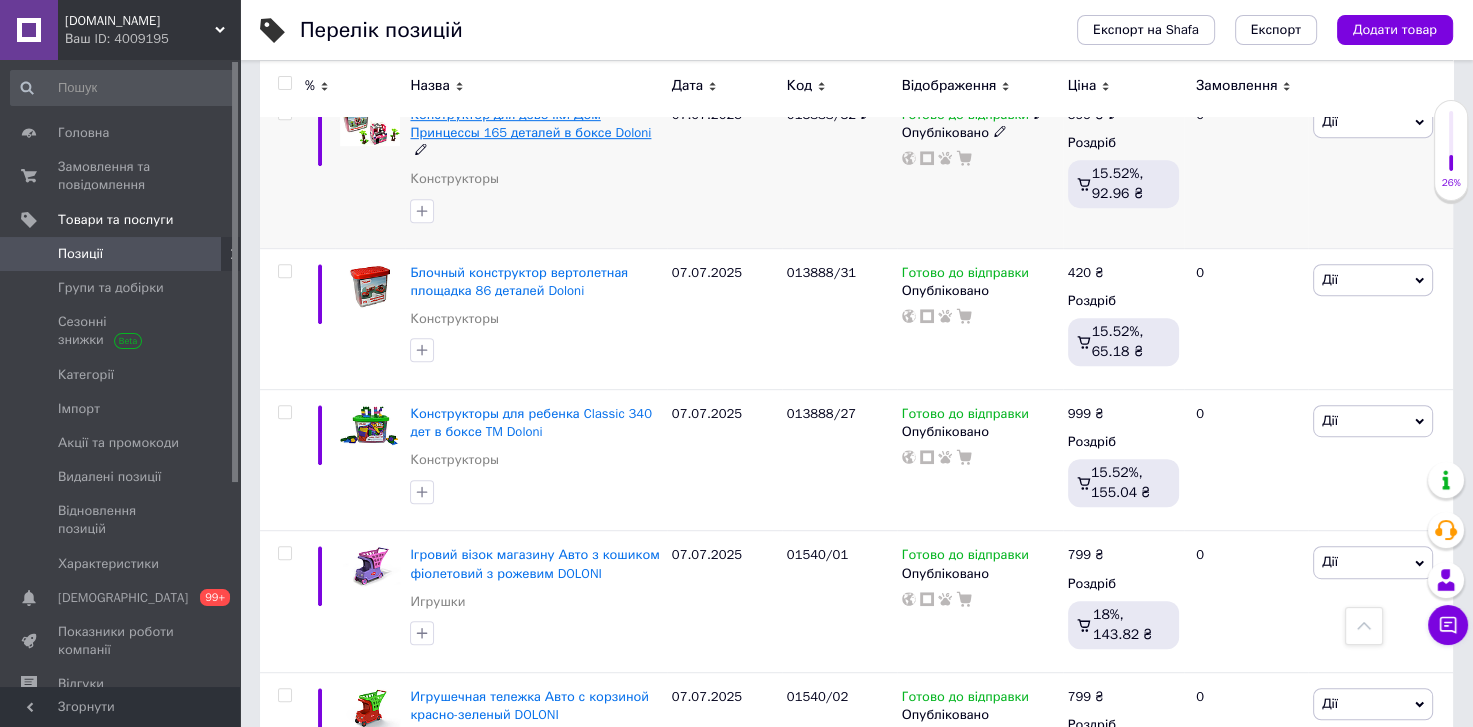 click on "Конструктор для девочки Дом Принцессы 165 деталей в боксе Doloni" at bounding box center [530, 123] 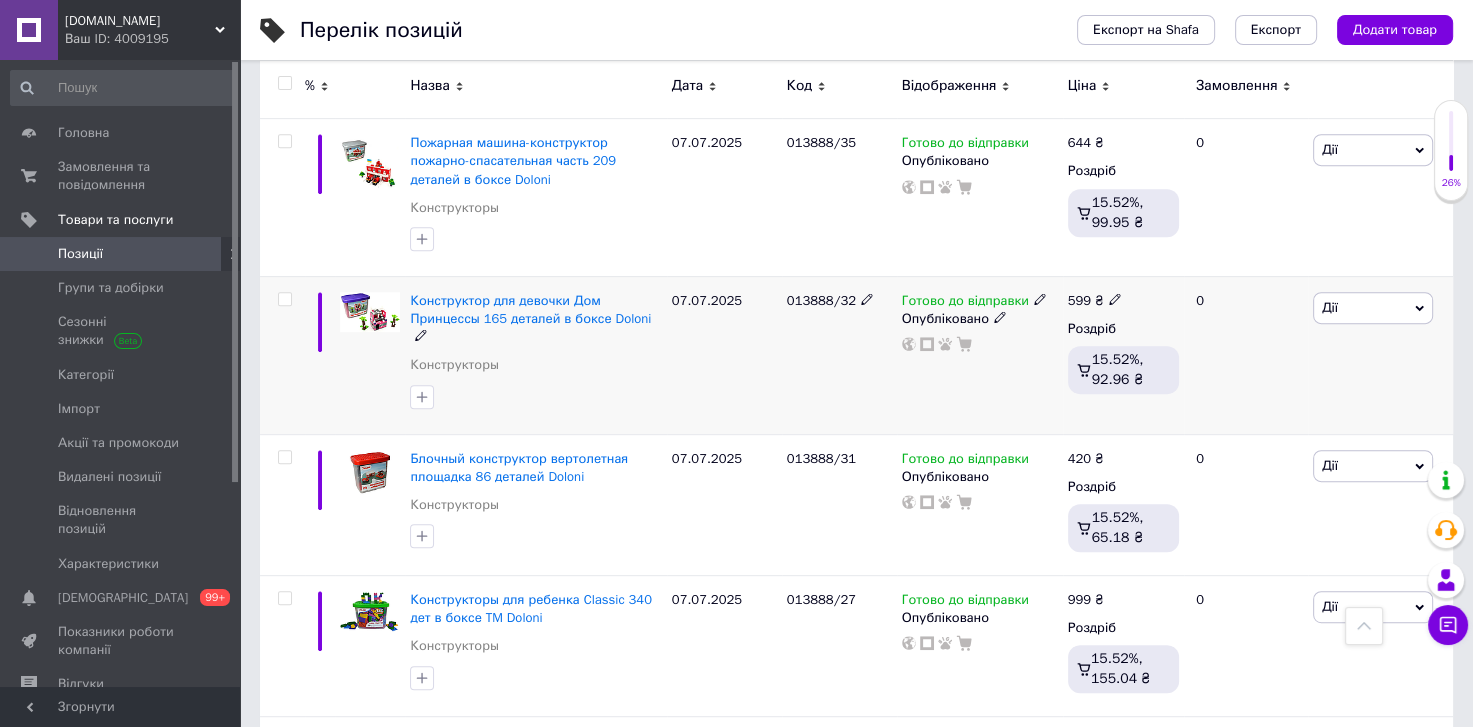 scroll, scrollTop: 824, scrollLeft: 0, axis: vertical 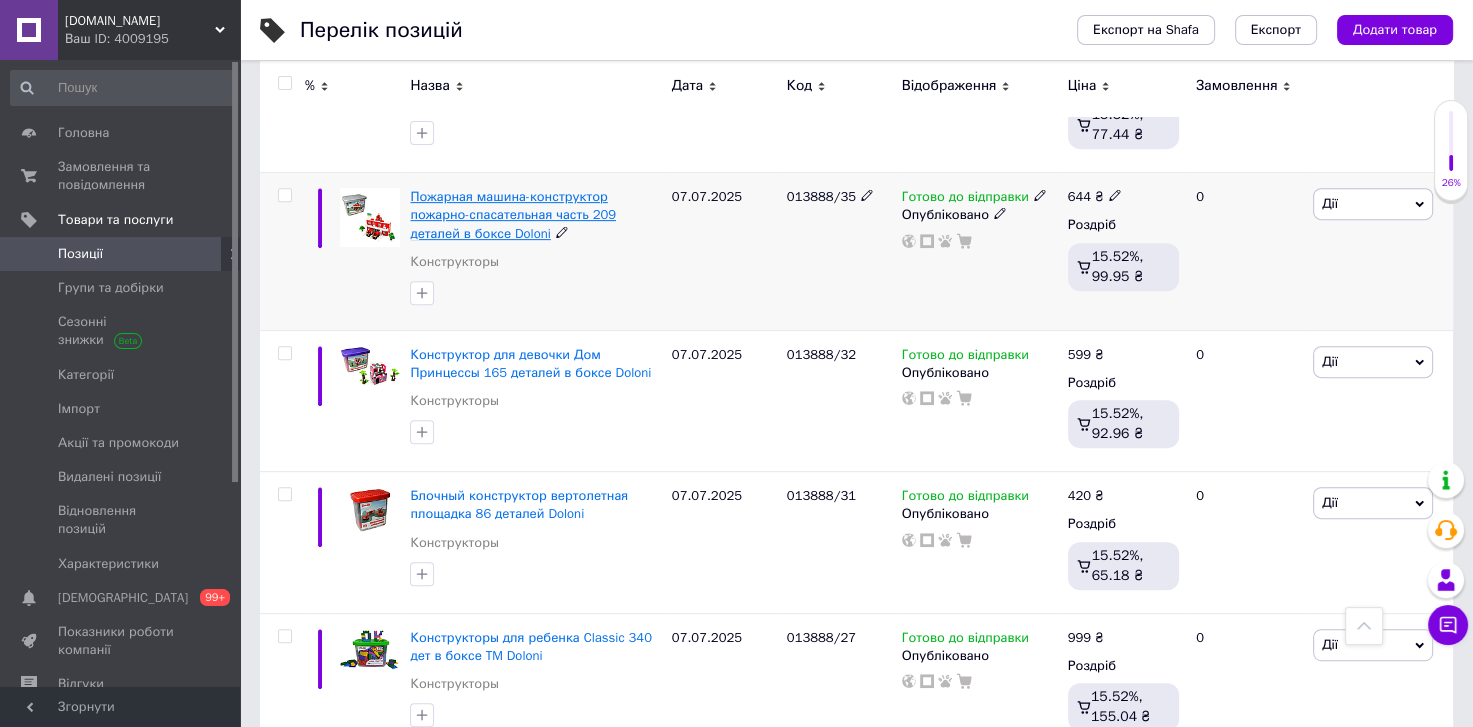 click on "Пожарная машина-конструктор пожарно-спасательная часть 209 деталей в боксе Doloni" at bounding box center [513, 214] 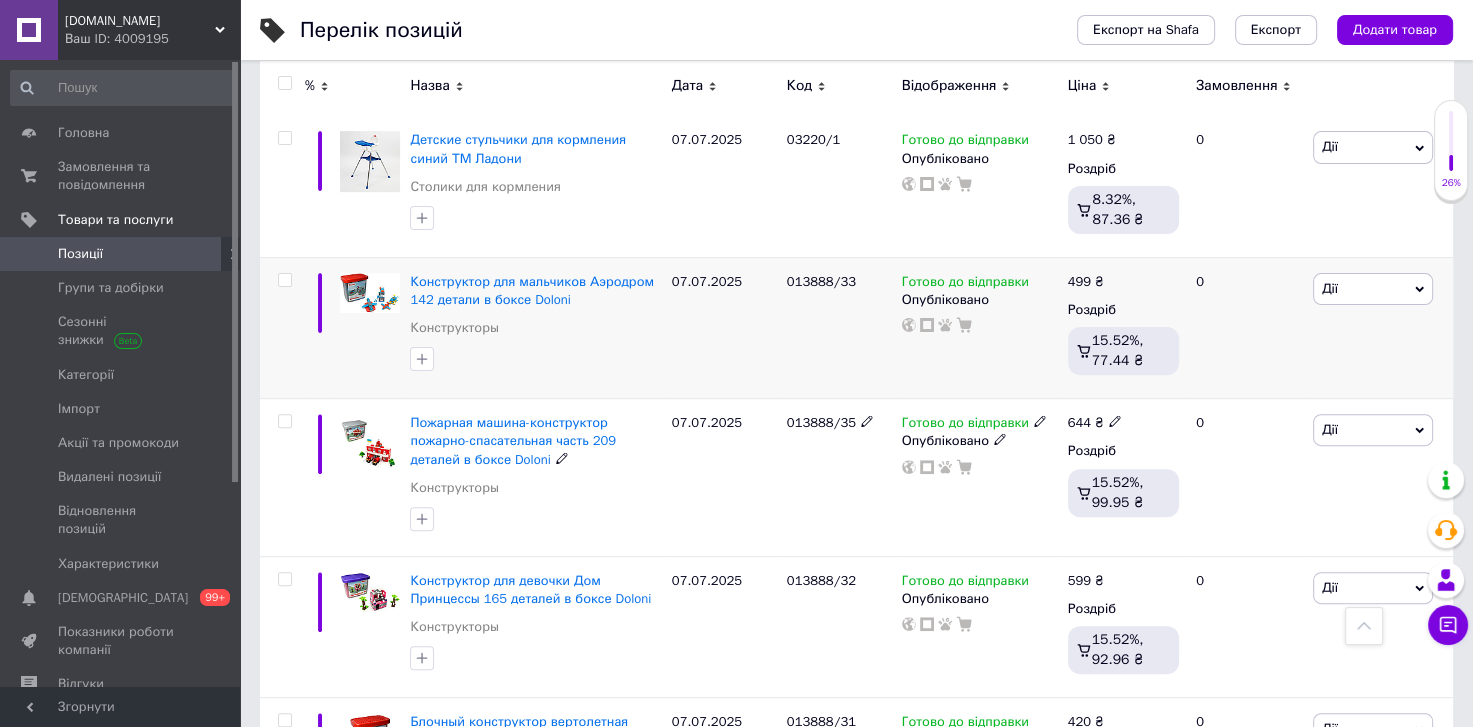 scroll, scrollTop: 584, scrollLeft: 0, axis: vertical 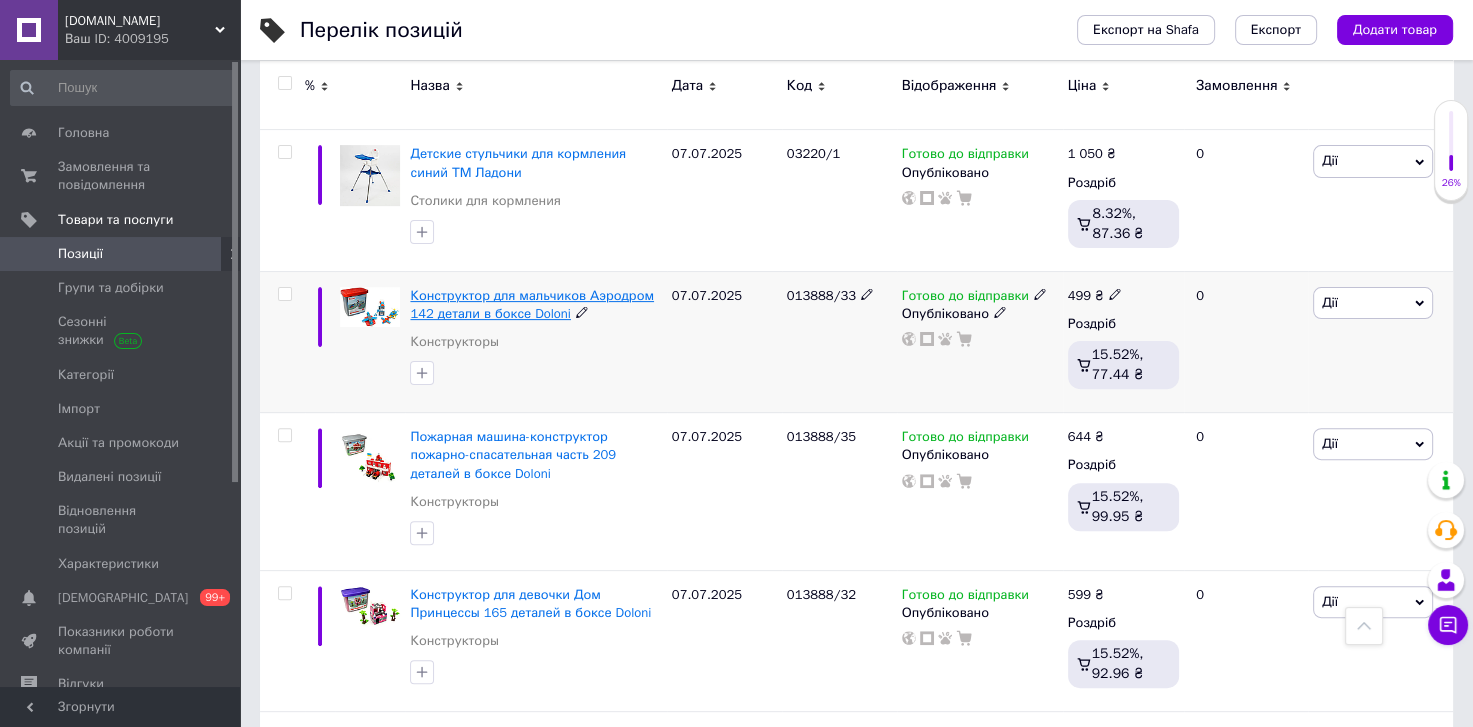 click on "Конструктор для мальчиков Аэродром 142 детали в боксе Doloni" at bounding box center (532, 304) 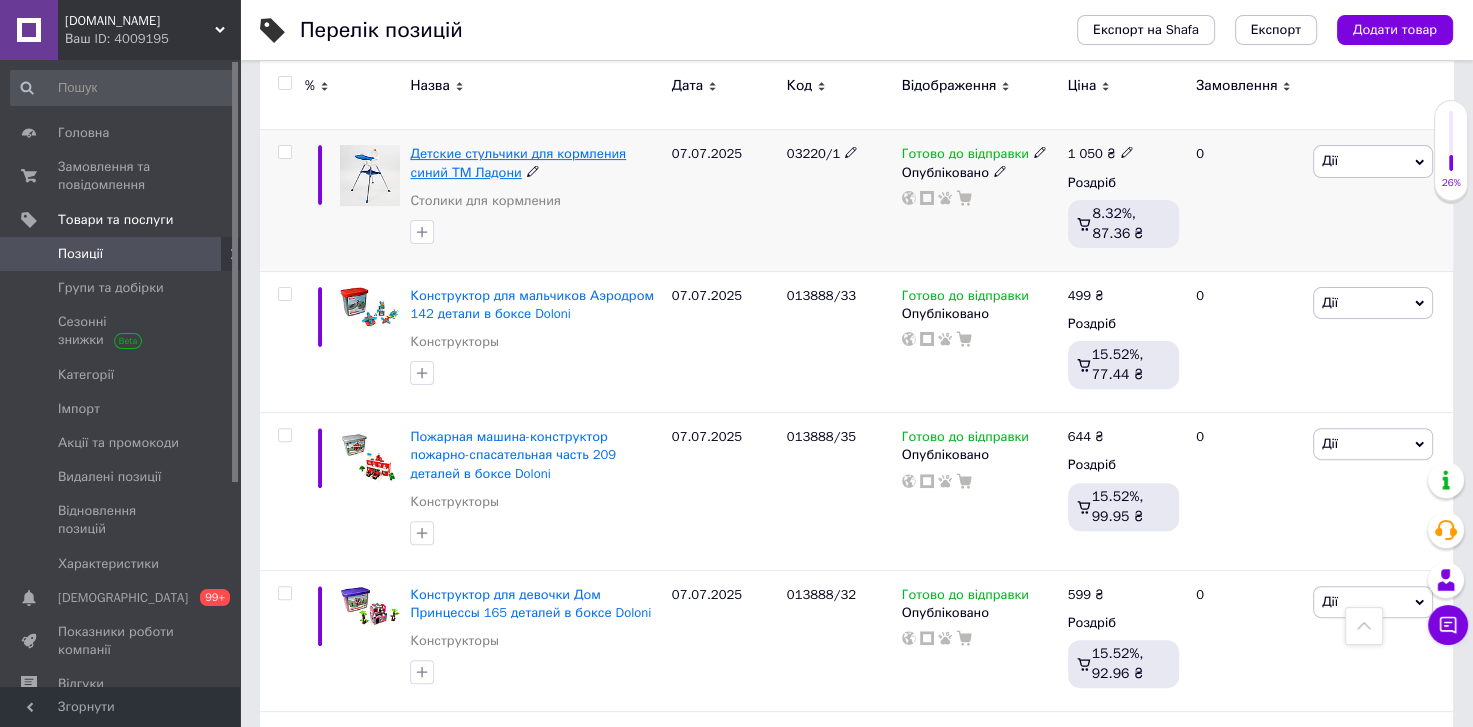 click on "Детские стульчики для кормления синий ТМ Ладони" at bounding box center (518, 162) 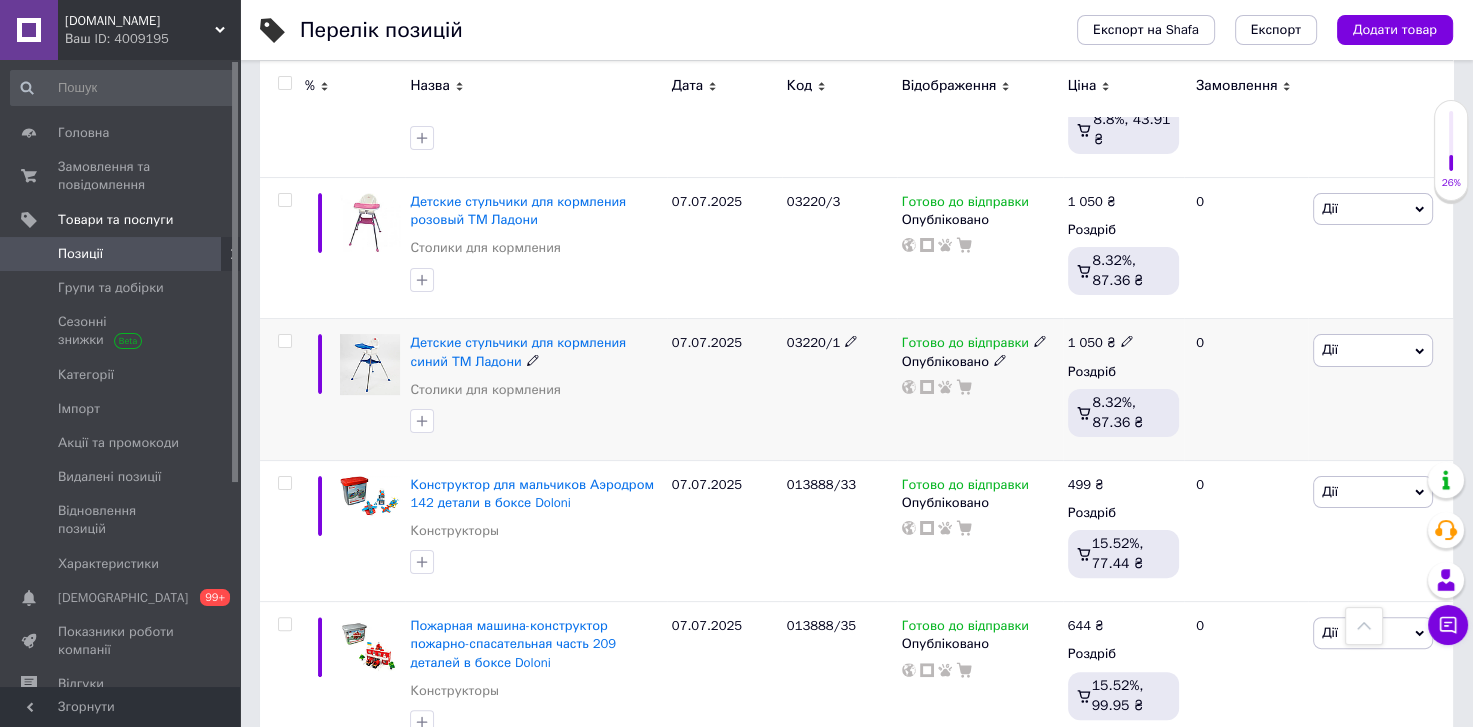 scroll, scrollTop: 345, scrollLeft: 0, axis: vertical 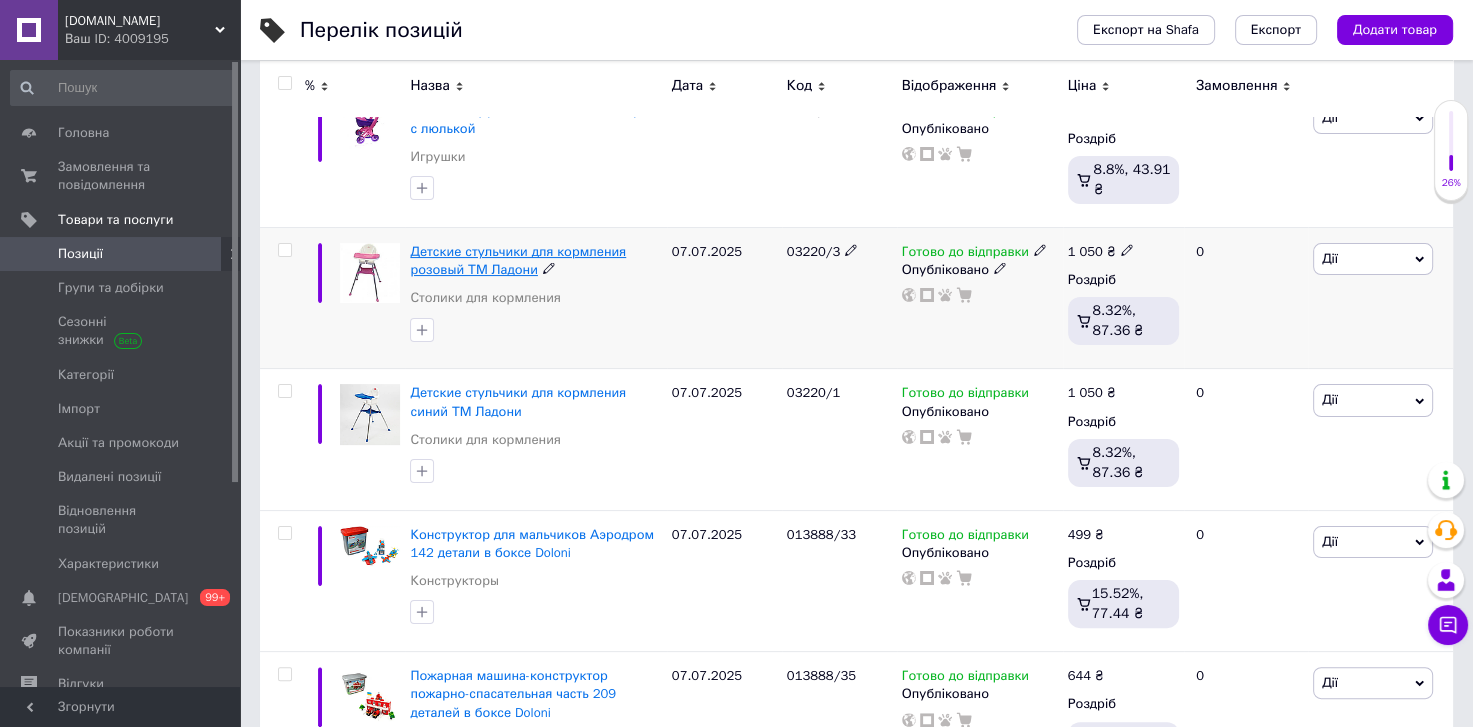 click on "Детские стульчики для кормления розовый ТМ Ладони" at bounding box center (518, 260) 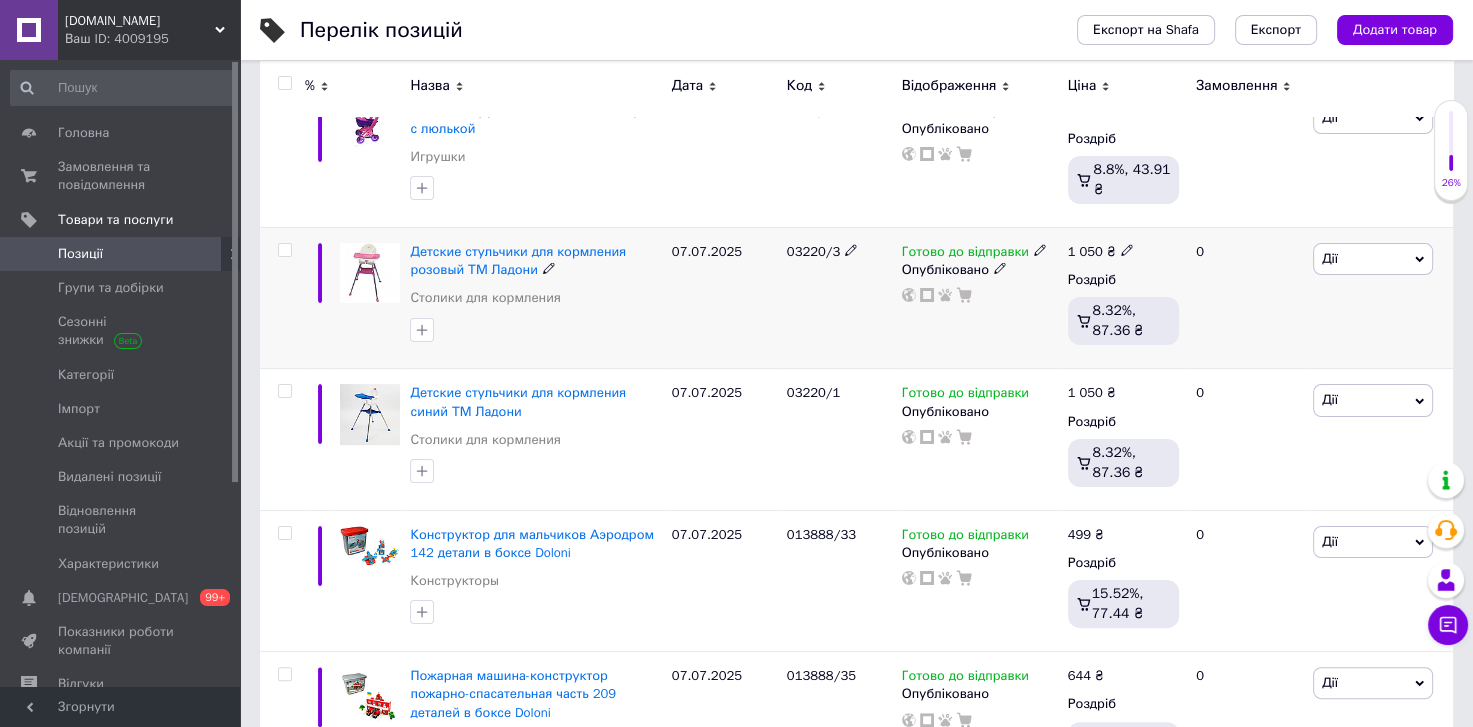 scroll, scrollTop: 104, scrollLeft: 0, axis: vertical 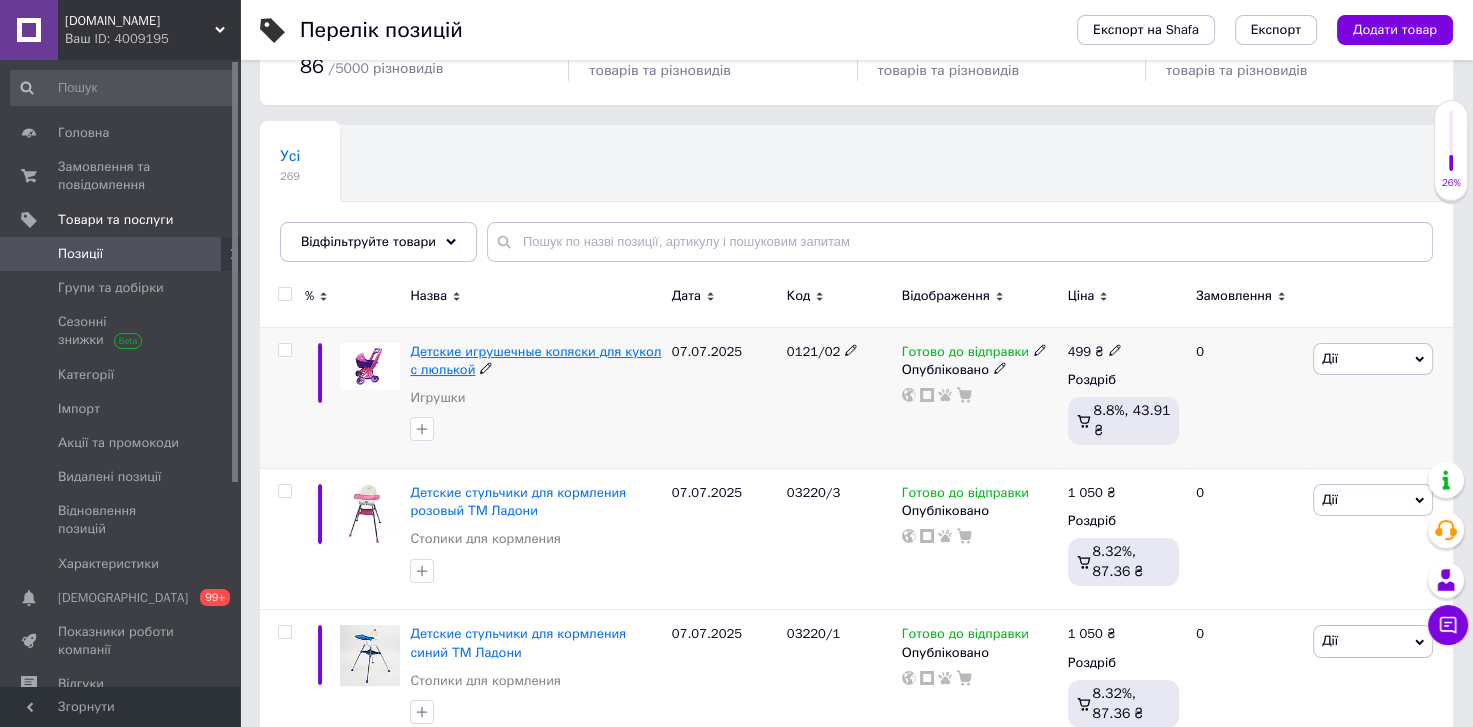 click on "Детские игрушечные коляски для кукол с люлькой" at bounding box center [535, 360] 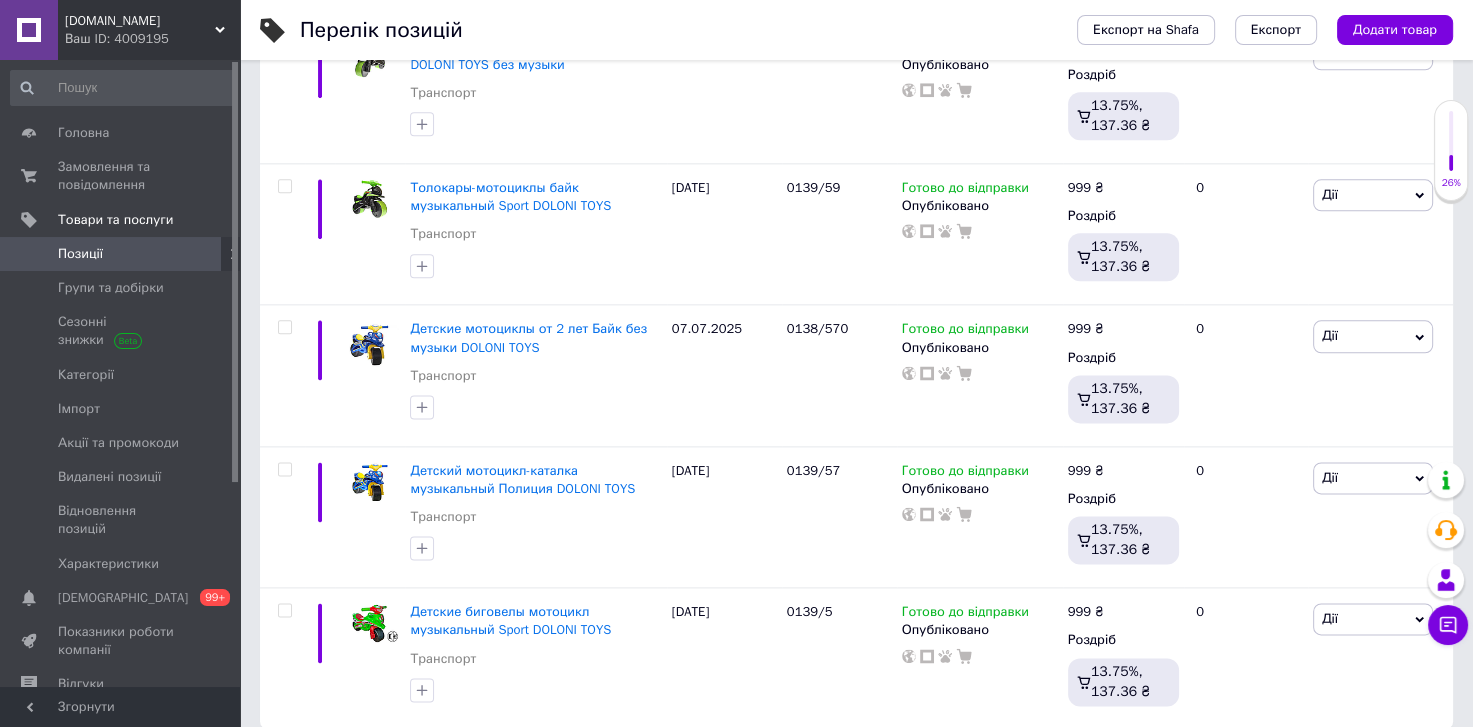 scroll, scrollTop: 2624, scrollLeft: 0, axis: vertical 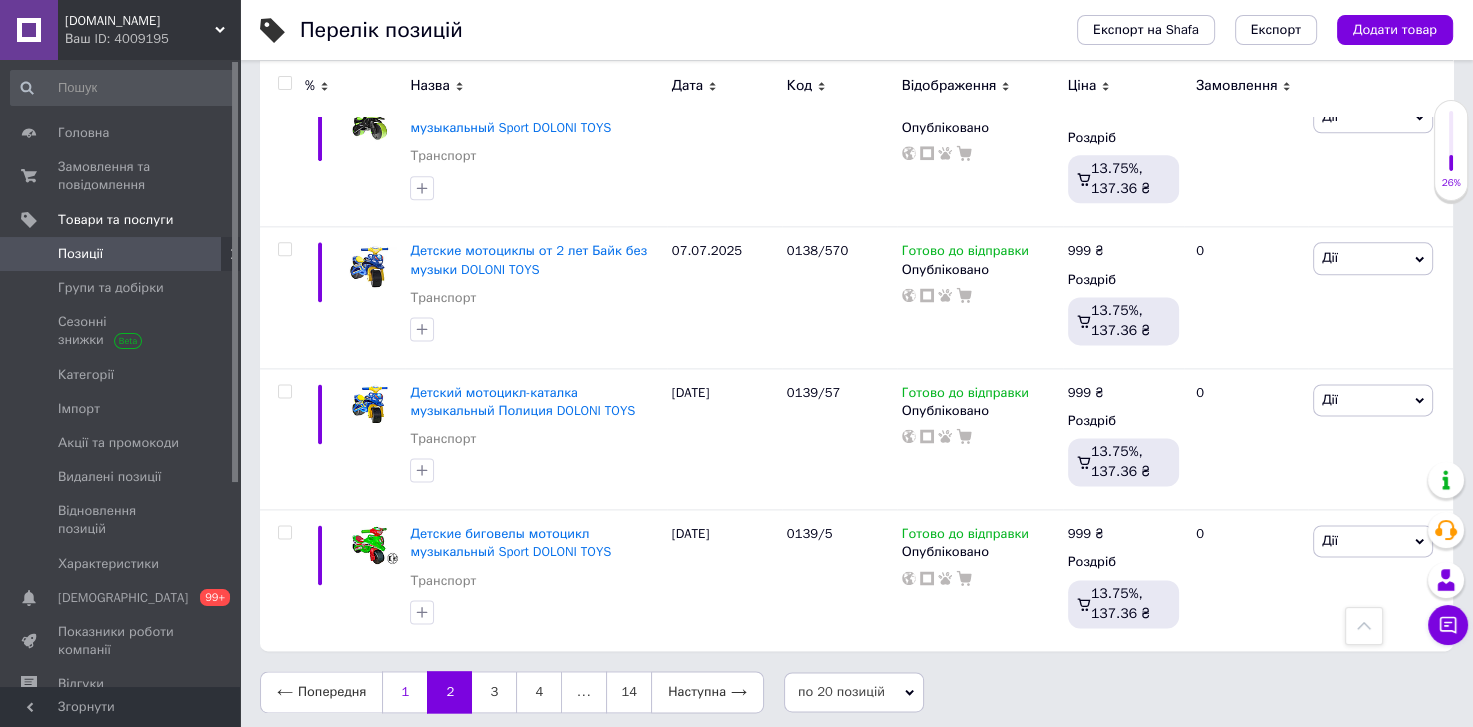 click on "1" at bounding box center [404, 692] 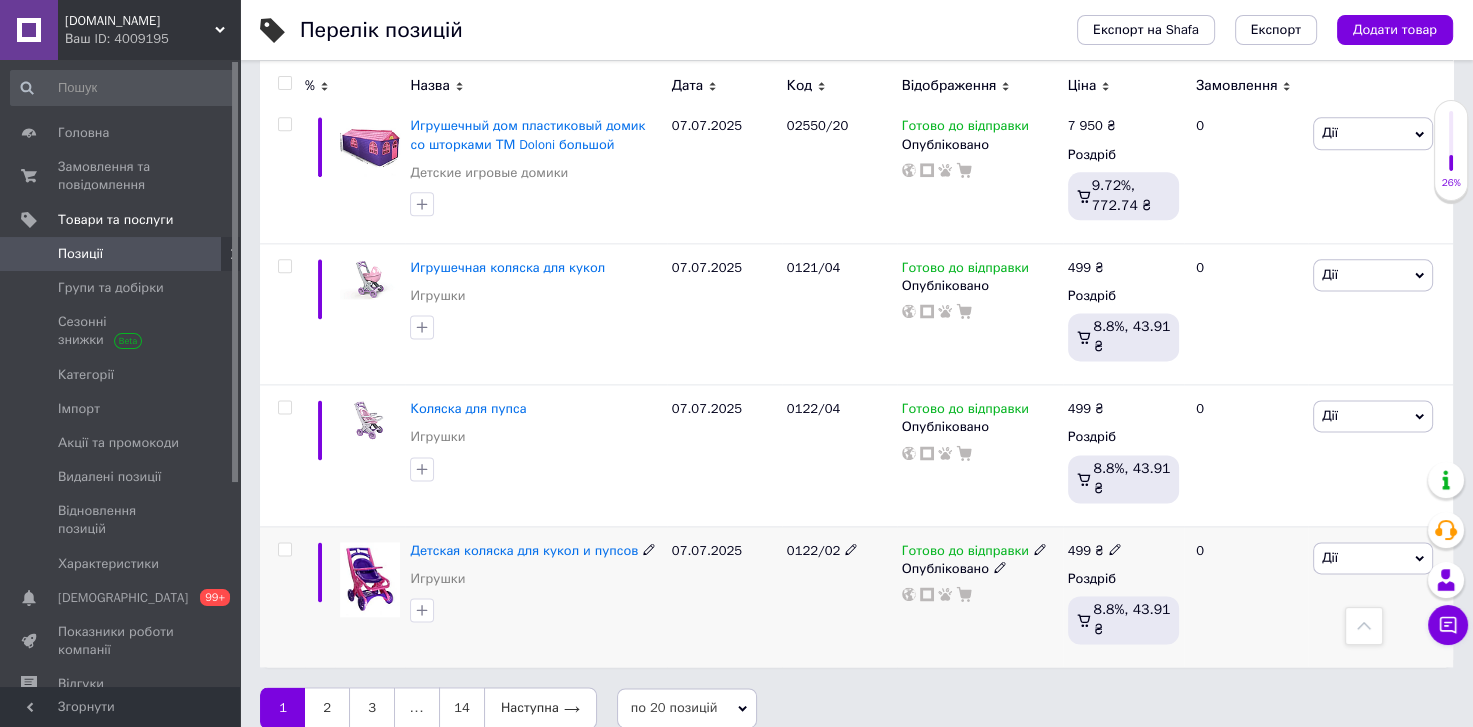 click on "Детская коляска для кукол и пупсов" at bounding box center (524, 550) 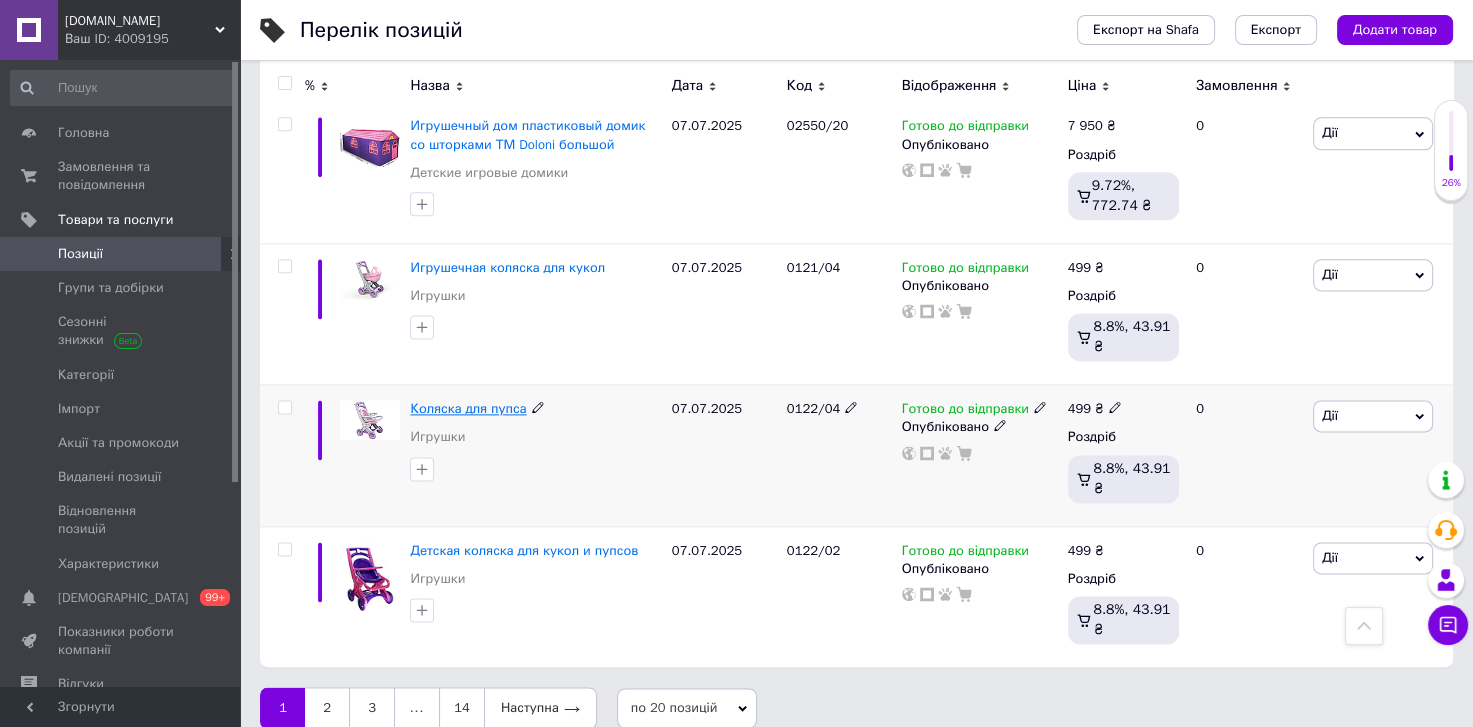 click on "Коляска для пупса" at bounding box center [468, 408] 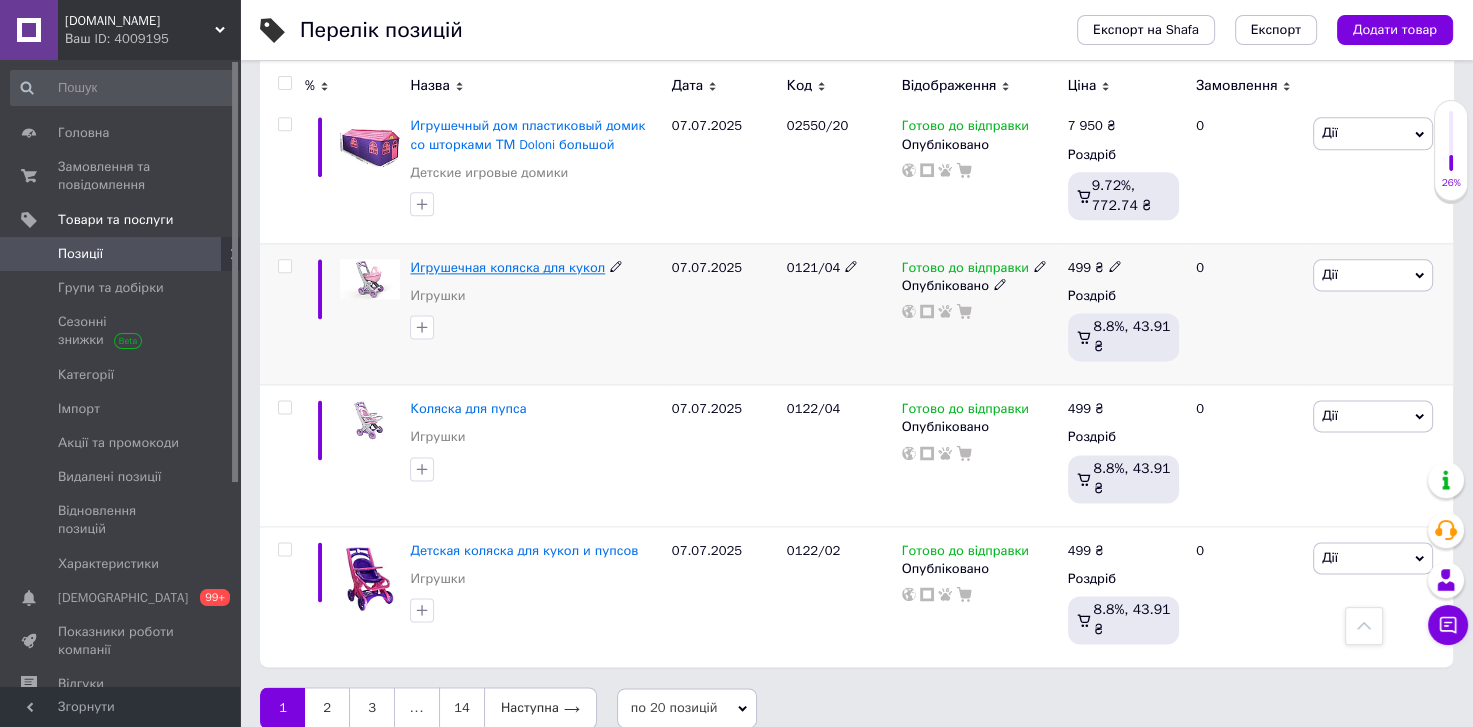 click on "Игрушечная коляска для кукол" at bounding box center [507, 267] 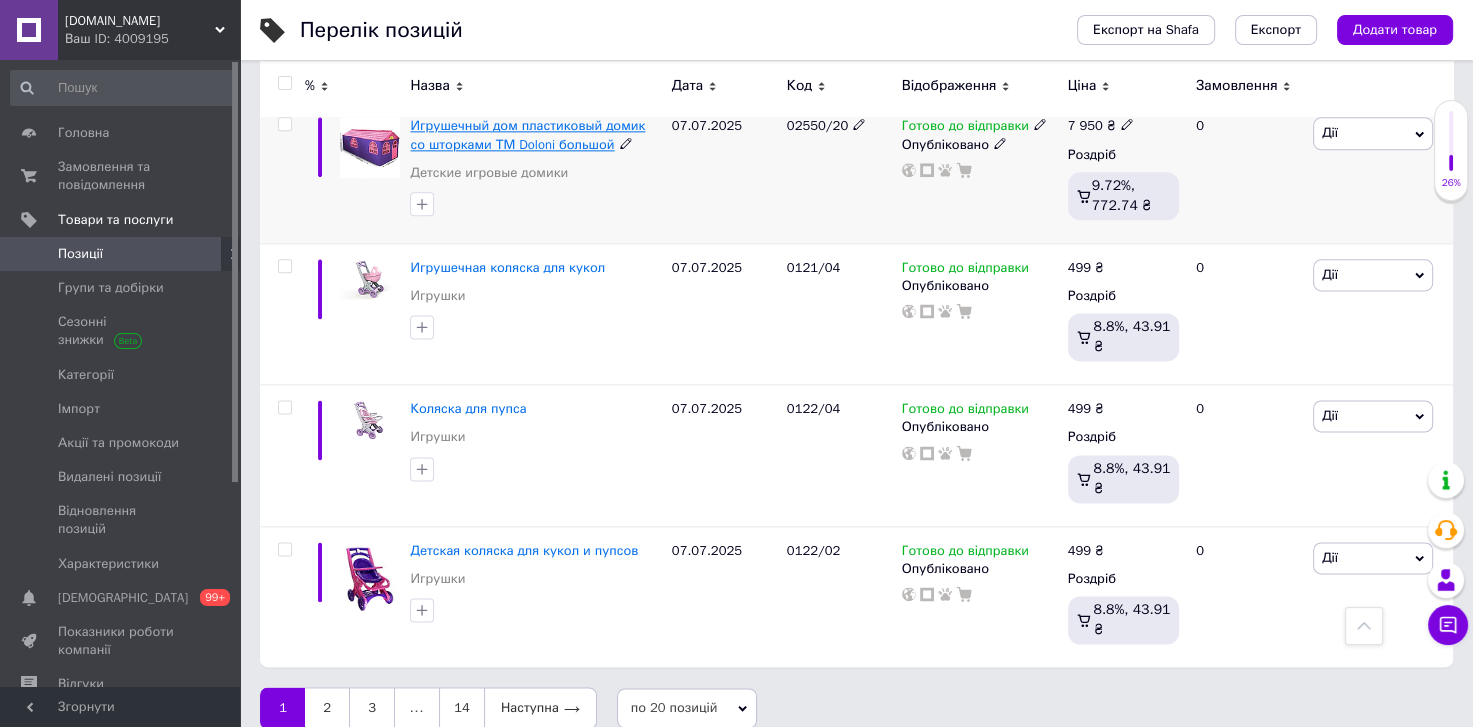 click on "Игрушечный дом пластиковый домик со шторками ТМ Doloni большой" at bounding box center (527, 134) 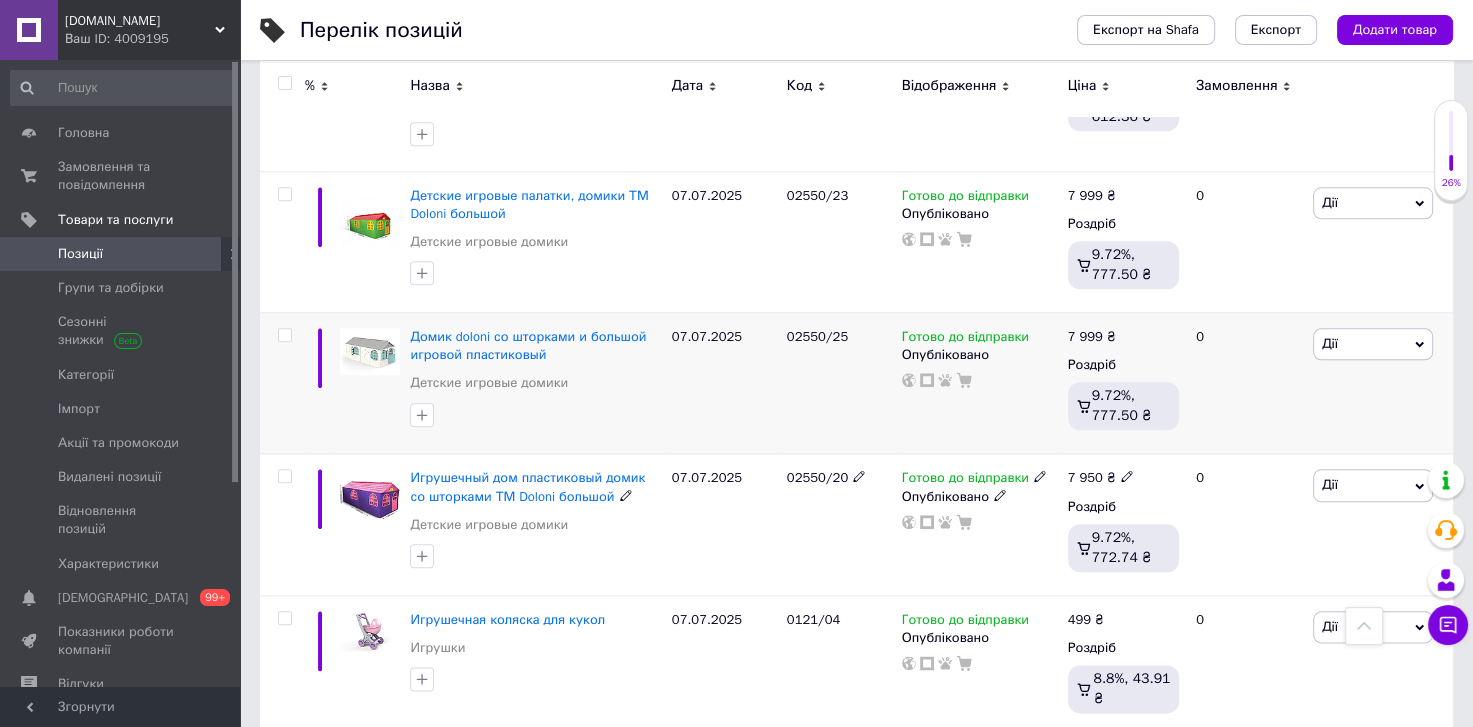 scroll, scrollTop: 2145, scrollLeft: 0, axis: vertical 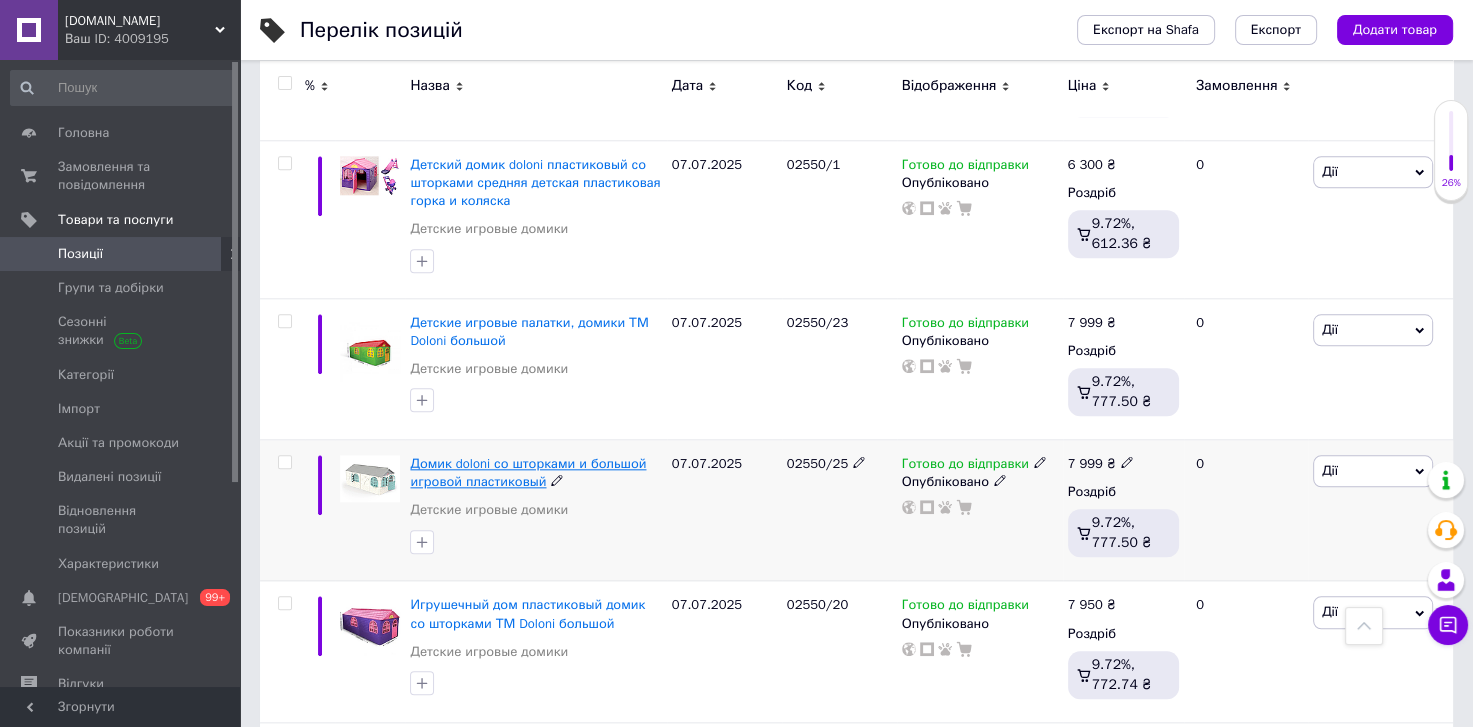 click on "Домик doloni со шторками и большой игровой пластиковый" at bounding box center (528, 472) 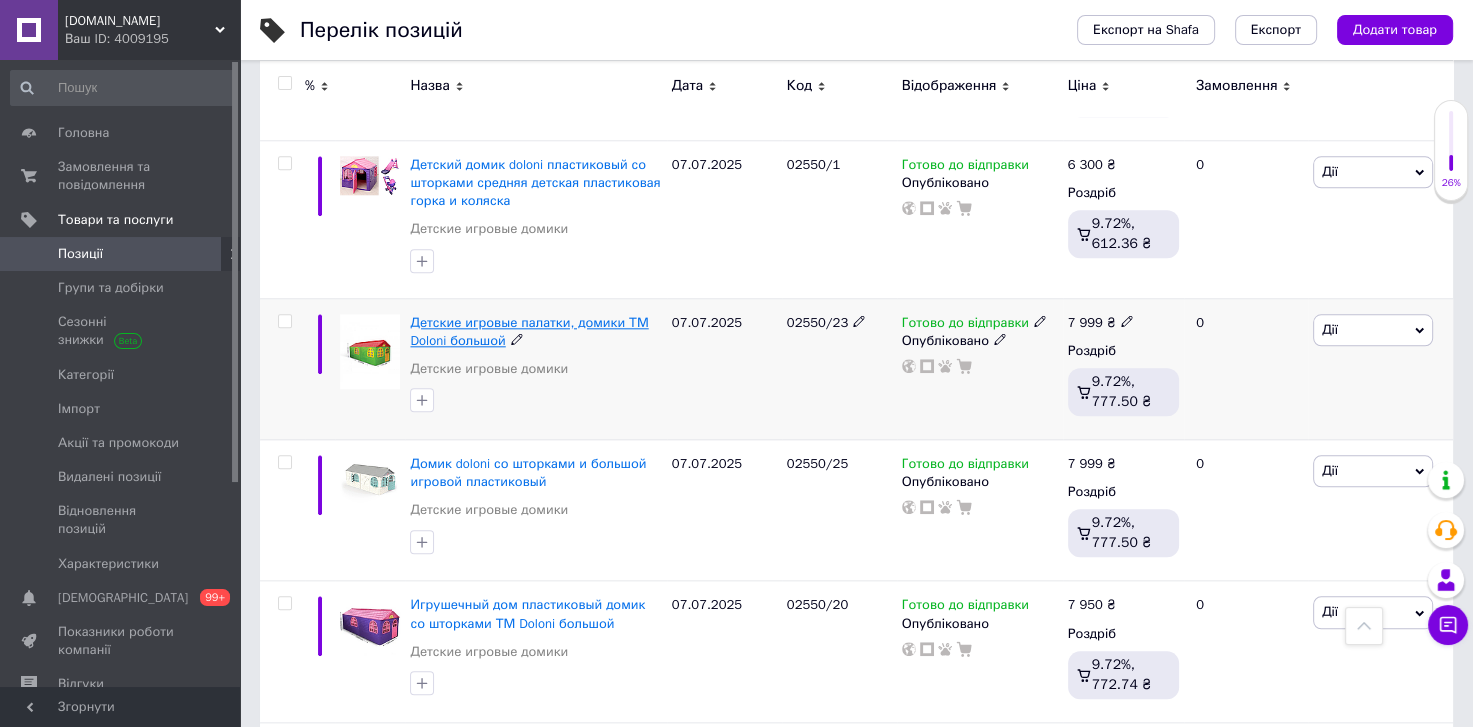 click on "Детские игровые палатки, домики ТМ Doloni большой" at bounding box center [529, 331] 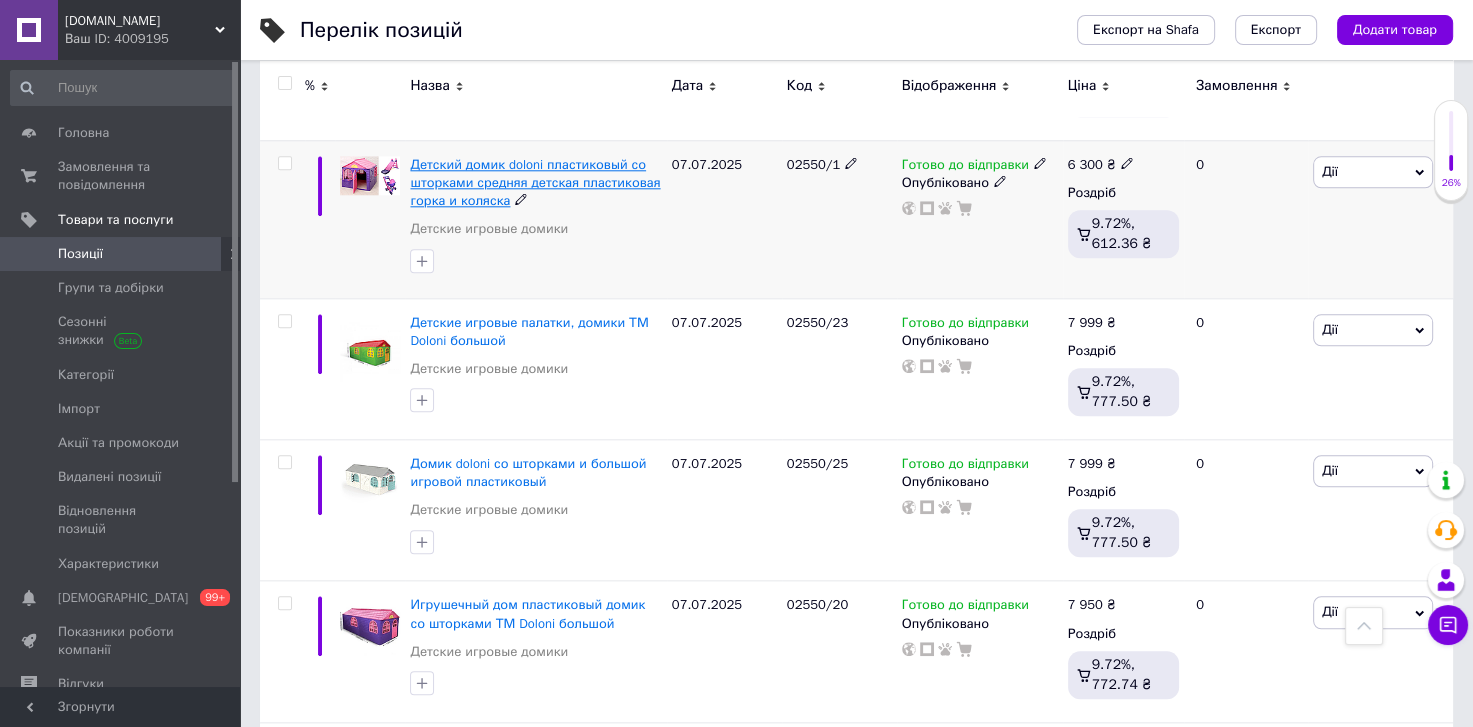 click on "Детский домик doloni пластиковый со шторками средняя детская пластиковая горка и коляска" at bounding box center (535, 182) 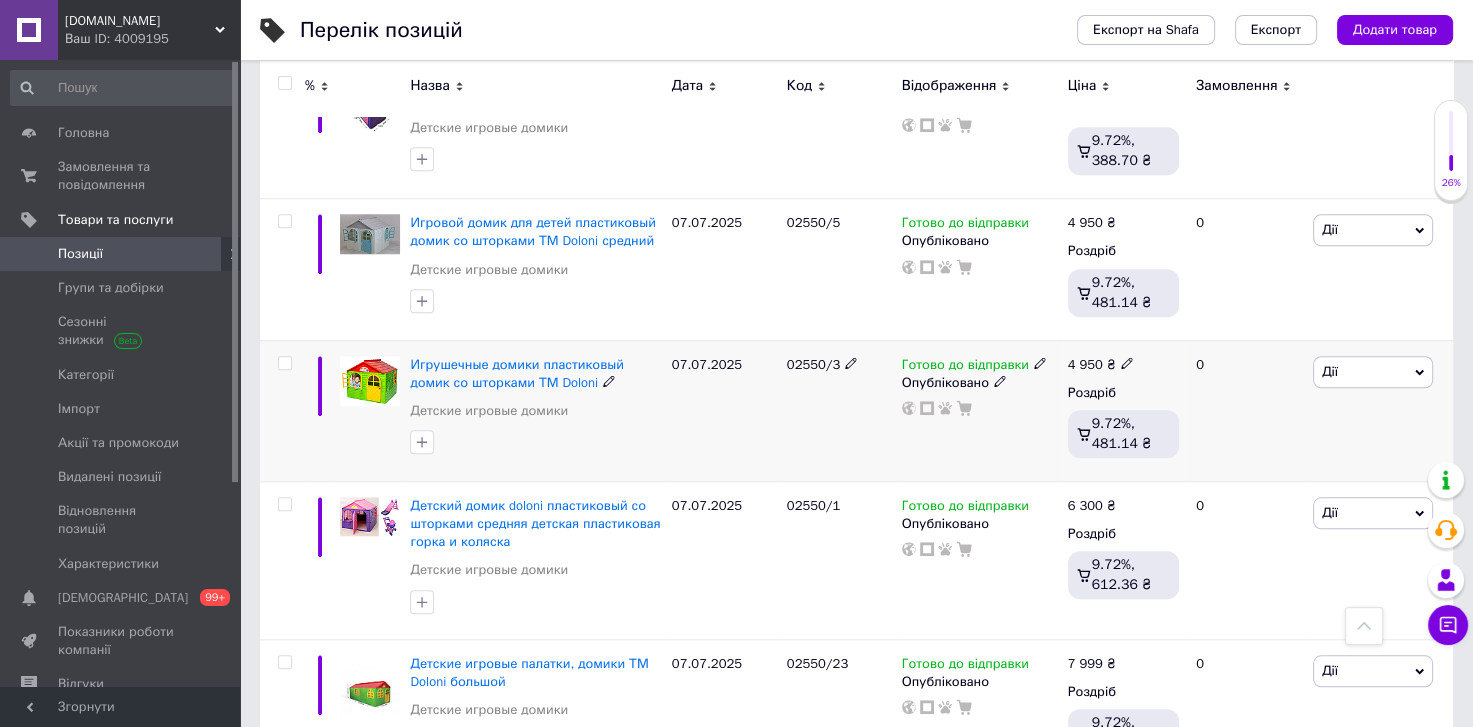 scroll, scrollTop: 1784, scrollLeft: 0, axis: vertical 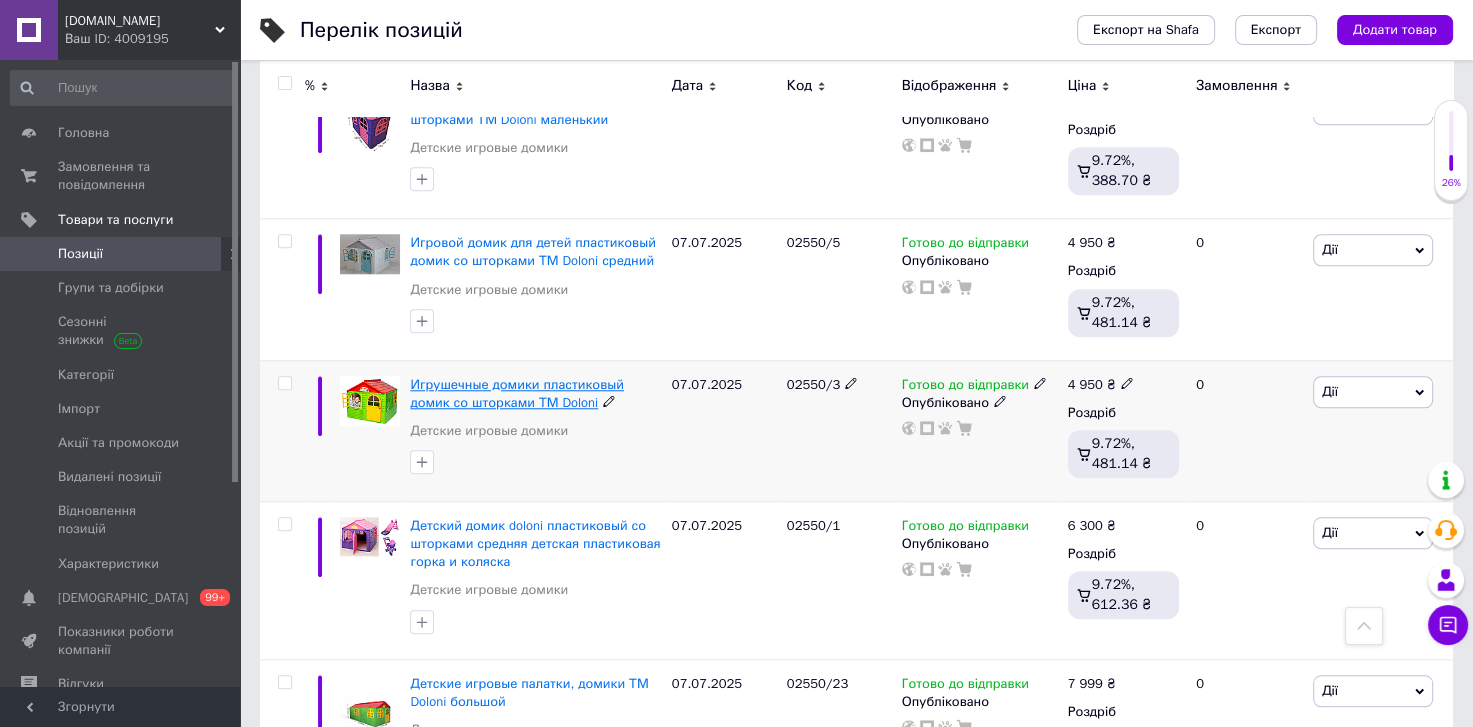 click on "Игрушечные домики пластиковый домик со шторками ТМ Doloni" at bounding box center (517, 393) 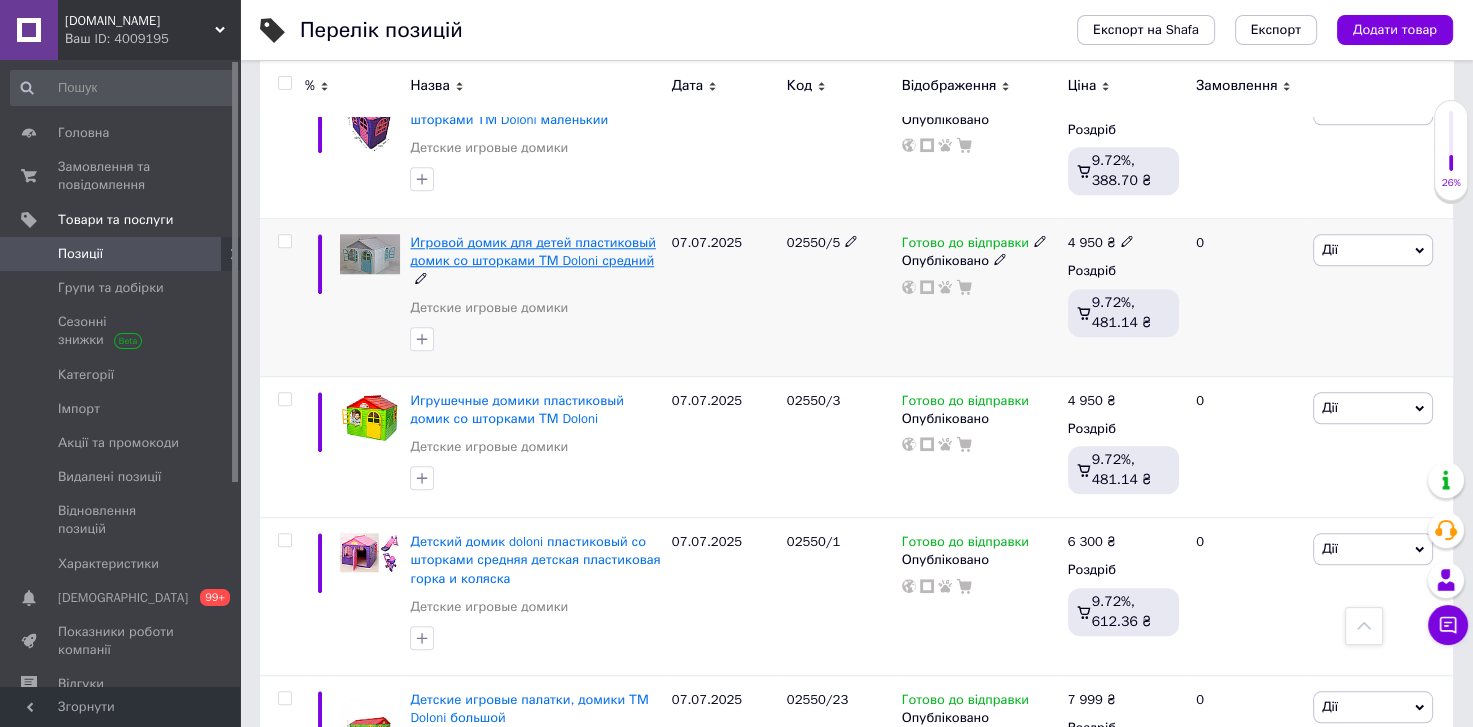 click on "Игровой домик для детей пластиковый домик со шторками ТМ Doloni средний" at bounding box center (532, 251) 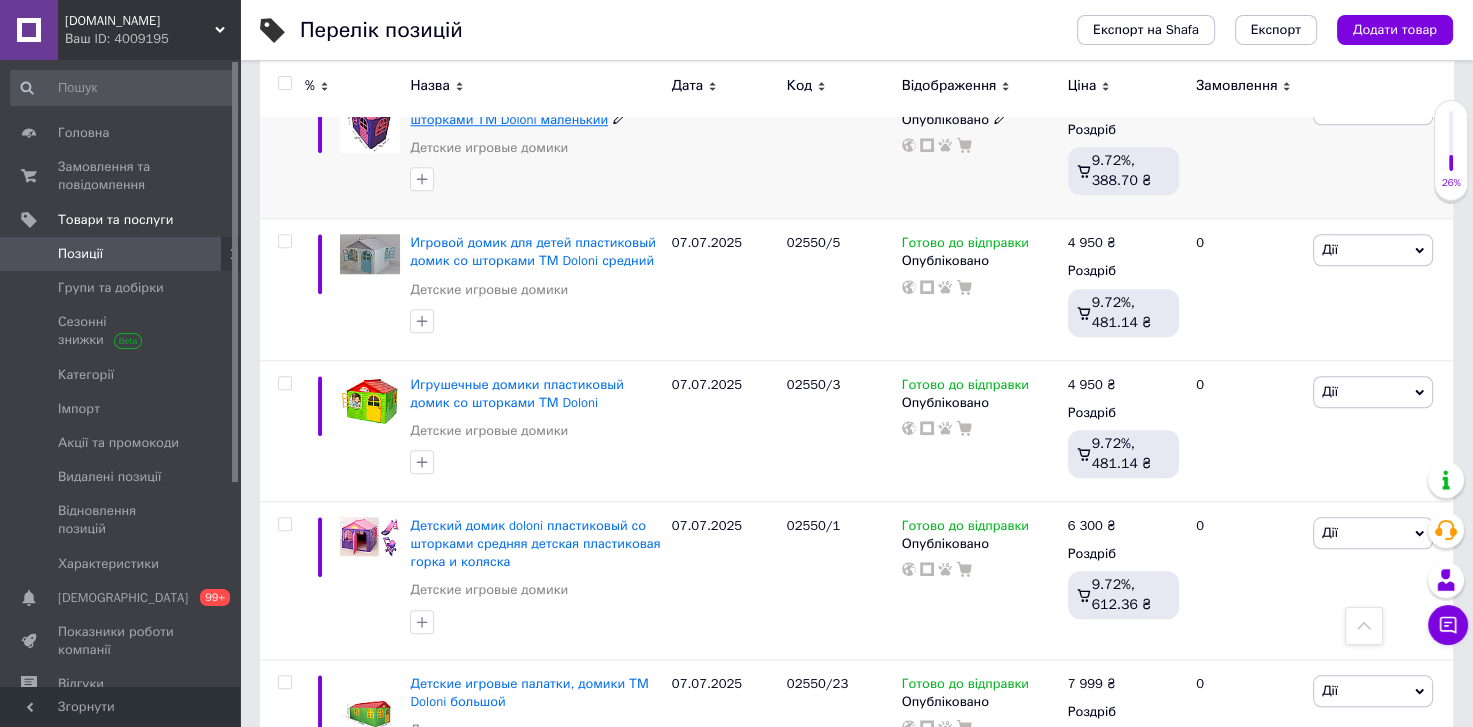 click on "Детский игровой домик для улицы со шторками ТМ Doloni маленький" at bounding box center (528, 110) 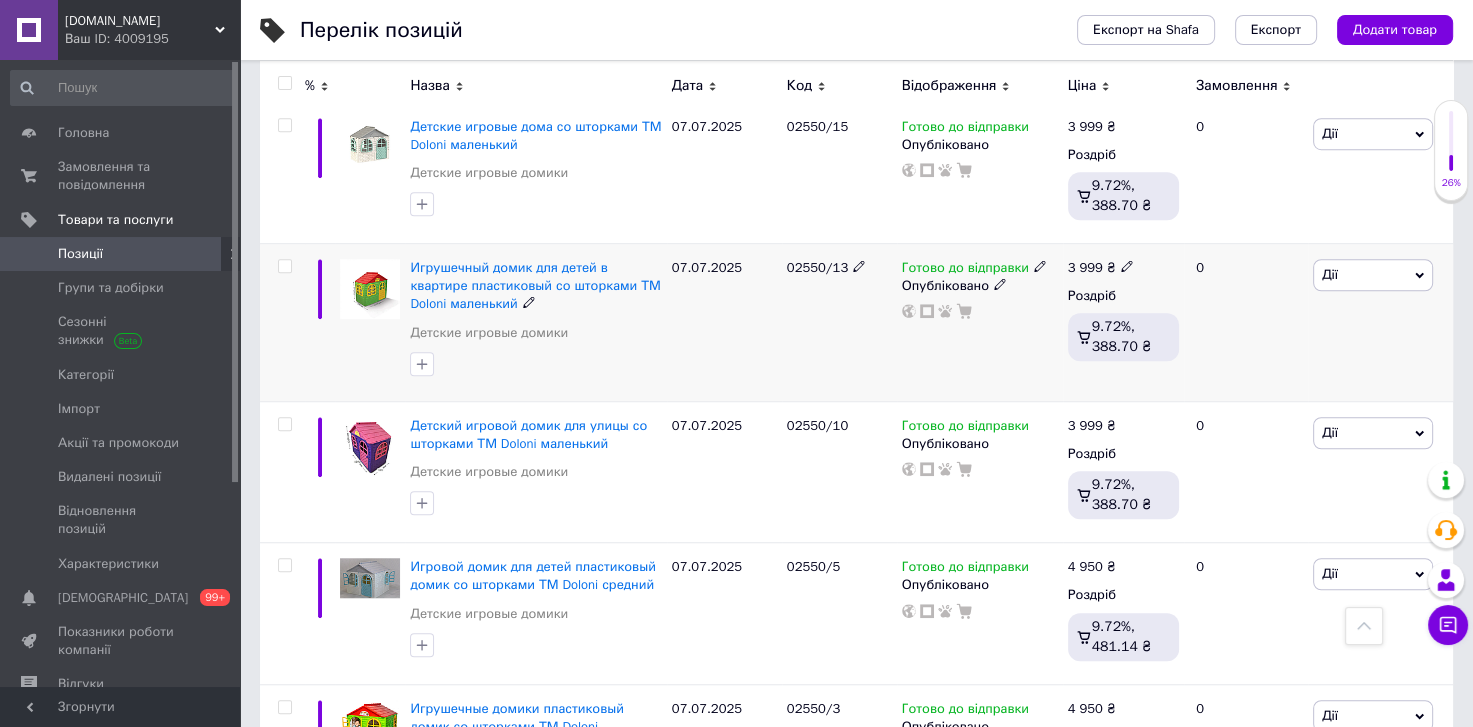 scroll, scrollTop: 1425, scrollLeft: 0, axis: vertical 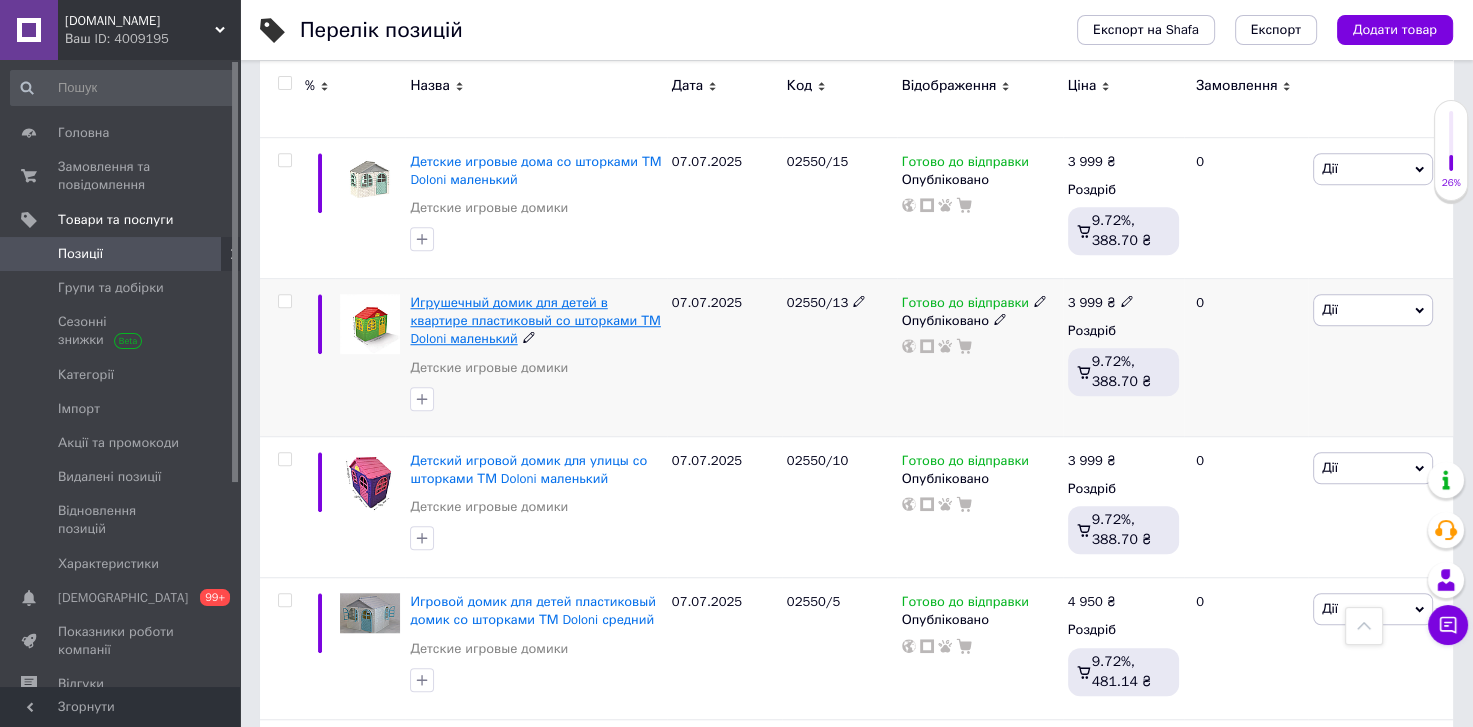 click on "Игрушечный домик для детей в квартире пластиковый со шторками ТМ Doloni маленький" at bounding box center (535, 320) 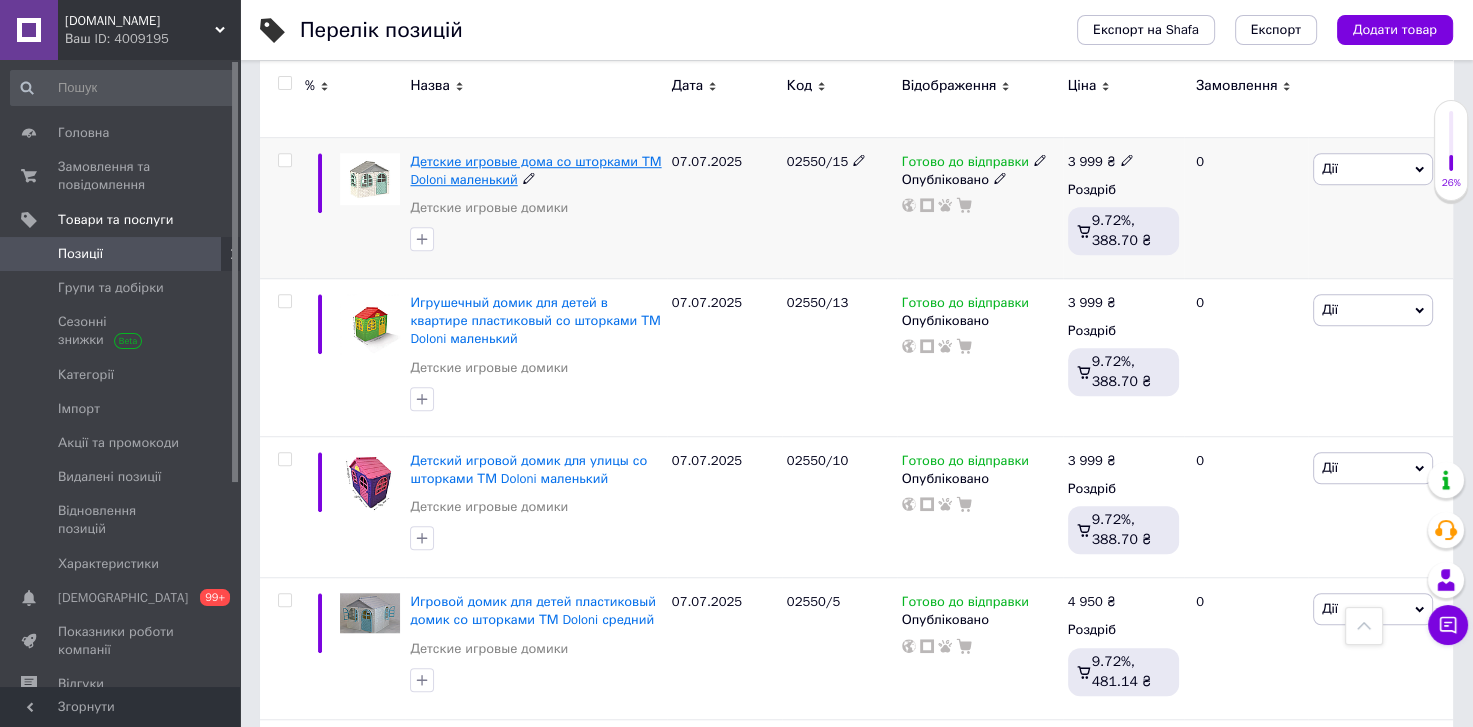 click on "Детские игровые дома со шторками ТМ Doloni маленький" at bounding box center (535, 170) 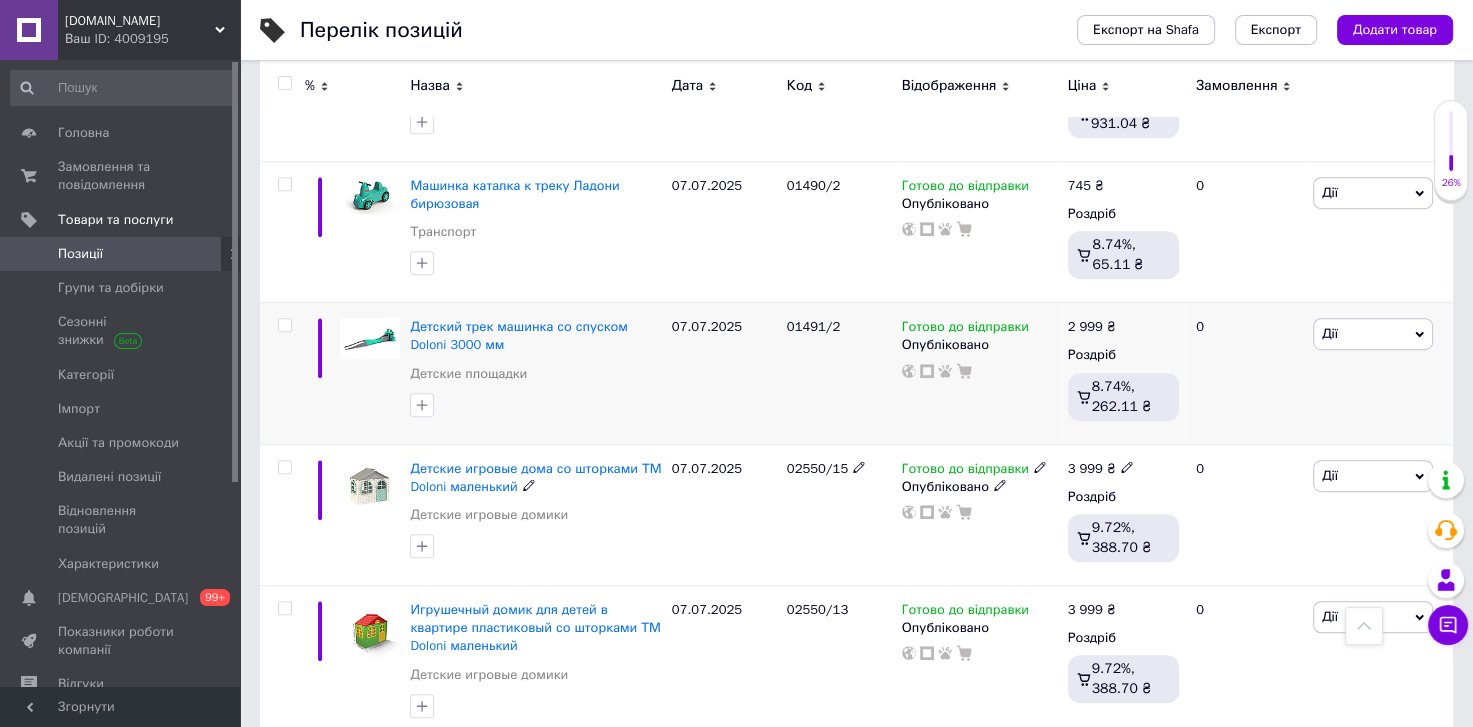 scroll, scrollTop: 944, scrollLeft: 0, axis: vertical 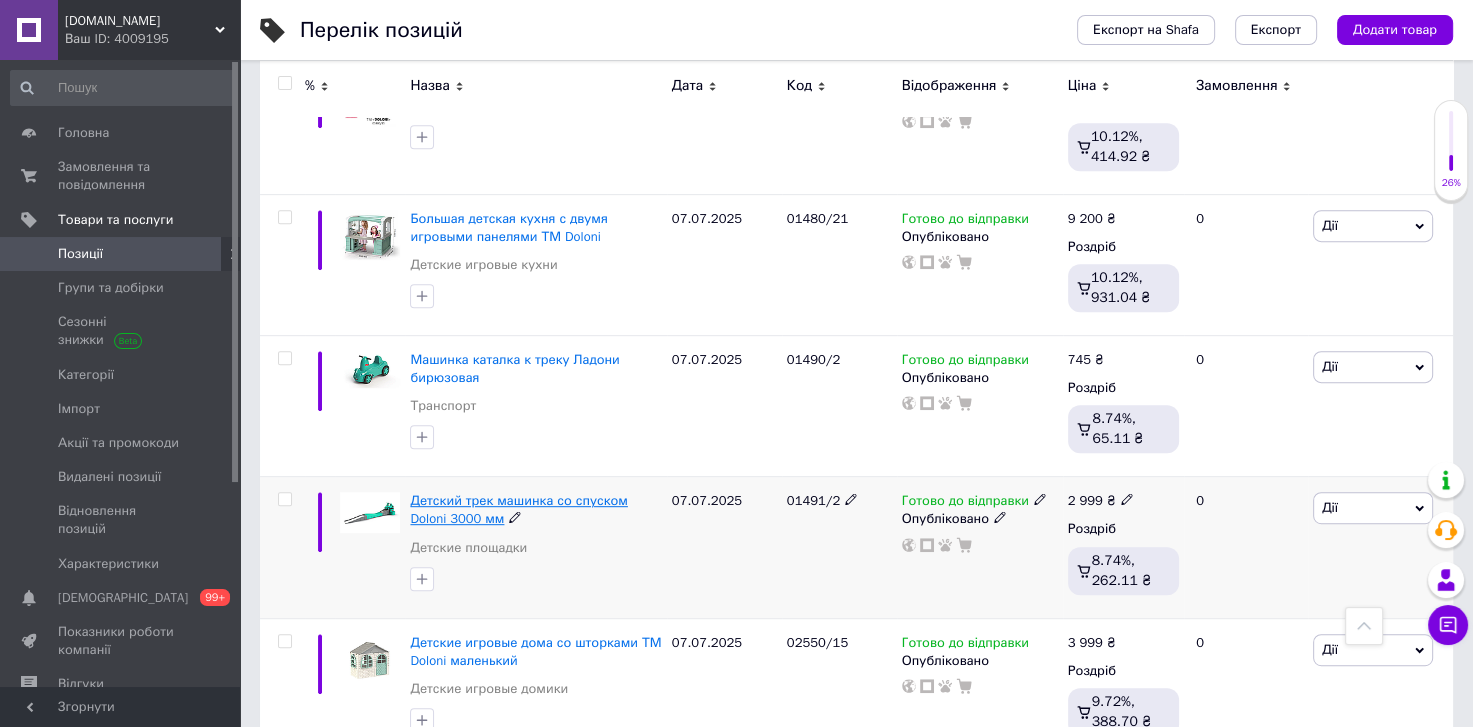 click on "Детский трек машинка со спуском Doloni 3000 мм" at bounding box center (518, 509) 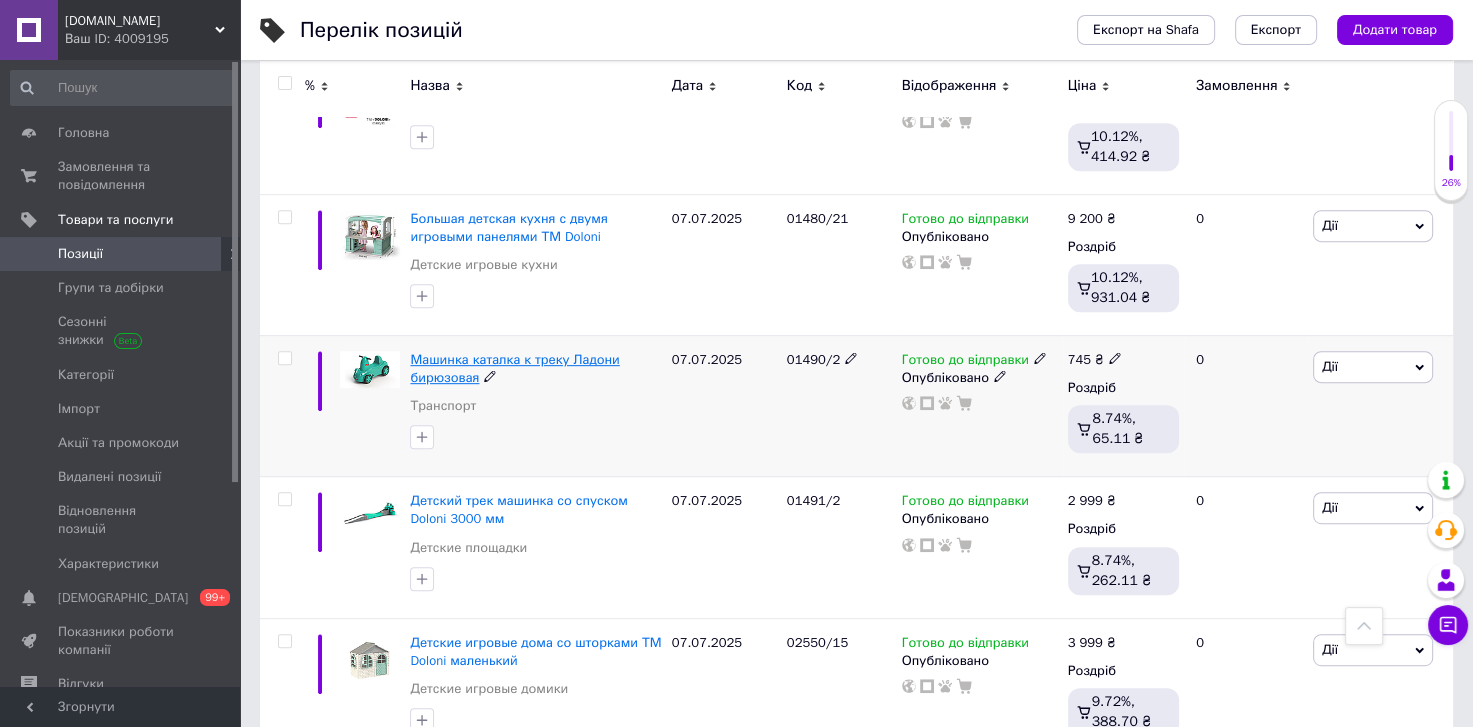 click on "Машинка каталка к треку Ладони бирюзовая" at bounding box center (514, 368) 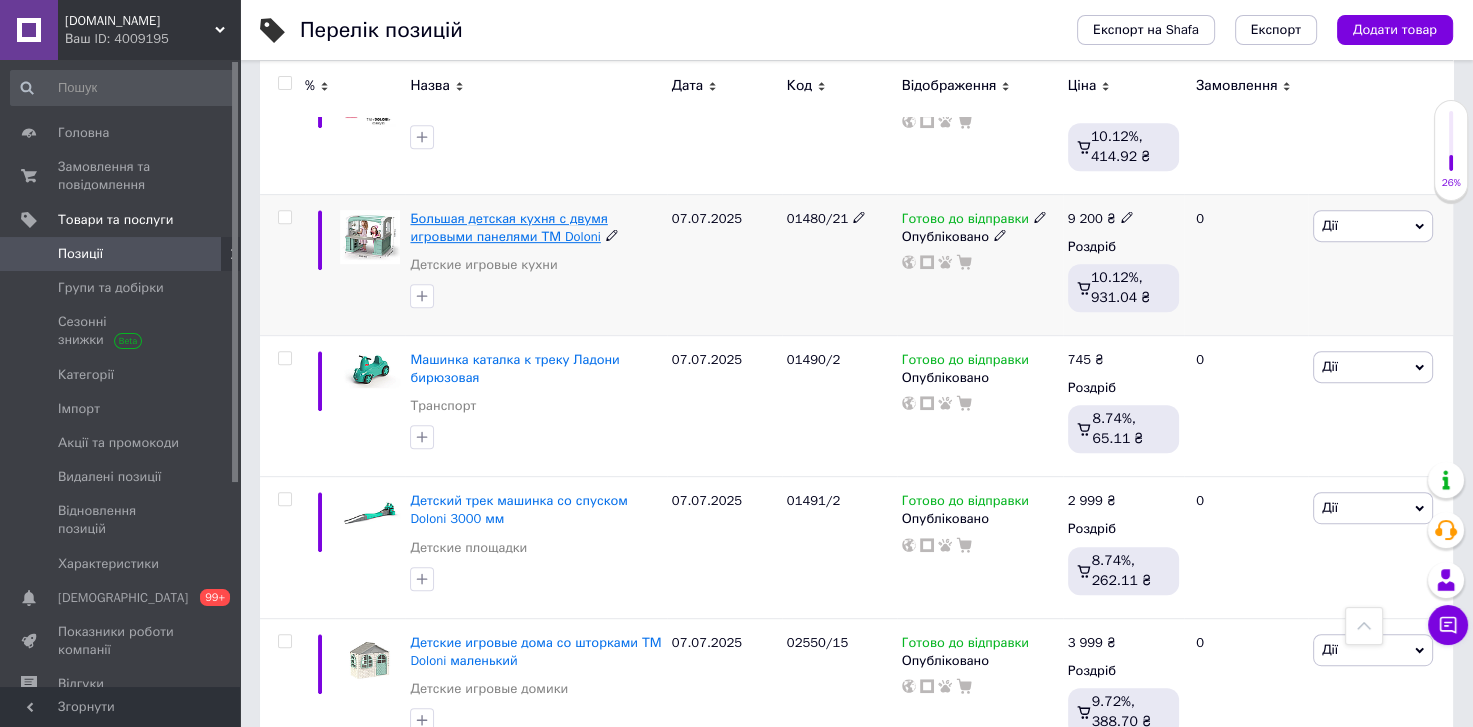 click on "Большая детская кухня с двумя игровыми панелями ТМ Doloni" at bounding box center [508, 227] 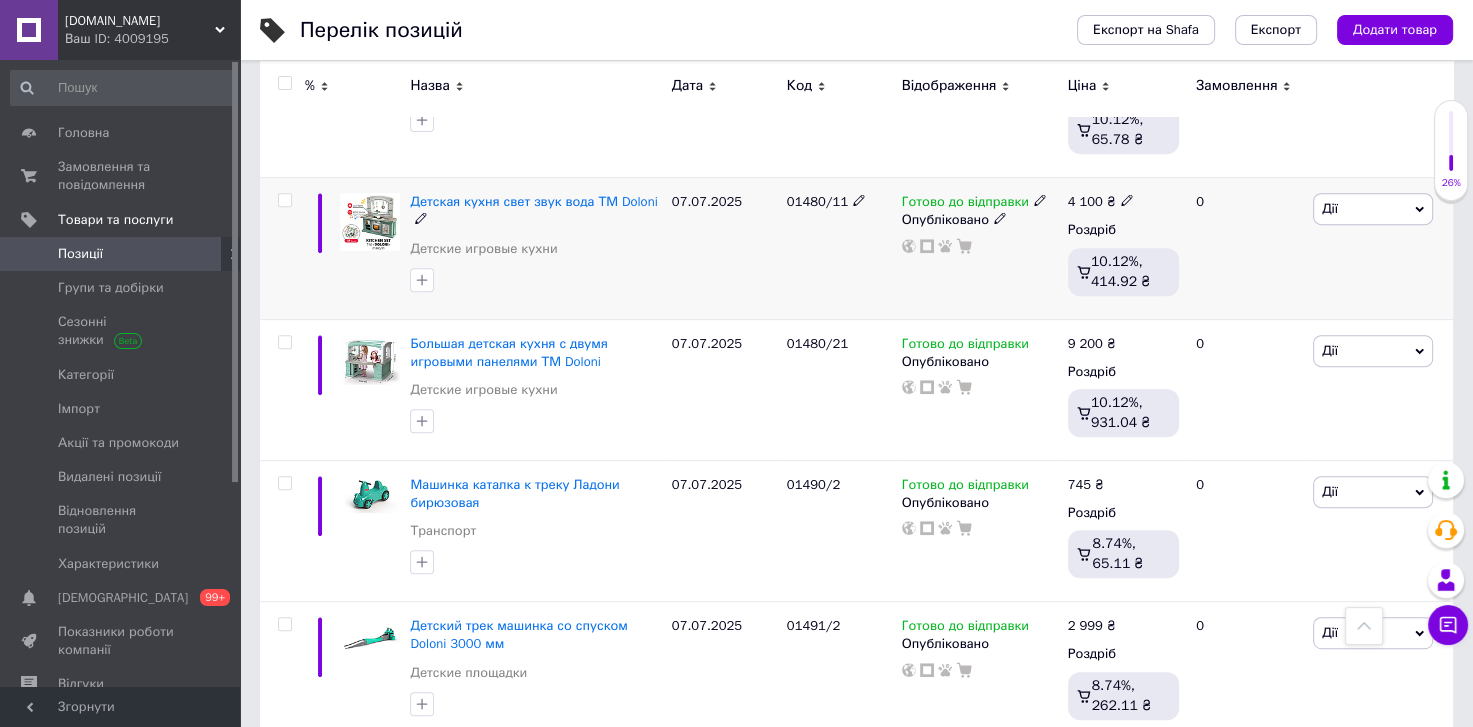 scroll, scrollTop: 584, scrollLeft: 0, axis: vertical 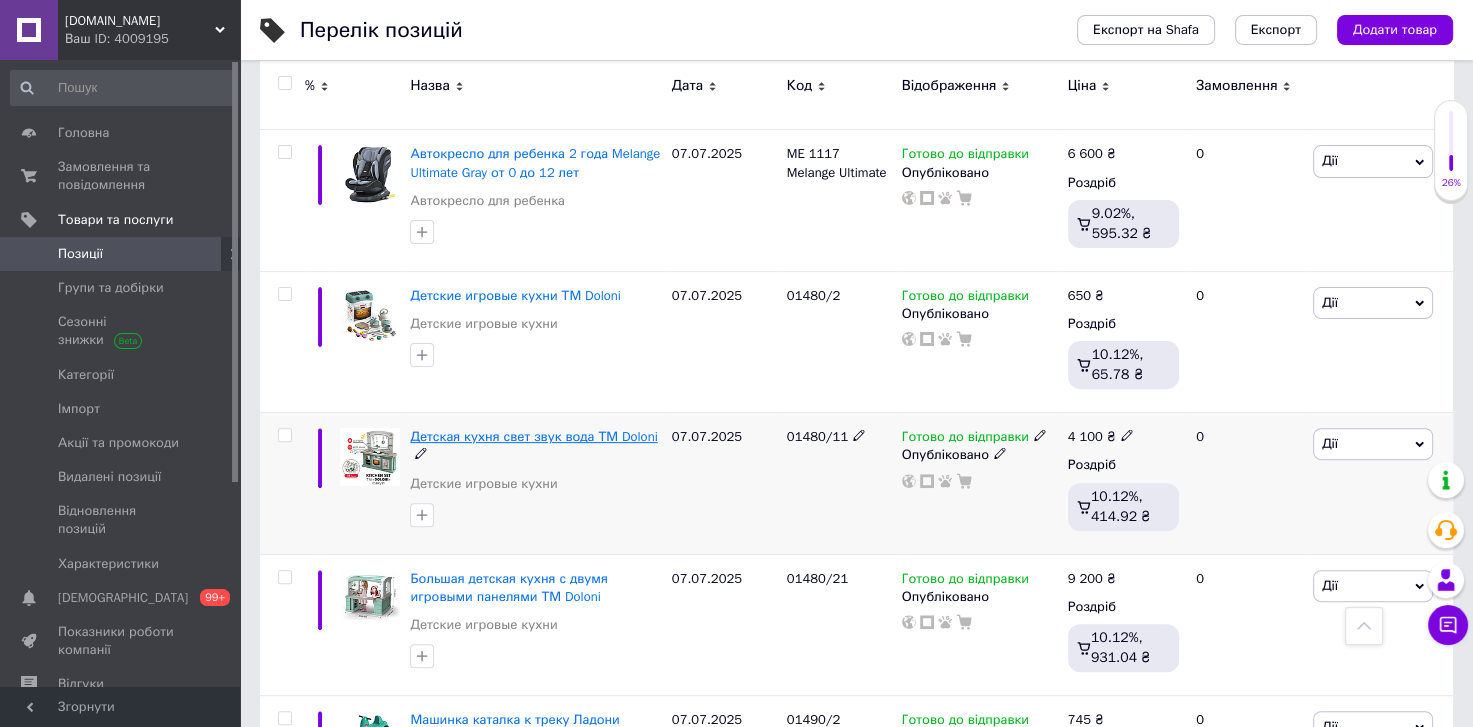 click on "Детская кухня свет звук вода ТМ Doloni" at bounding box center [533, 436] 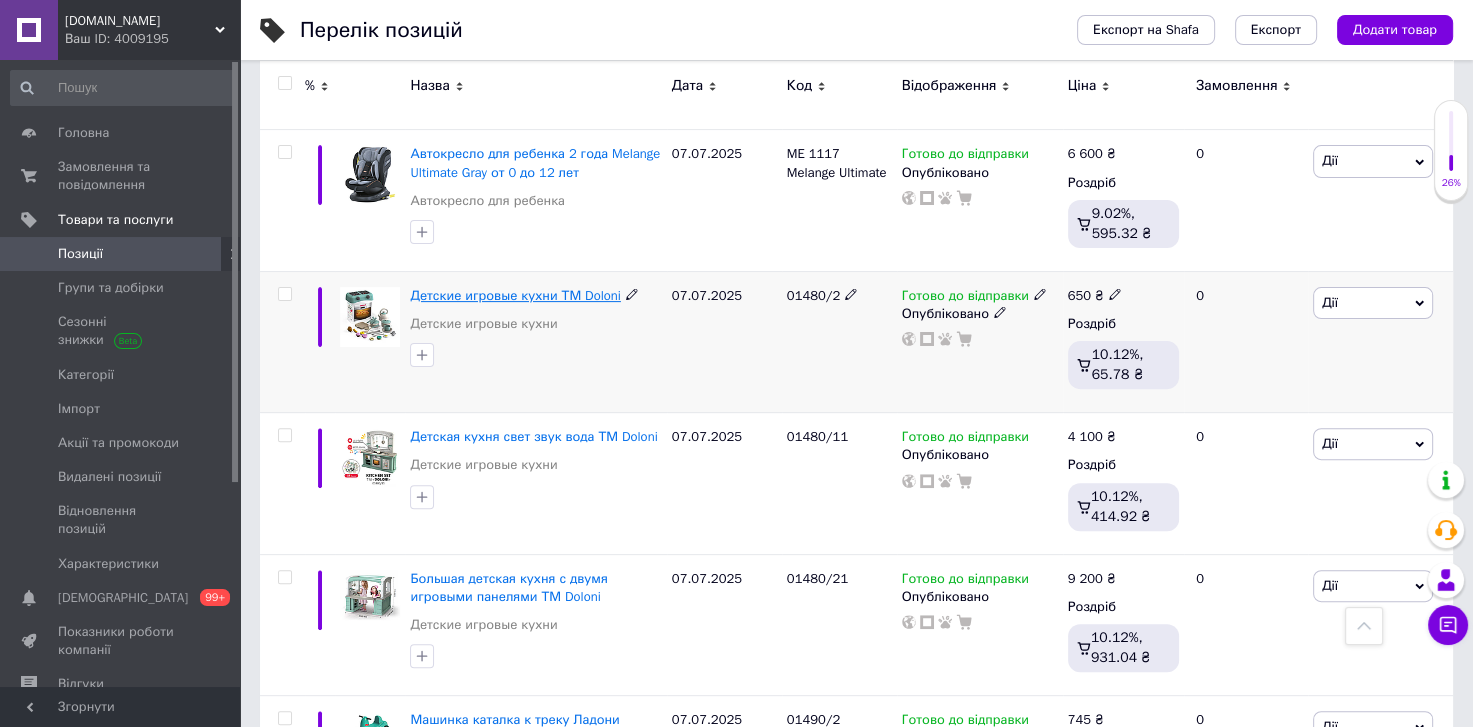 click on "Детские игровые кухни ТМ Doloni" at bounding box center (515, 295) 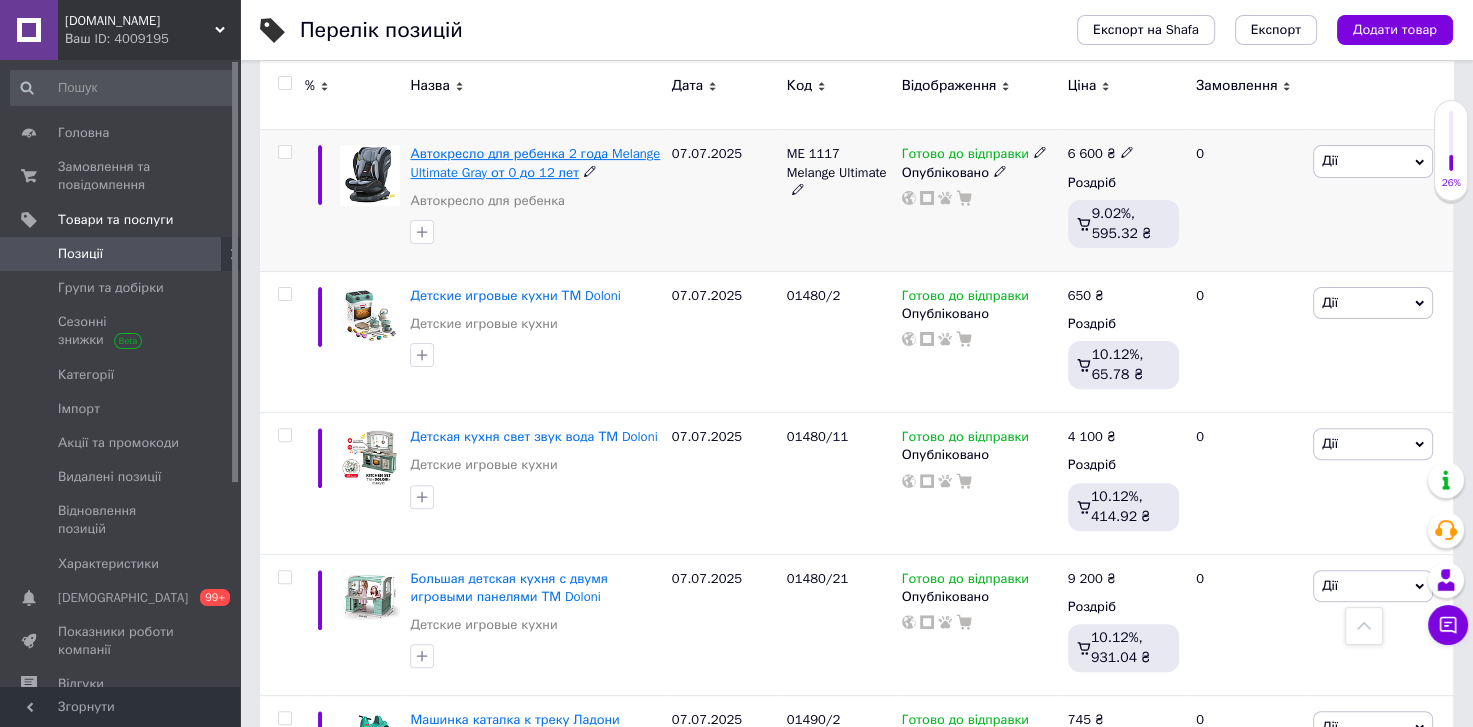 click on "Автокресло для ребенка 2 года Melange Ultimate Gray от 0 до 12 лет" at bounding box center (535, 162) 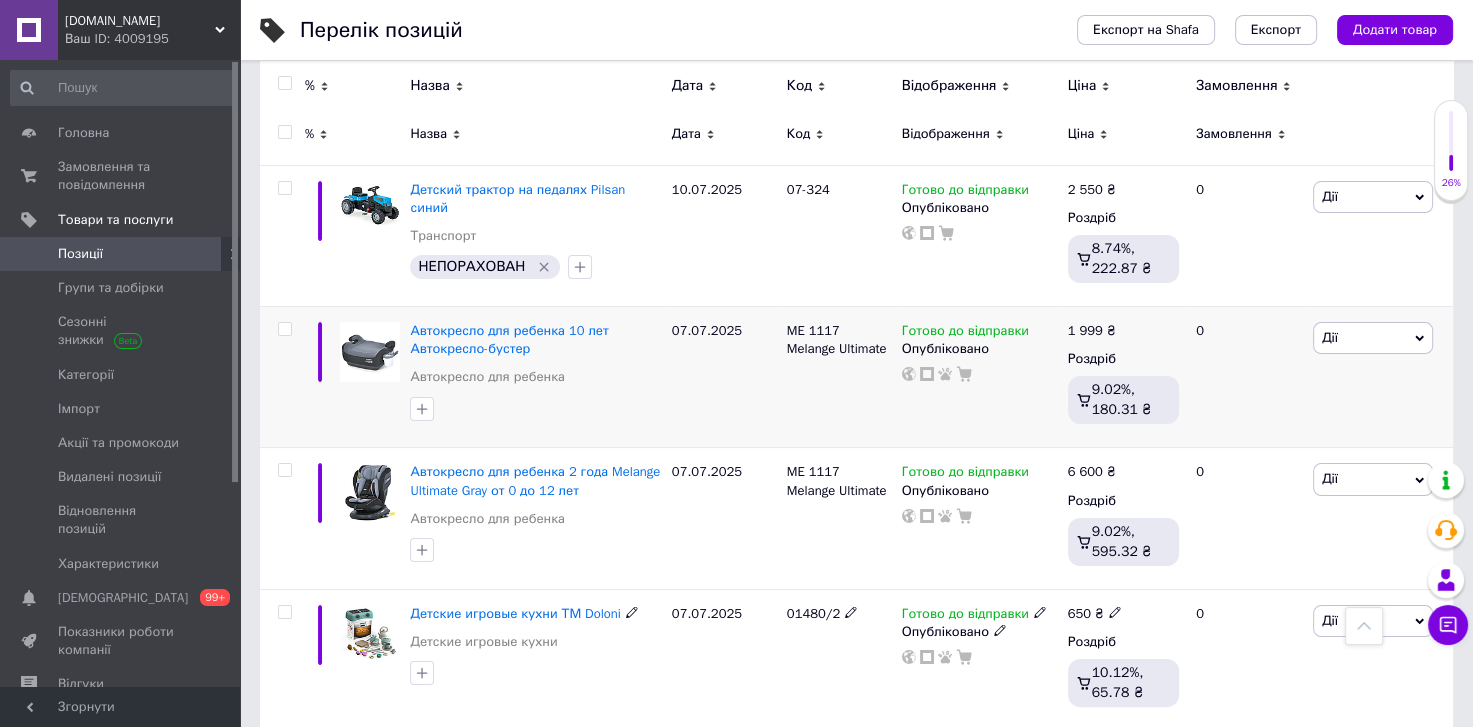 scroll, scrollTop: 225, scrollLeft: 0, axis: vertical 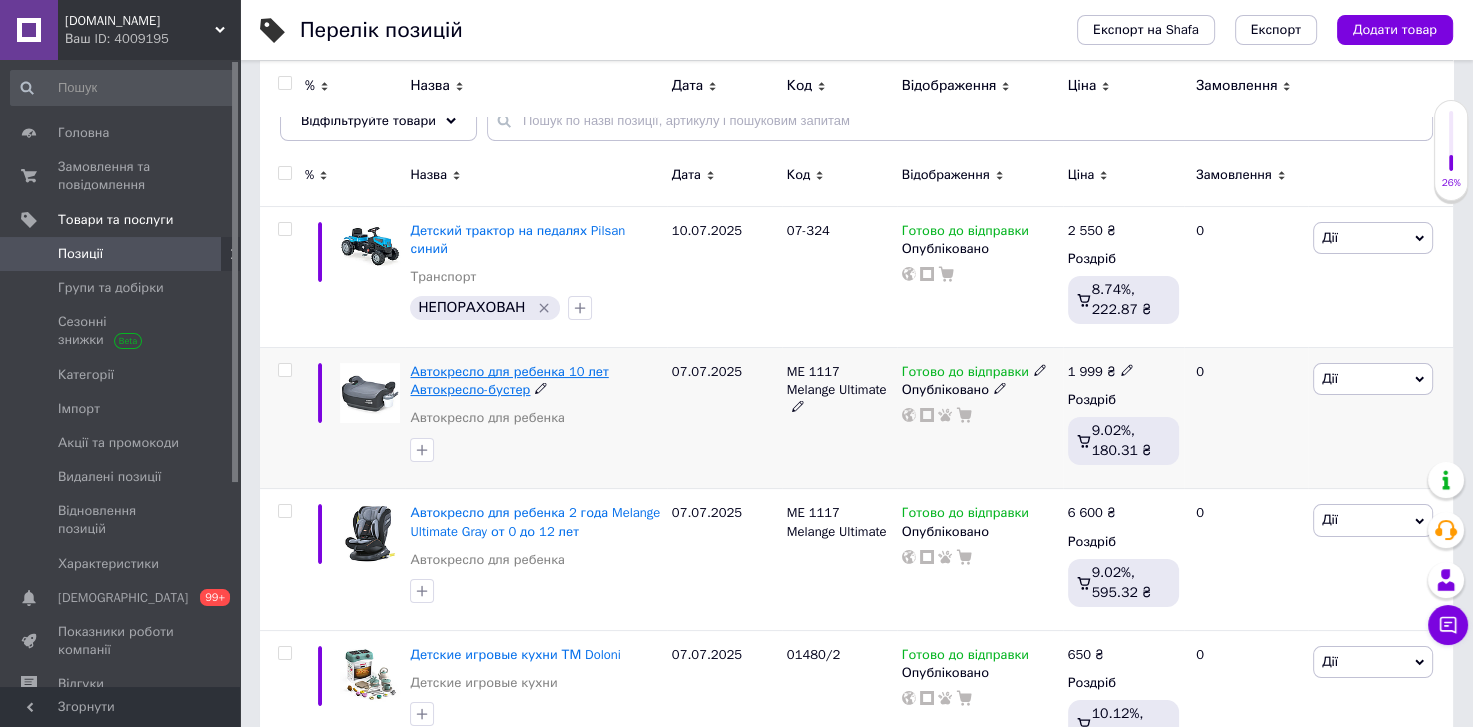click on "Автокресло для ребенка 10 лет Автокресло-бустер" at bounding box center (509, 380) 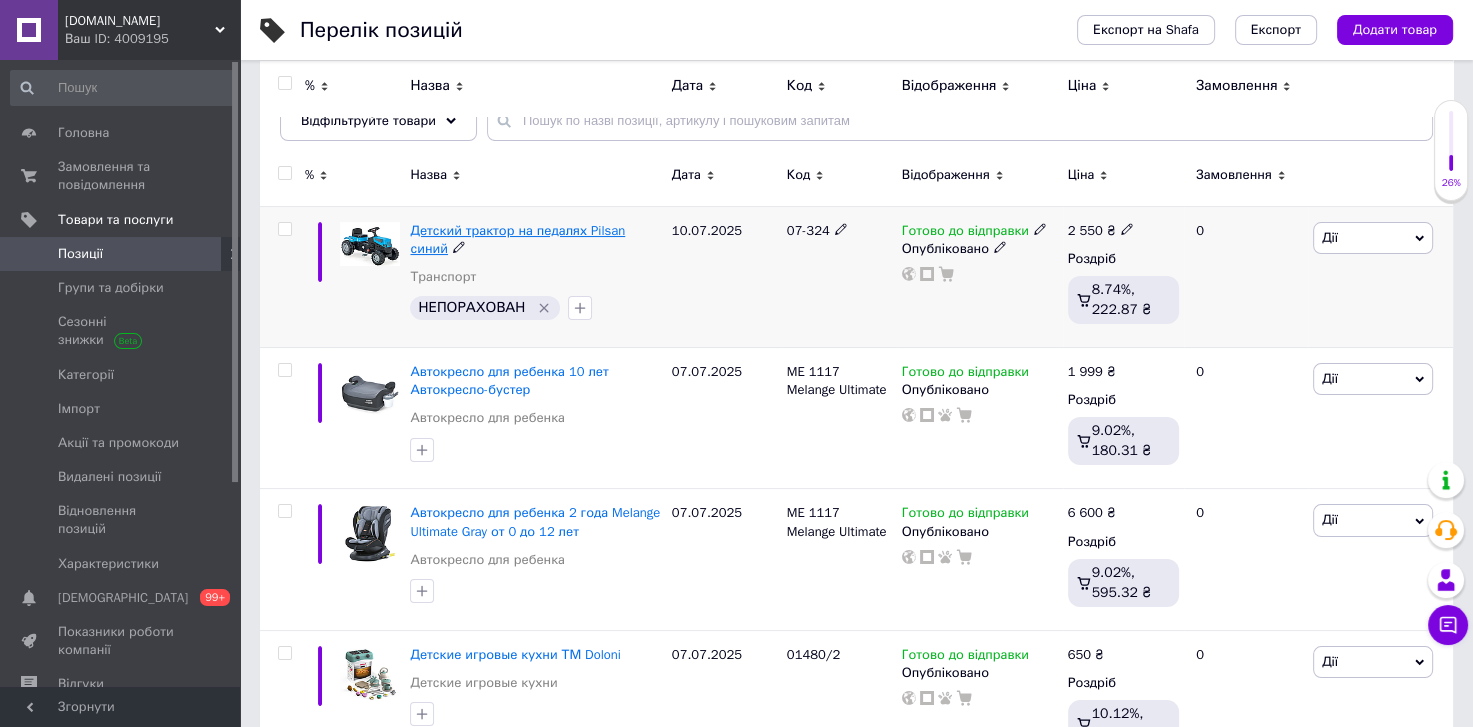 click on "Детский трактор на педалях Pilsan синий" at bounding box center (517, 239) 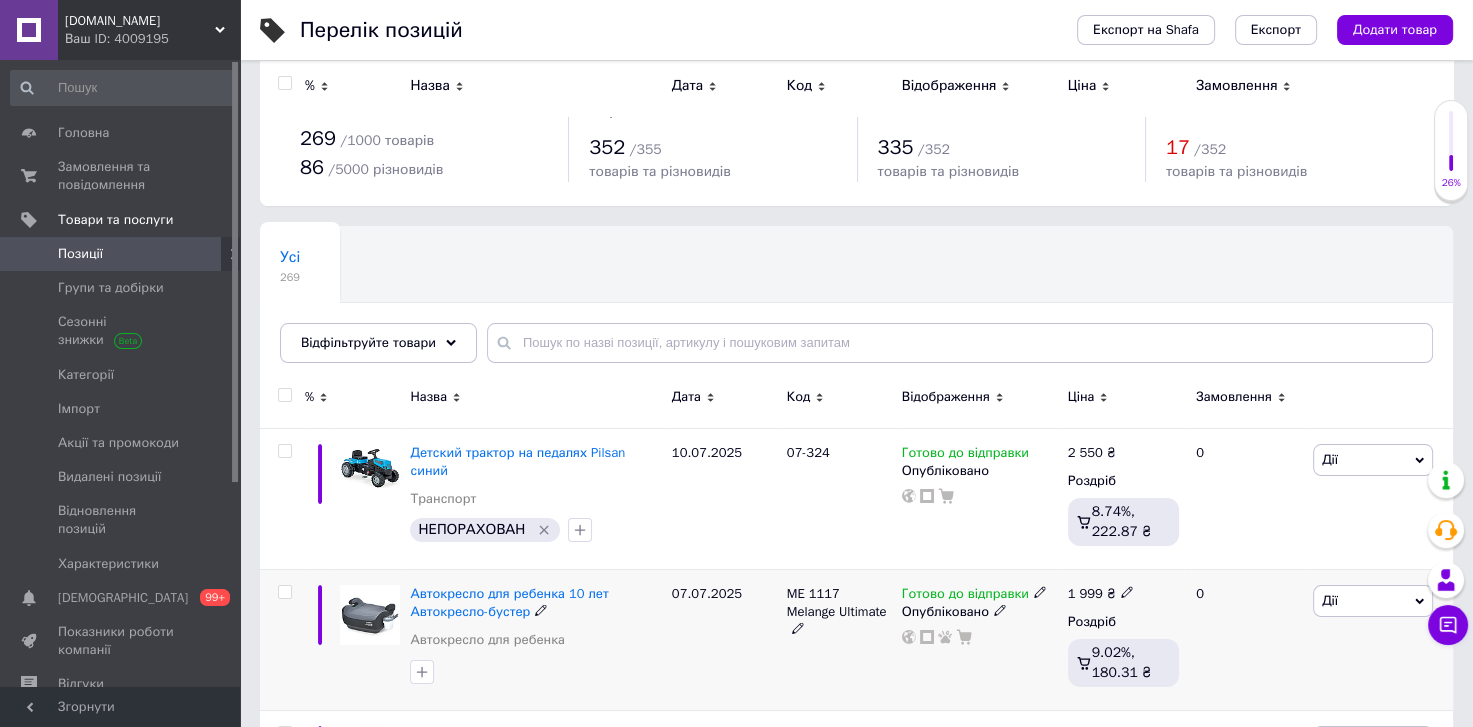 scroll, scrollTop: 0, scrollLeft: 0, axis: both 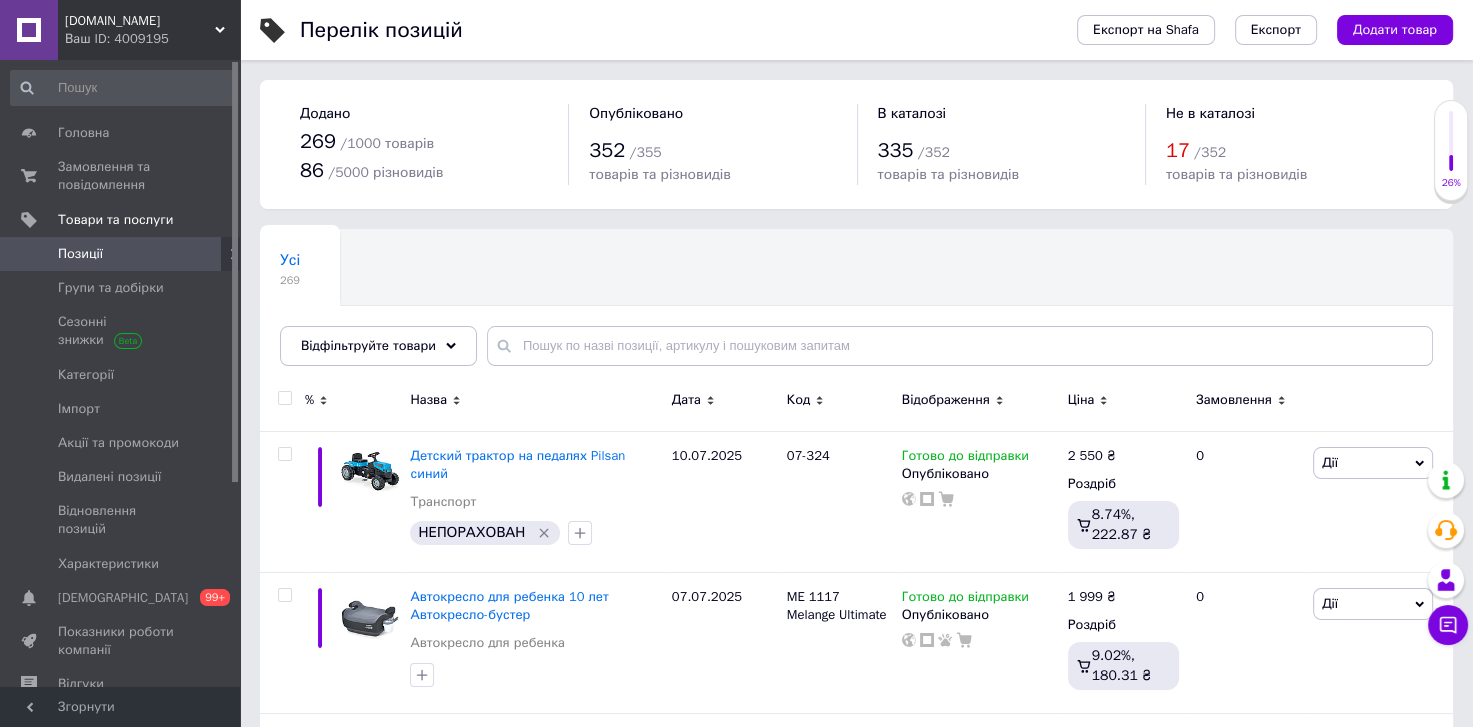 drag, startPoint x: 117, startPoint y: 38, endPoint x: 133, endPoint y: 154, distance: 117.09825 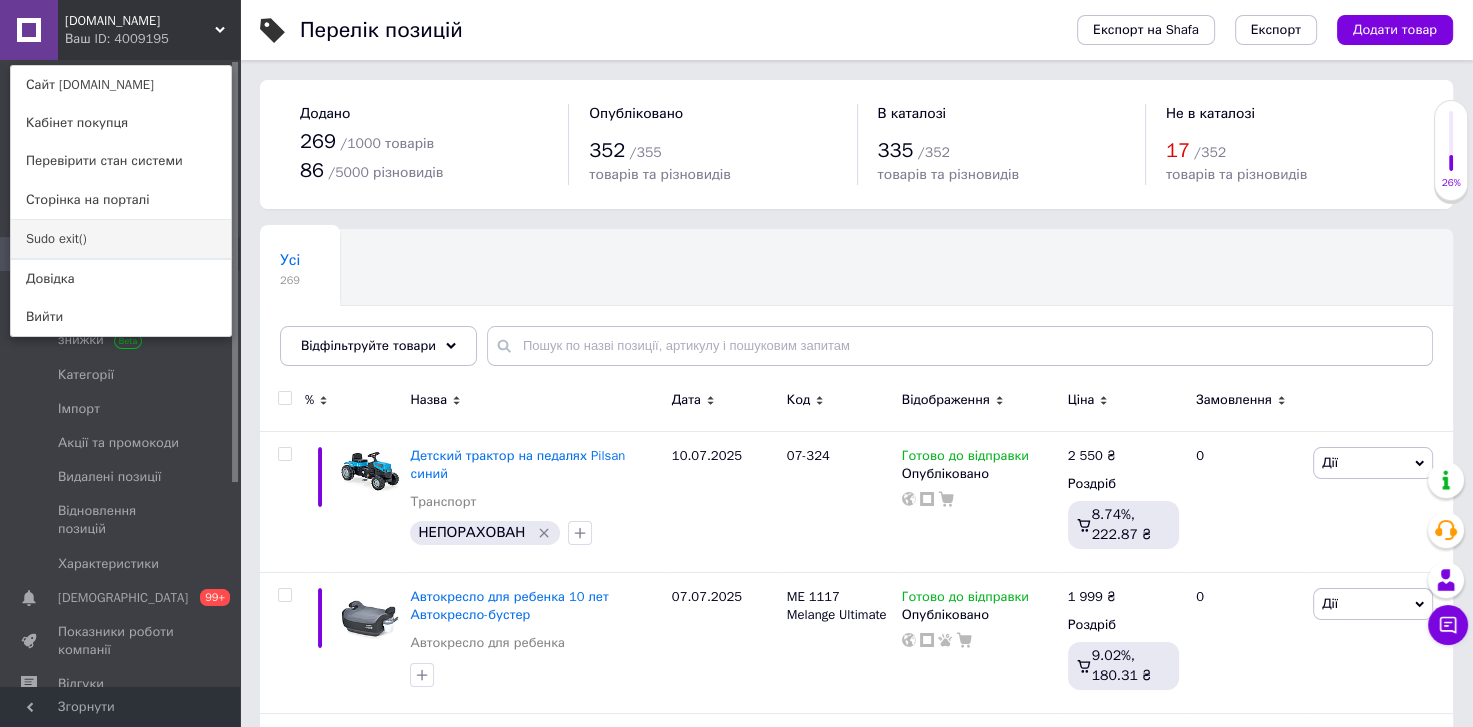 click on "Sudo exit()" at bounding box center [121, 239] 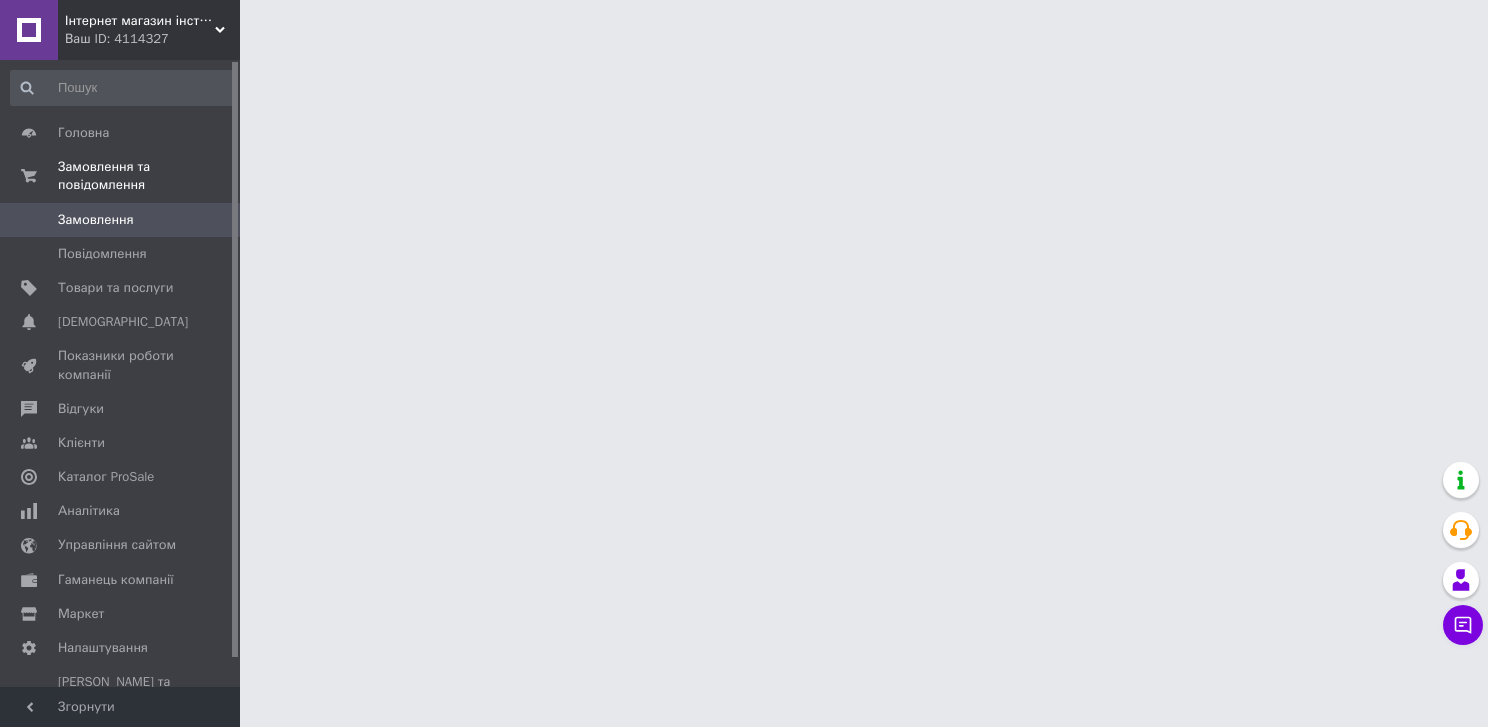 scroll, scrollTop: 0, scrollLeft: 0, axis: both 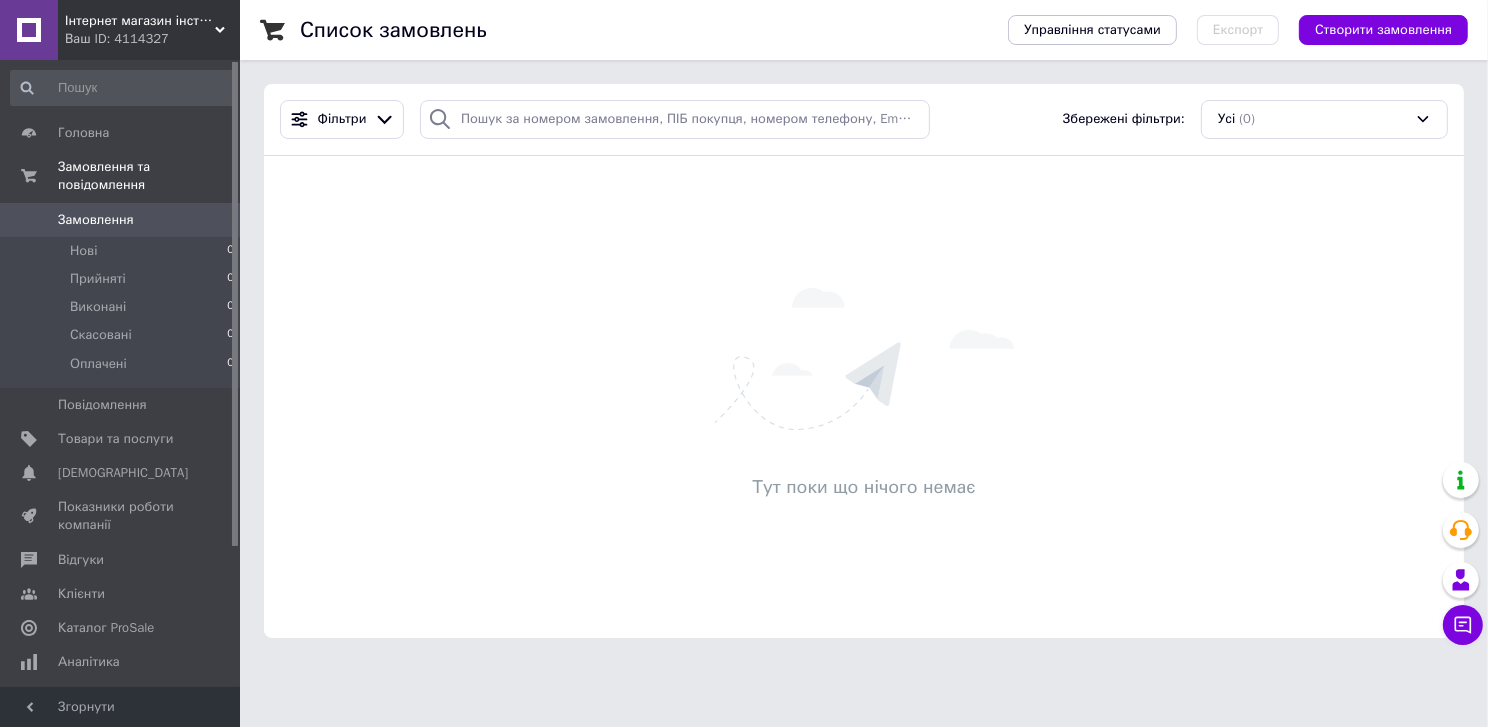 click on "Ваш ID: 4114327" at bounding box center [152, 39] 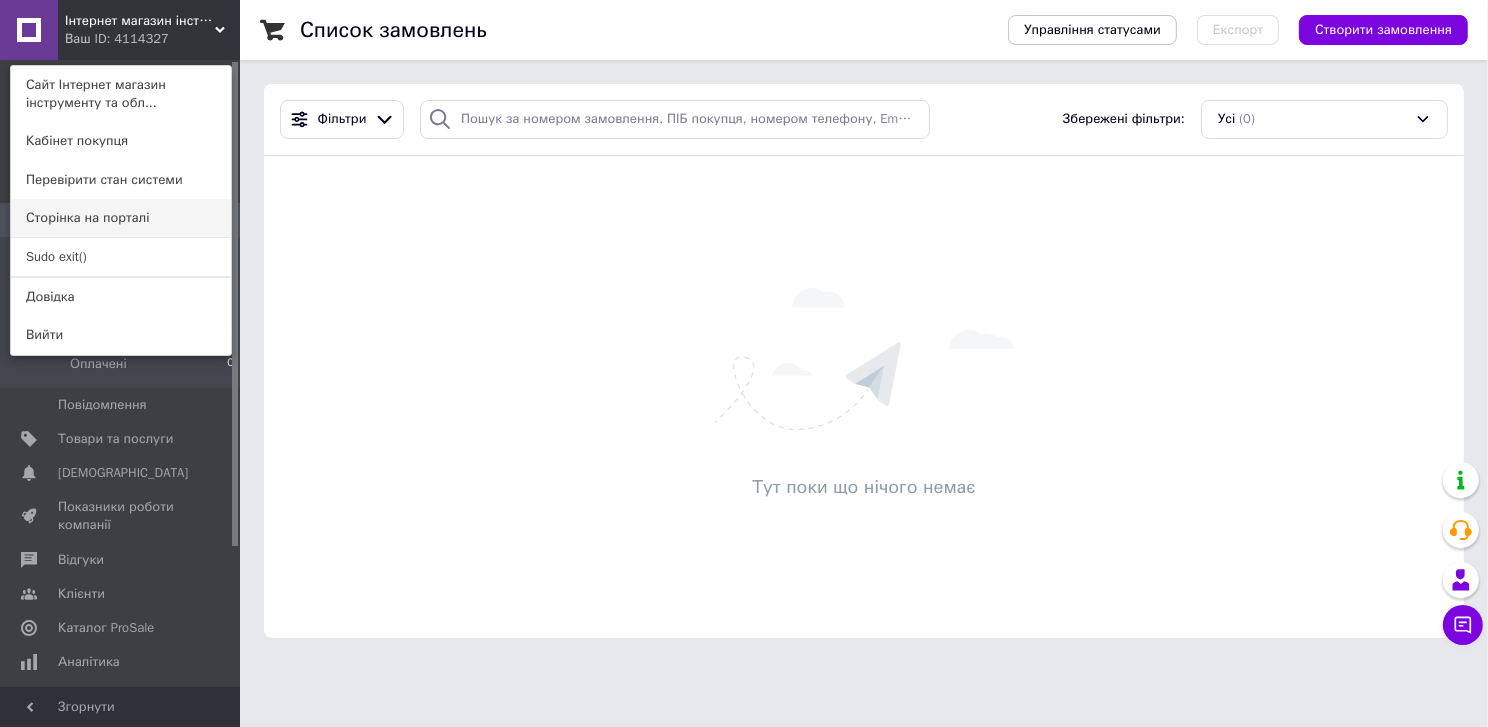 click on "Сторінка на порталі" at bounding box center [121, 218] 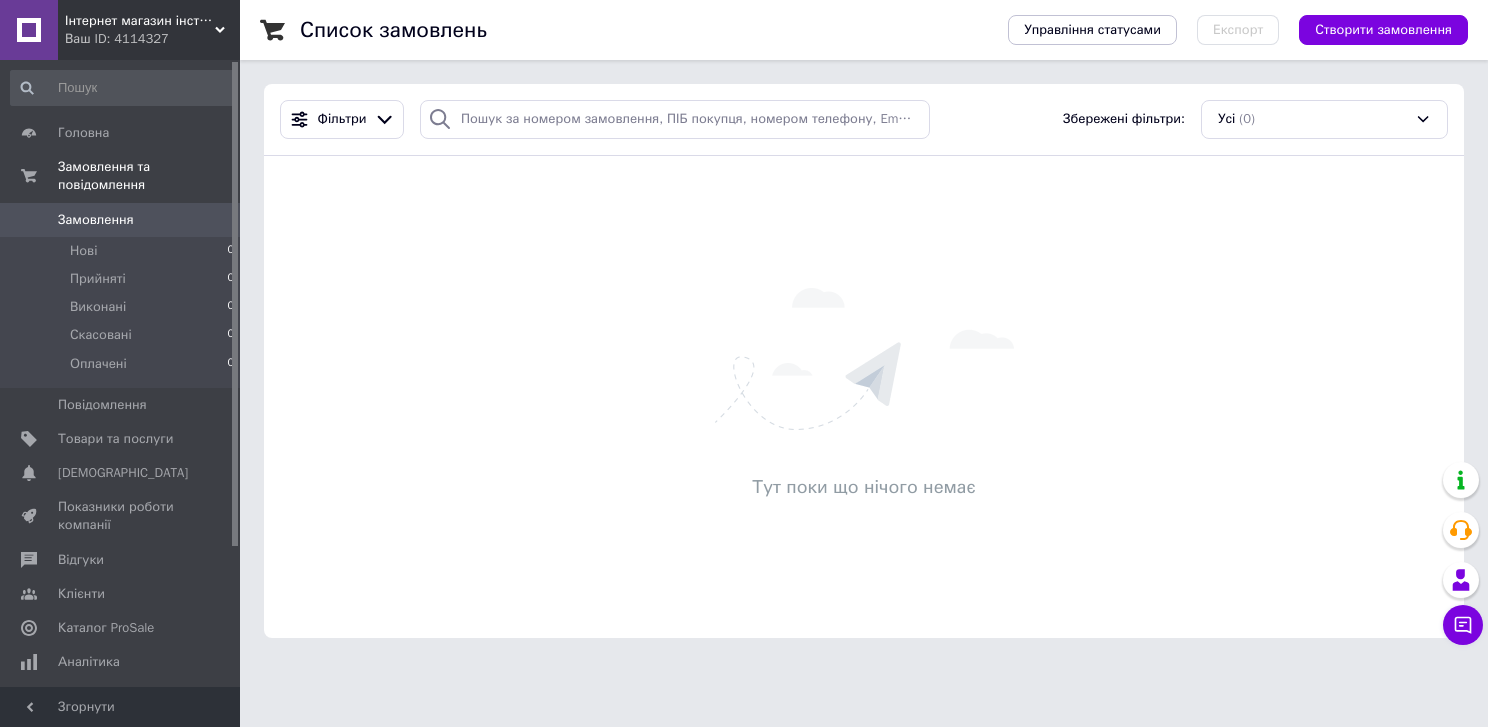 scroll, scrollTop: 0, scrollLeft: 0, axis: both 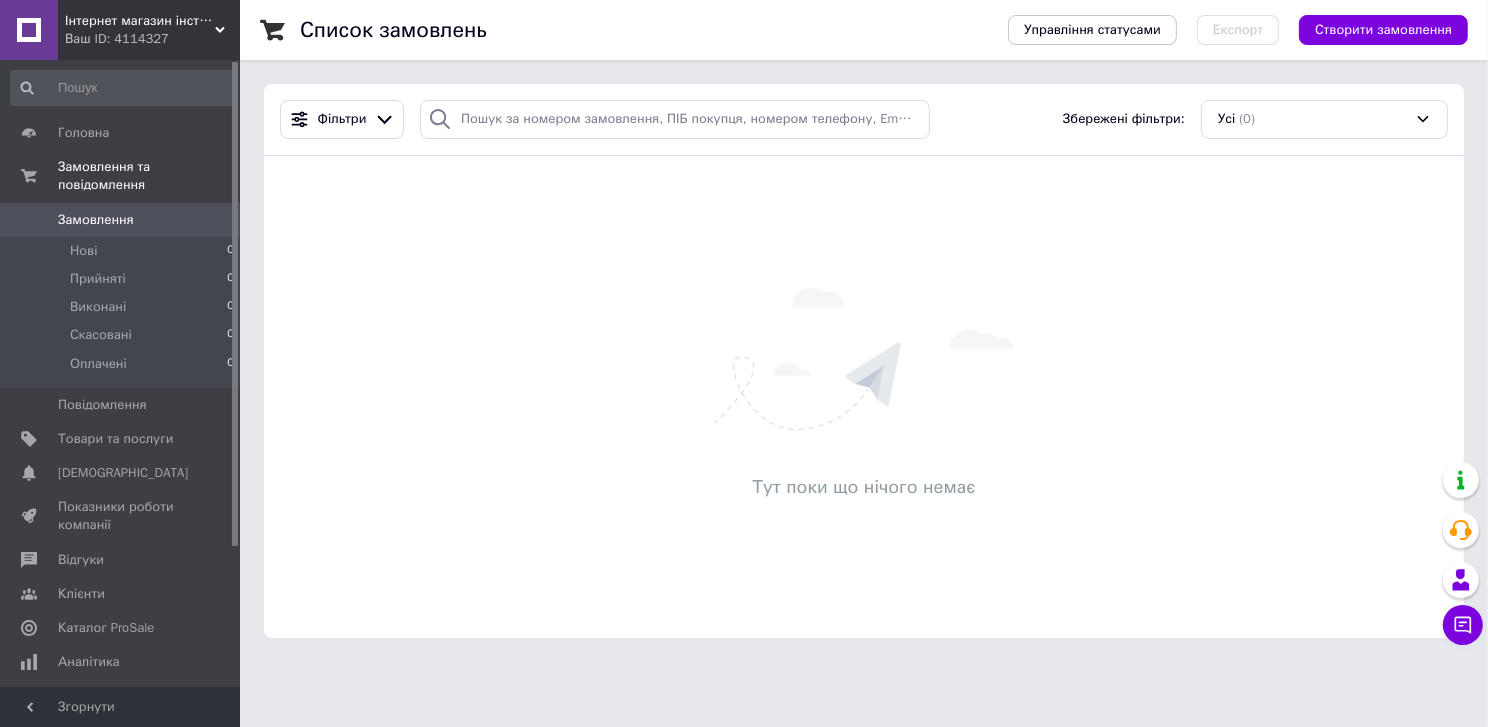 click on "Інтернет магазин інструменту та обладнання "Цімбор" Ваш ID: 4114327" at bounding box center [149, 30] 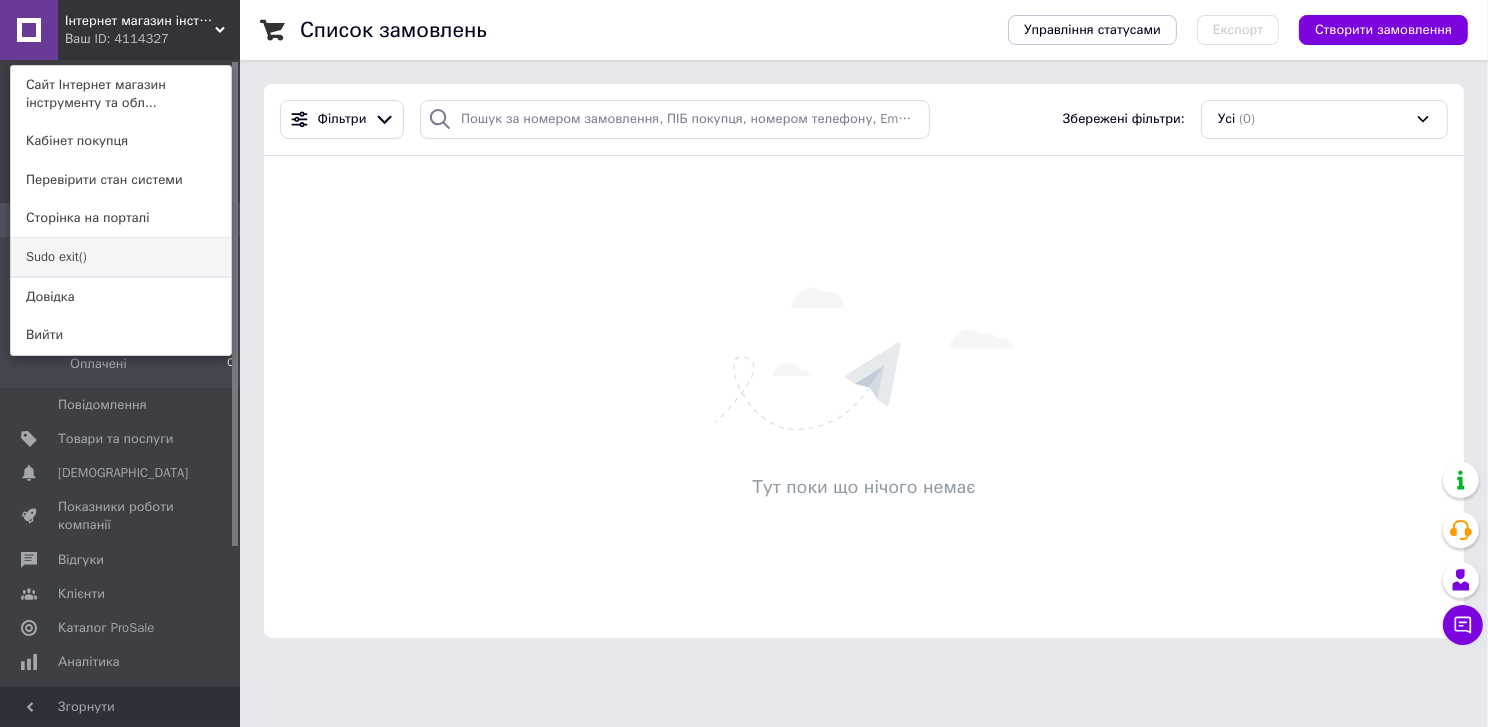 click on "Sudo exit()" at bounding box center (121, 257) 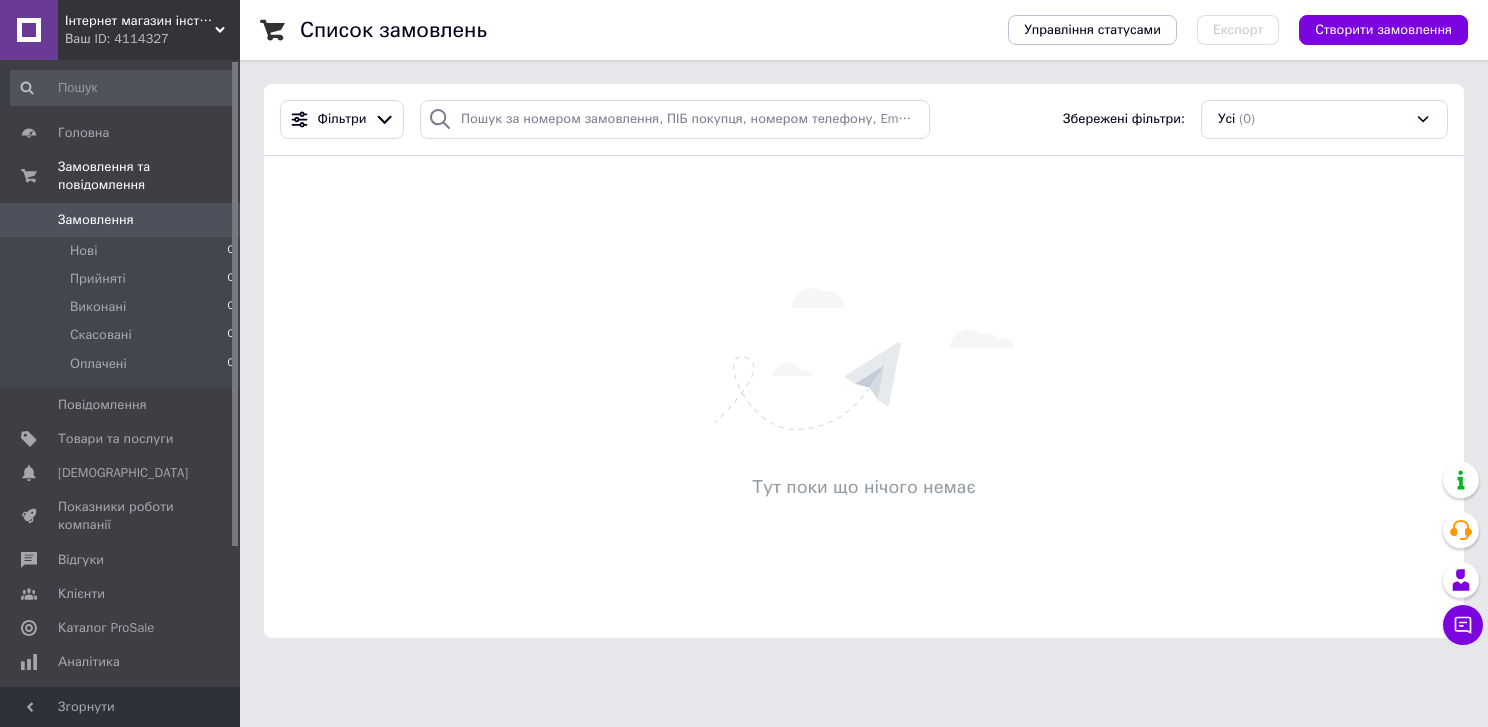 scroll, scrollTop: 0, scrollLeft: 0, axis: both 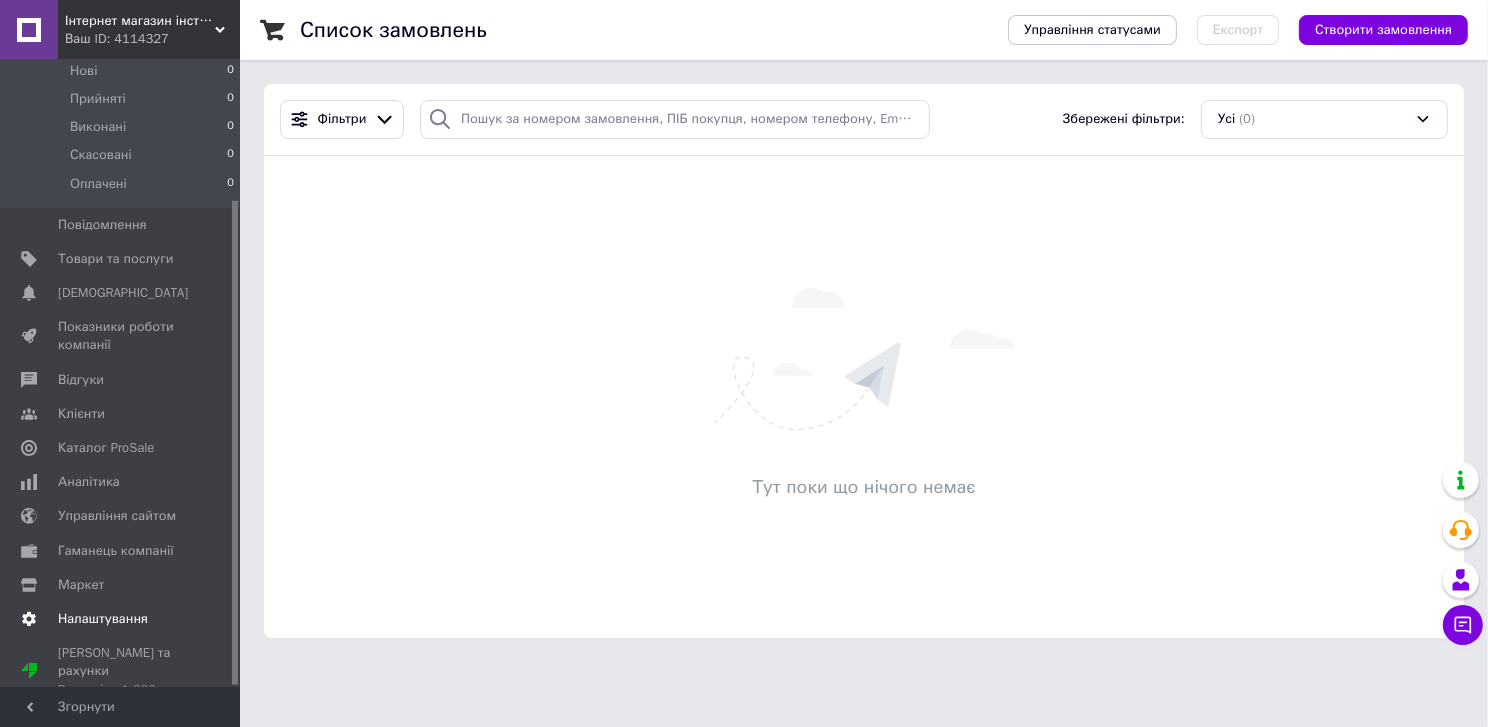 click on "Налаштування" at bounding box center [103, 619] 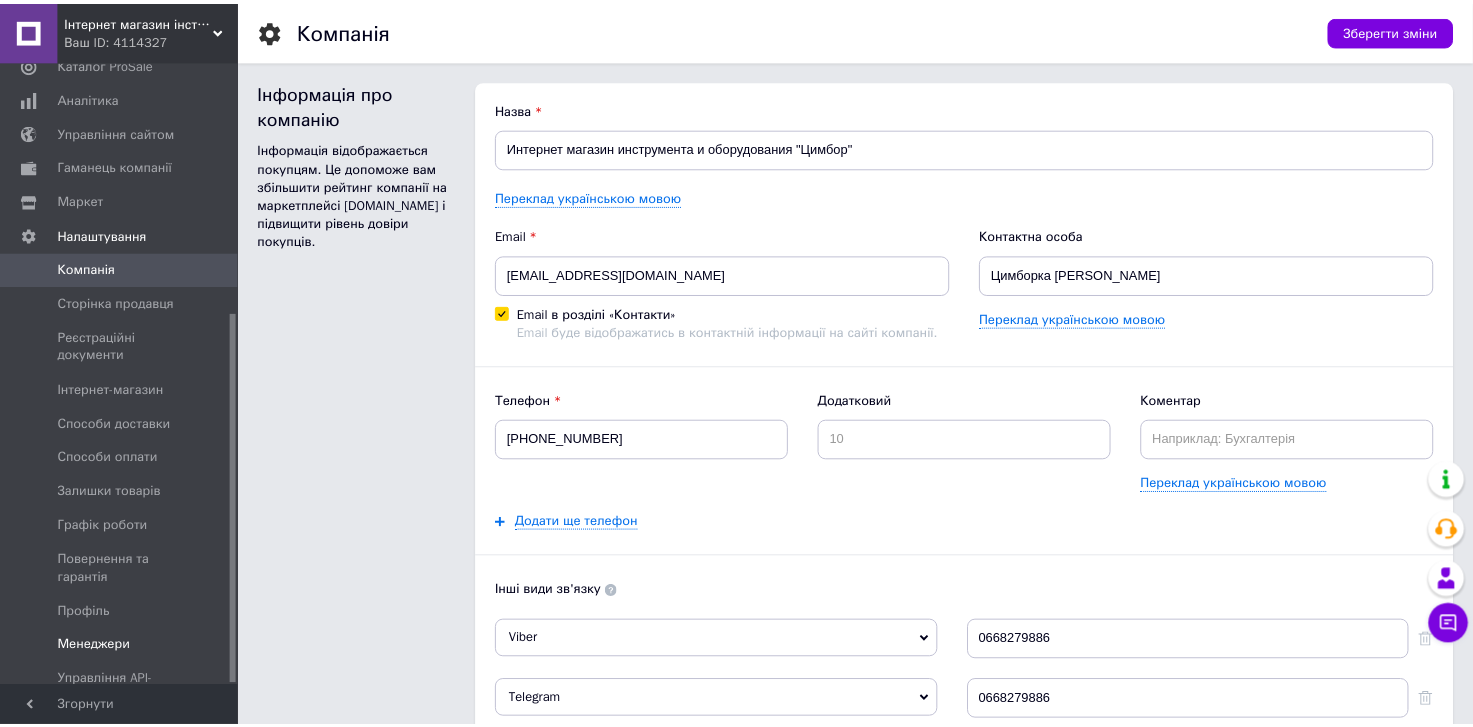 scroll, scrollTop: 426, scrollLeft: 0, axis: vertical 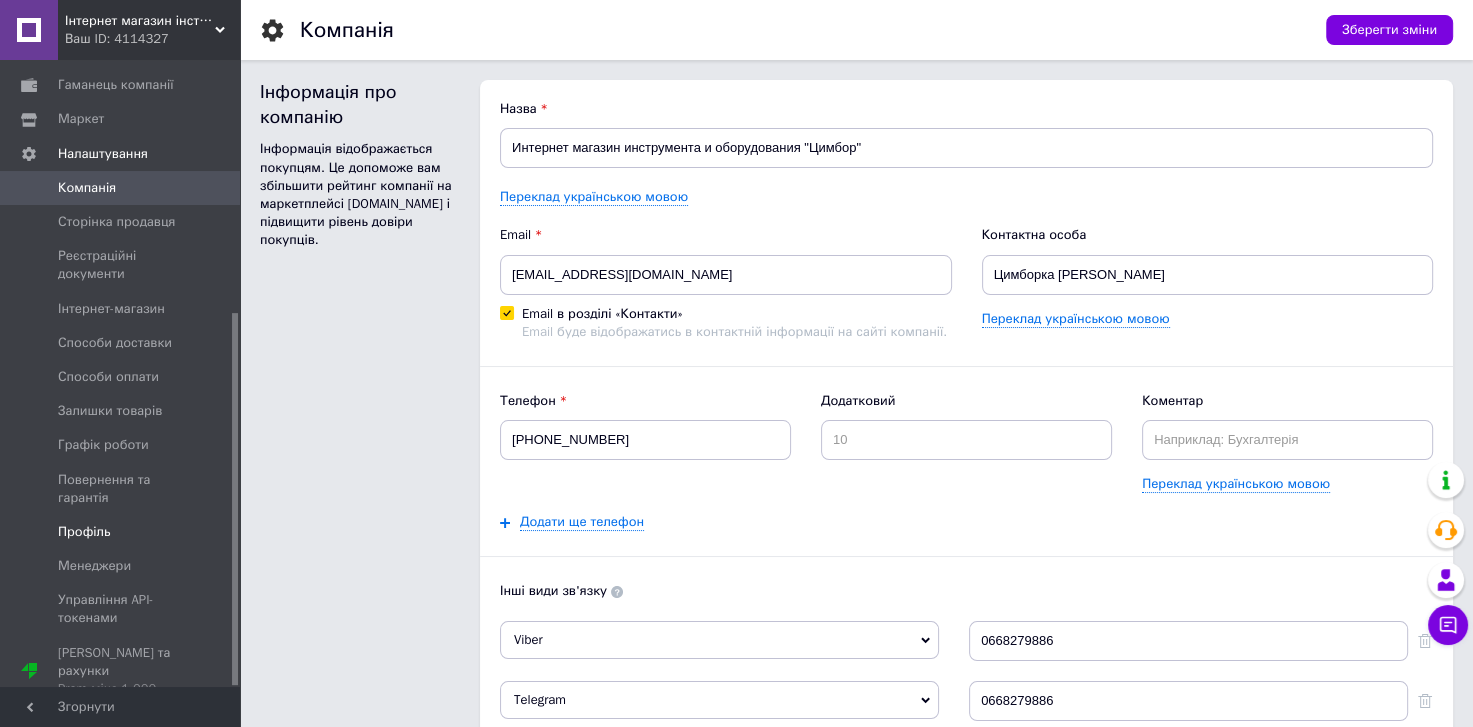 click on "Профіль" at bounding box center (84, 532) 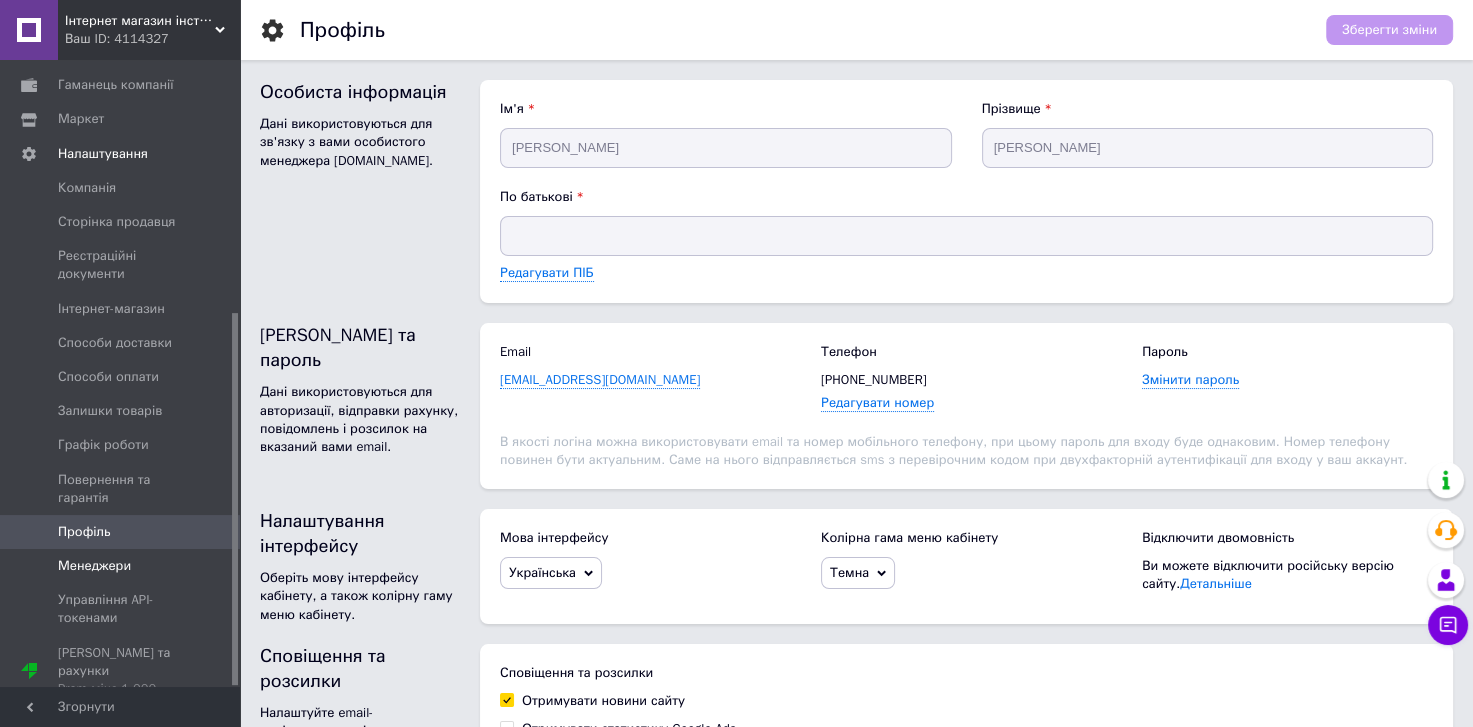 click on "Менеджери" at bounding box center [94, 566] 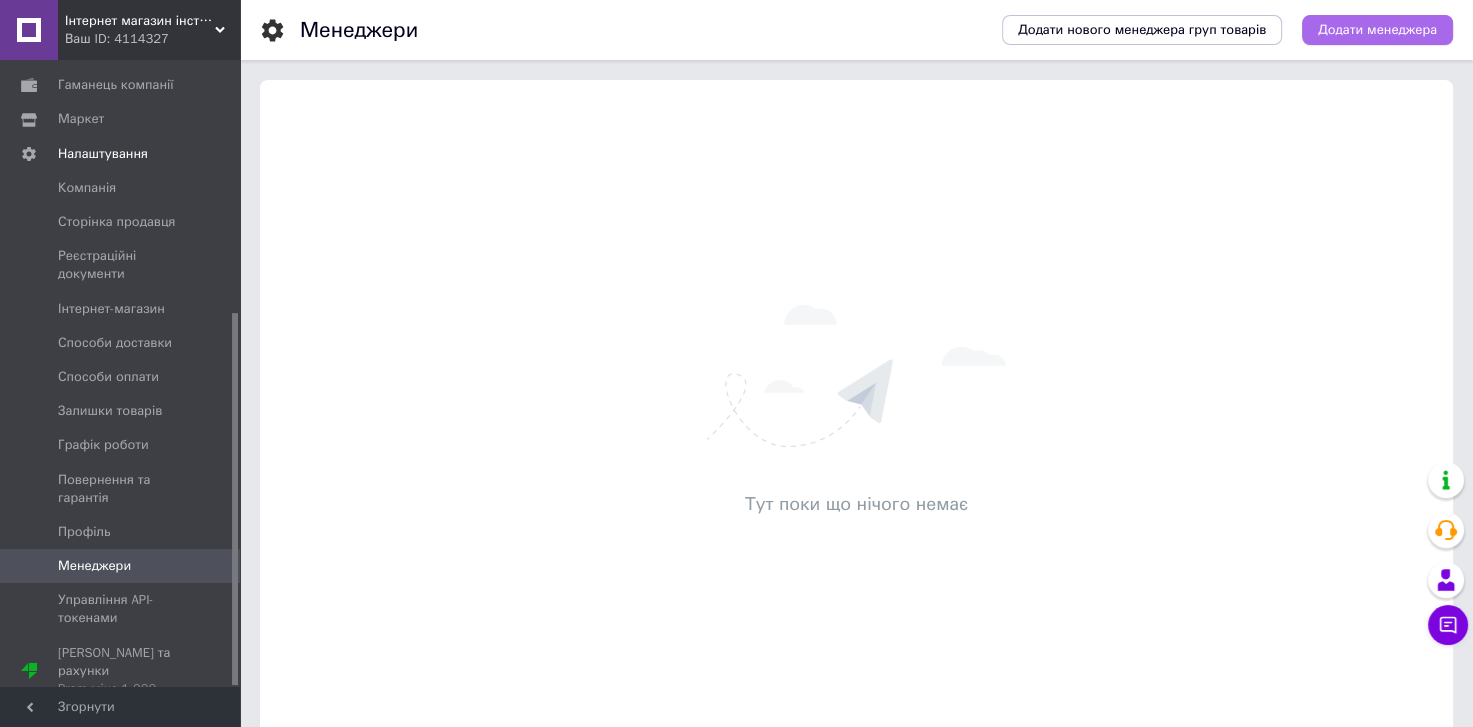 click on "Додати менеджера" at bounding box center (1377, 30) 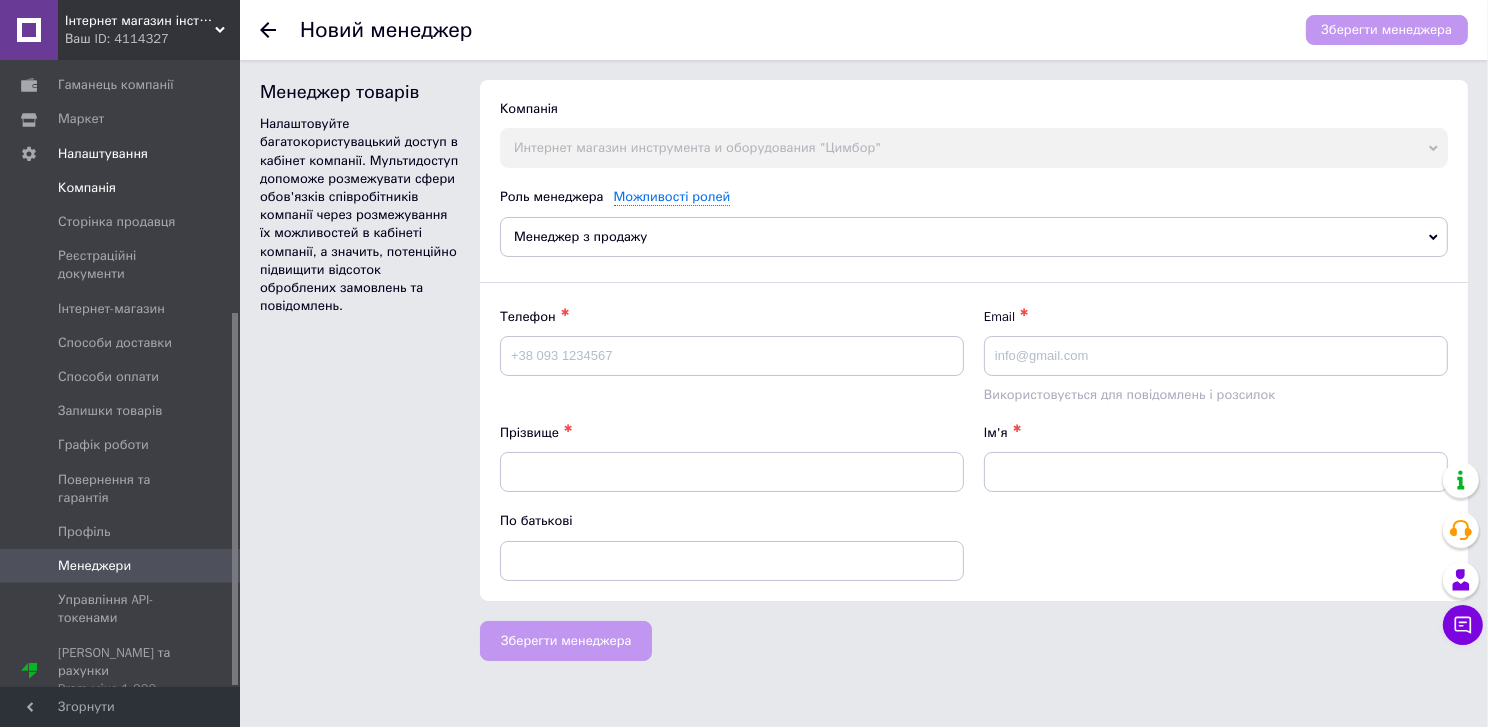 click on "Компанія" at bounding box center [123, 188] 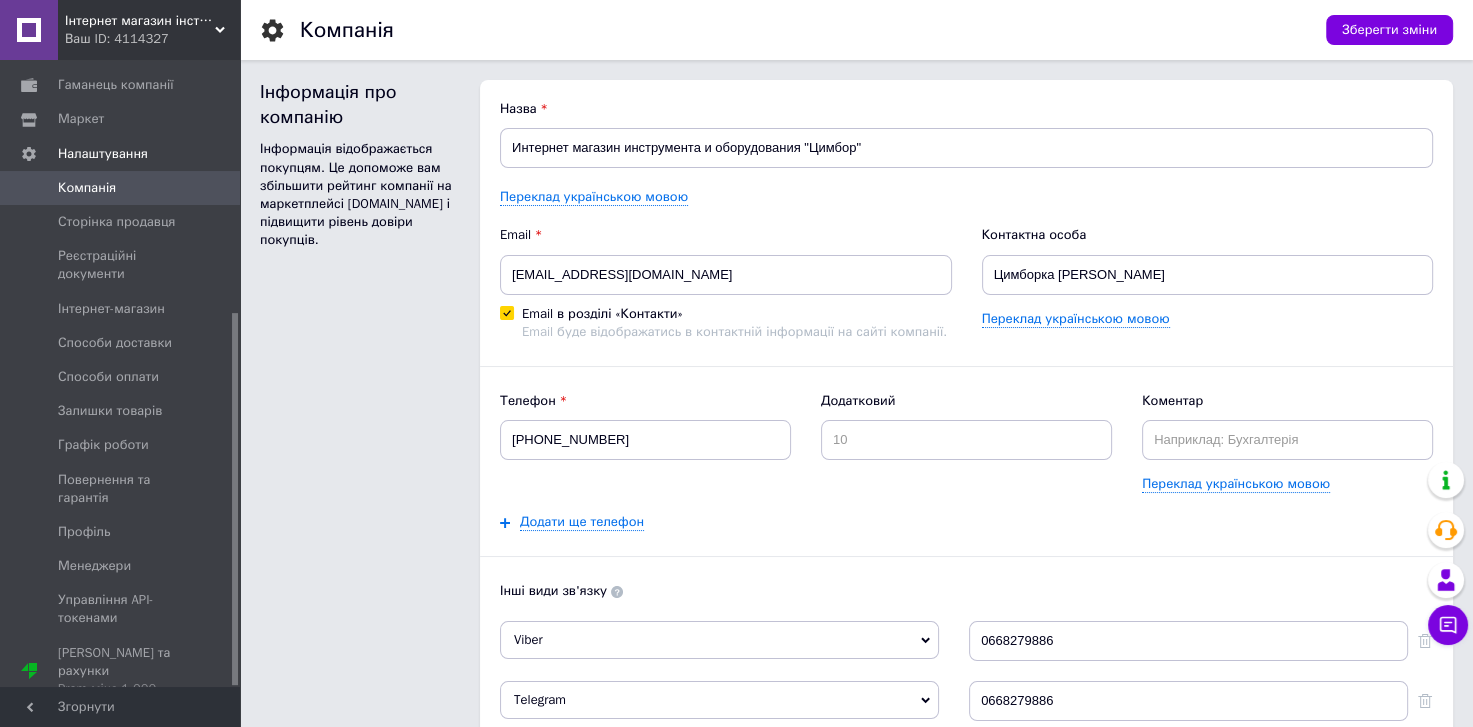 scroll, scrollTop: 0, scrollLeft: 0, axis: both 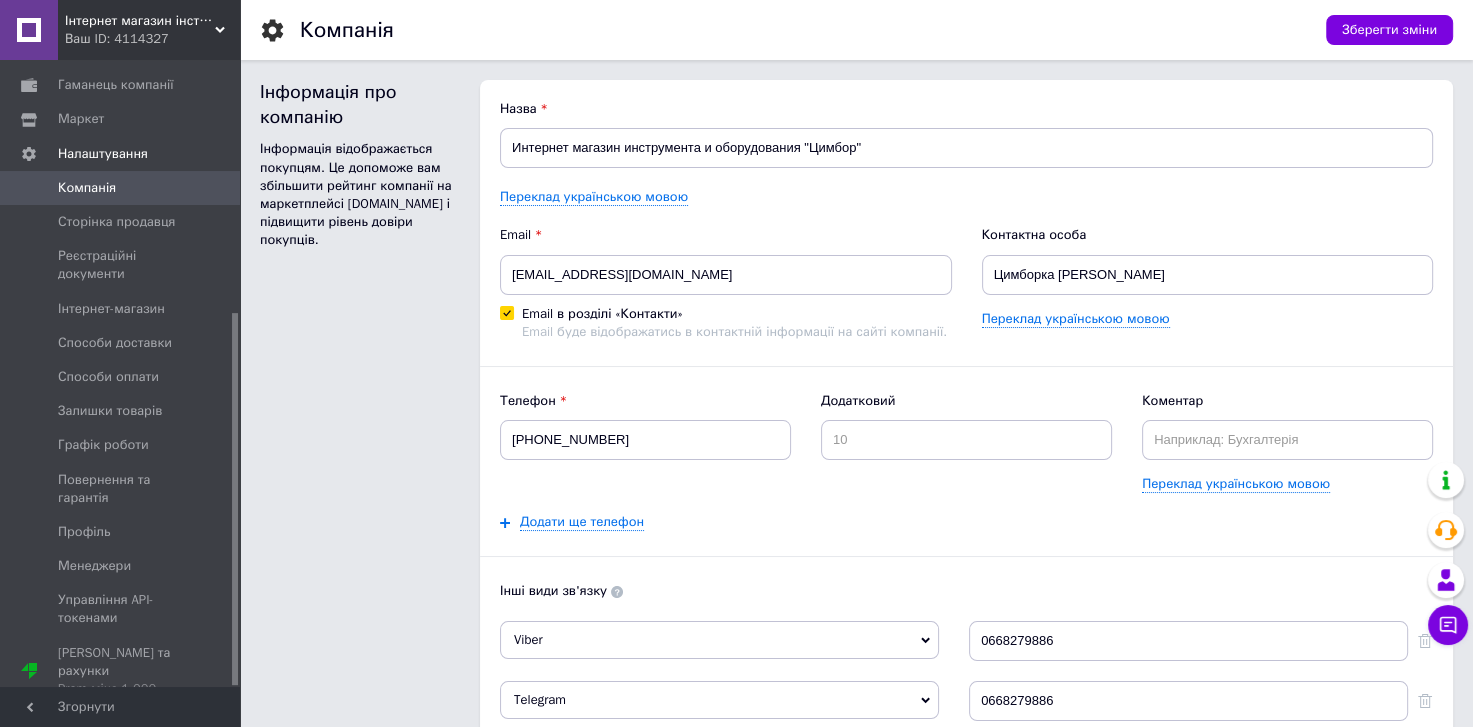 click on "Інтернет магазин інструменту та обладнання "Цімбор" Ваш ID: 4114327" at bounding box center (149, 30) 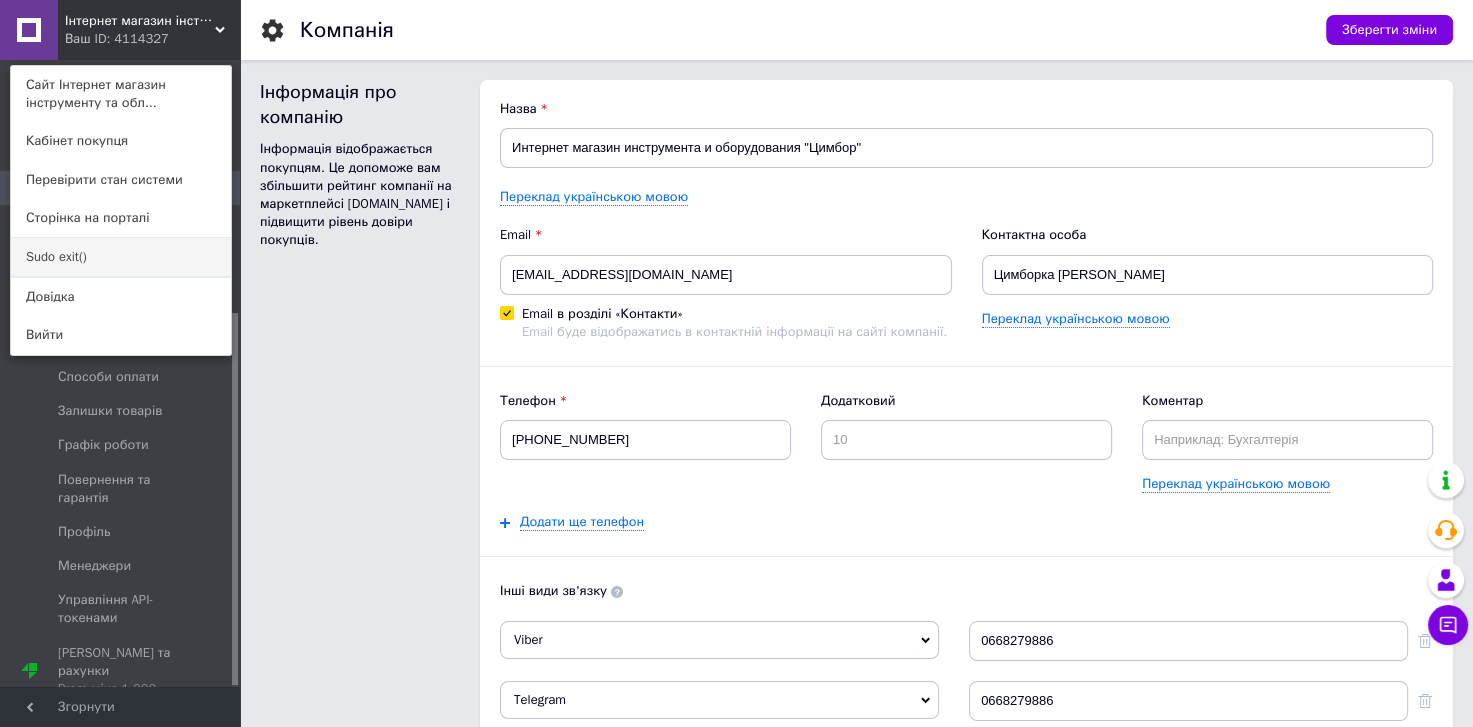 drag, startPoint x: 98, startPoint y: 271, endPoint x: 620, endPoint y: 2, distance: 587.23505 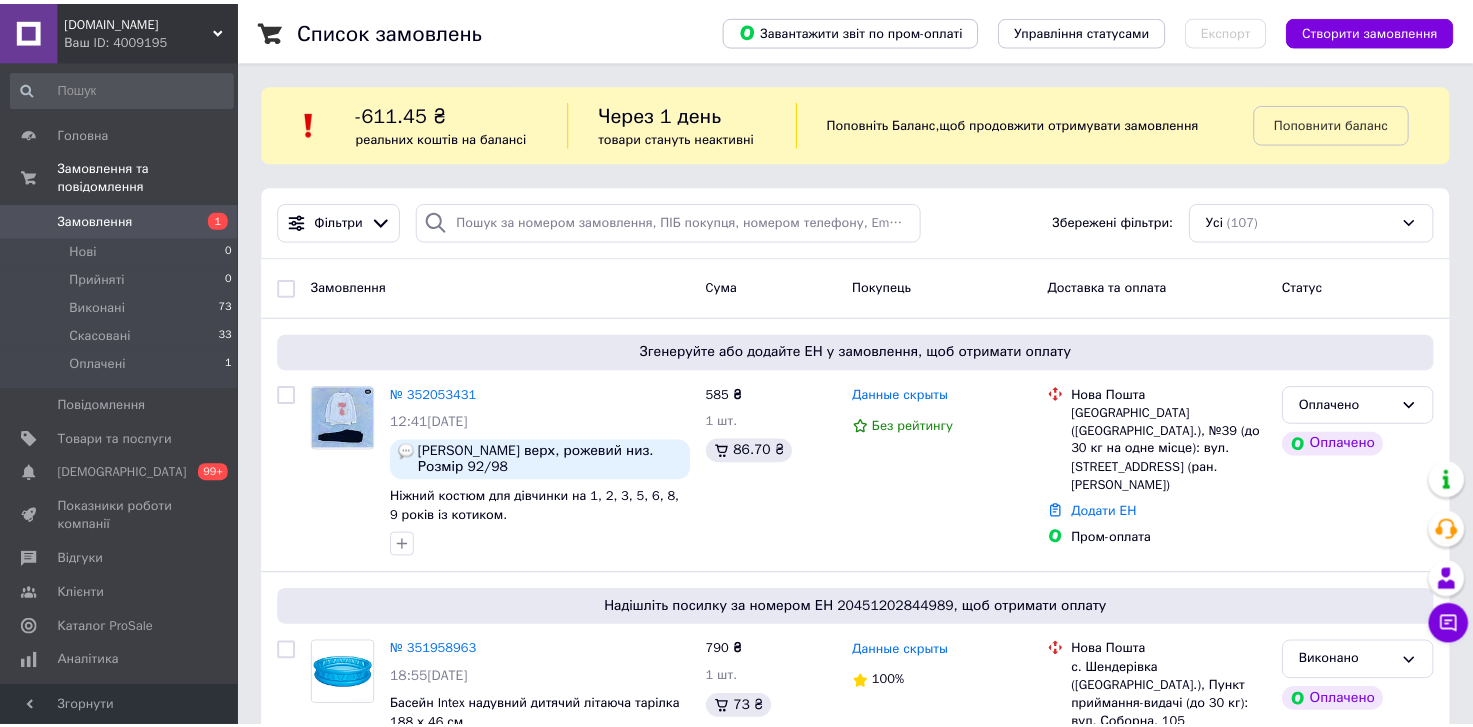 scroll, scrollTop: 0, scrollLeft: 0, axis: both 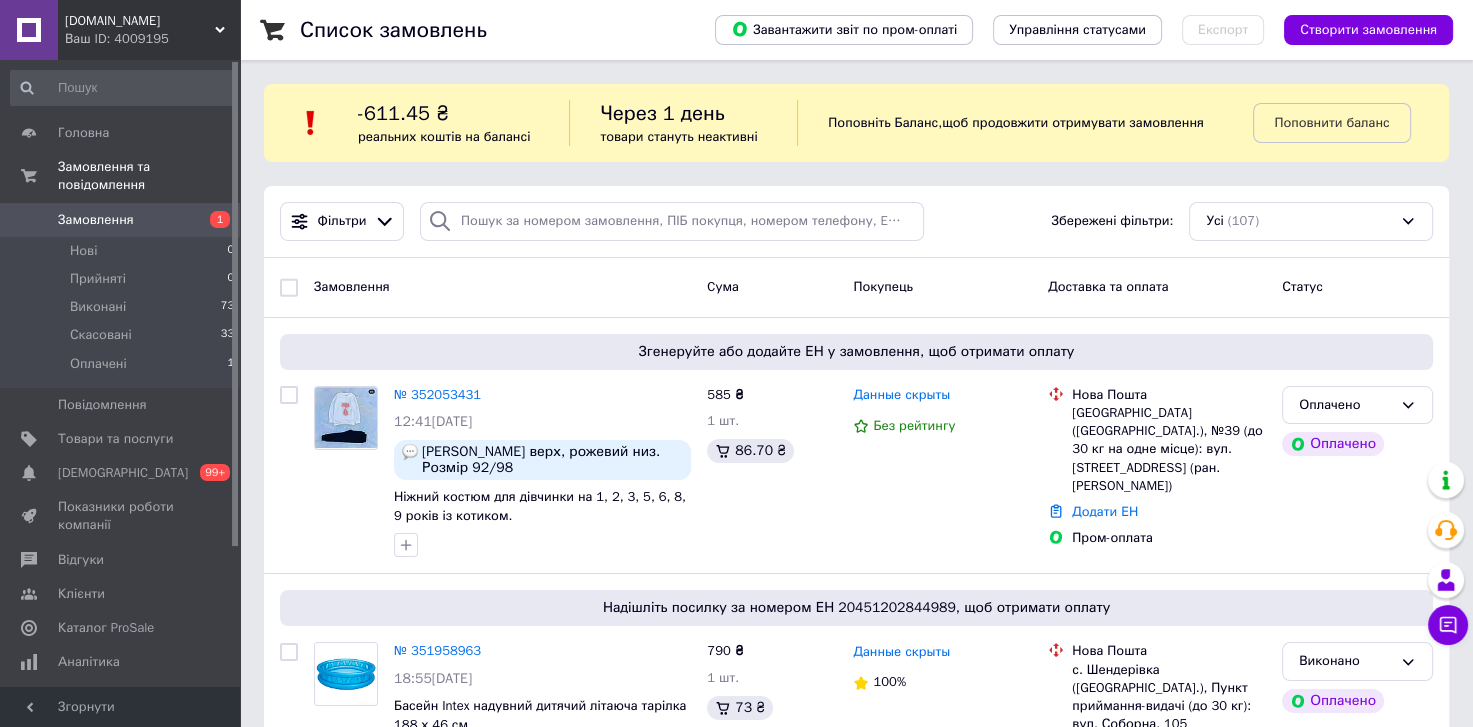 click on "Ваш ID: 4009195" at bounding box center (152, 39) 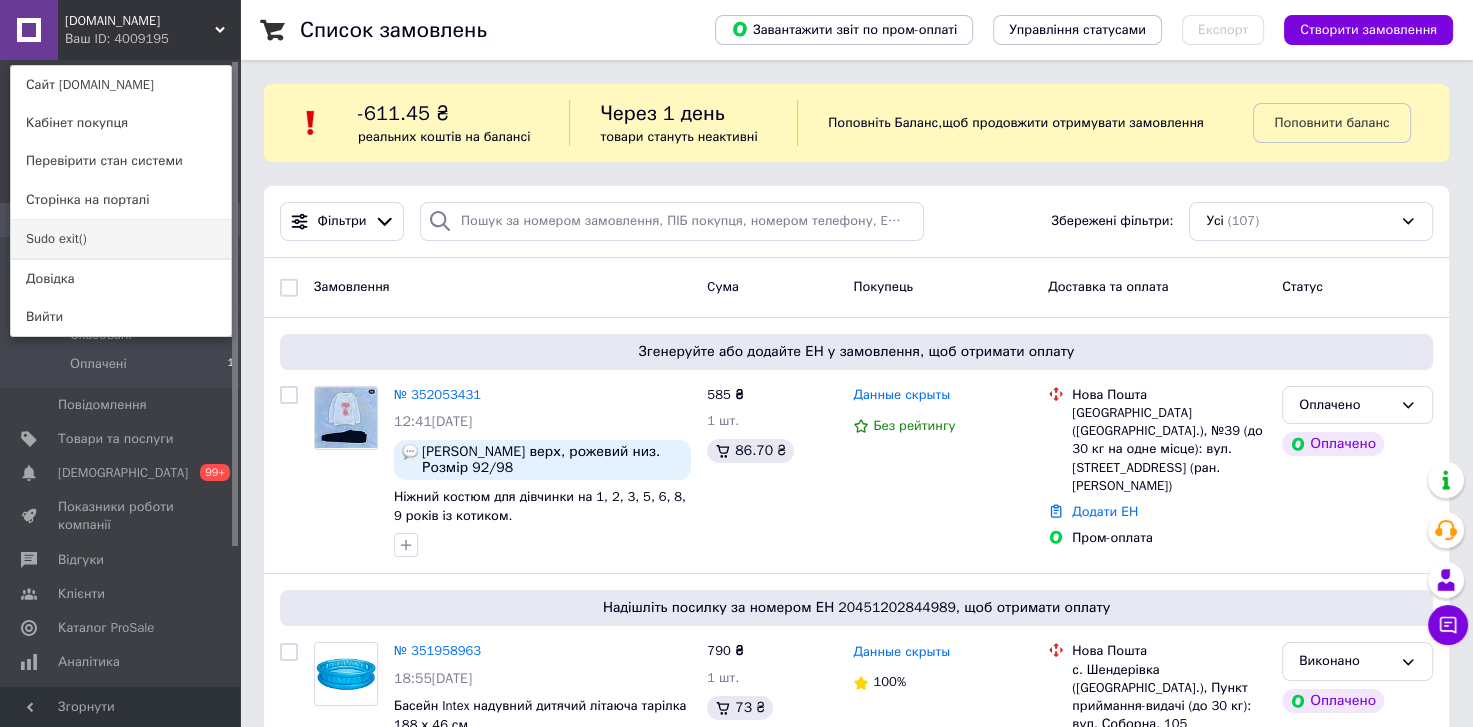 click on "Sudo exit()" at bounding box center (121, 239) 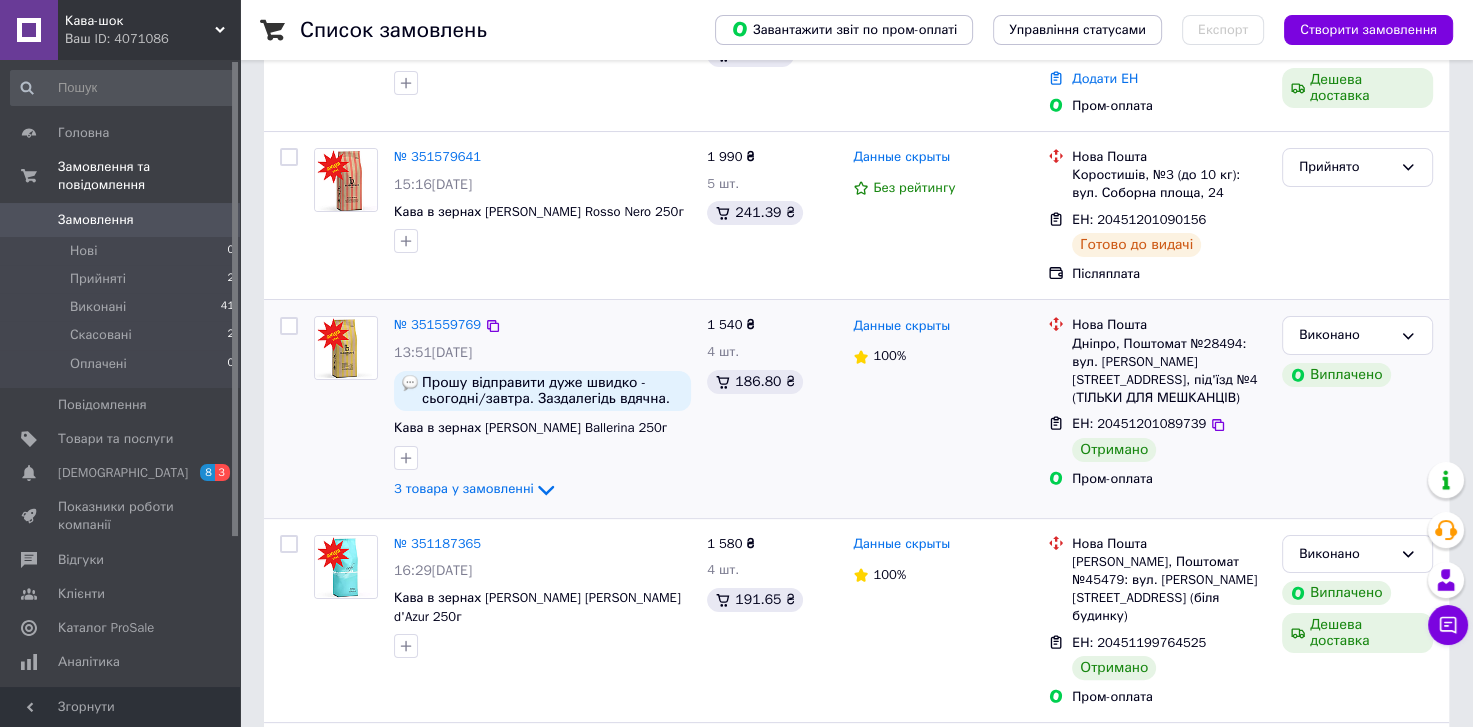 scroll, scrollTop: 600, scrollLeft: 0, axis: vertical 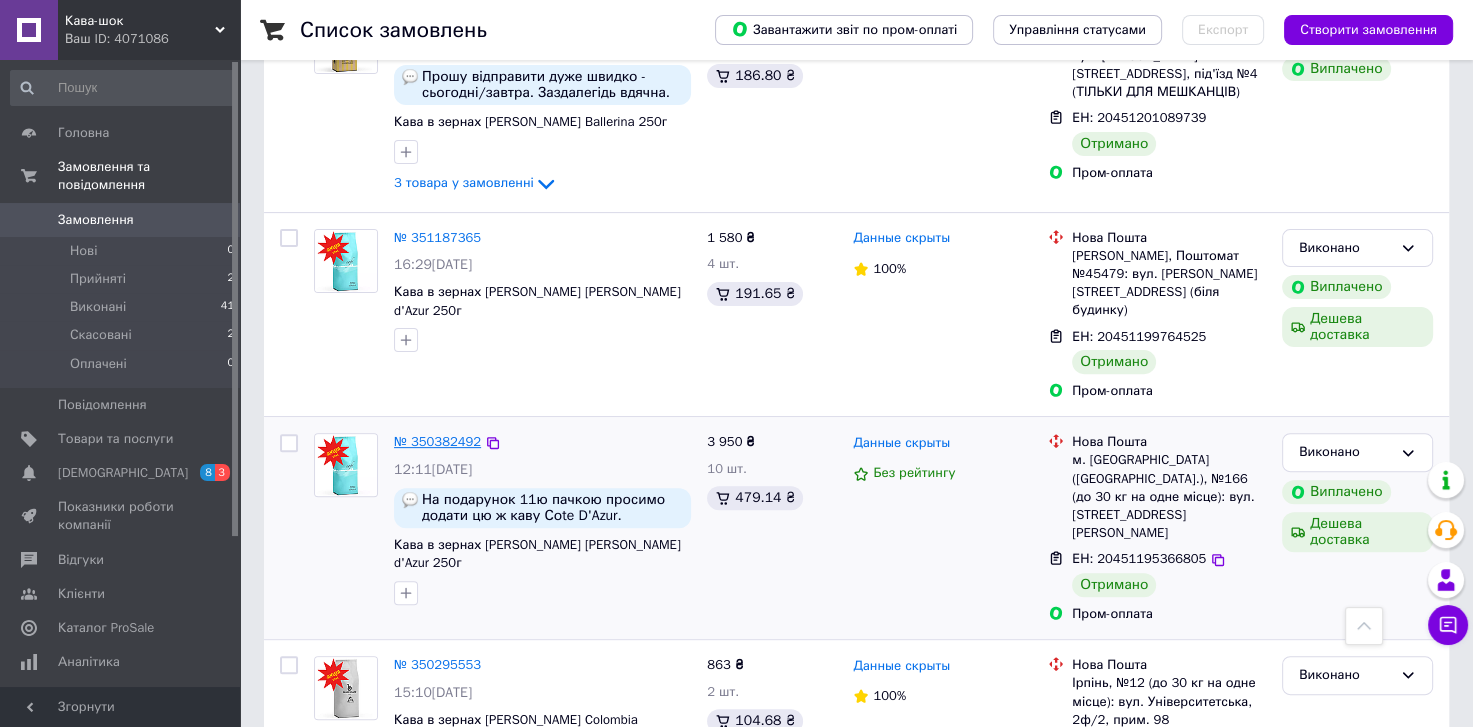click on "№ 350382492" at bounding box center [437, 441] 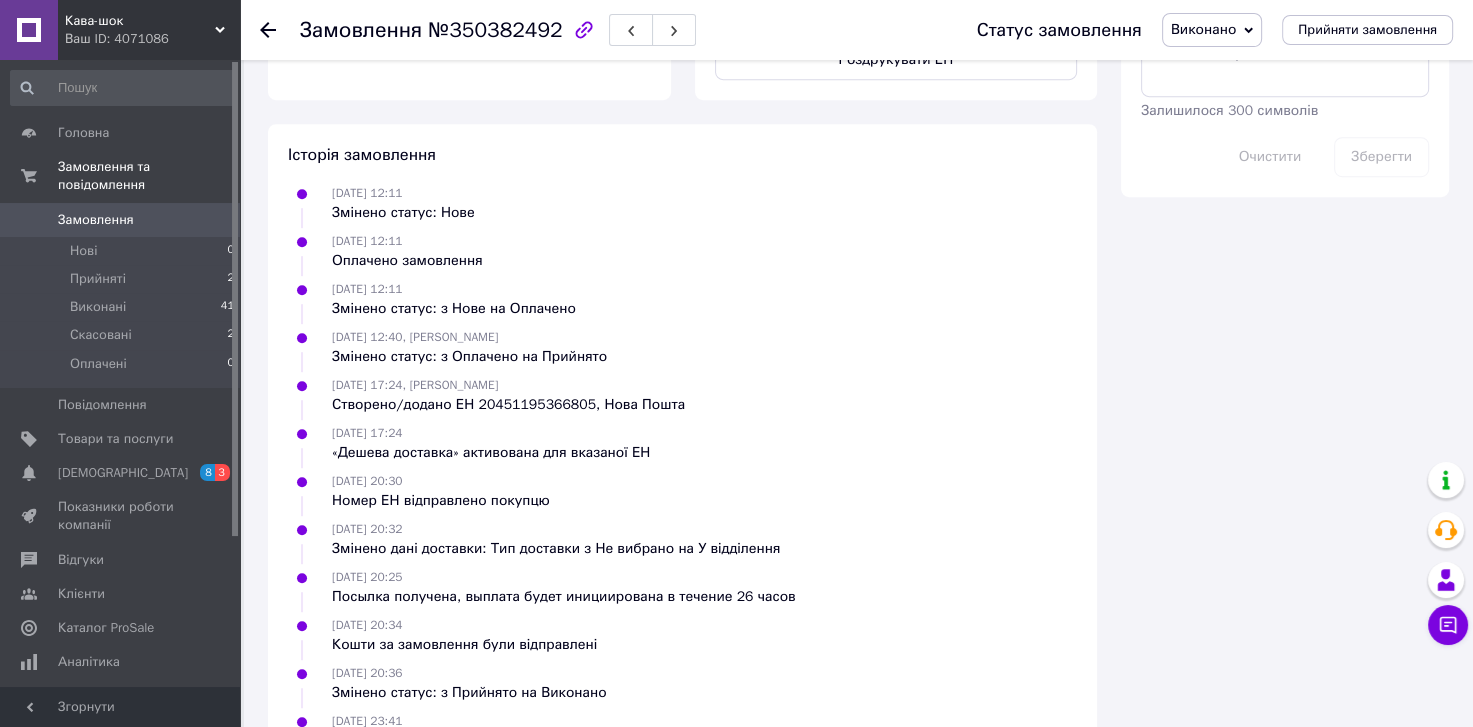 scroll, scrollTop: 1225, scrollLeft: 0, axis: vertical 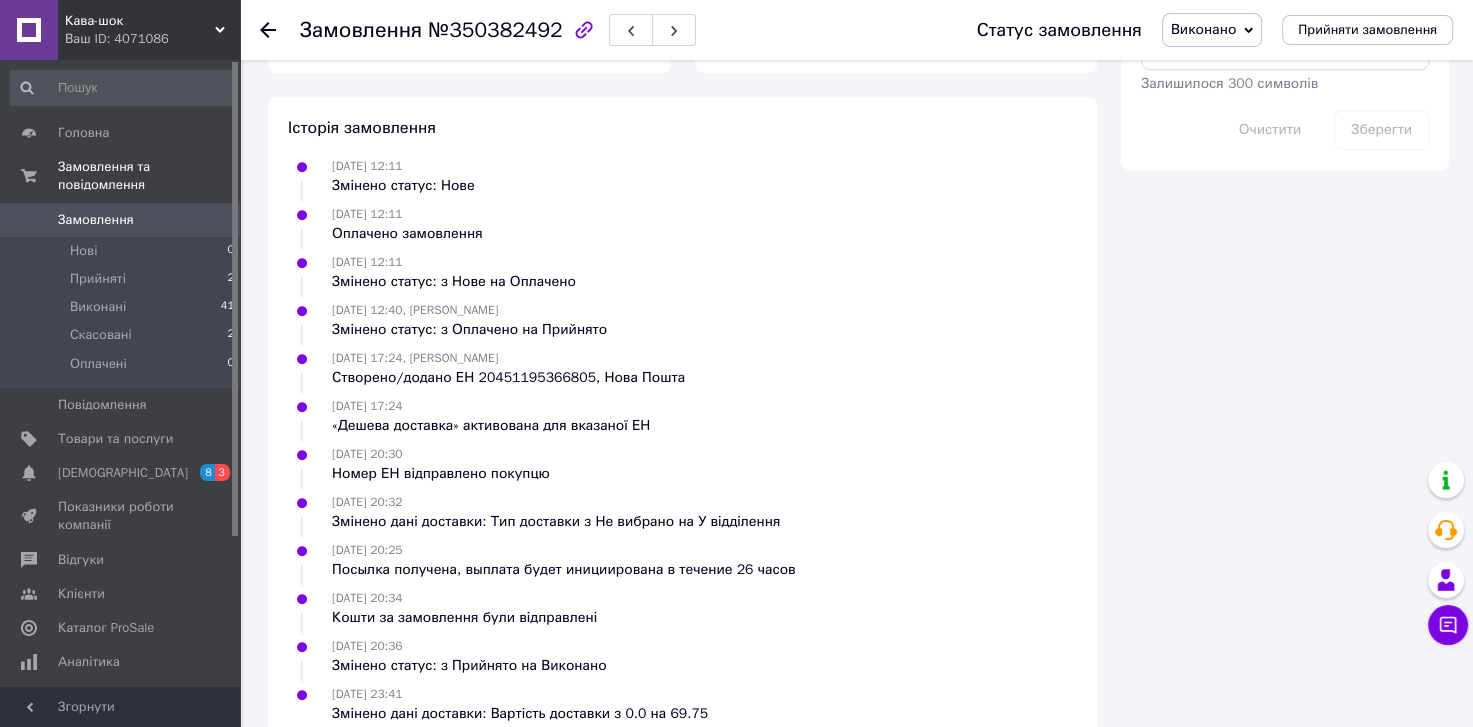 click on "Ваш ID: 4071086" at bounding box center [152, 39] 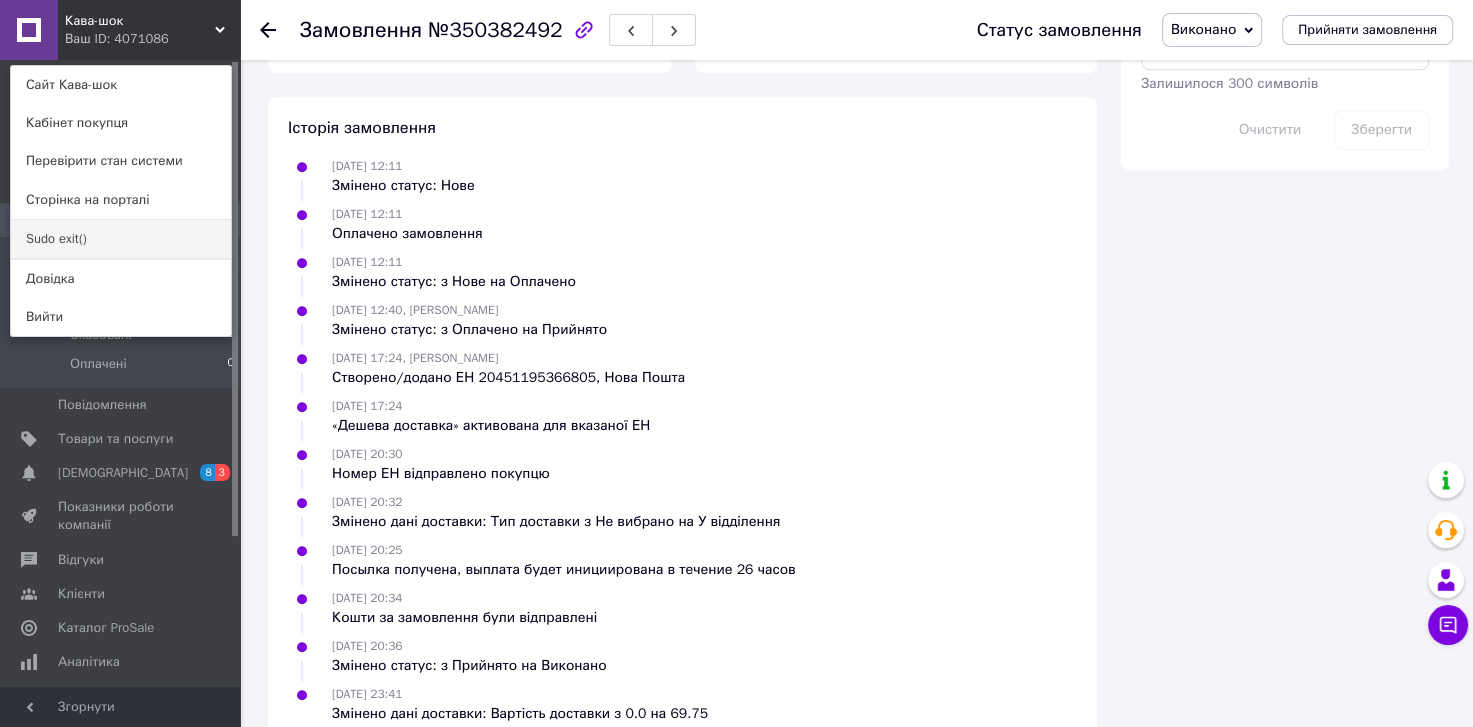 click on "Sudo exit()" at bounding box center (121, 239) 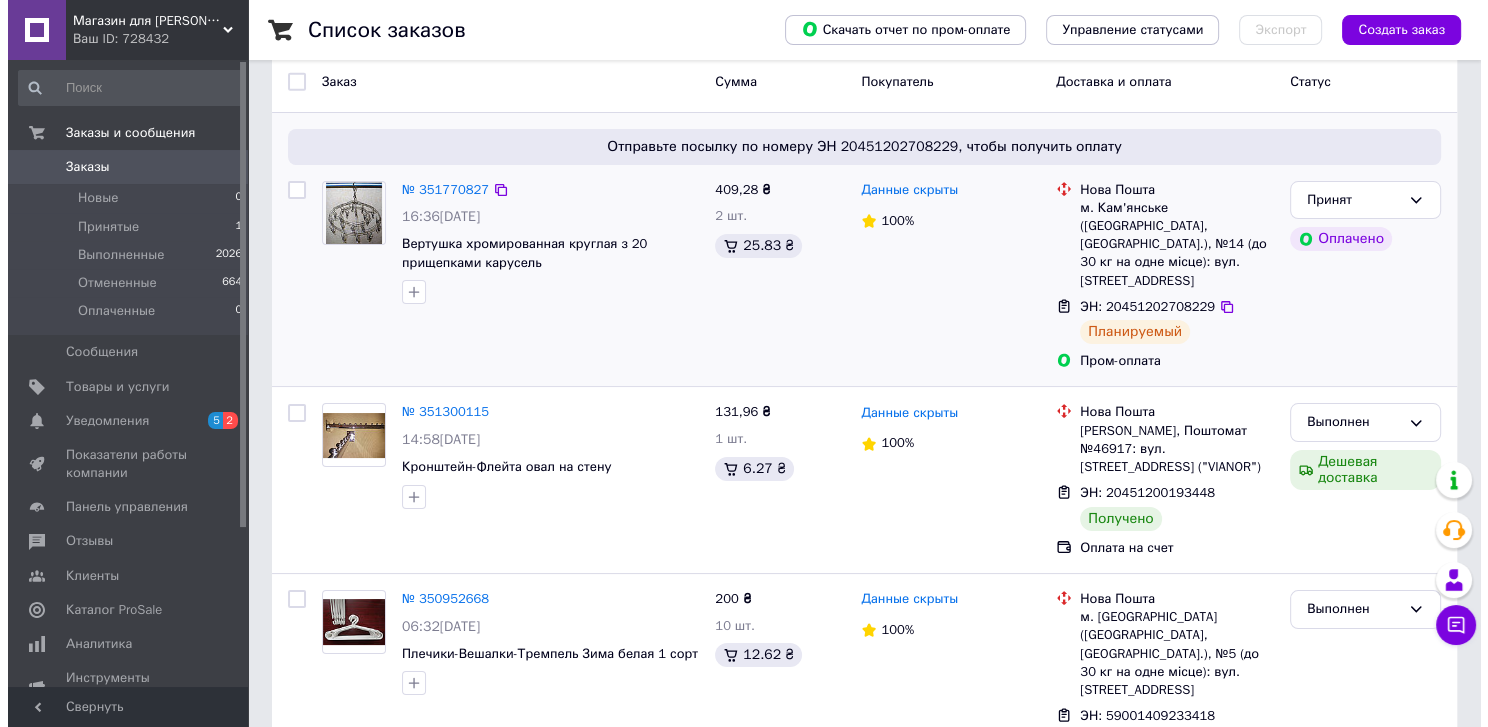 scroll, scrollTop: 0, scrollLeft: 0, axis: both 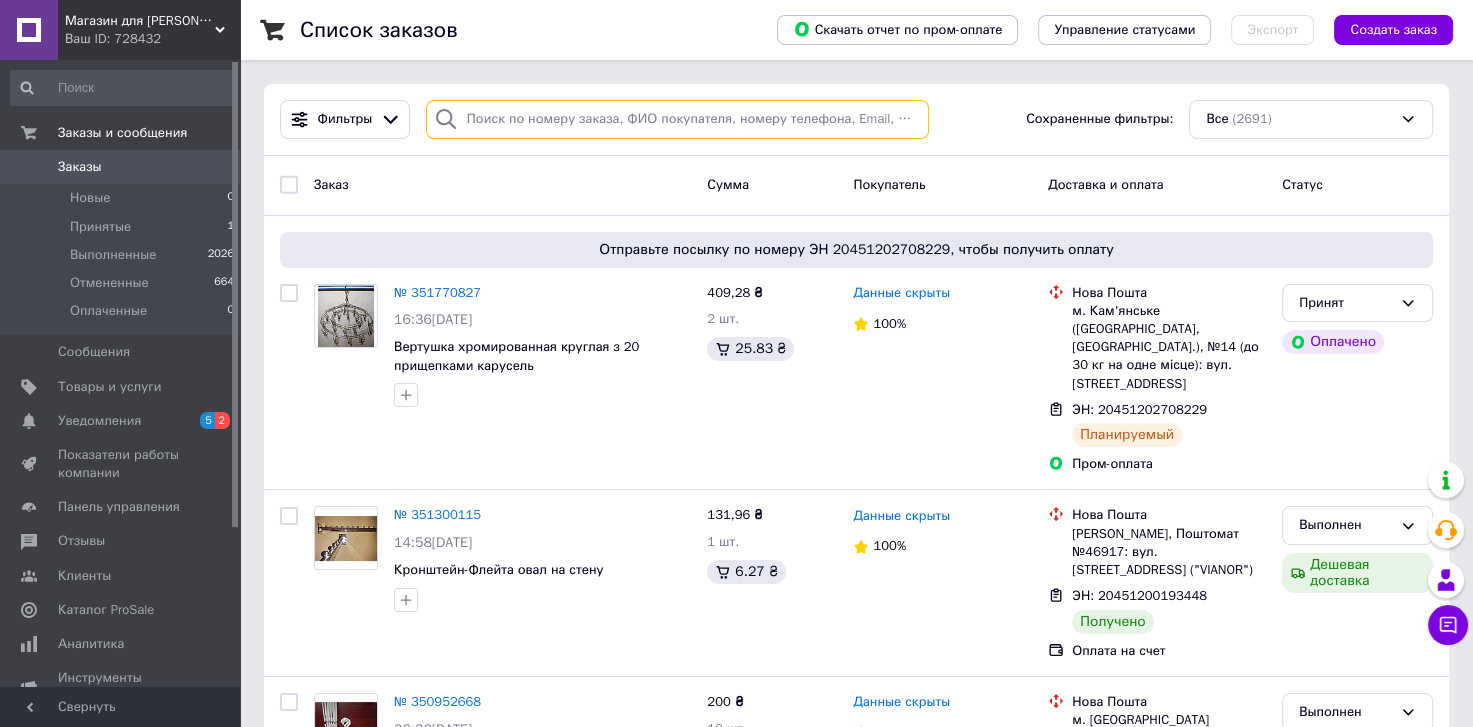 click at bounding box center [678, 119] 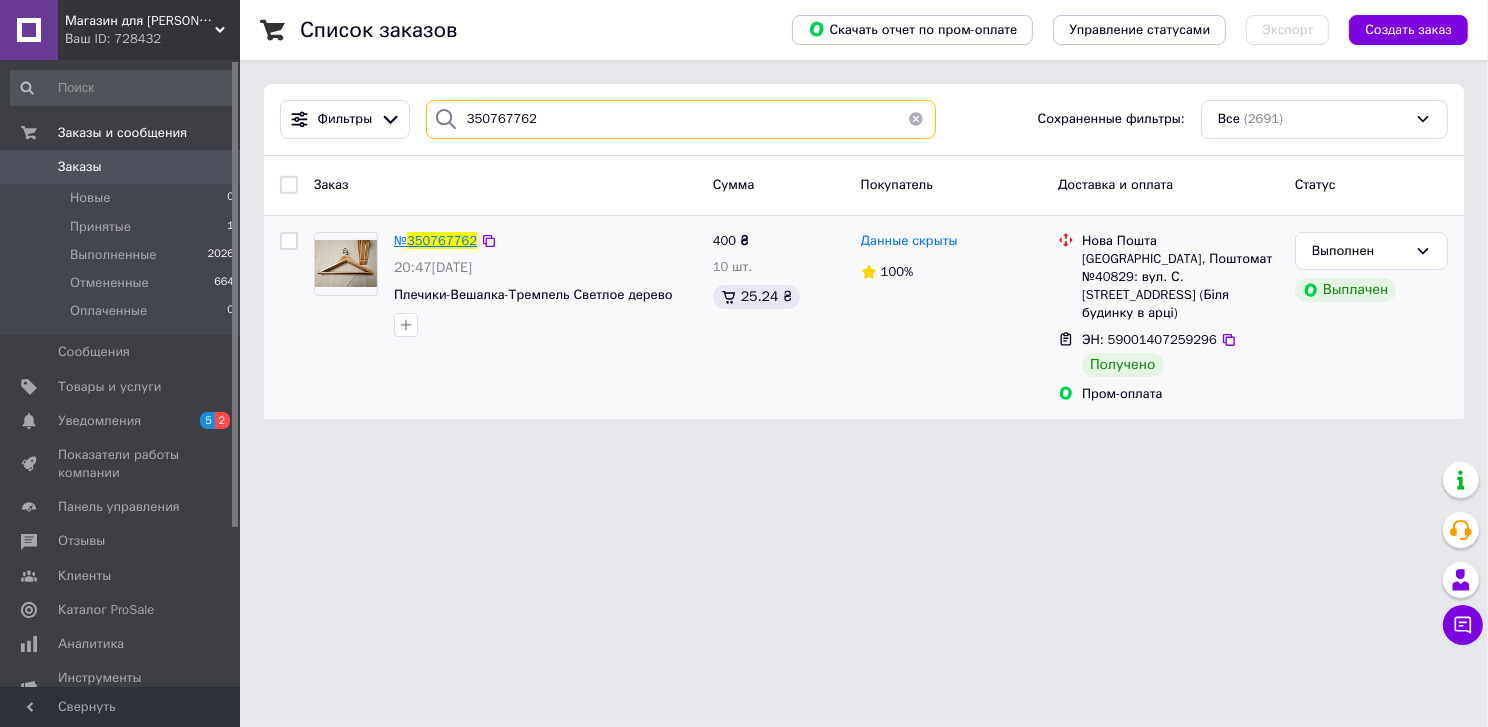 type on "350767762" 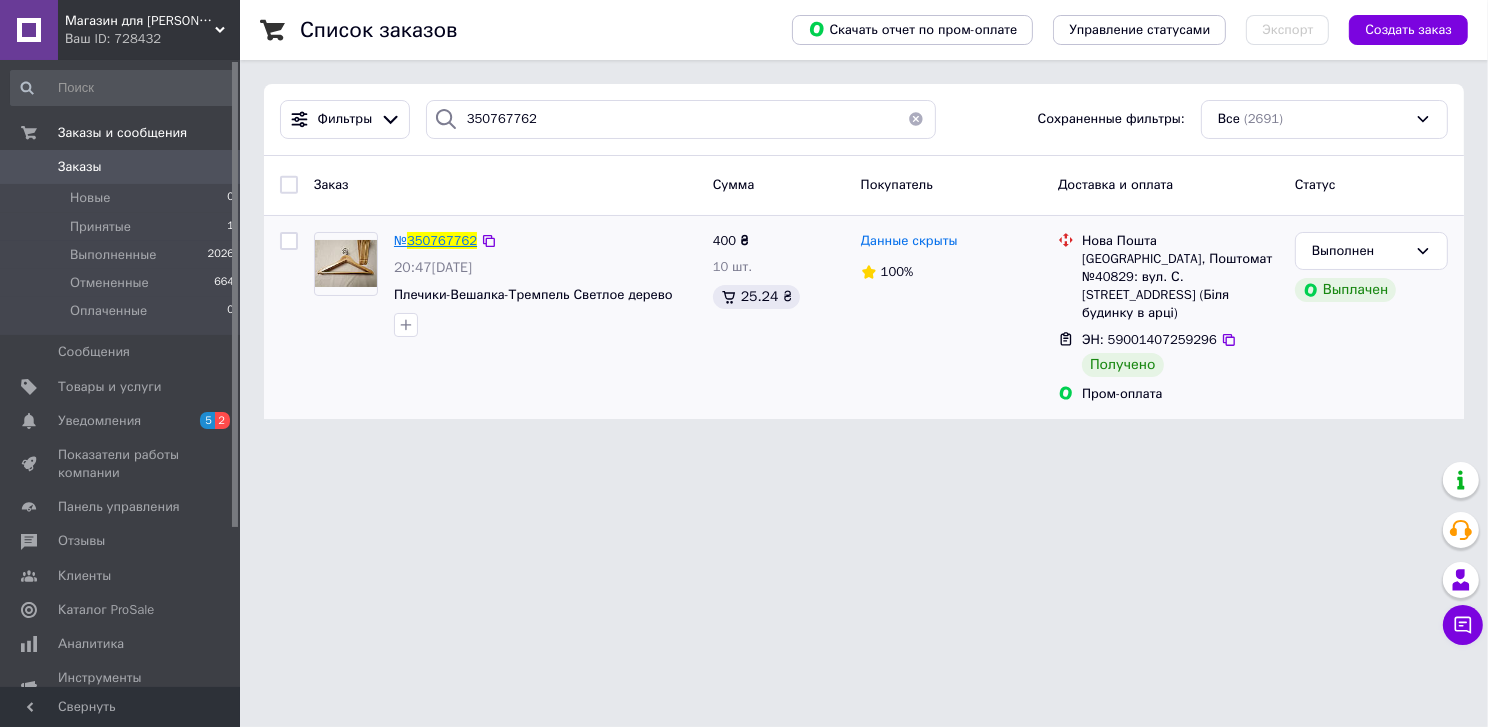click on "350767762" at bounding box center (442, 240) 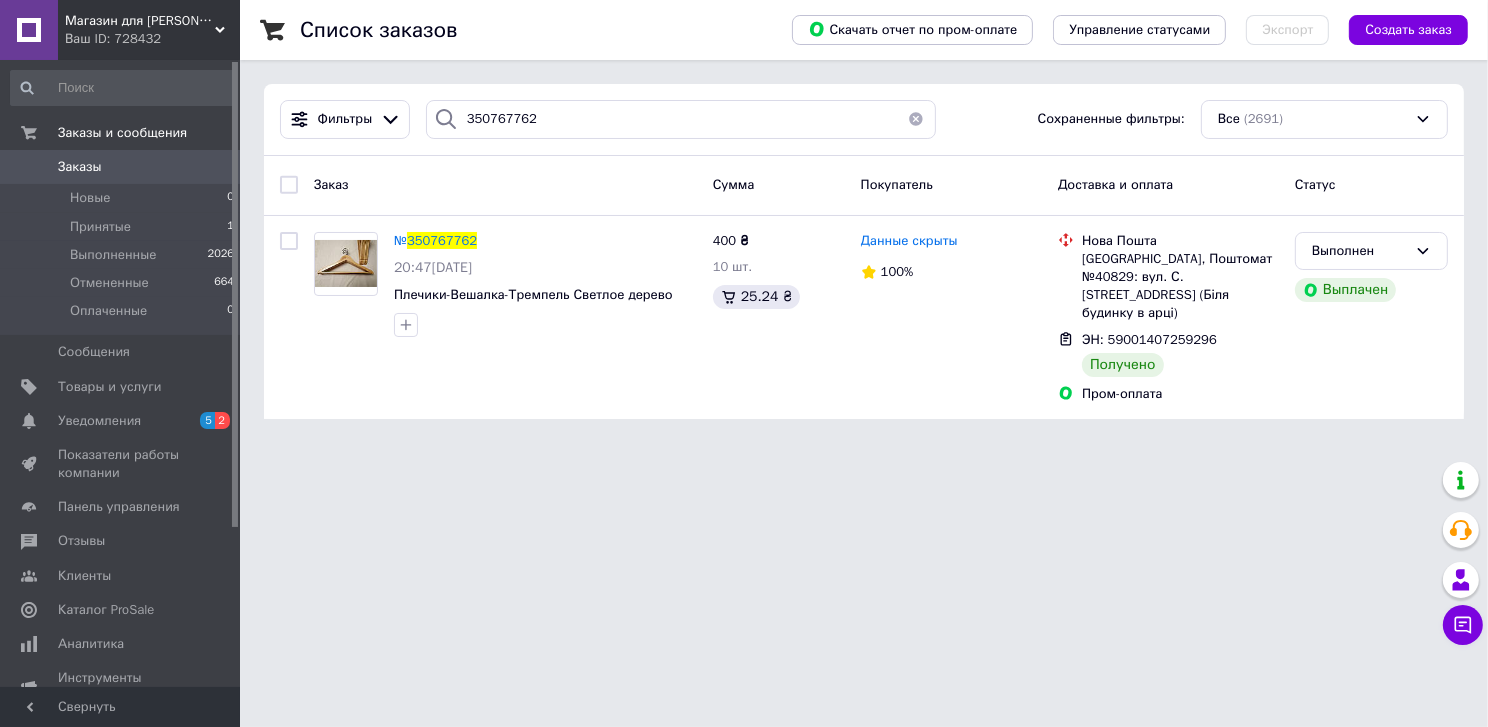 click on "Магазин для Магазинов TREMPEL Ваш ID: 728432" at bounding box center [149, 30] 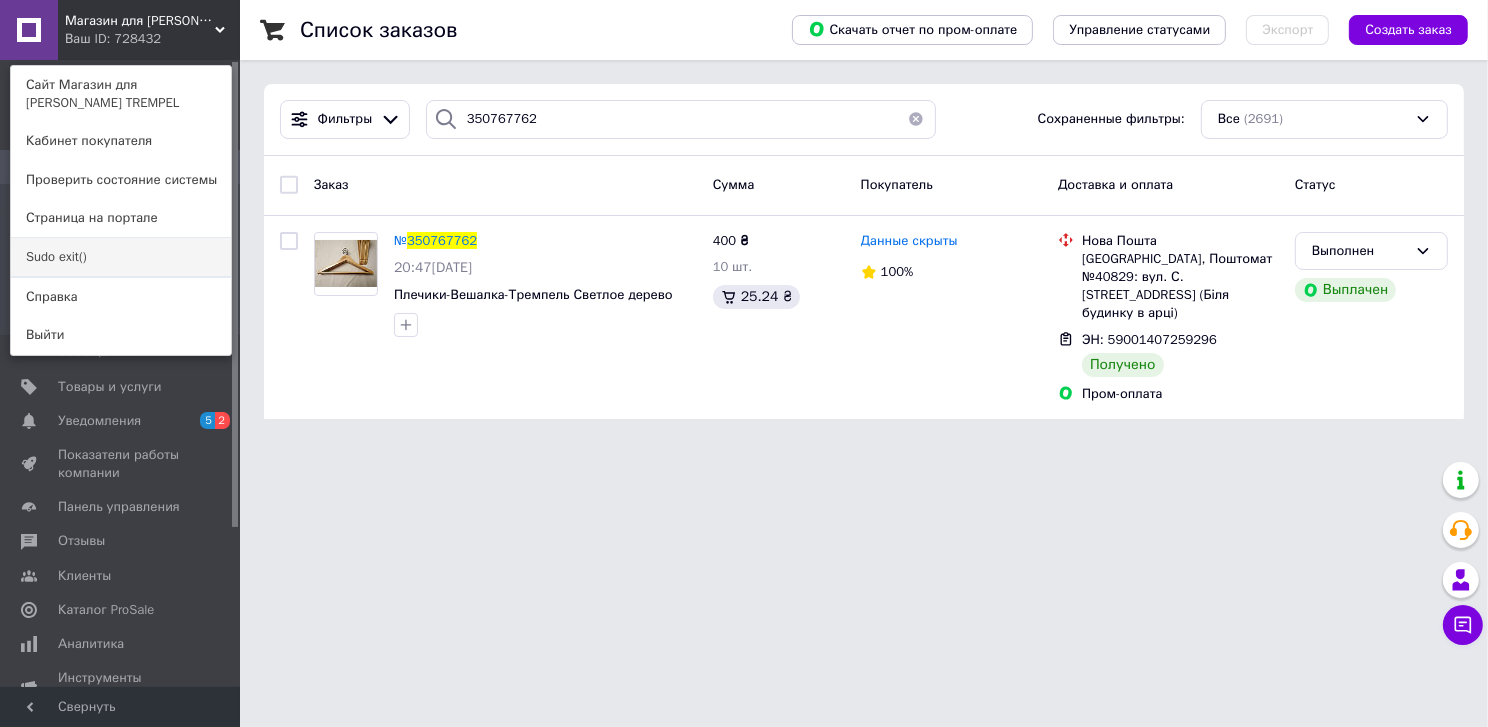 click on "Sudo exit()" at bounding box center (121, 257) 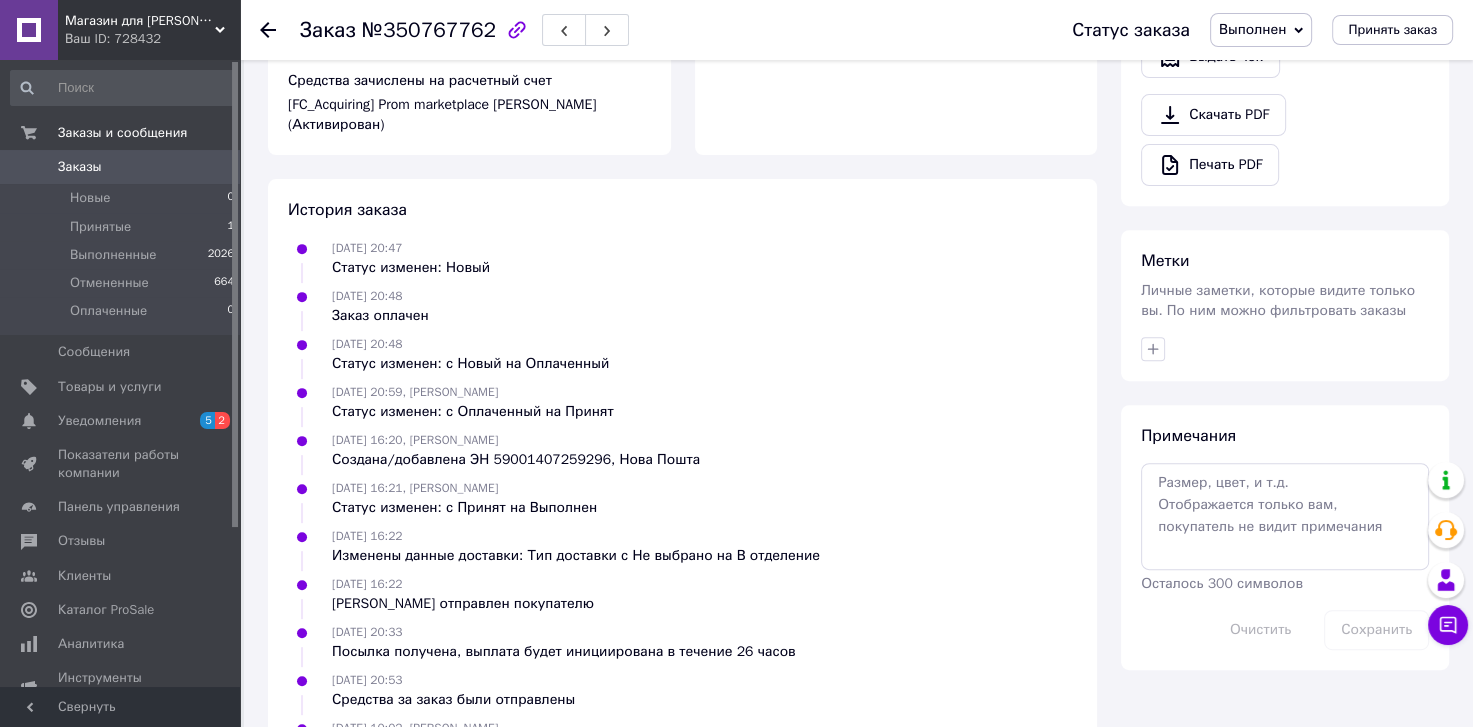 scroll, scrollTop: 849, scrollLeft: 0, axis: vertical 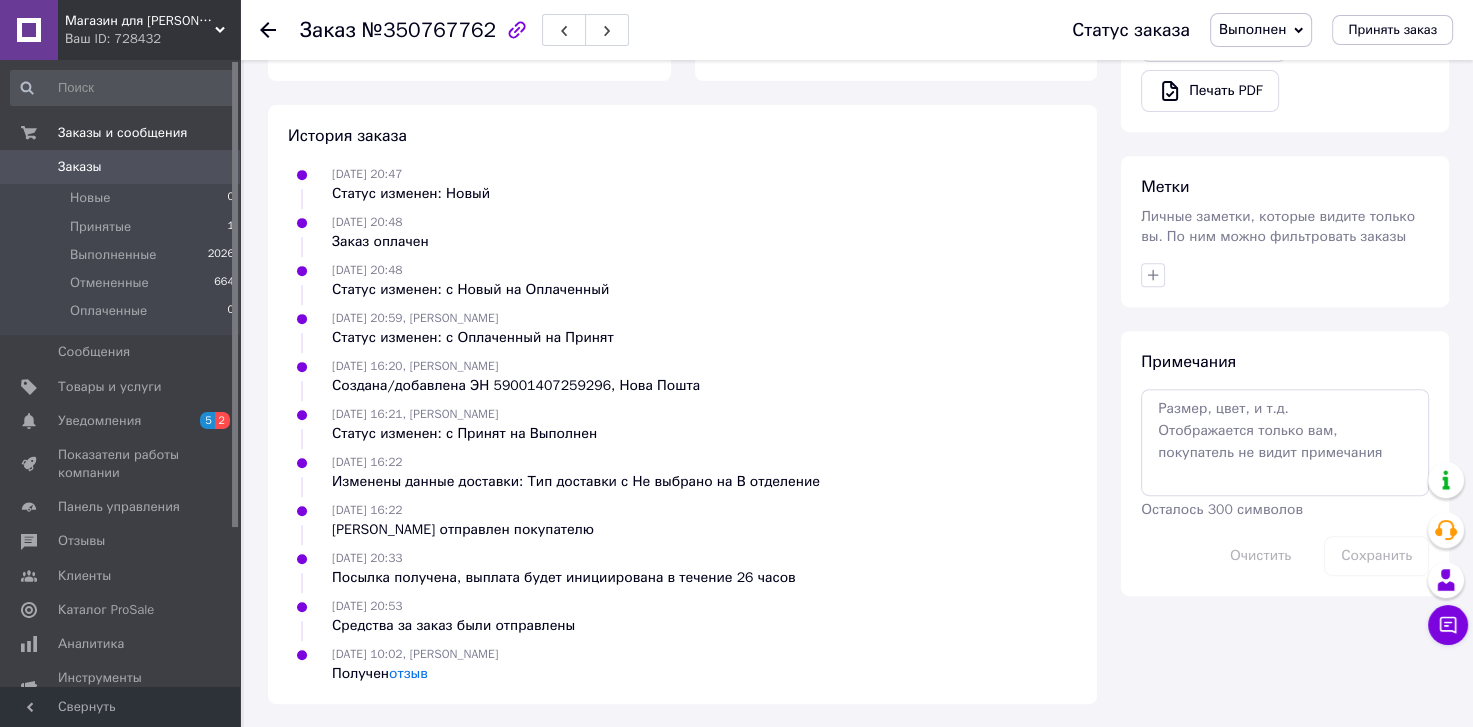drag, startPoint x: 164, startPoint y: 37, endPoint x: 189, endPoint y: 52, distance: 29.15476 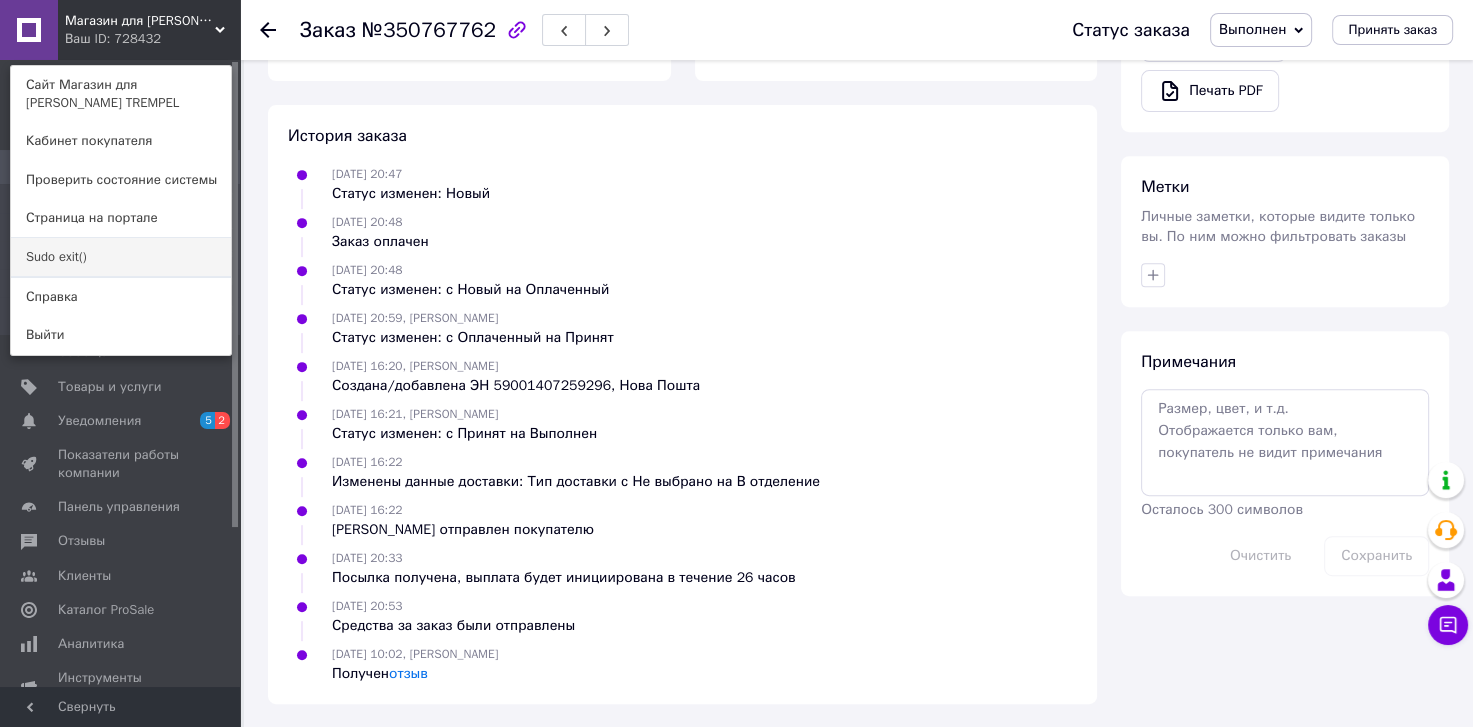 click on "Sudo exit()" at bounding box center (121, 257) 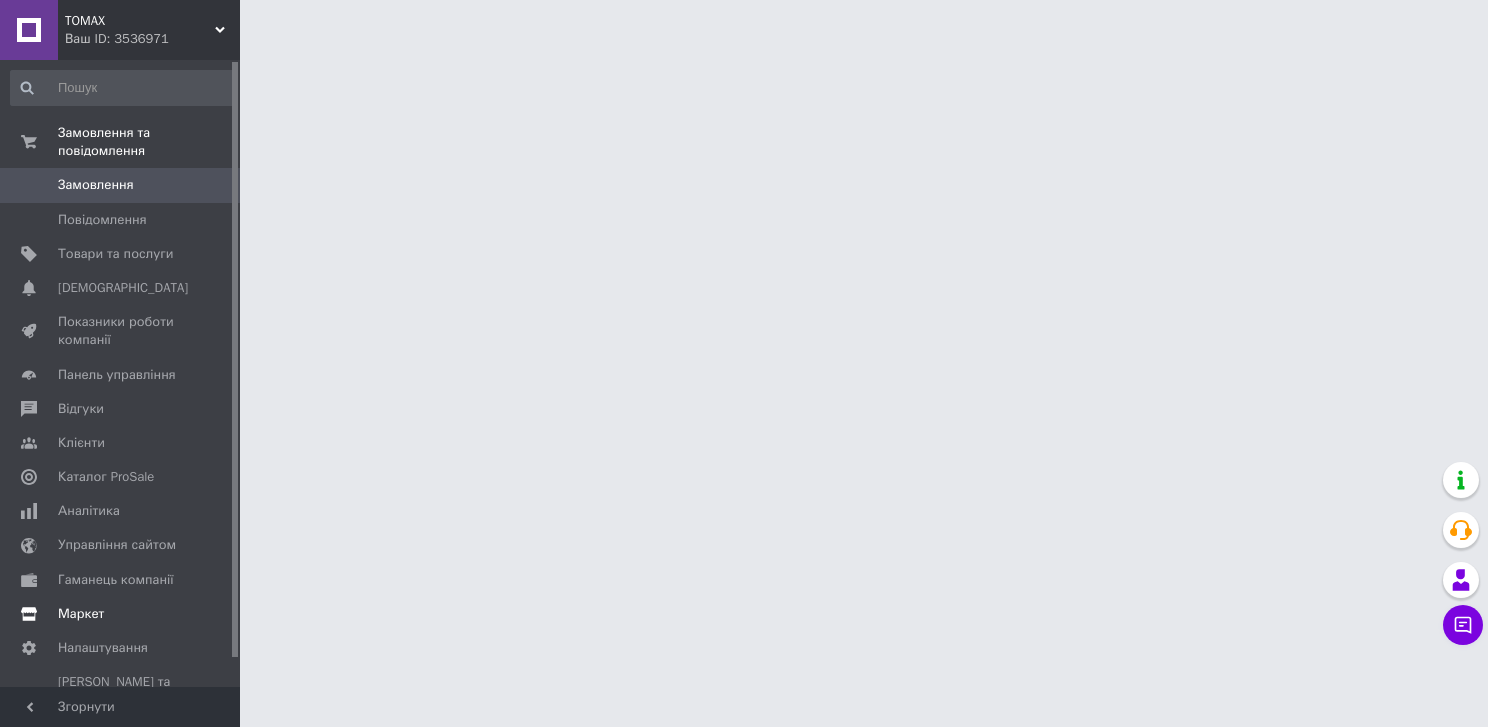 scroll, scrollTop: 0, scrollLeft: 0, axis: both 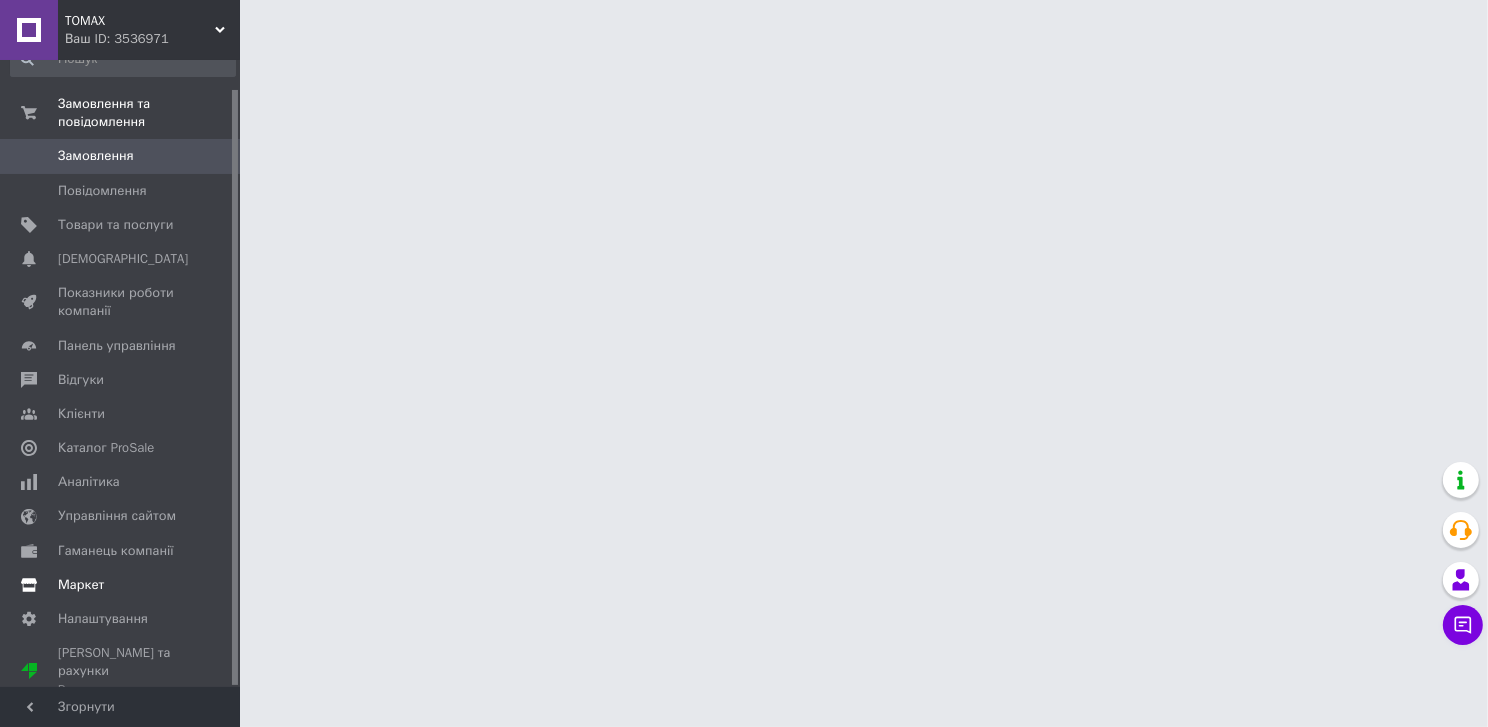 click on "Маркет" at bounding box center [81, 585] 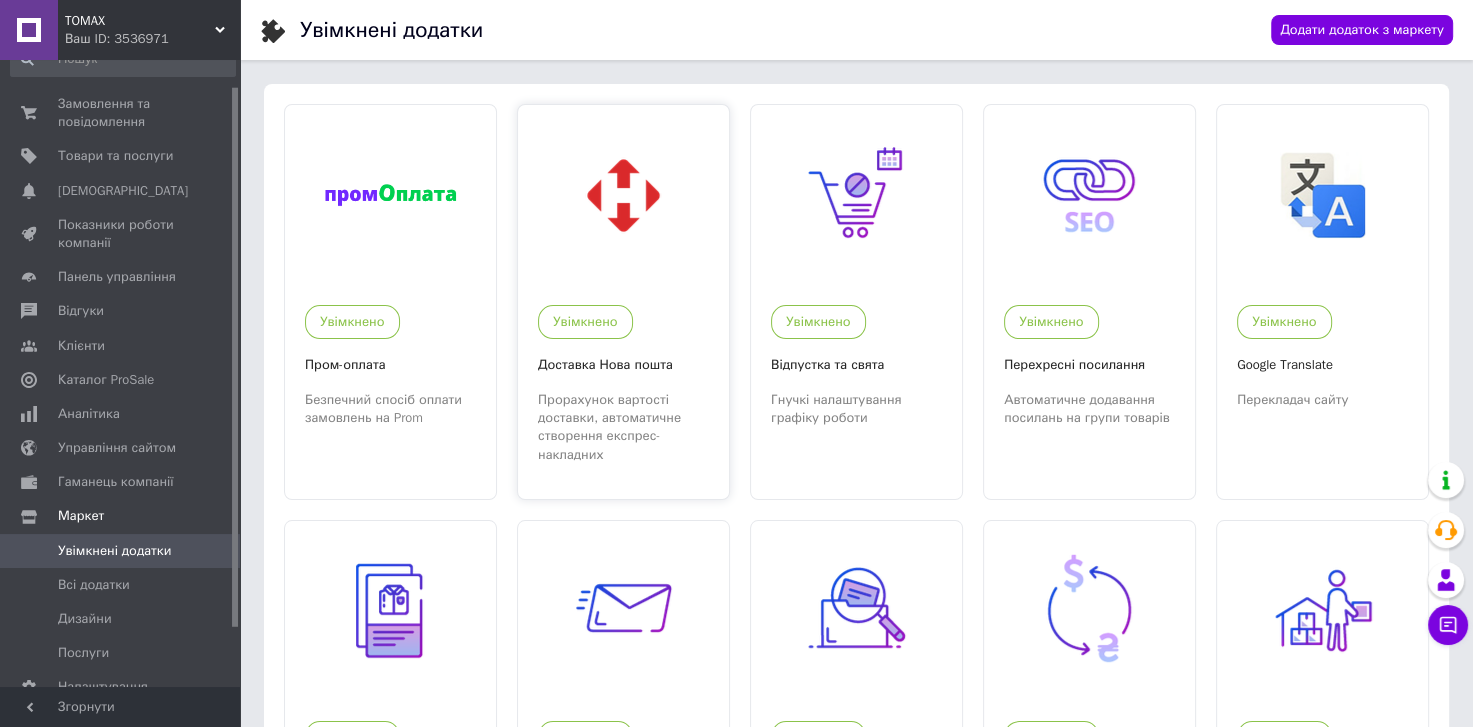 click at bounding box center (623, 195) 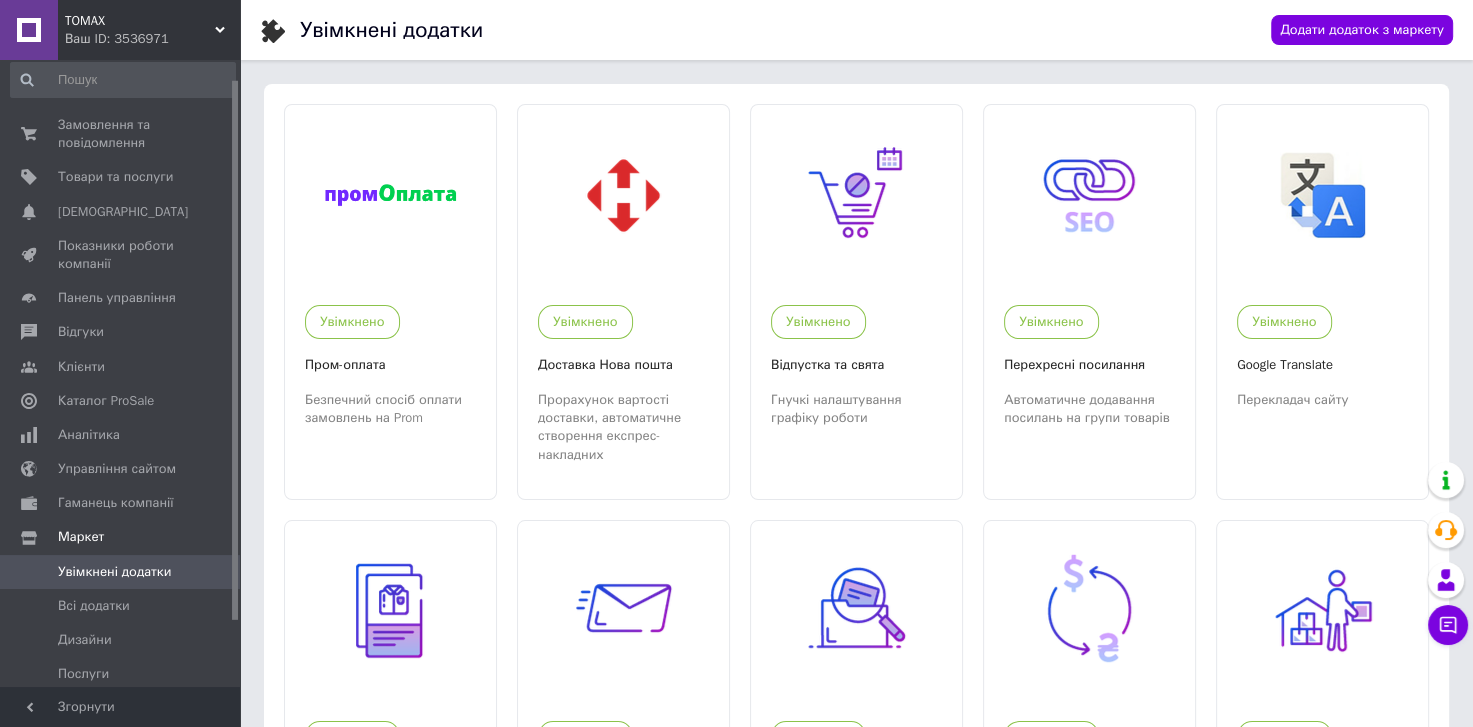 scroll, scrollTop: 0, scrollLeft: 0, axis: both 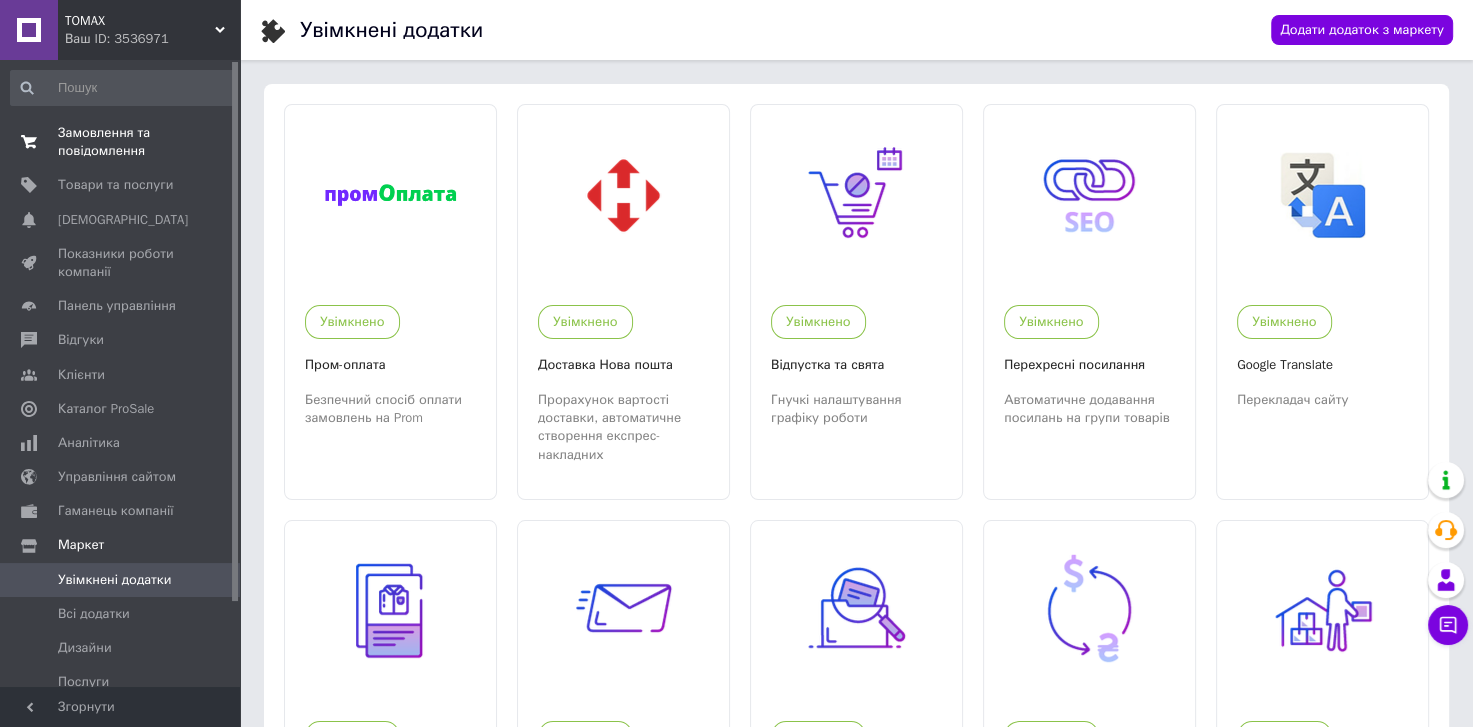 click on "Замовлення та повідомлення" at bounding box center [121, 142] 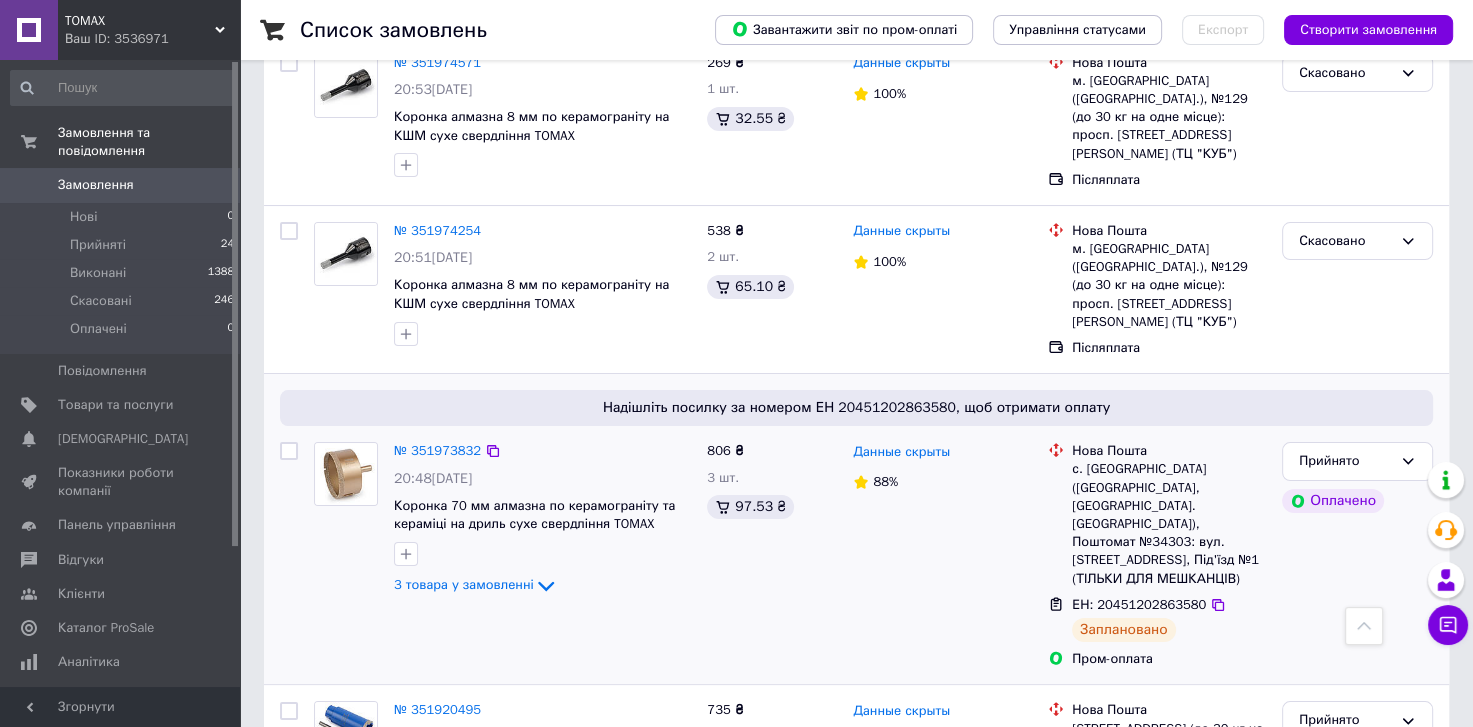 scroll, scrollTop: 119, scrollLeft: 0, axis: vertical 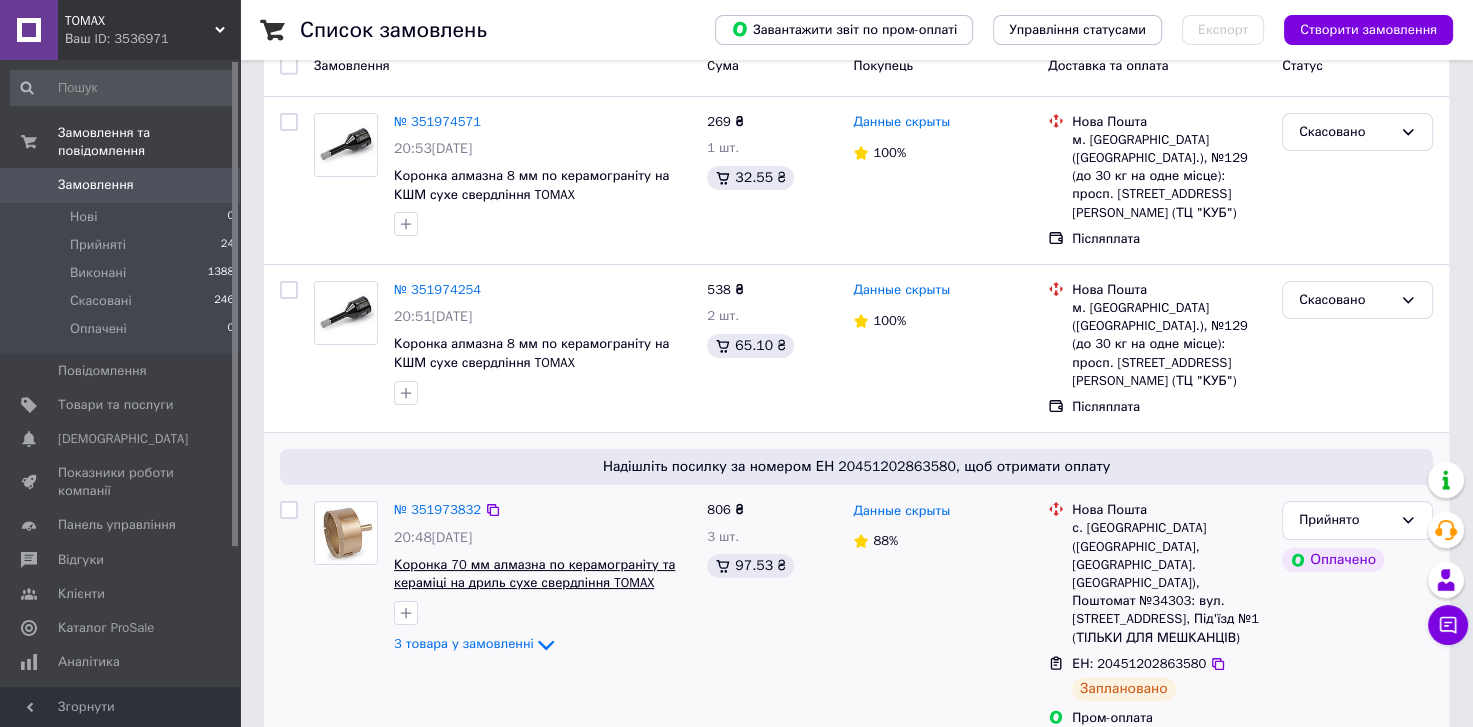 click on "Коронка 70 мм алмазна по керамограніту та кераміці на дриль сухе свердління TOMAX" at bounding box center [534, 574] 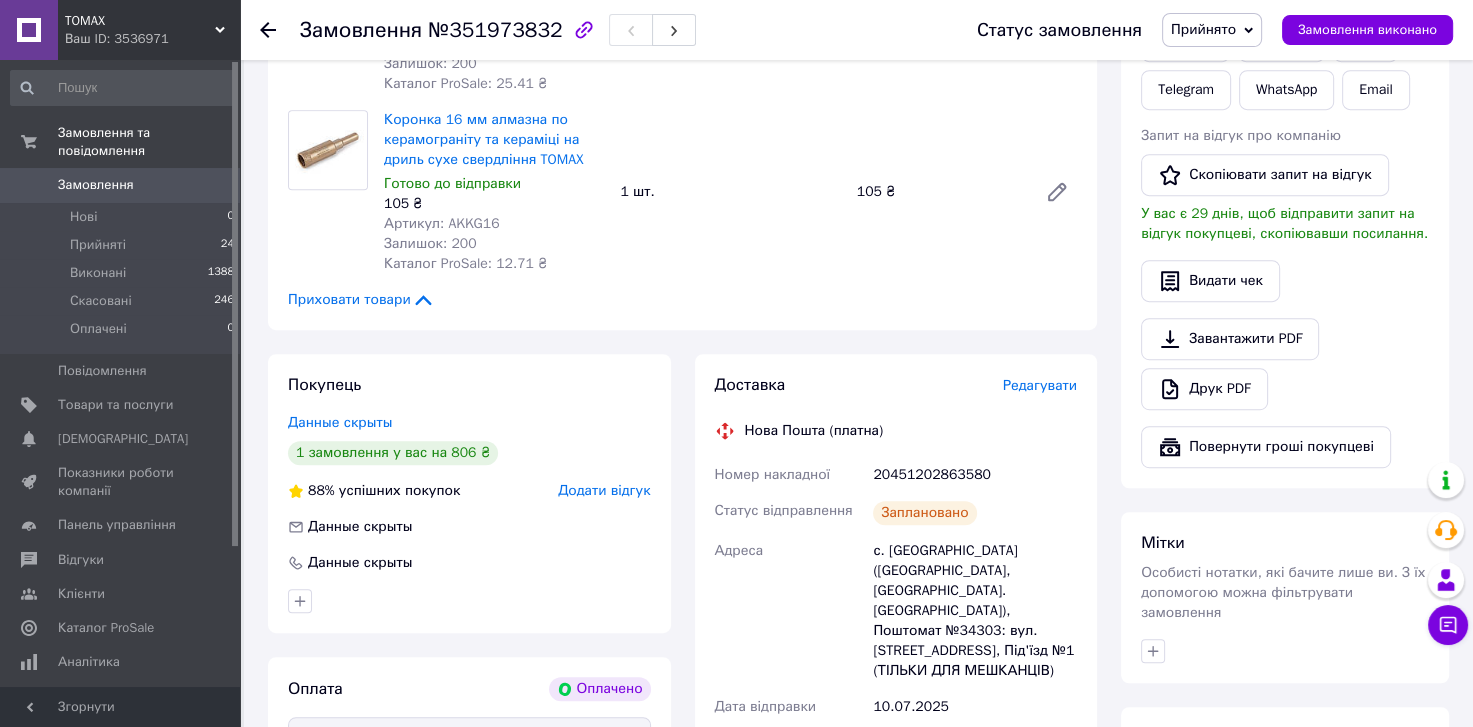 scroll, scrollTop: 1319, scrollLeft: 0, axis: vertical 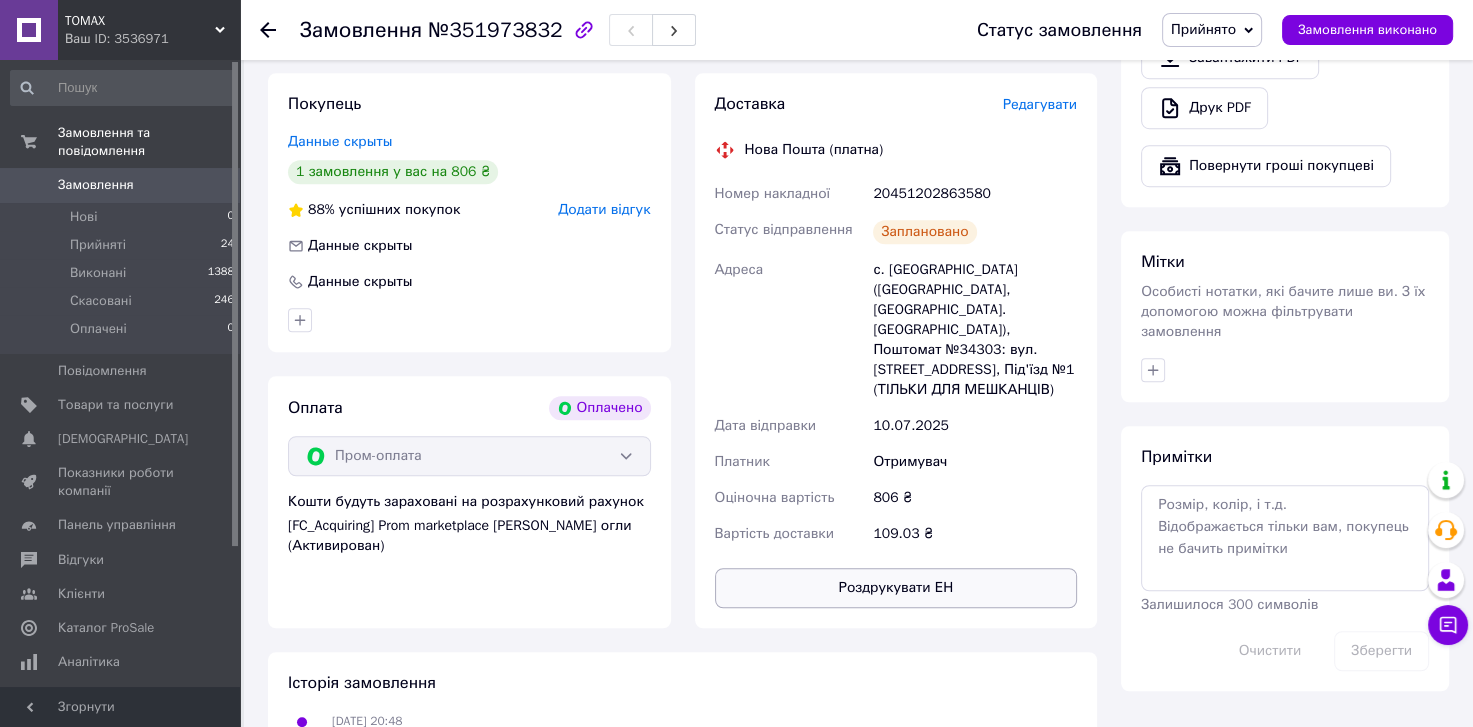 click on "Роздрукувати ЕН" at bounding box center [896, 588] 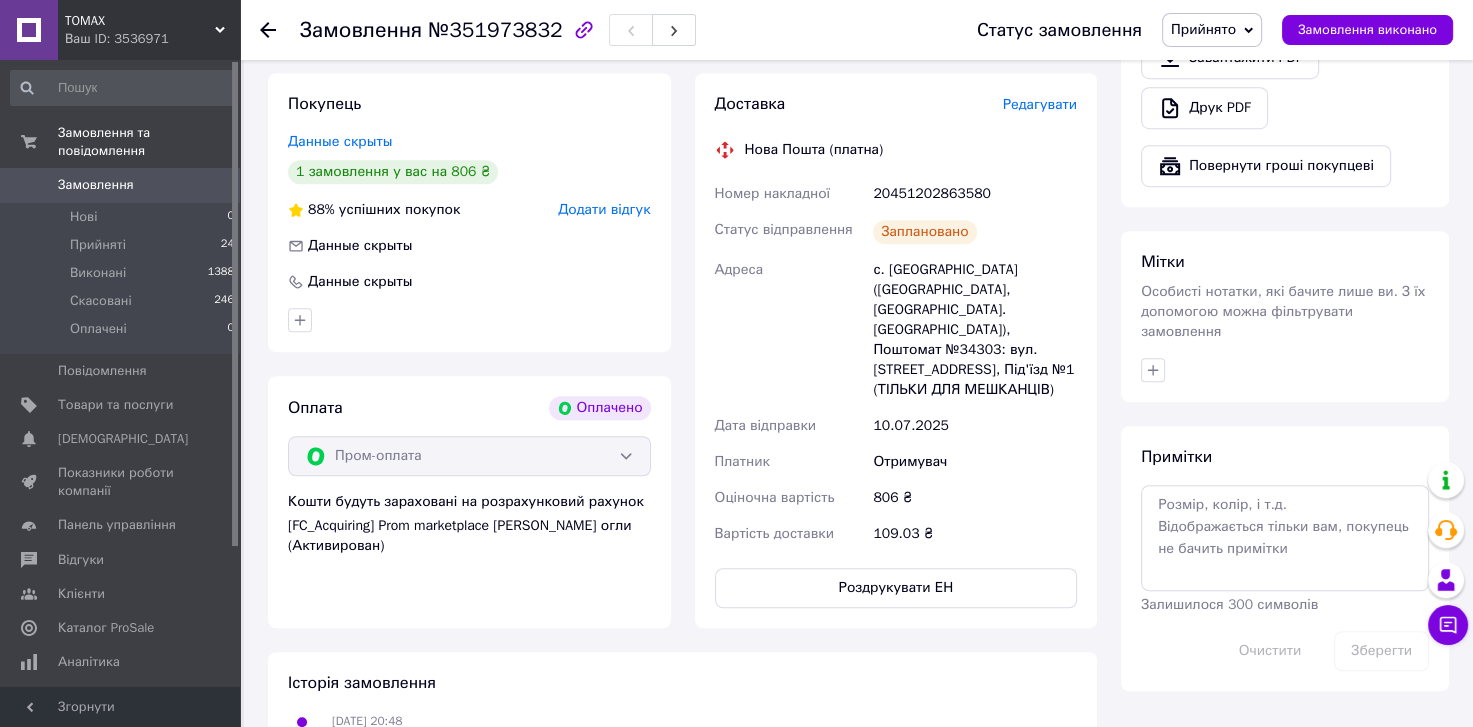 click on "Редагувати" at bounding box center [1040, 104] 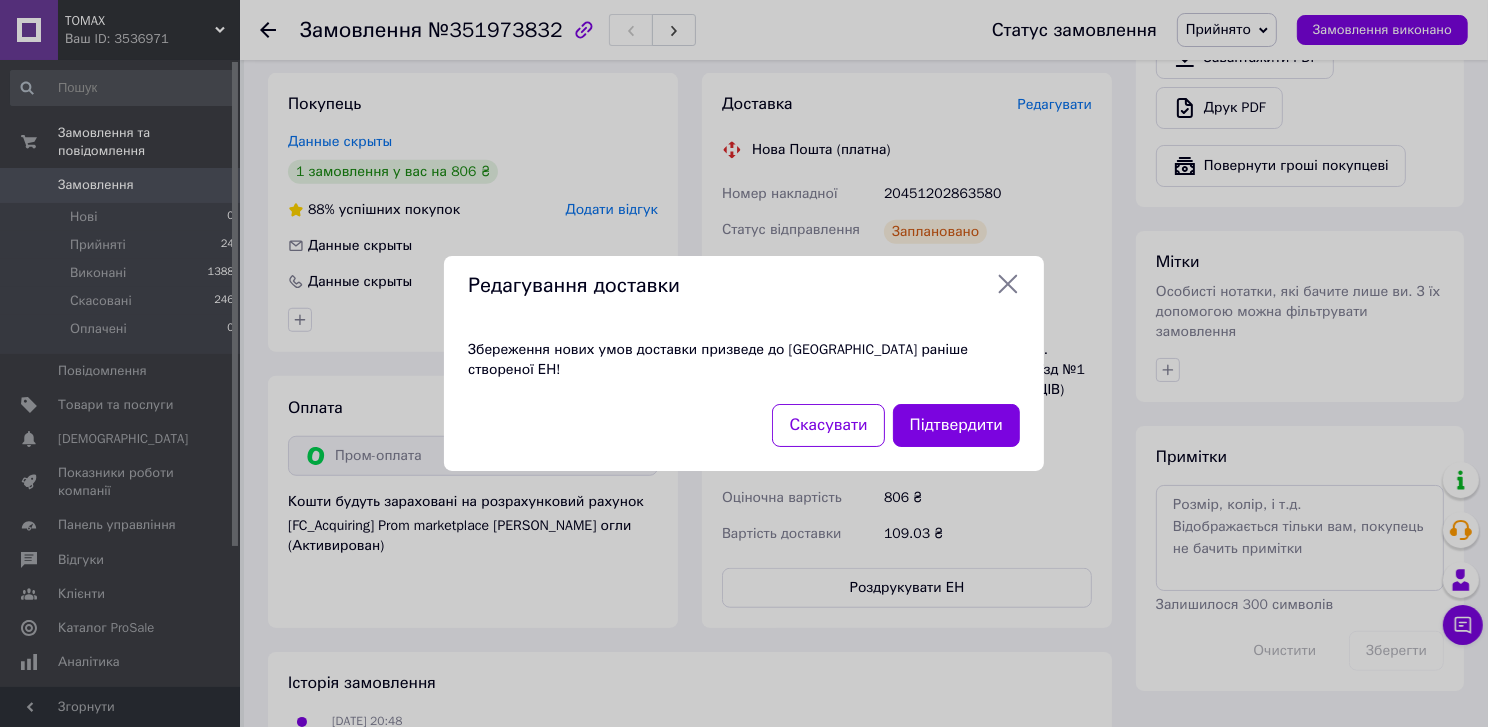 drag, startPoint x: 1006, startPoint y: 296, endPoint x: 970, endPoint y: 238, distance: 68.26419 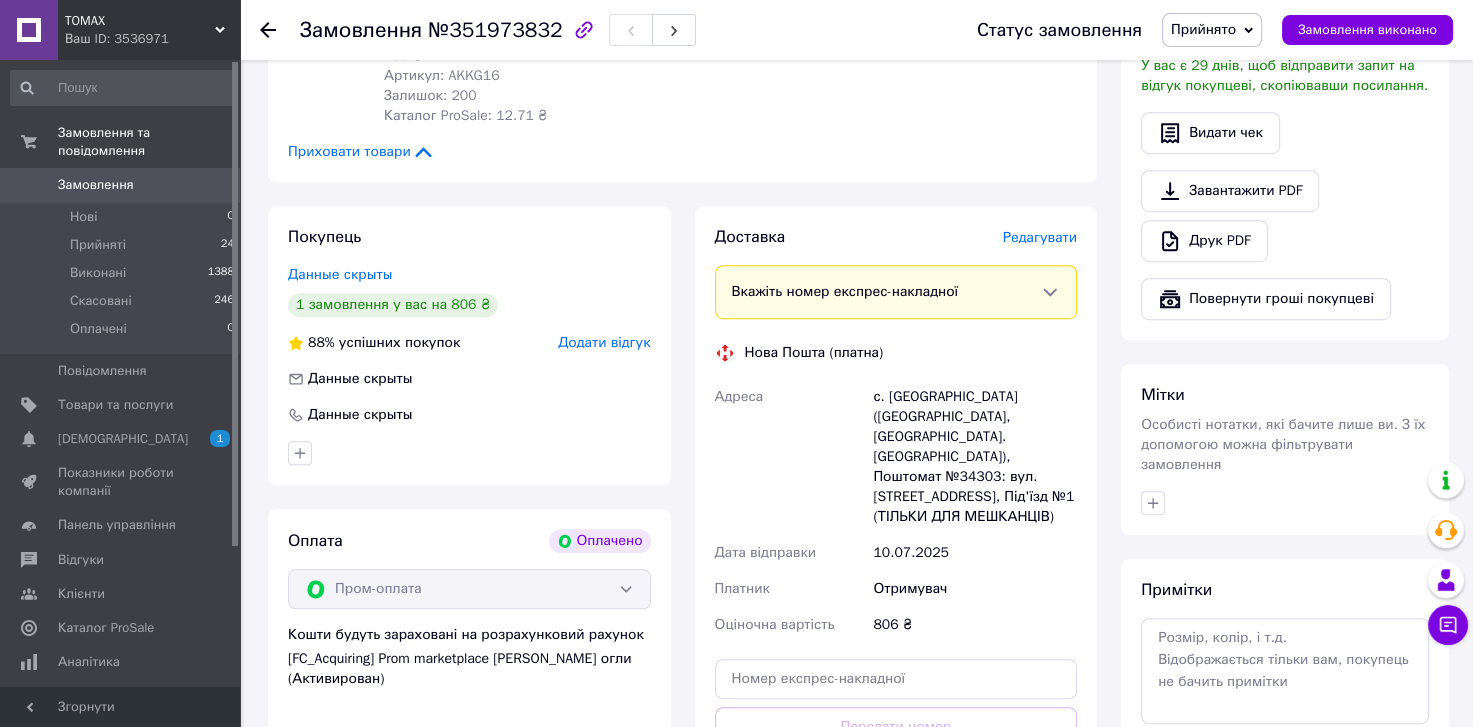 scroll, scrollTop: 1340, scrollLeft: 0, axis: vertical 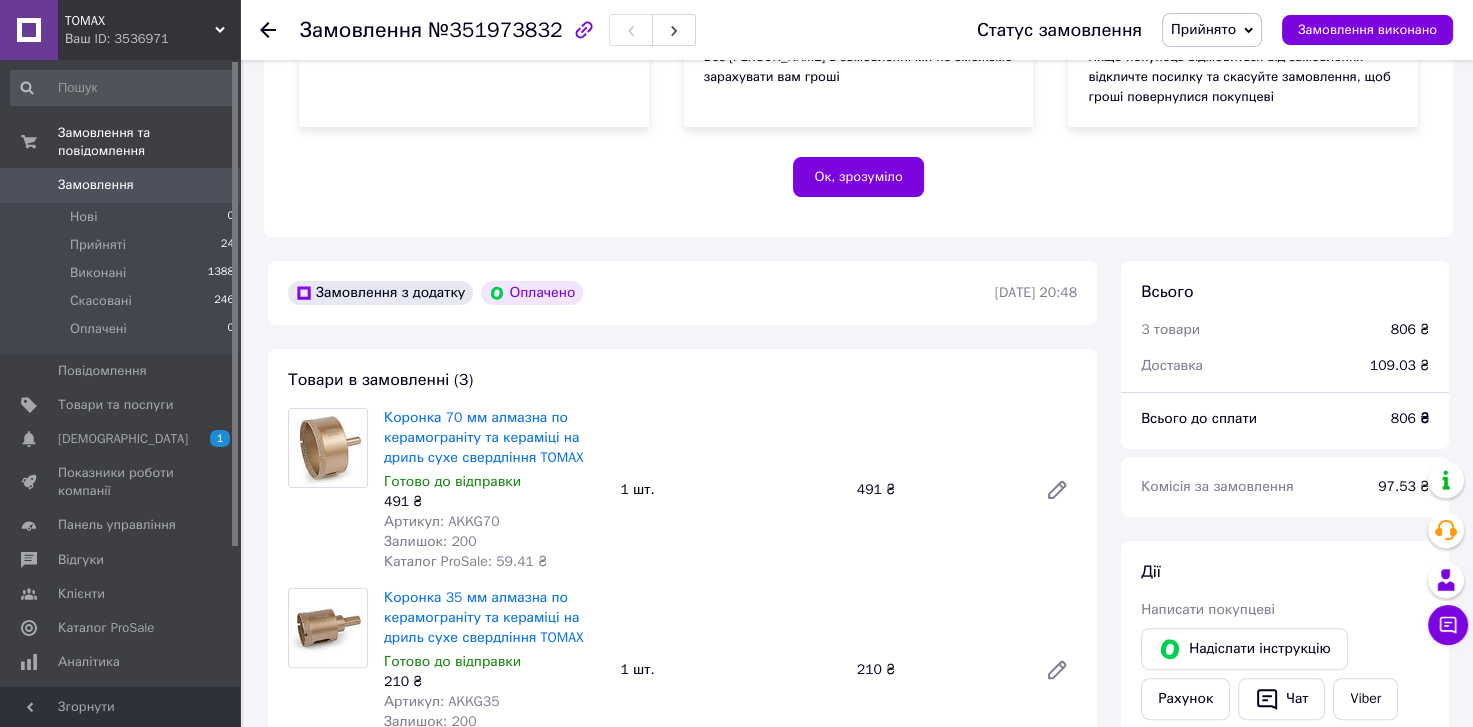 drag, startPoint x: 95, startPoint y: 49, endPoint x: 68, endPoint y: 157, distance: 111.32385 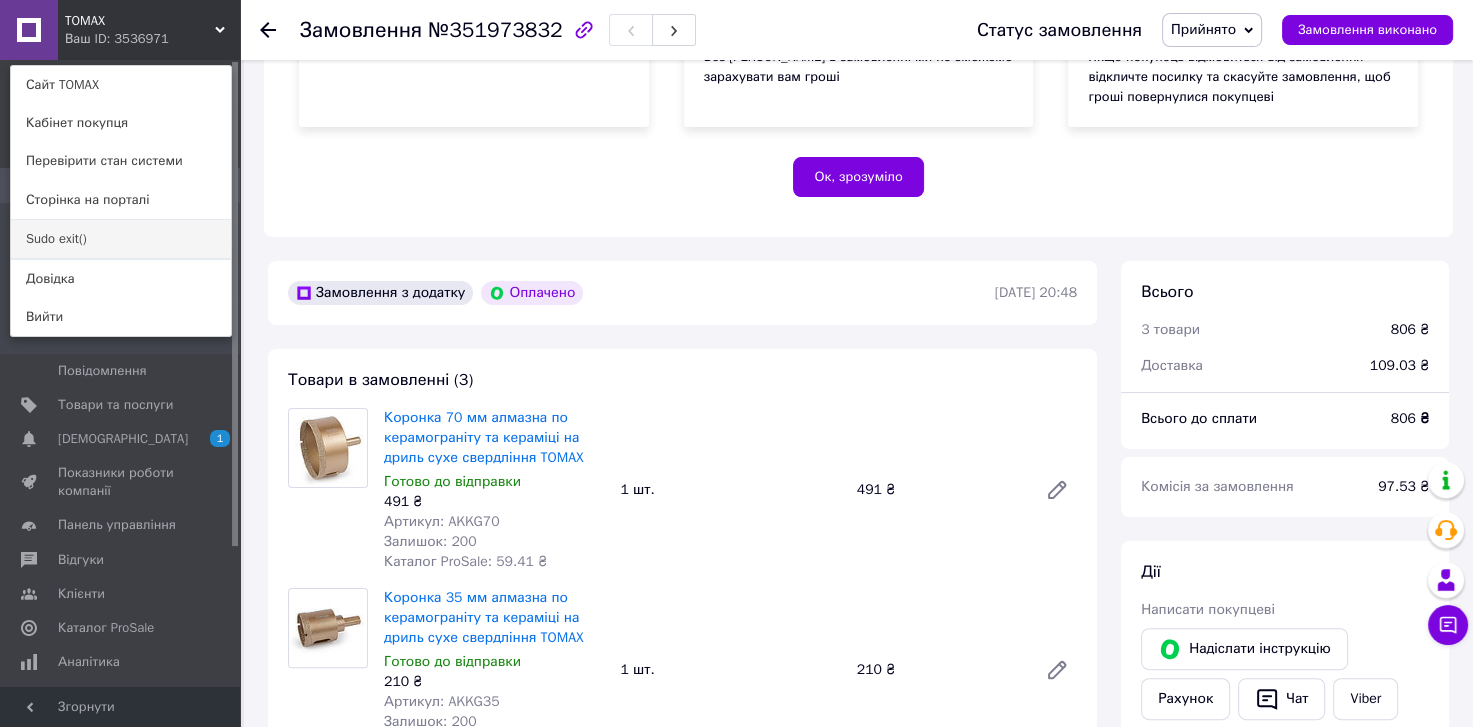 drag, startPoint x: 57, startPoint y: 236, endPoint x: 724, endPoint y: 24, distance: 699.8807 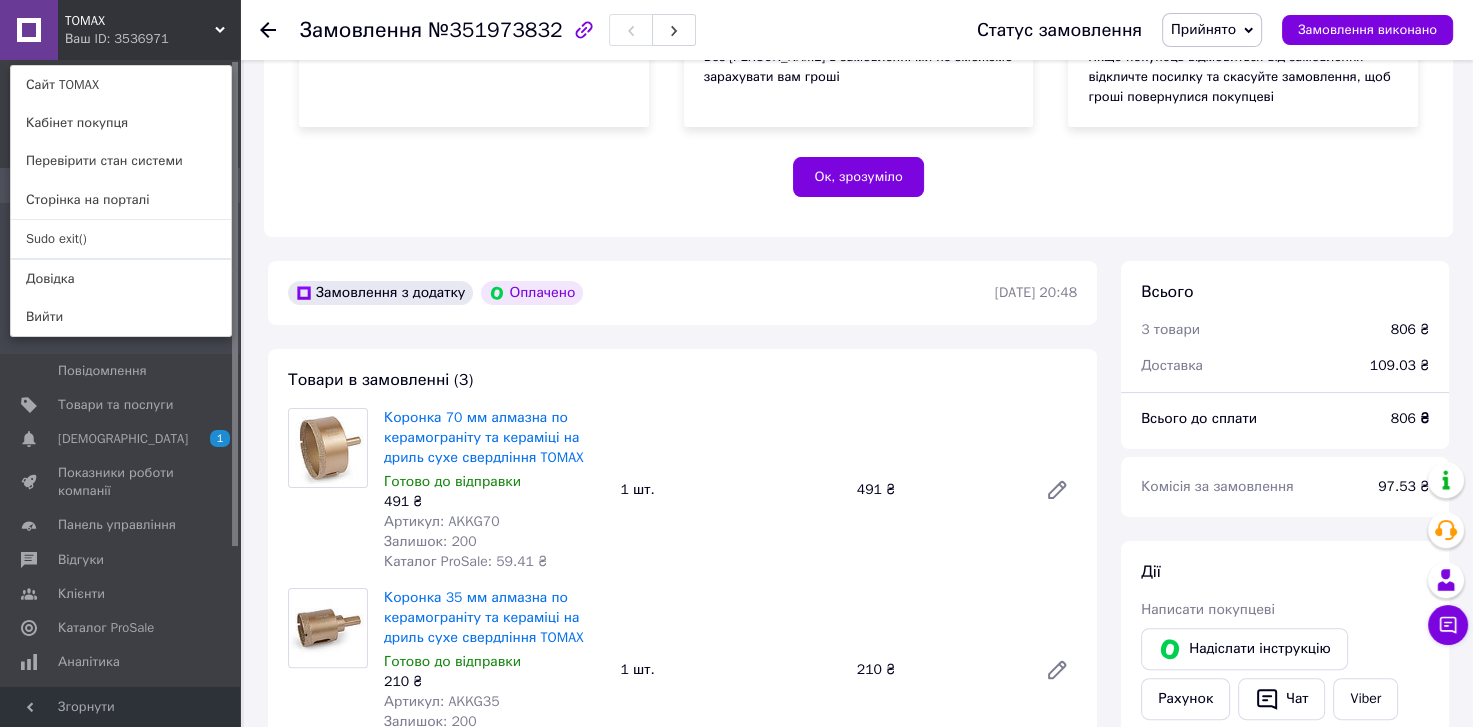 click on "Sudo exit()" at bounding box center [121, 239] 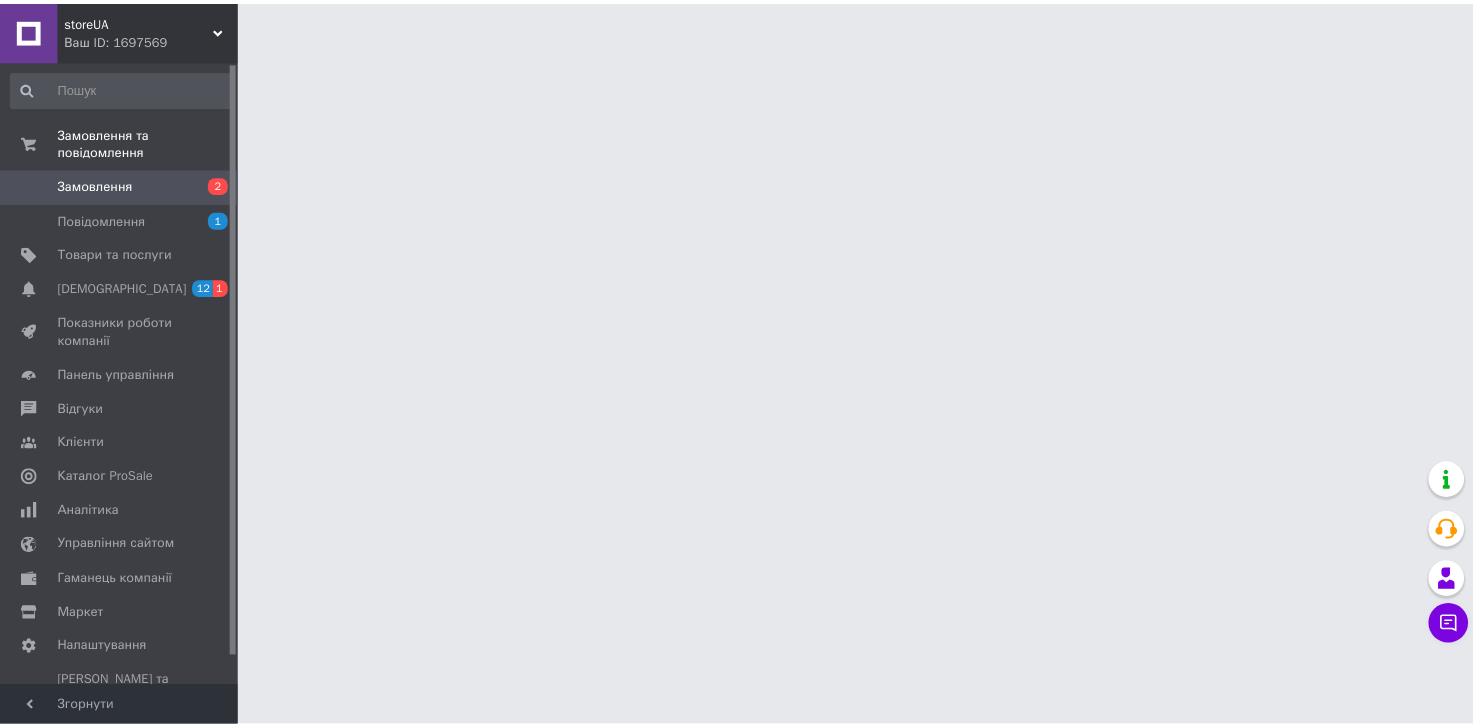 scroll, scrollTop: 0, scrollLeft: 0, axis: both 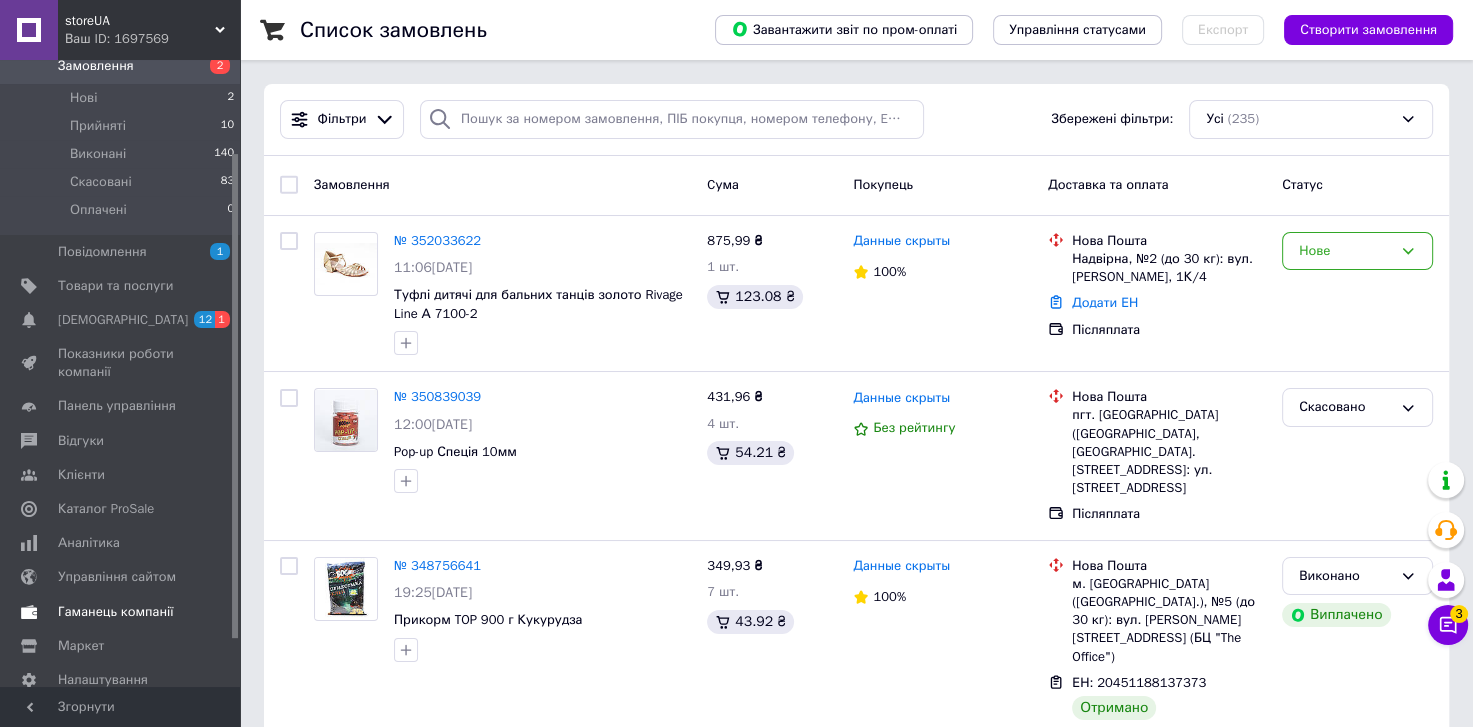 click on "Гаманець компанії" at bounding box center (116, 612) 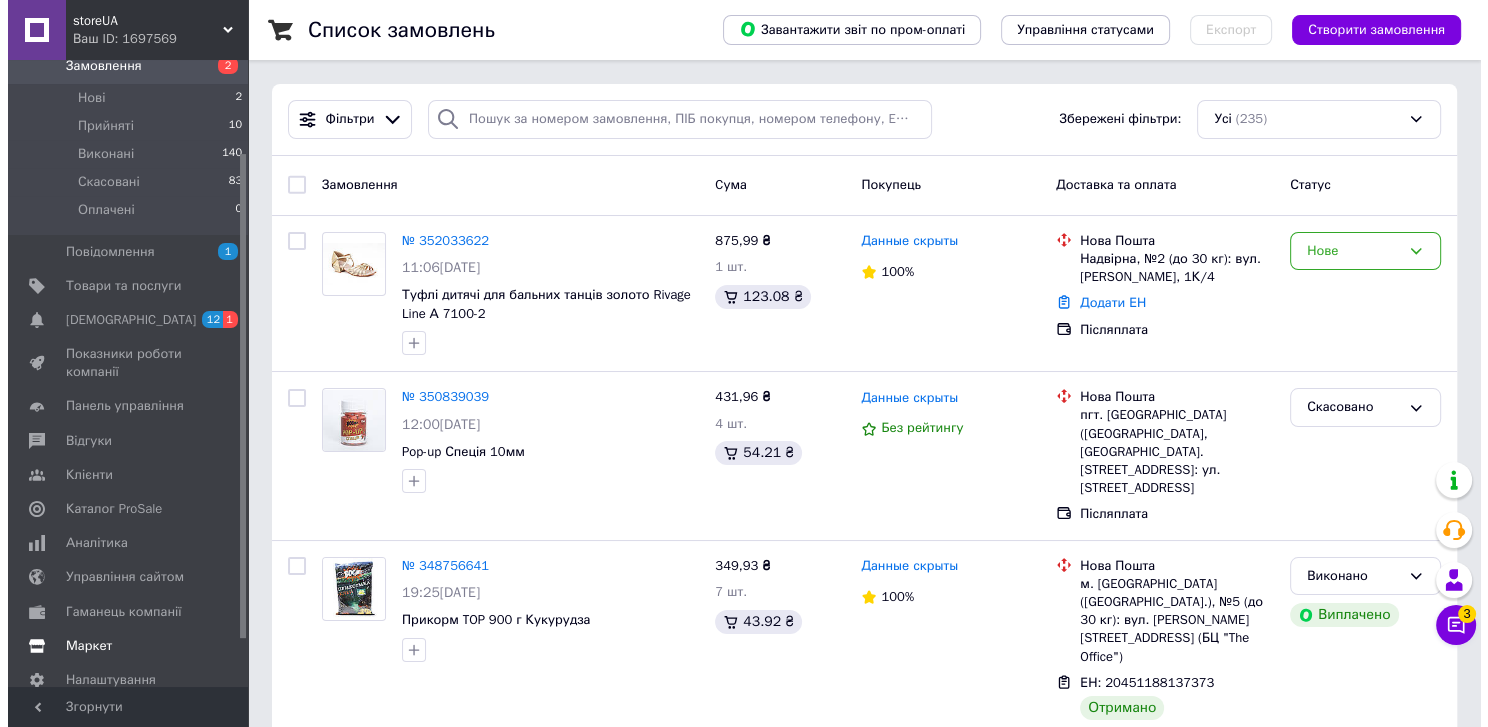 scroll, scrollTop: 13, scrollLeft: 0, axis: vertical 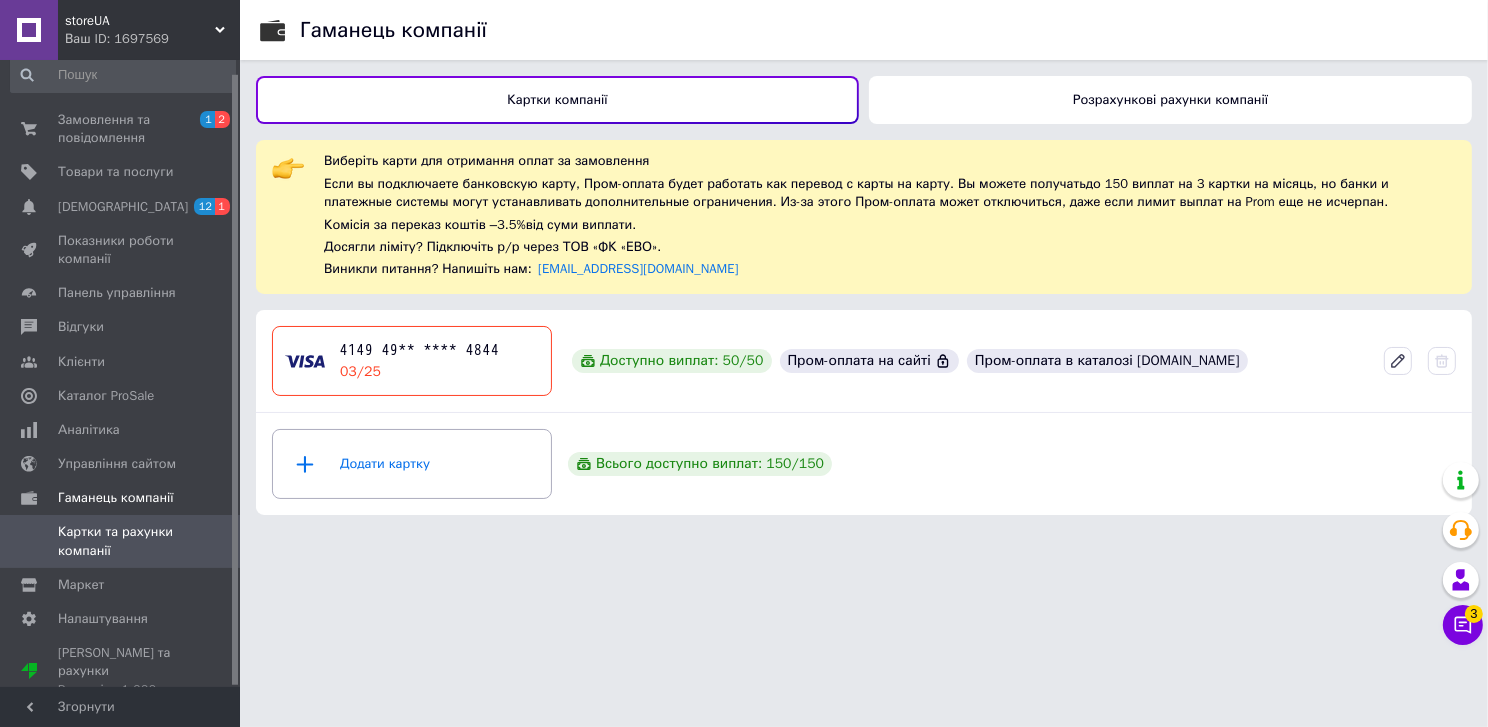 click on "Розрахункові рахунки компанії" at bounding box center (1170, 99) 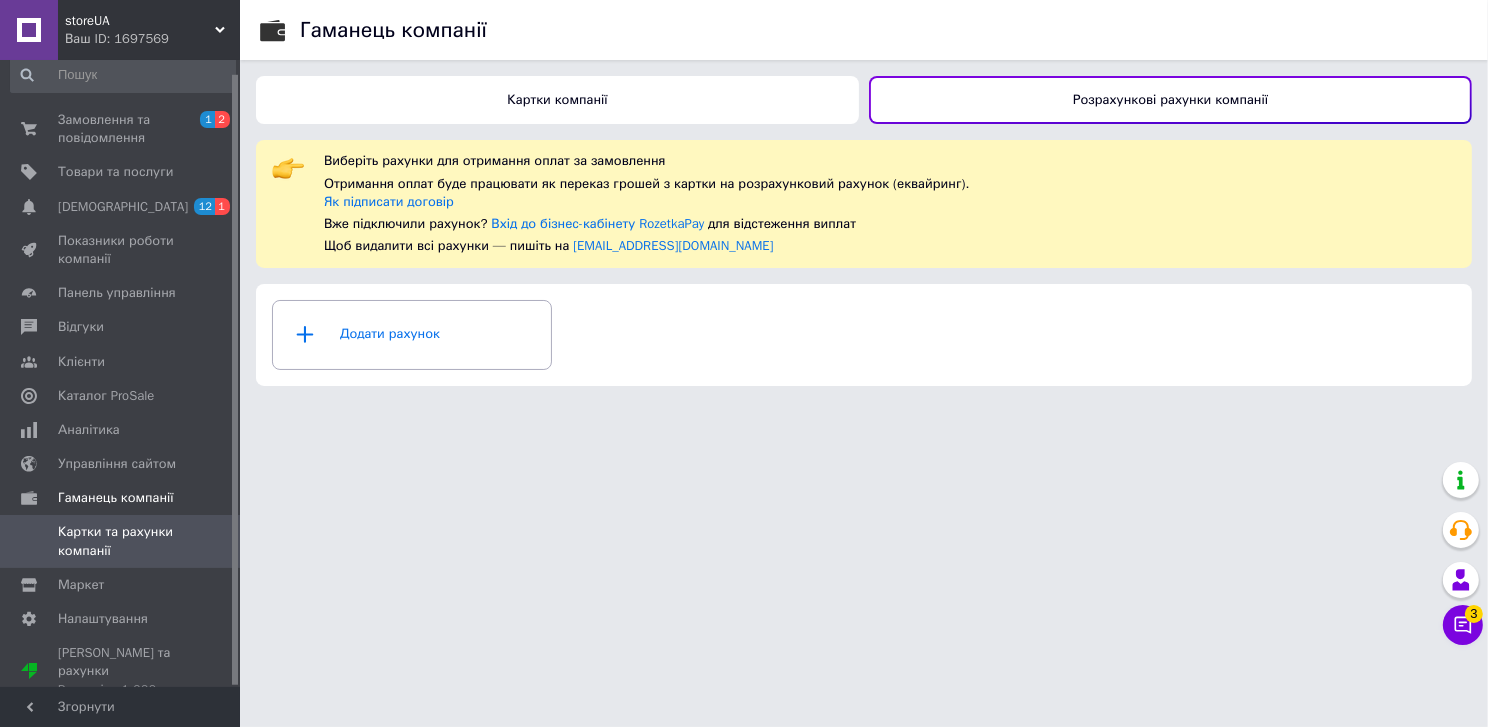 click on "Картки компанії" at bounding box center [557, 99] 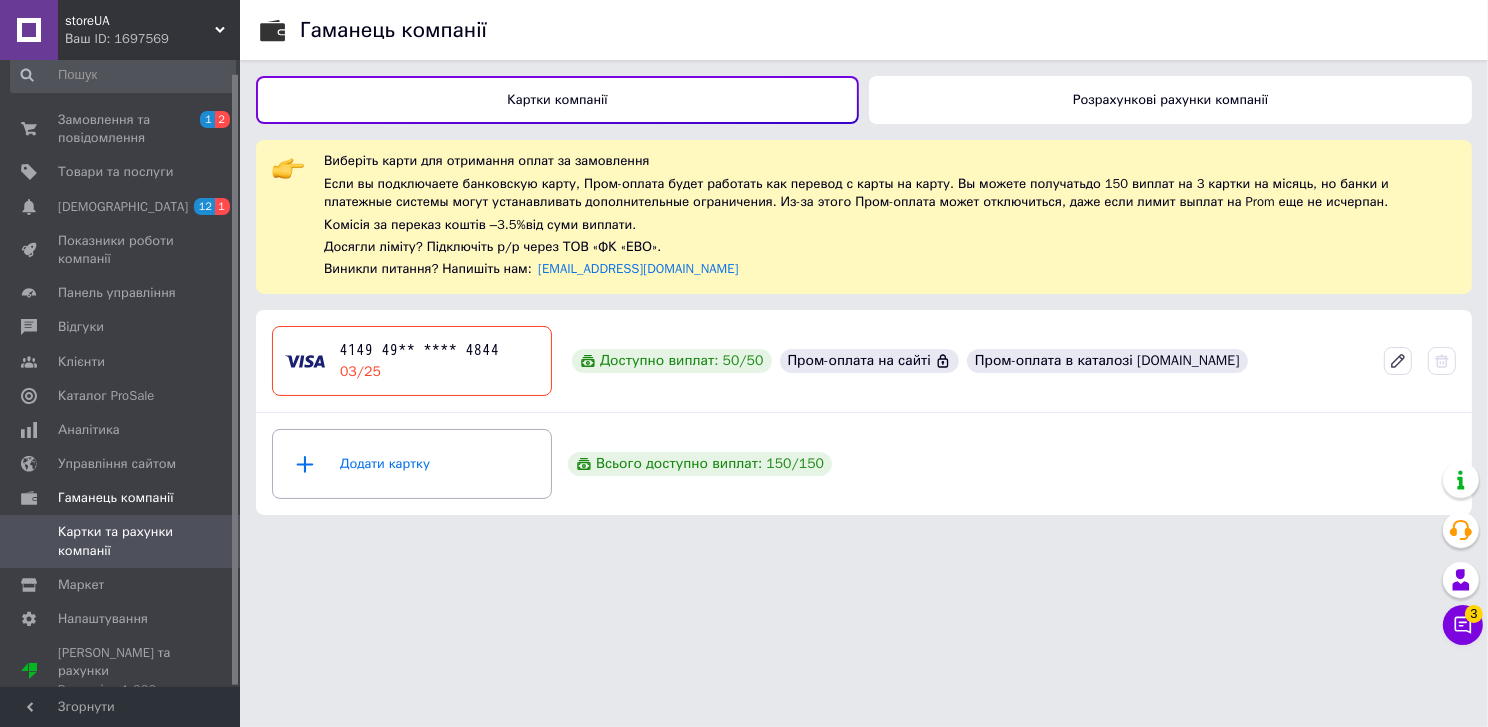 click on "Розрахункові рахунки компанії" at bounding box center (1170, 100) 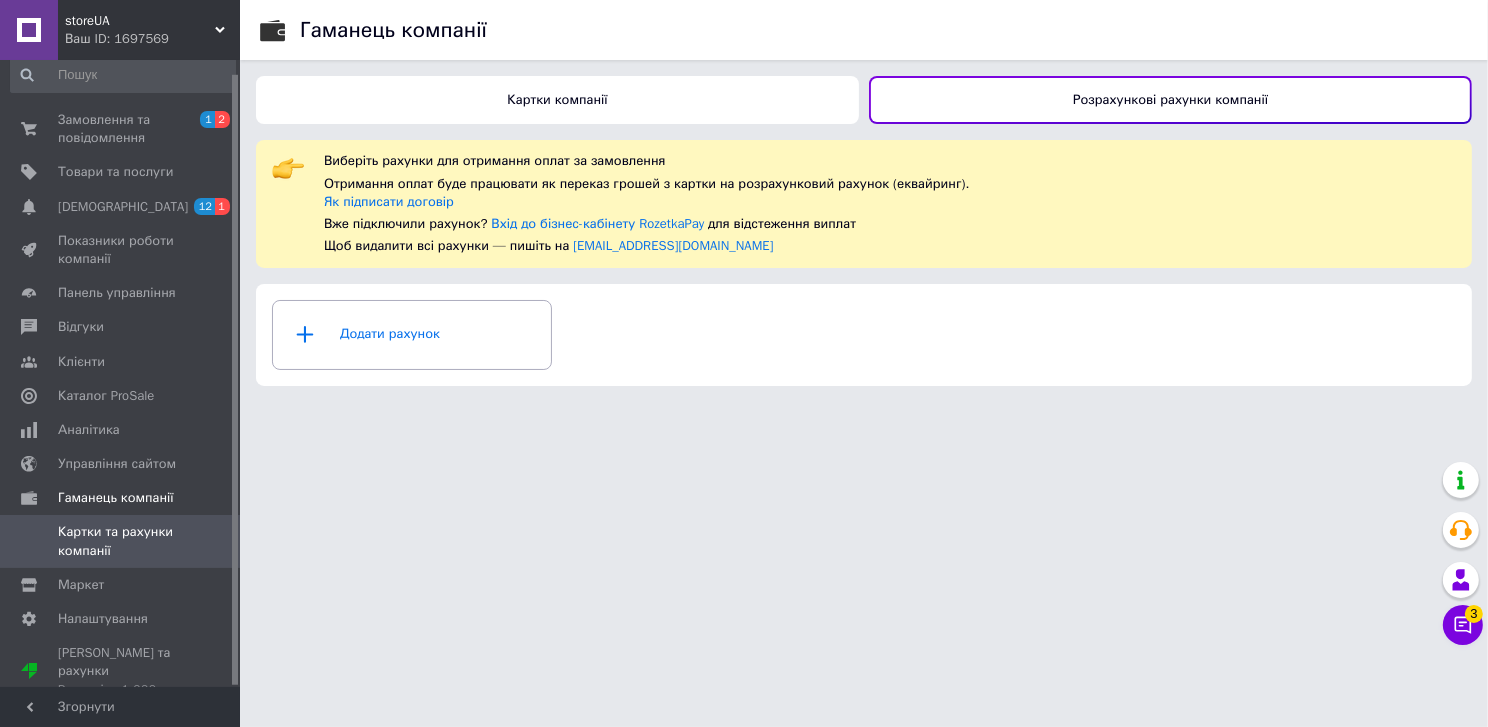 click on "storeUA" at bounding box center [140, 21] 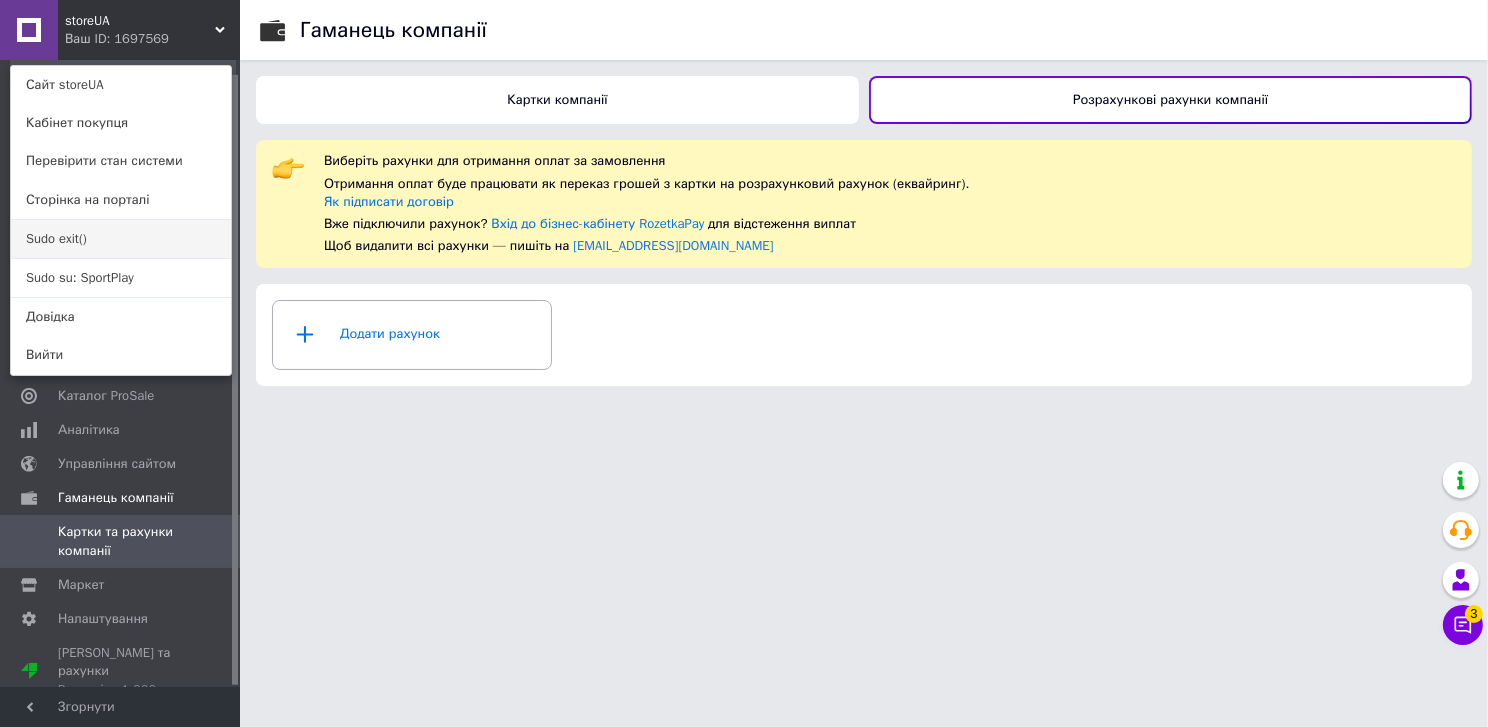 click on "Sudo exit()" at bounding box center [121, 239] 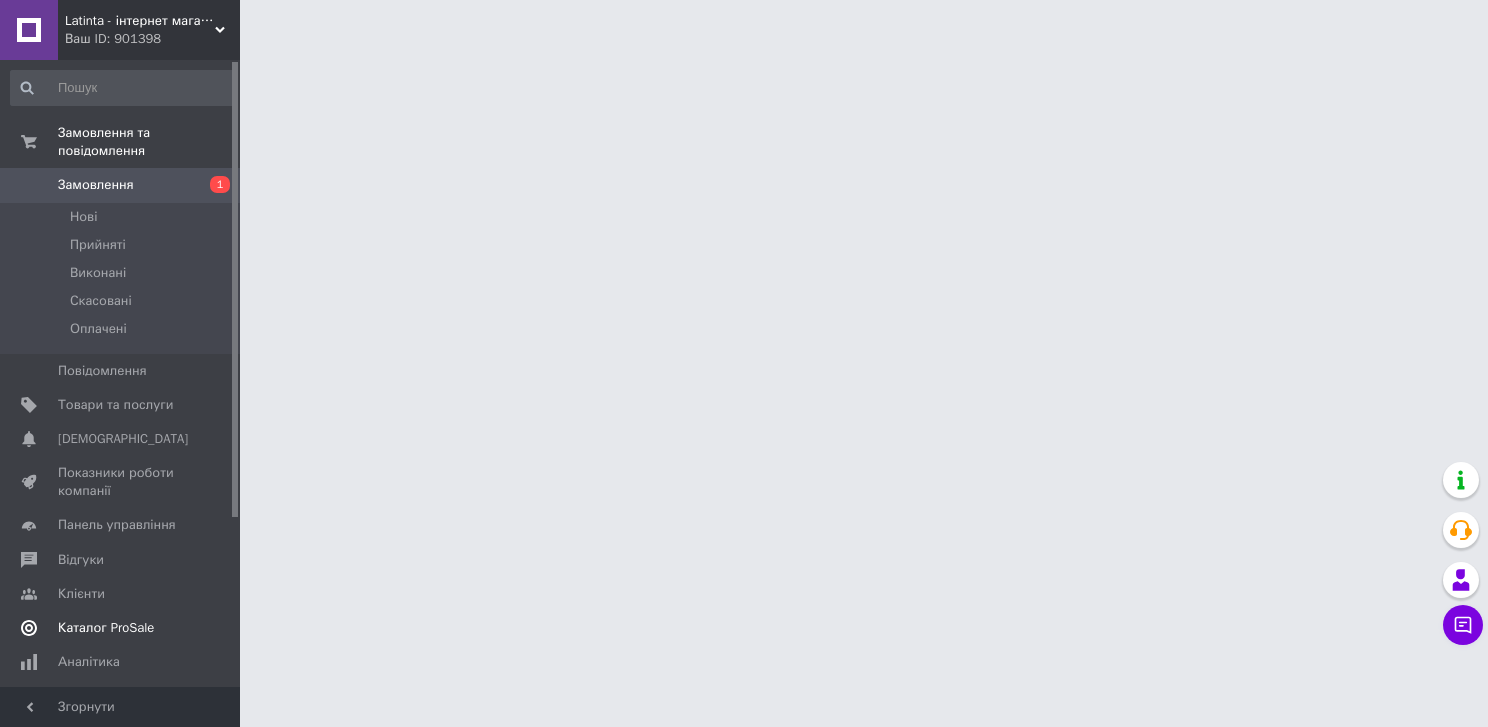 scroll, scrollTop: 0, scrollLeft: 0, axis: both 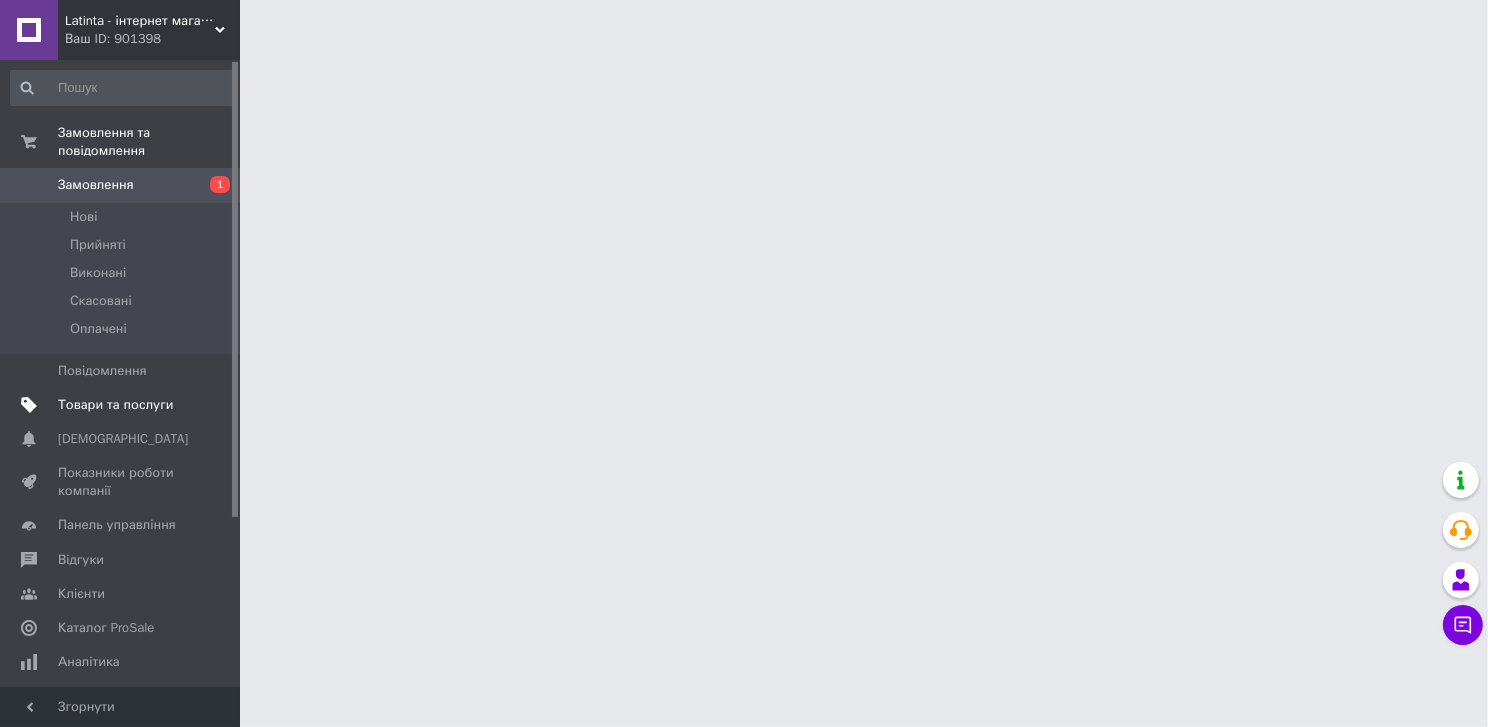 click on "Товари та послуги" at bounding box center [115, 405] 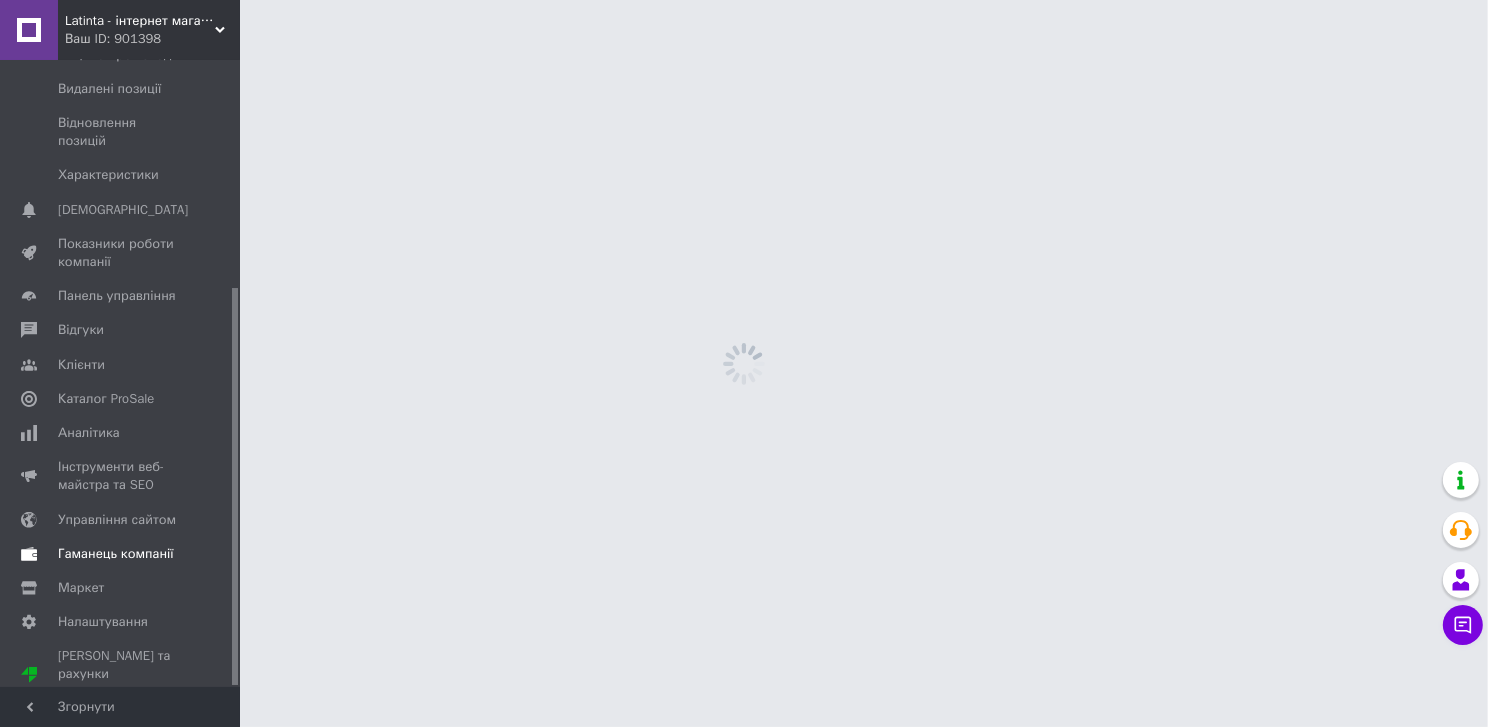 scroll, scrollTop: 358, scrollLeft: 0, axis: vertical 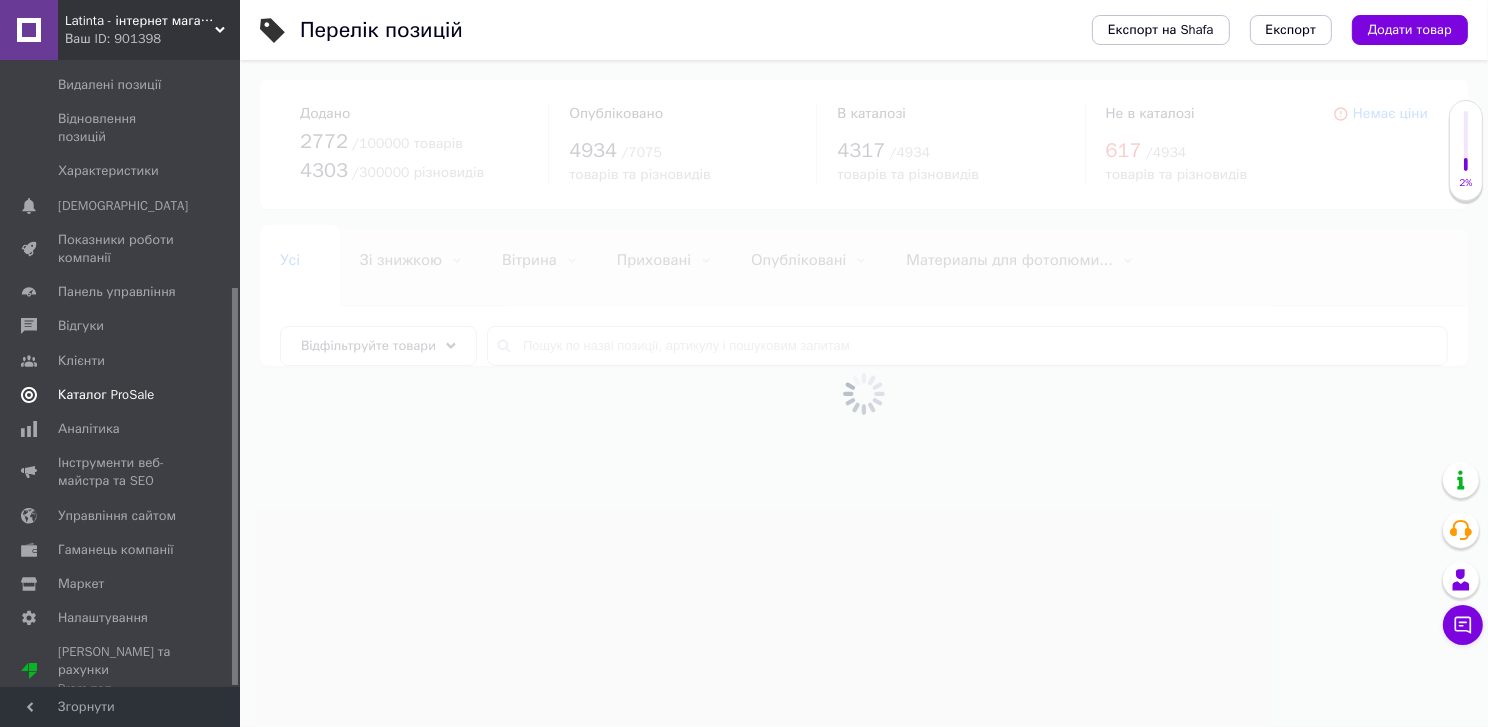 click on "Каталог ProSale" at bounding box center (106, 395) 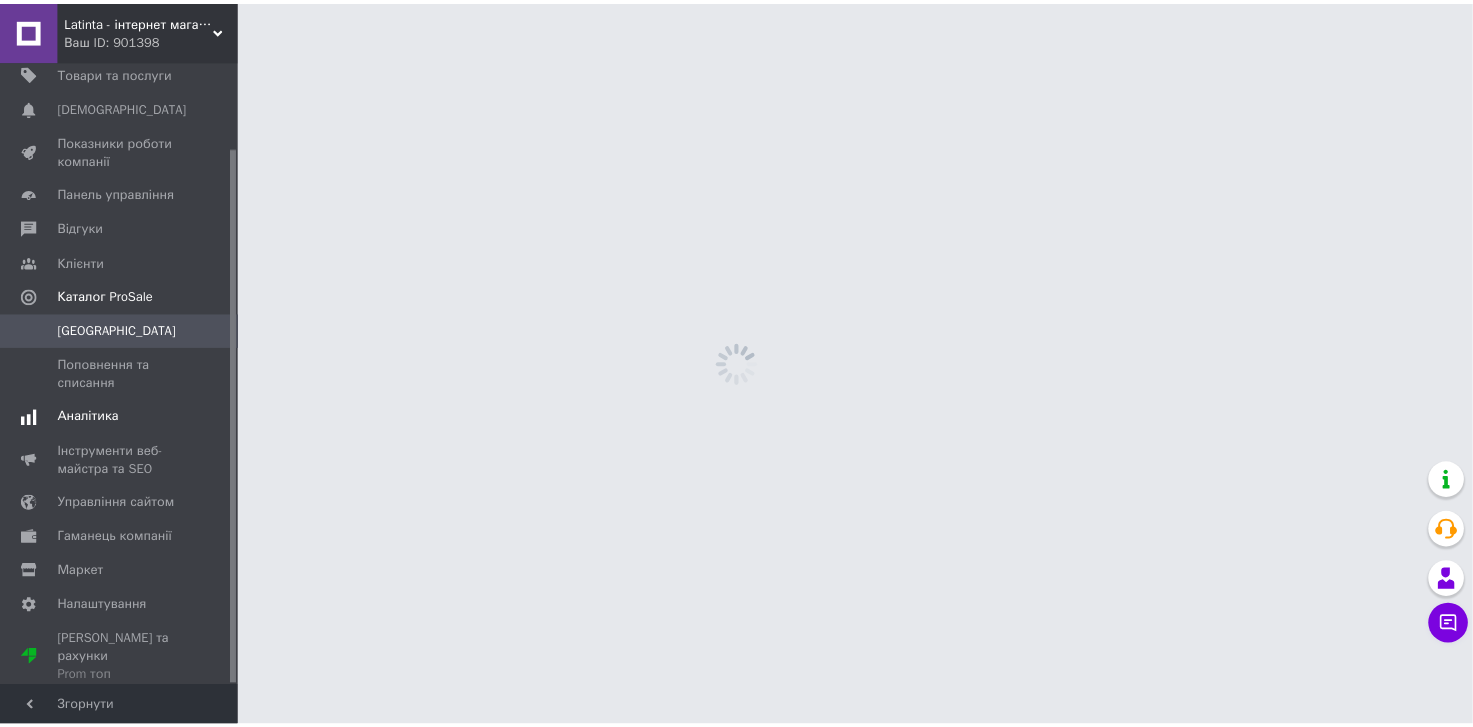 scroll, scrollTop: 100, scrollLeft: 0, axis: vertical 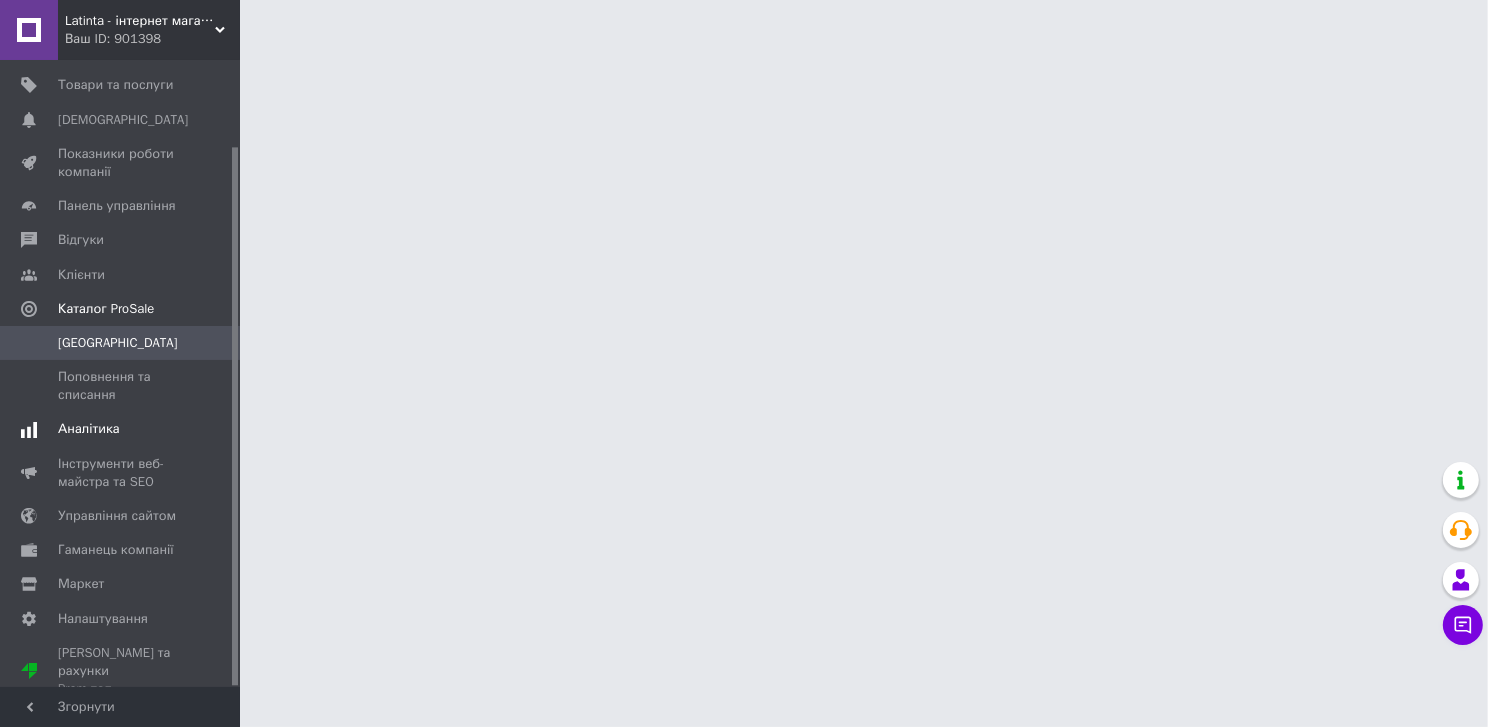 click on "Аналітика" at bounding box center (89, 429) 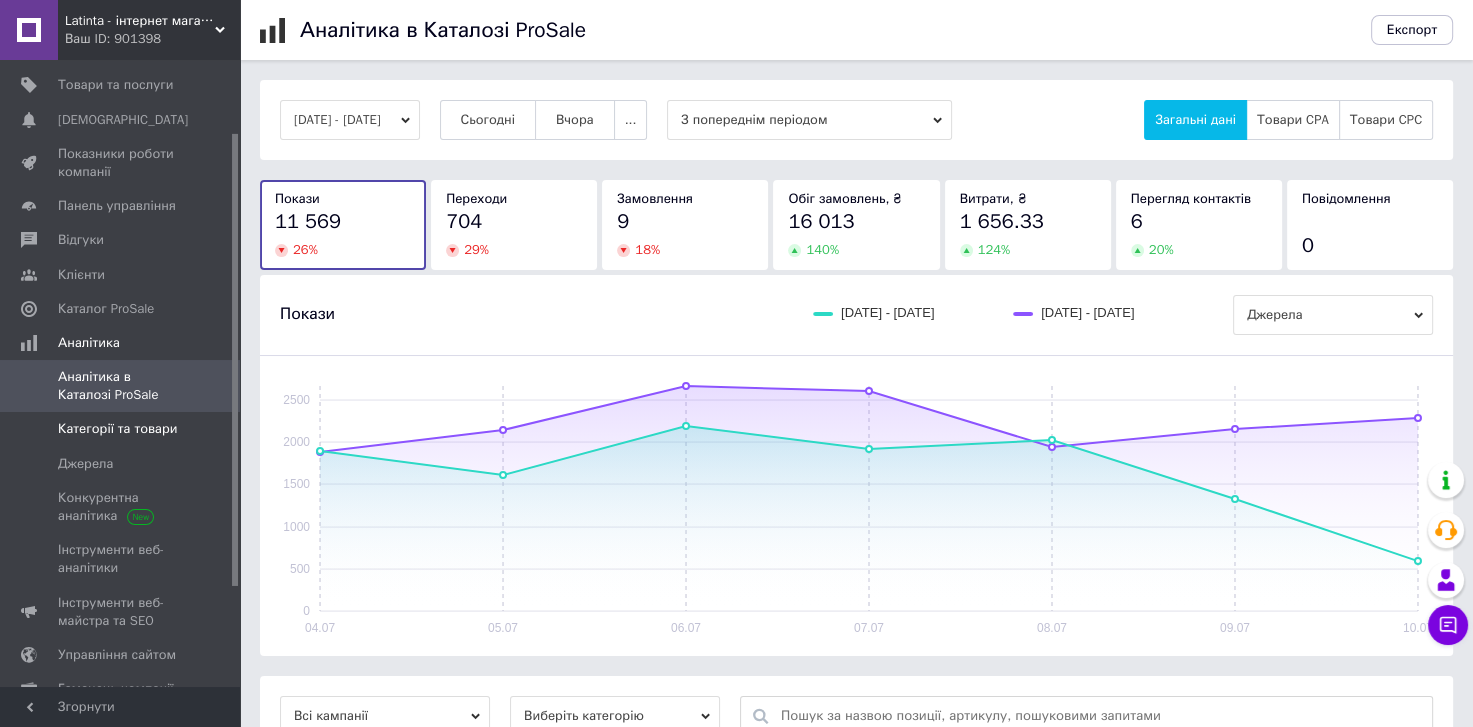 click on "Категорії та товари" at bounding box center (123, 429) 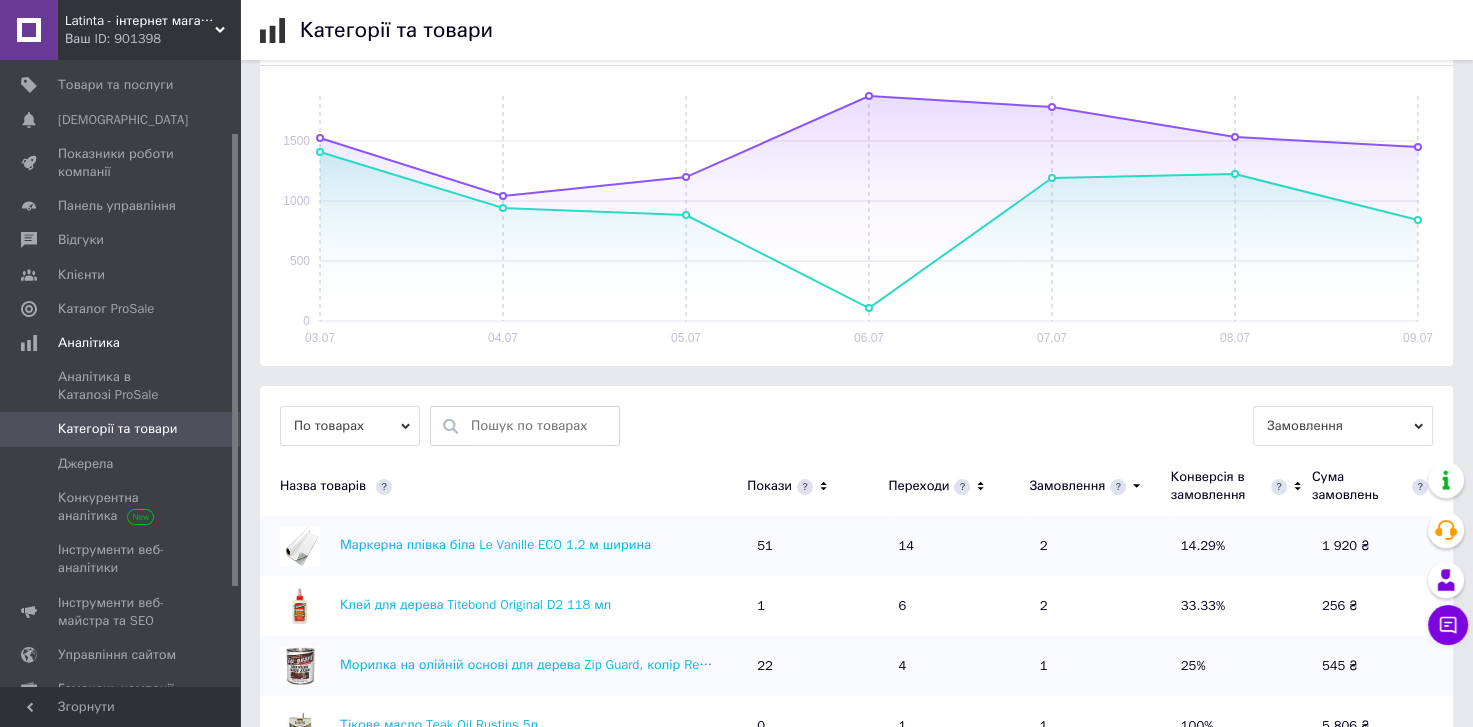scroll, scrollTop: 359, scrollLeft: 0, axis: vertical 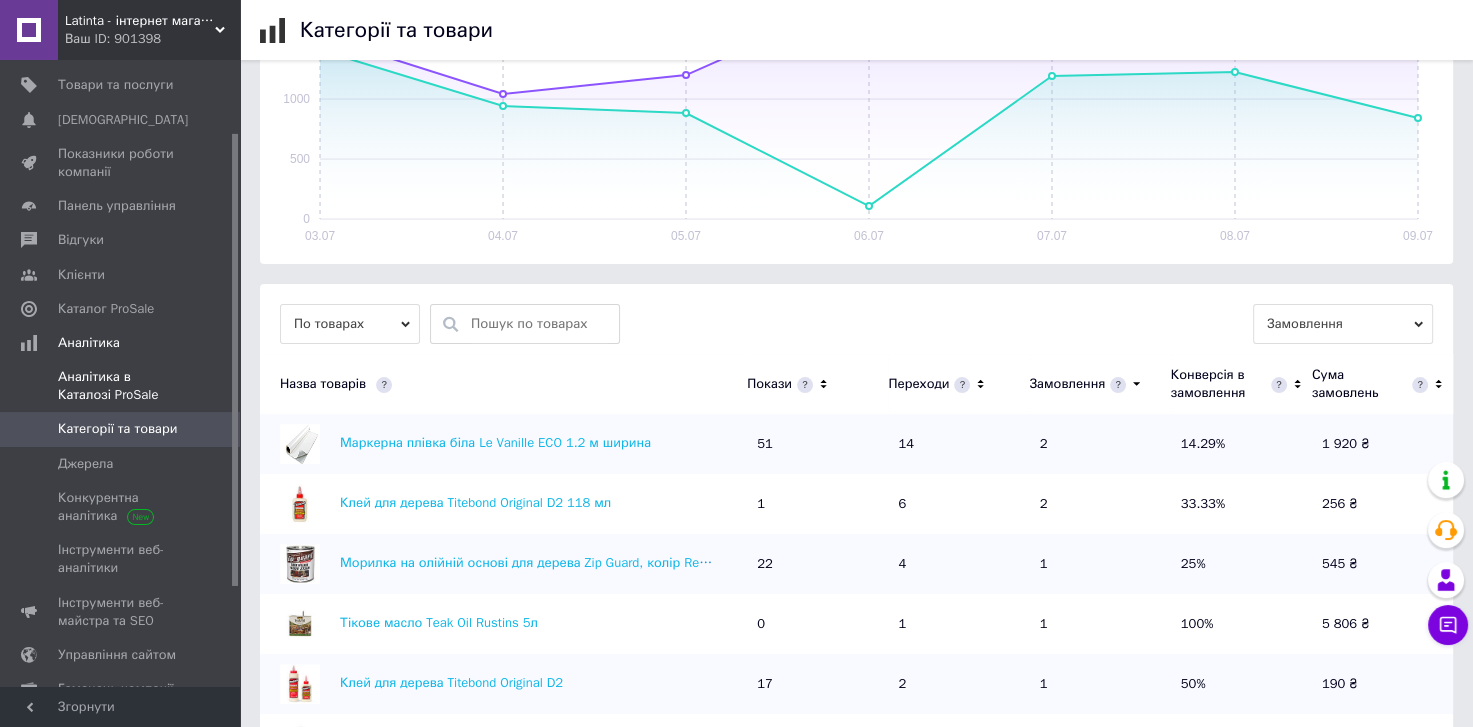 click on "Аналітика в Каталозі ProSale" at bounding box center (121, 386) 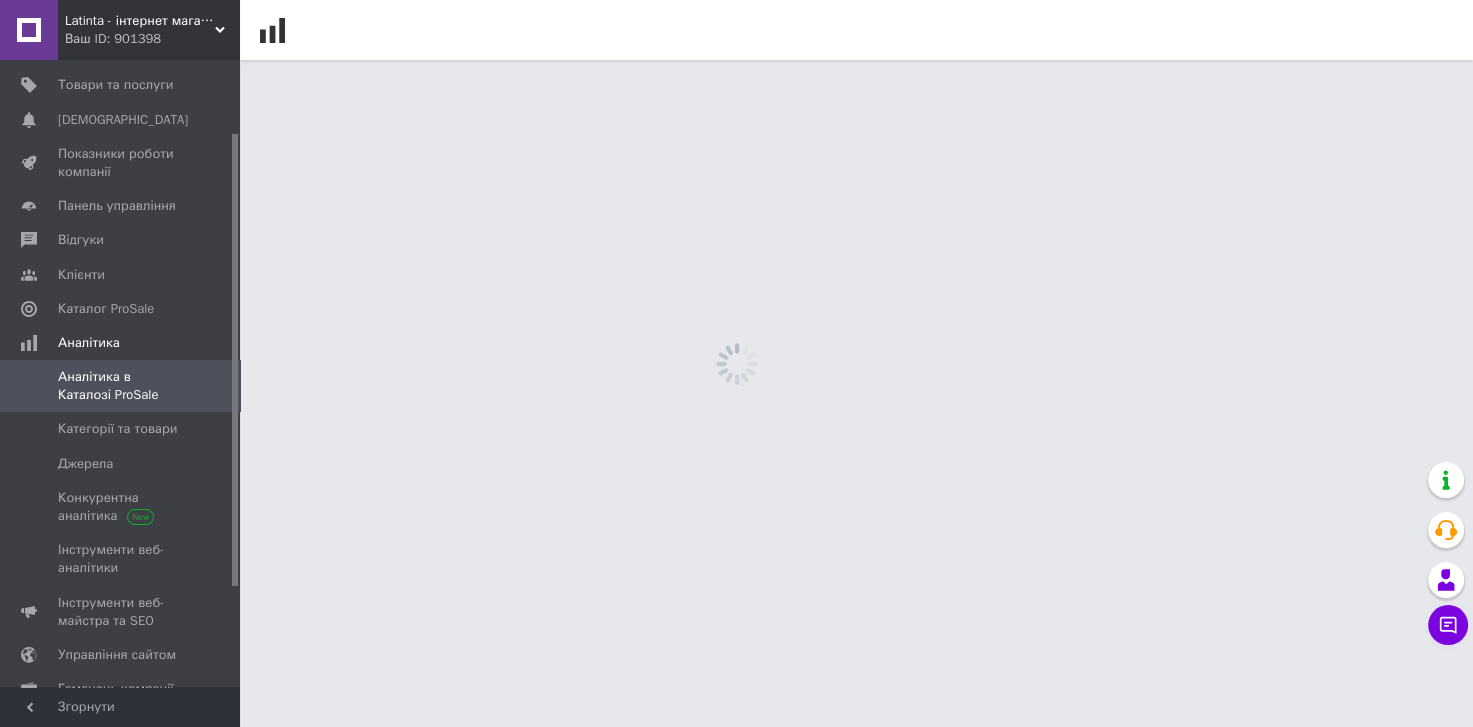 scroll, scrollTop: 0, scrollLeft: 0, axis: both 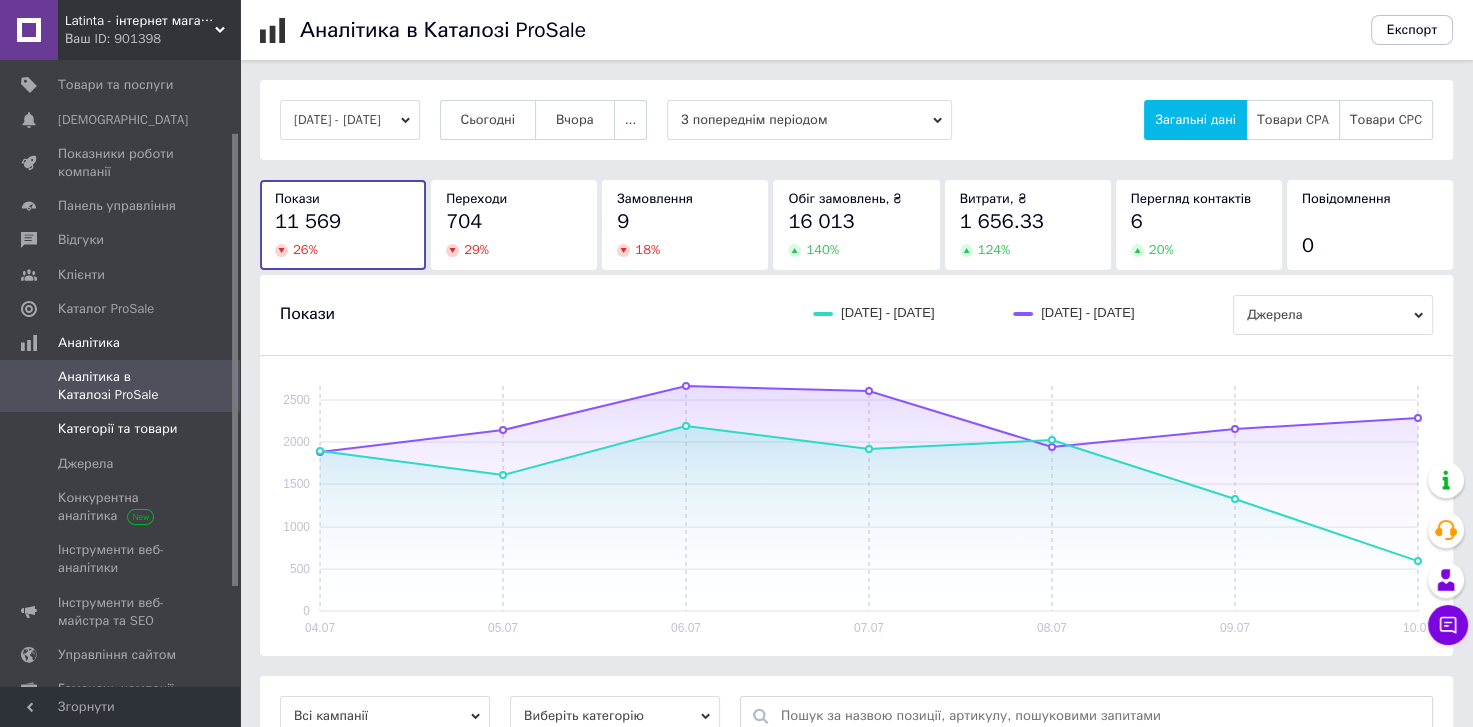 click on "Категорії та товари" at bounding box center [117, 429] 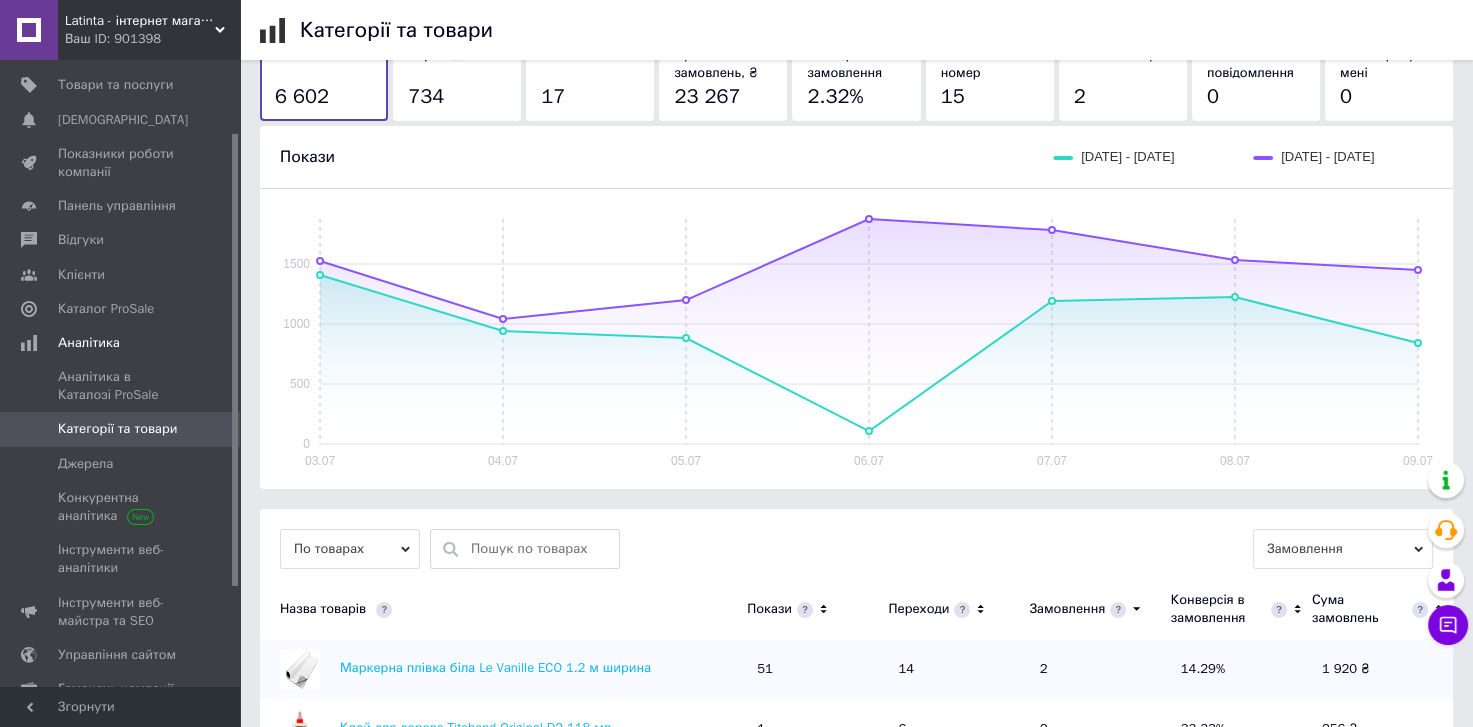 scroll, scrollTop: 0, scrollLeft: 0, axis: both 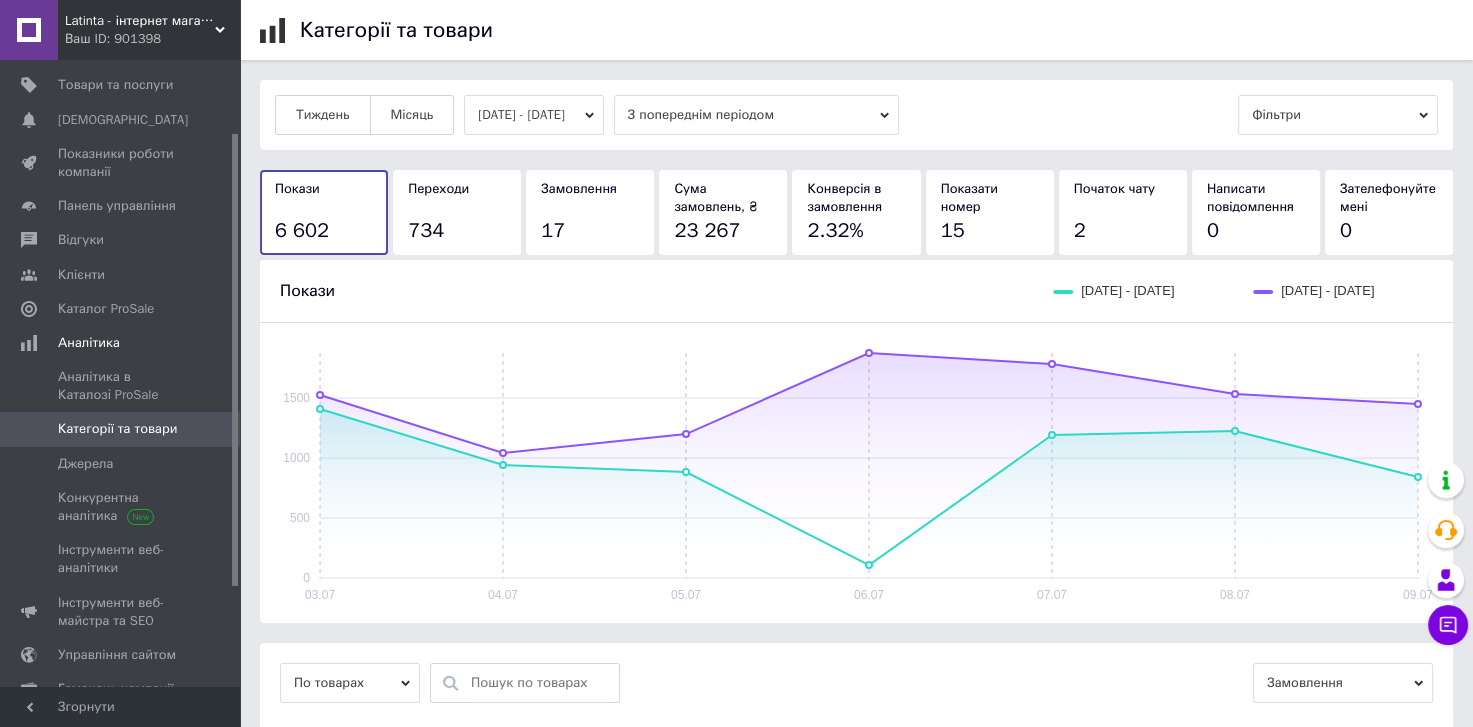 drag, startPoint x: 1351, startPoint y: 111, endPoint x: 1339, endPoint y: 116, distance: 13 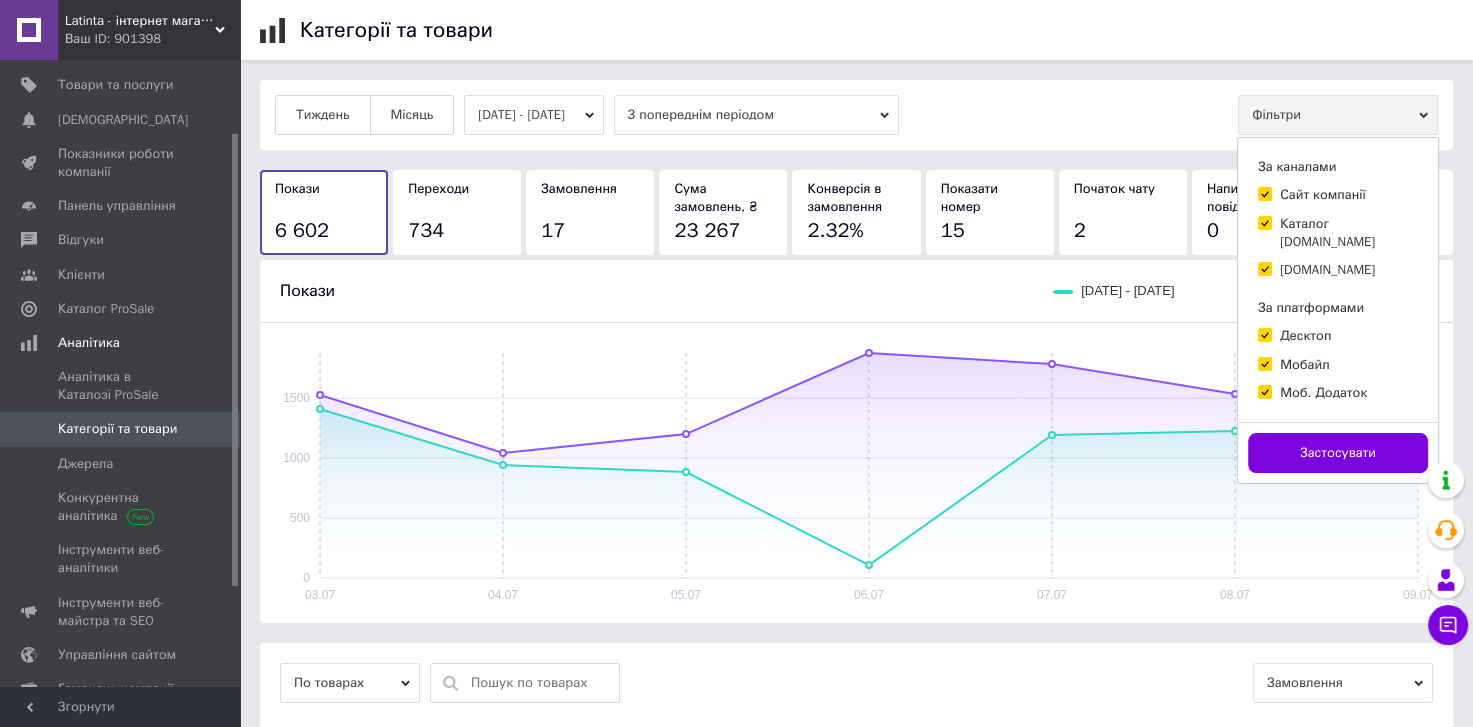 click on "Тиждень Місяць 03.07.2025 - 09.07.2025 З попереднім періодом Фільтри За каналами Сайт компанії Каталог Prom.ua Bigl.ua За платформами Десктоп Мобайл Моб. Додаток Застосувати" at bounding box center [856, 115] 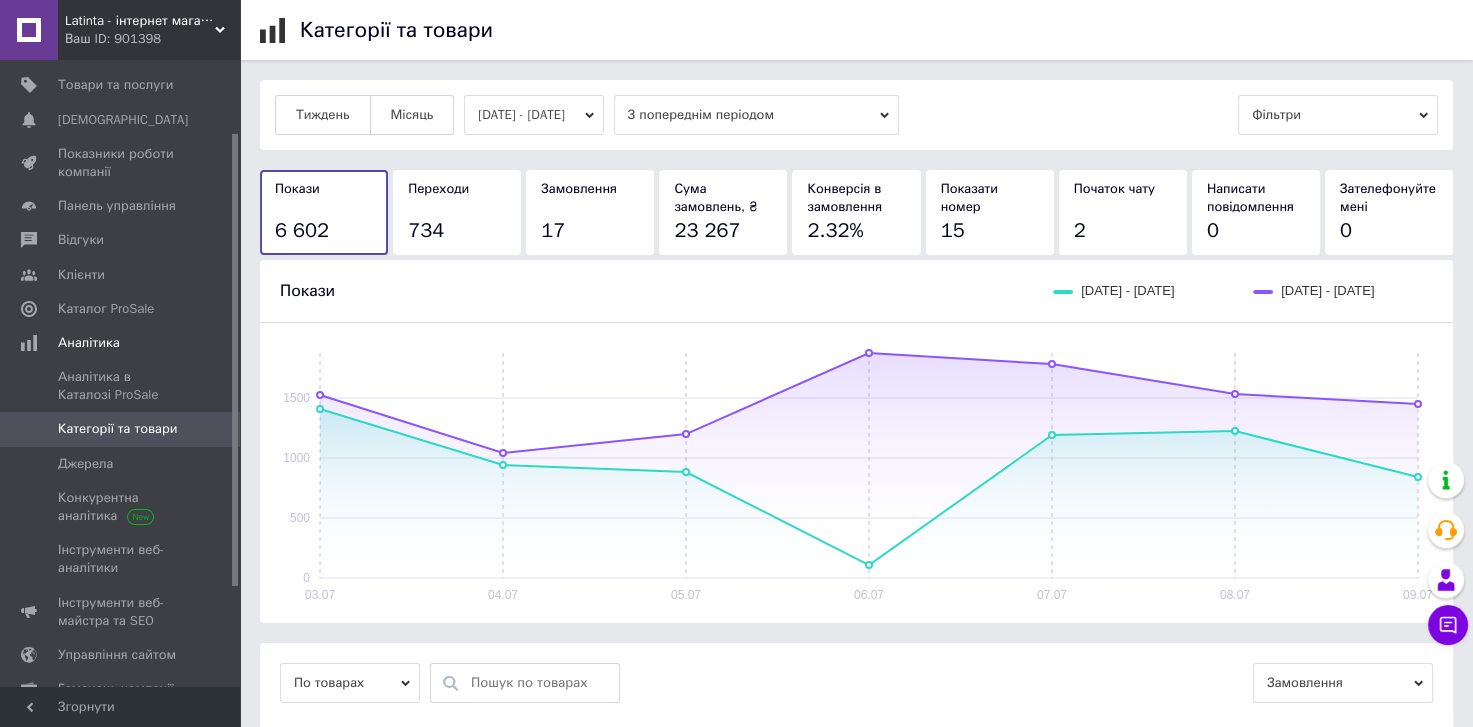 click on "Фільтри" at bounding box center [1338, 115] 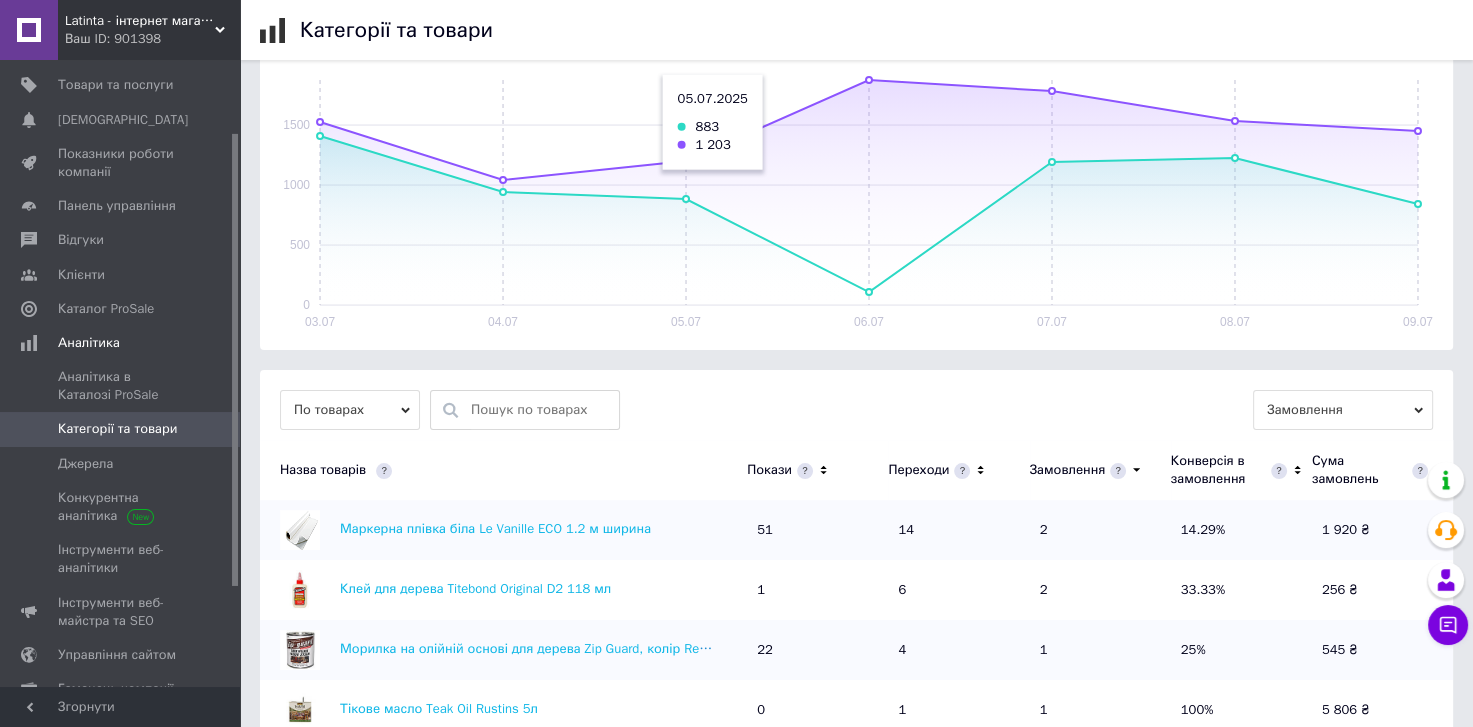scroll, scrollTop: 480, scrollLeft: 0, axis: vertical 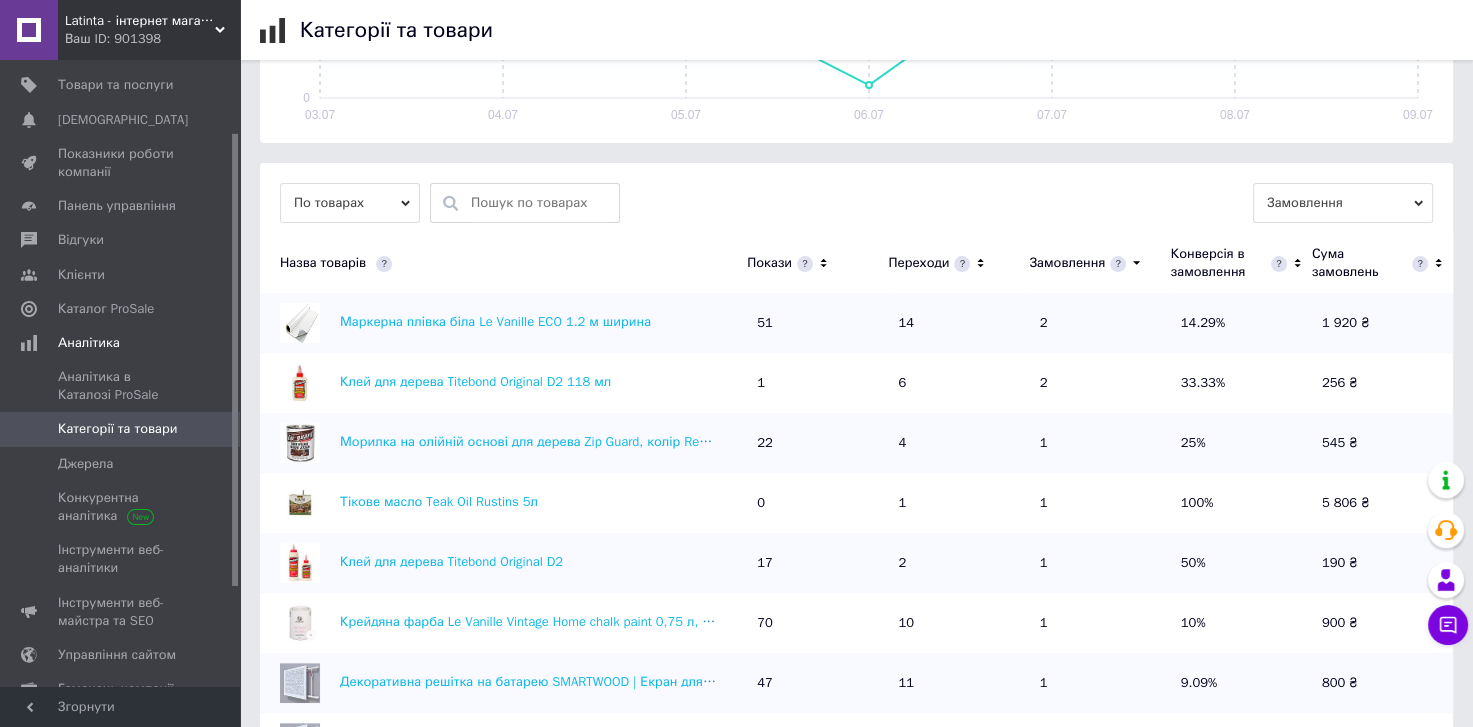 click on "По товарах" at bounding box center [350, 203] 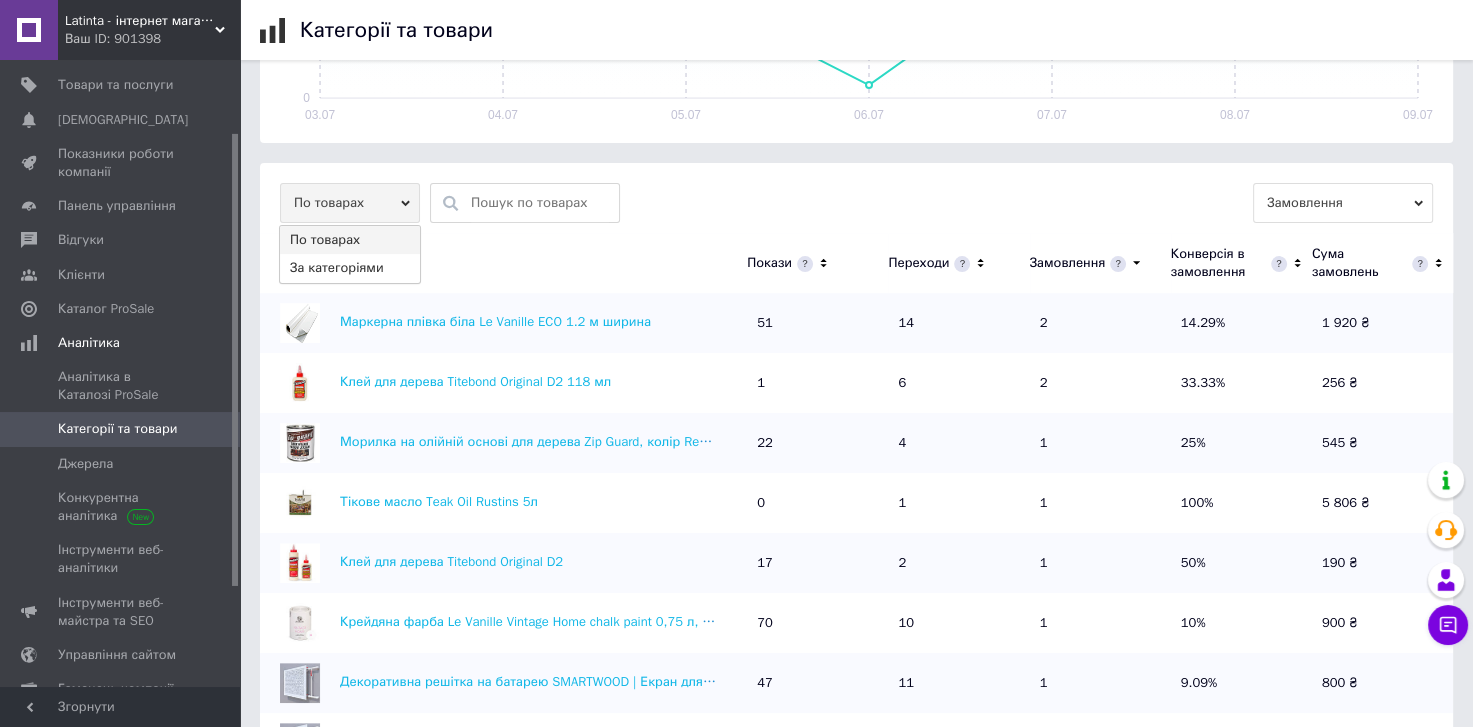 click on "По товарах По товарах За категоріями Замовлення" at bounding box center (856, 203) 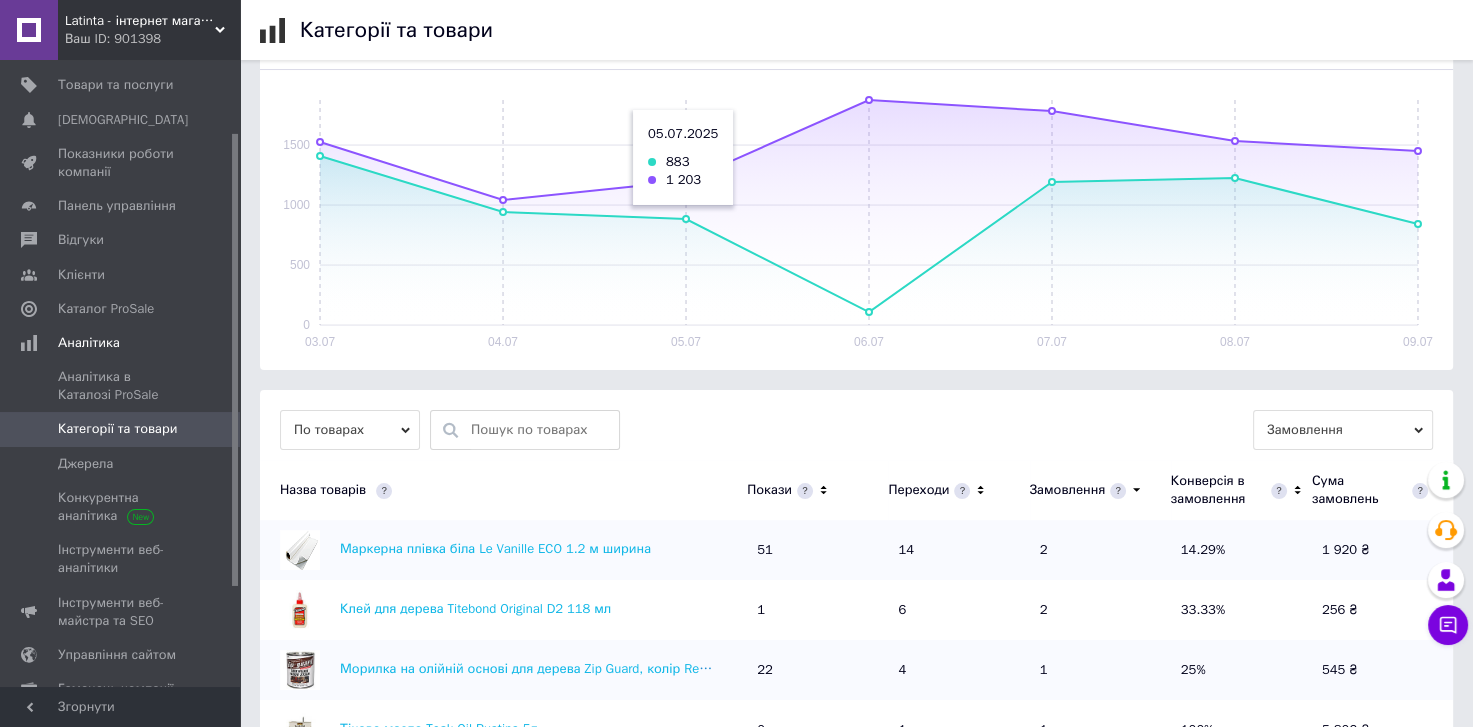 scroll, scrollTop: 359, scrollLeft: 0, axis: vertical 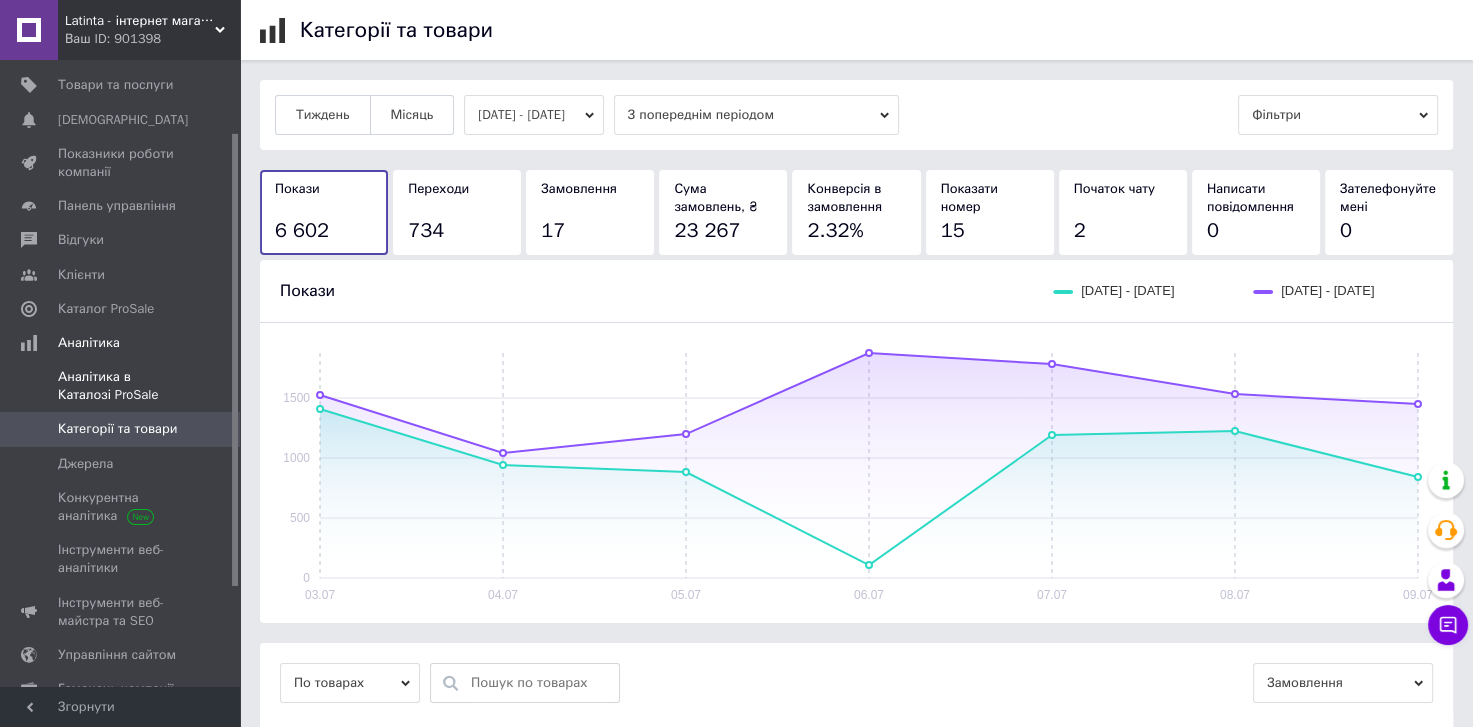 click on "Аналітика в Каталозі ProSale" at bounding box center [121, 386] 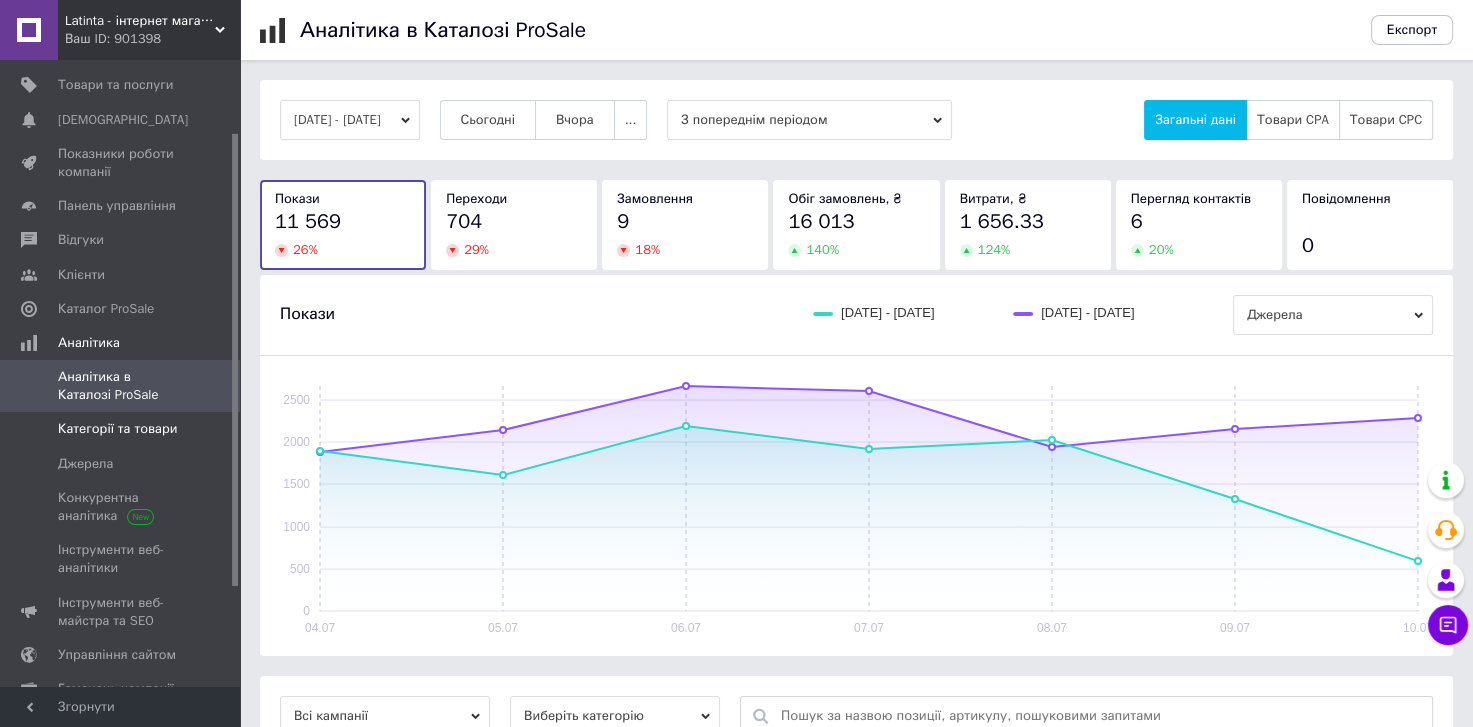 click on "Категорії та товари" at bounding box center [117, 429] 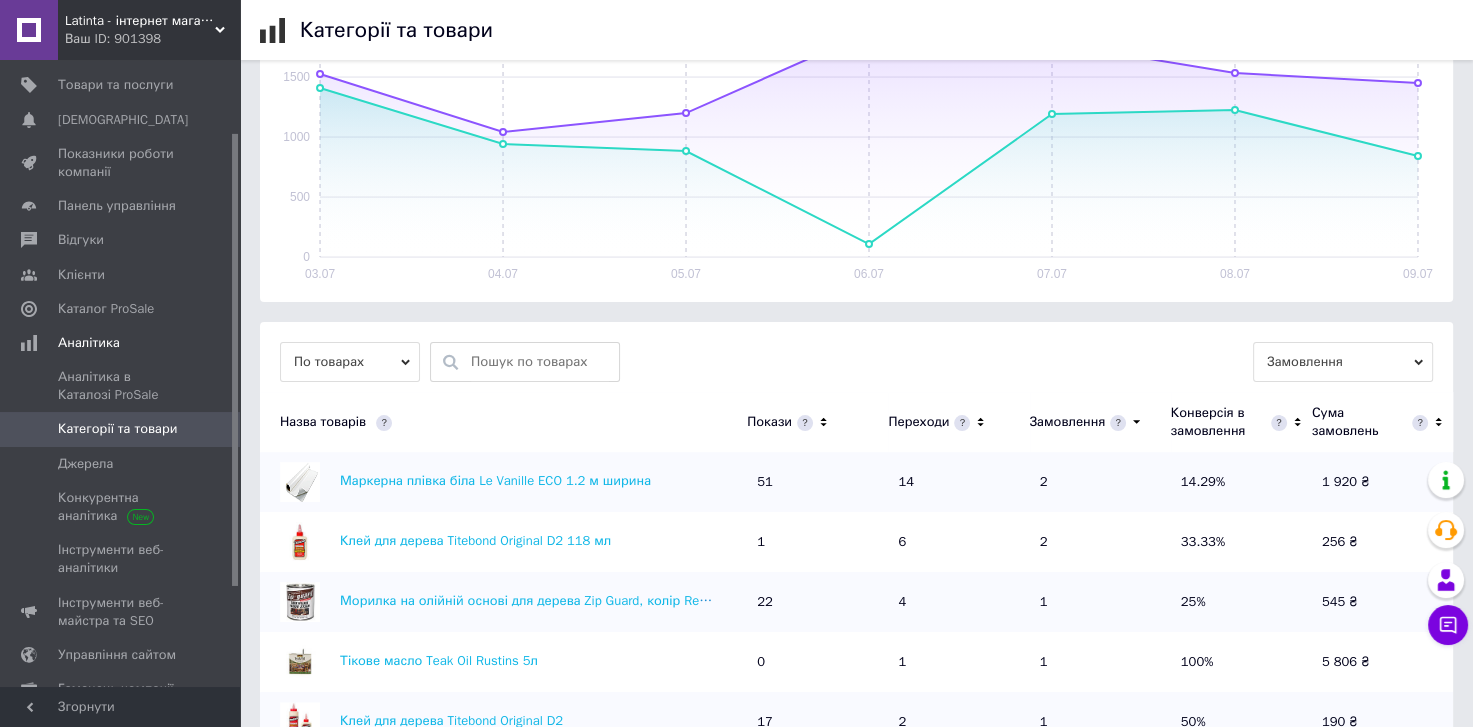 scroll, scrollTop: 359, scrollLeft: 0, axis: vertical 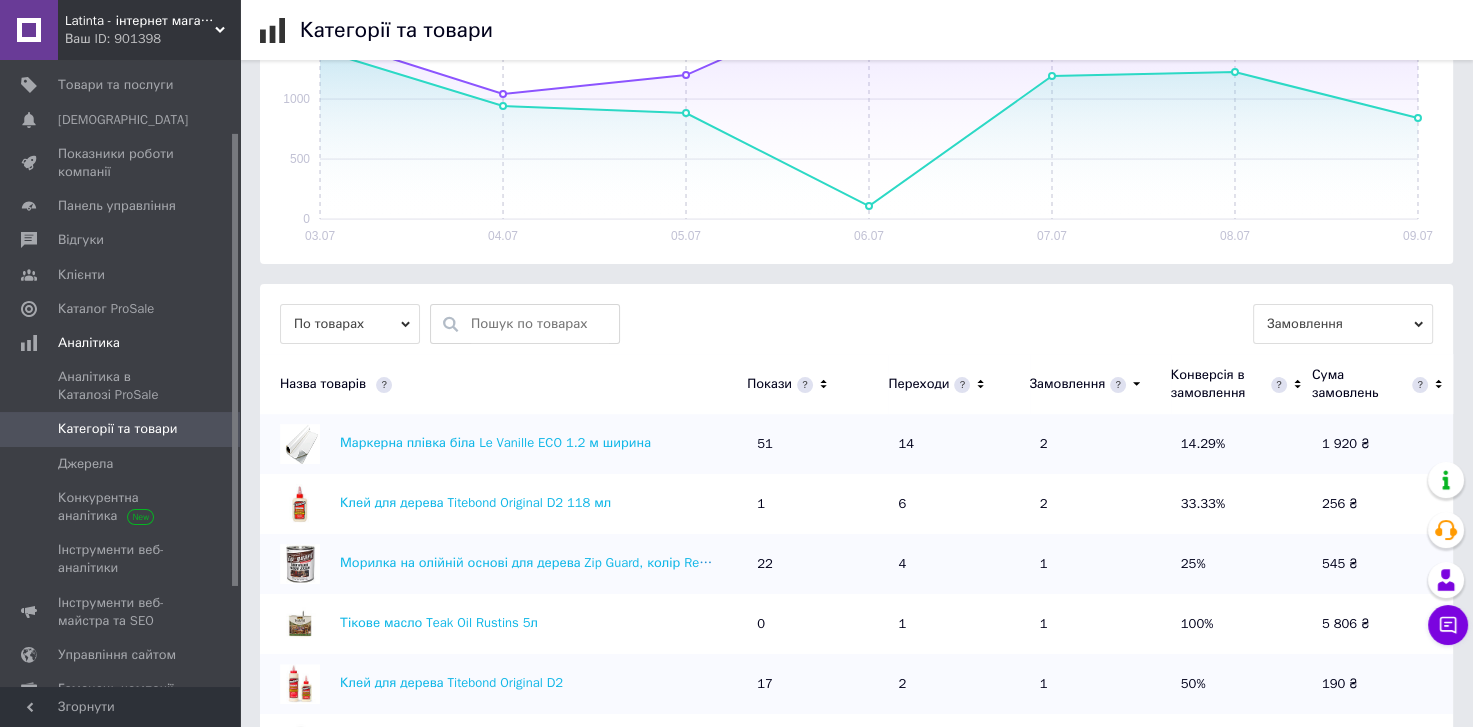 click on "По товарах" at bounding box center [350, 324] 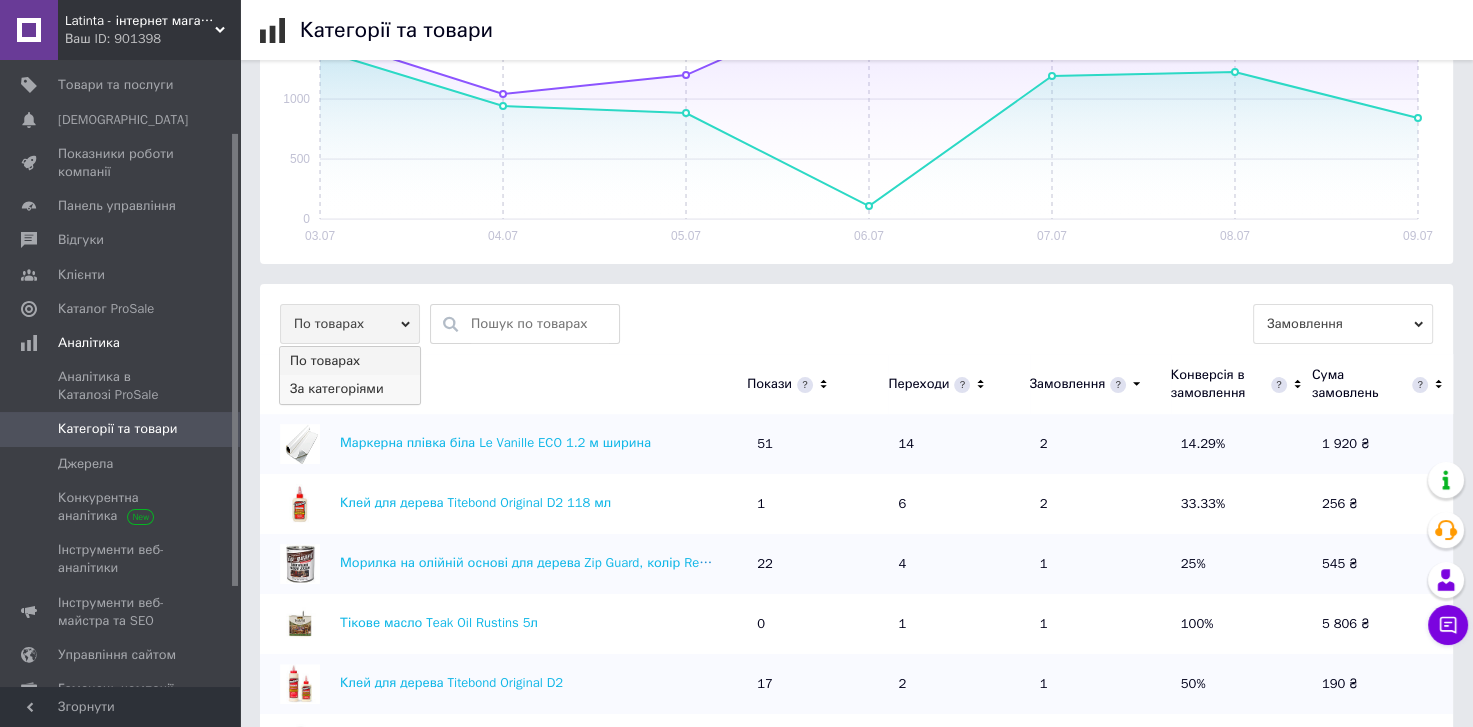 click on "За категоріями" at bounding box center [350, 389] 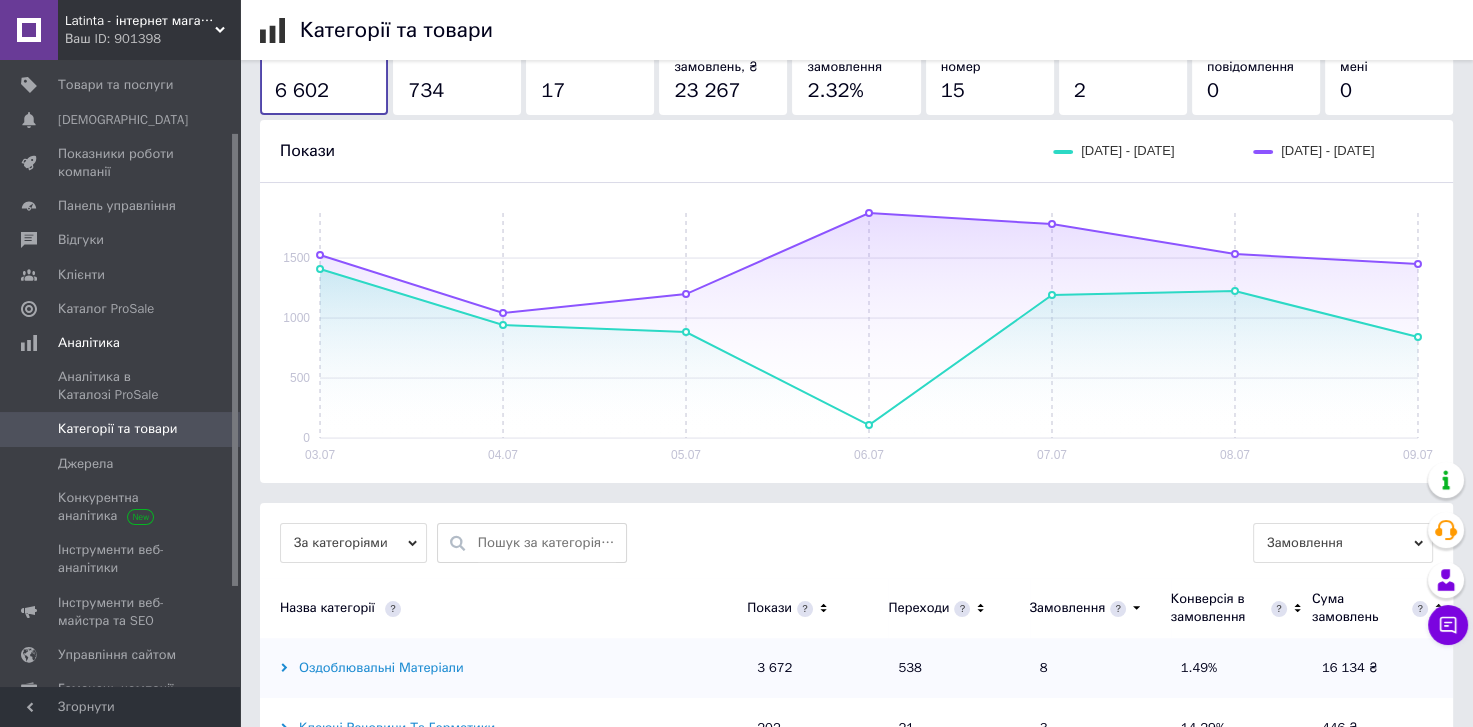 scroll, scrollTop: 359, scrollLeft: 0, axis: vertical 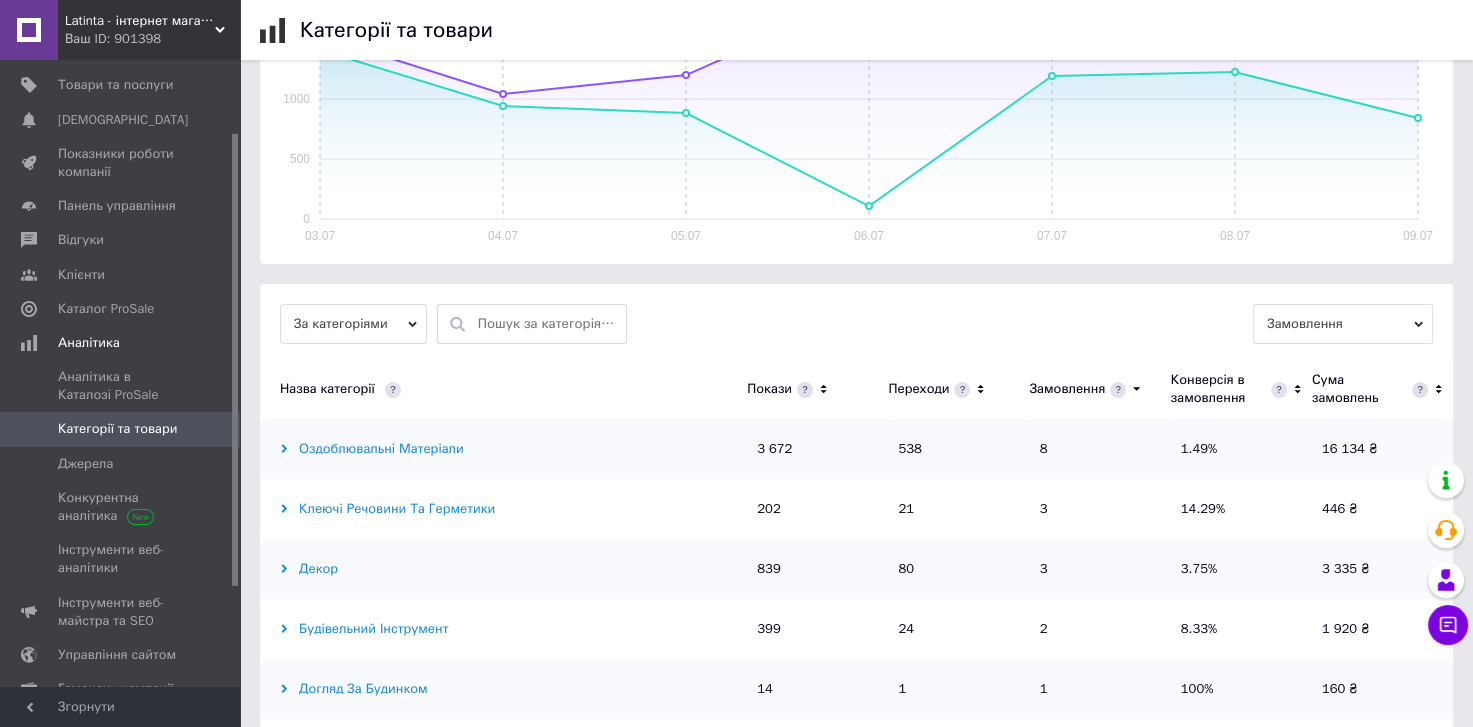 click on "За категоріями" at bounding box center [353, 324] 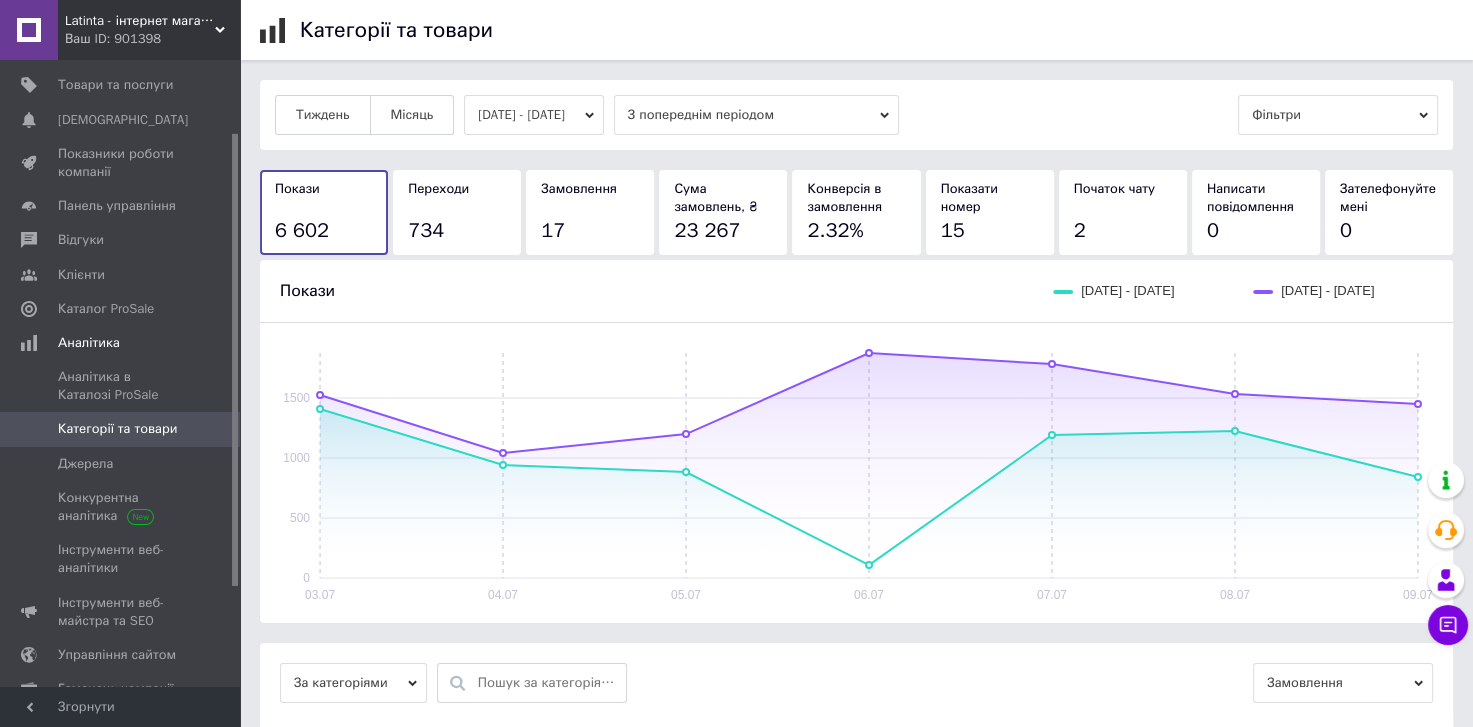 click on "Фільтри" at bounding box center [1338, 115] 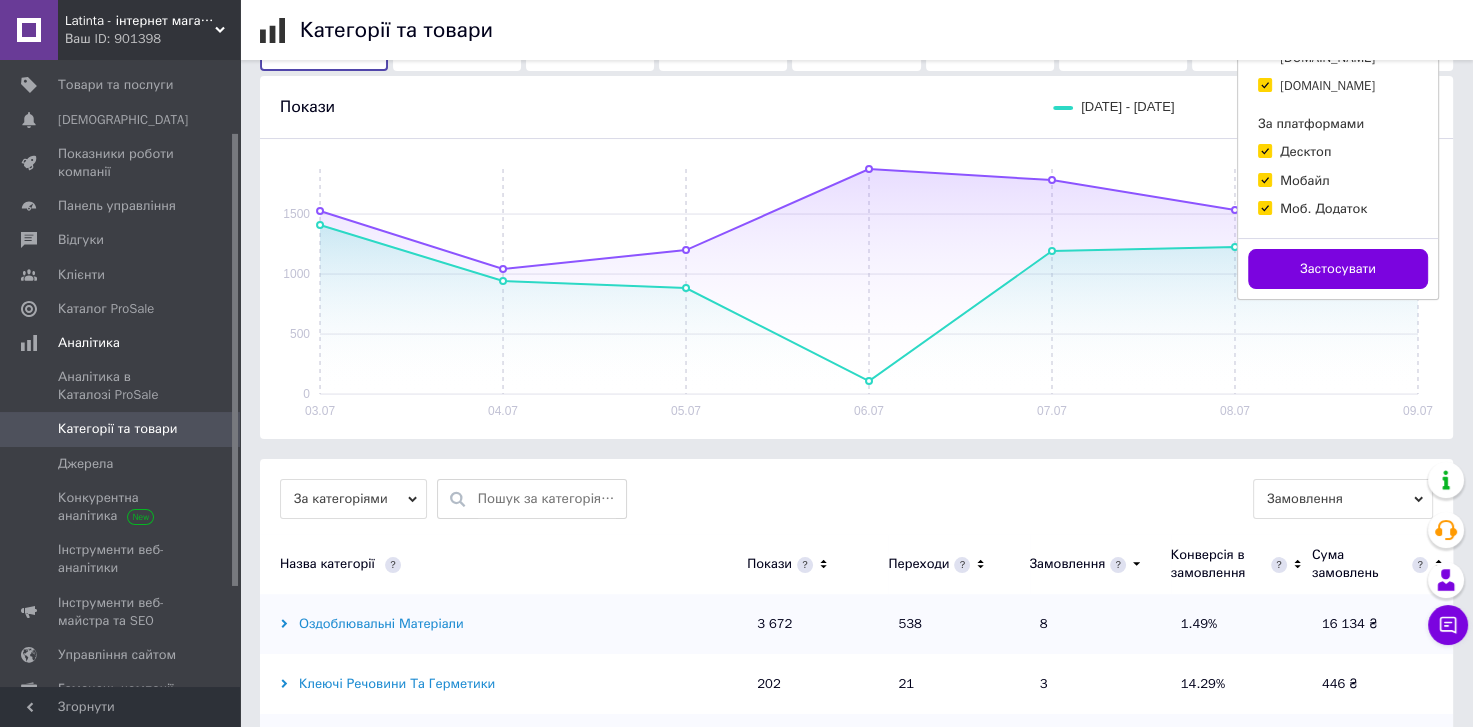 scroll, scrollTop: 239, scrollLeft: 0, axis: vertical 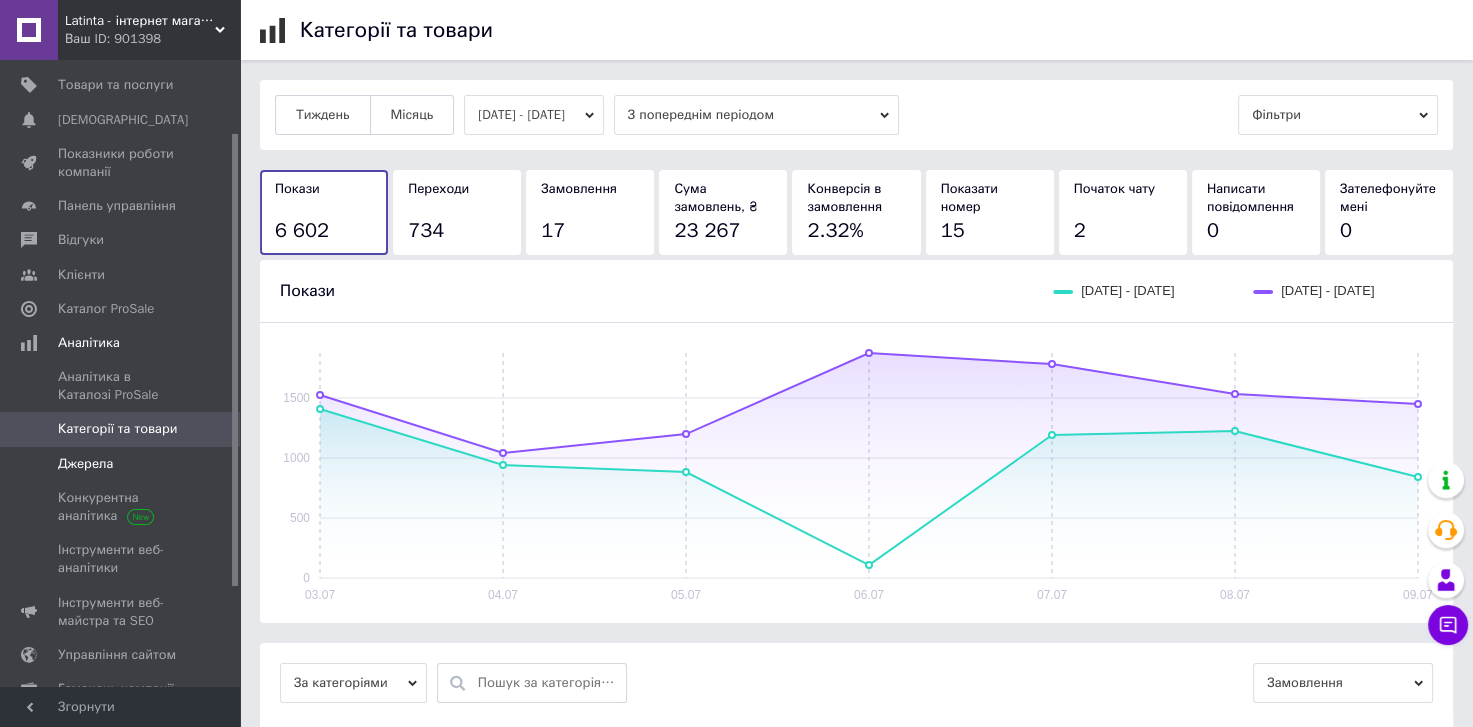click at bounding box center [29, 464] 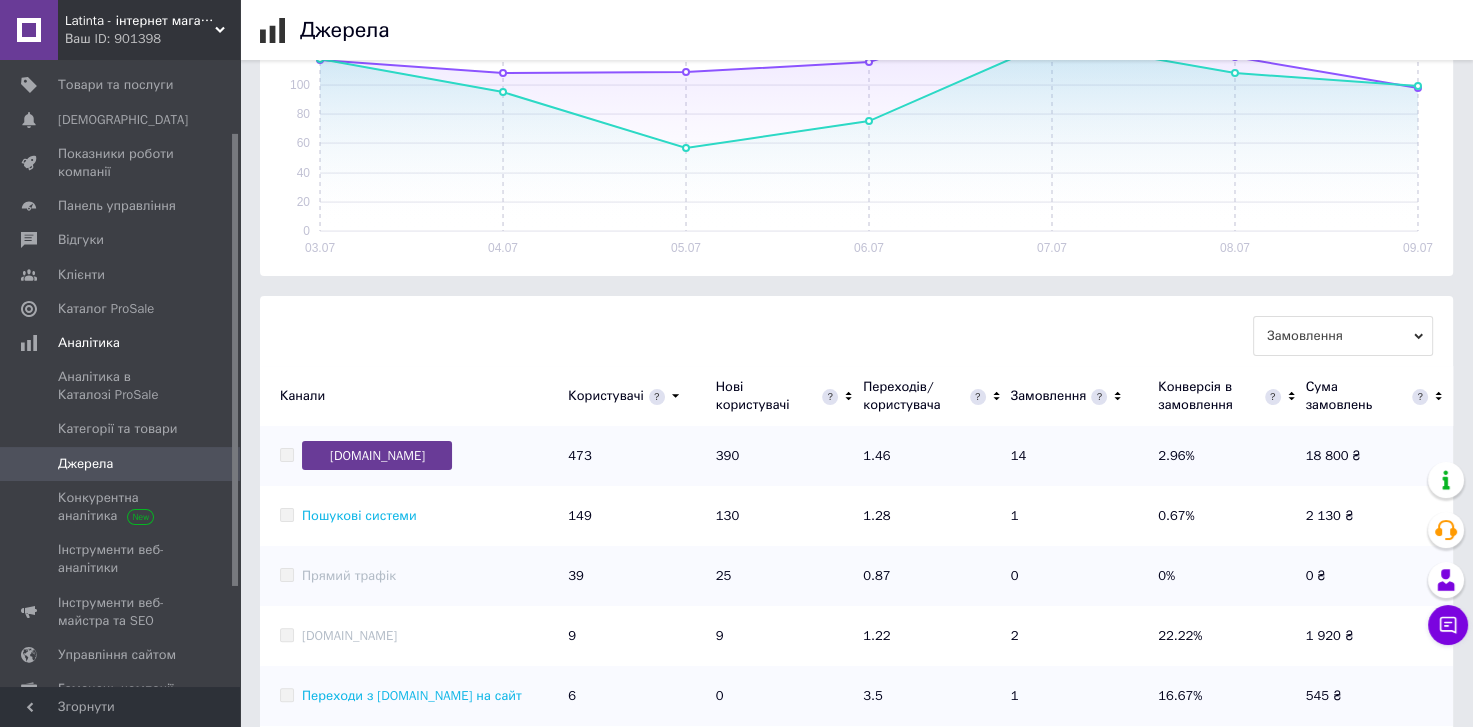 scroll, scrollTop: 588, scrollLeft: 0, axis: vertical 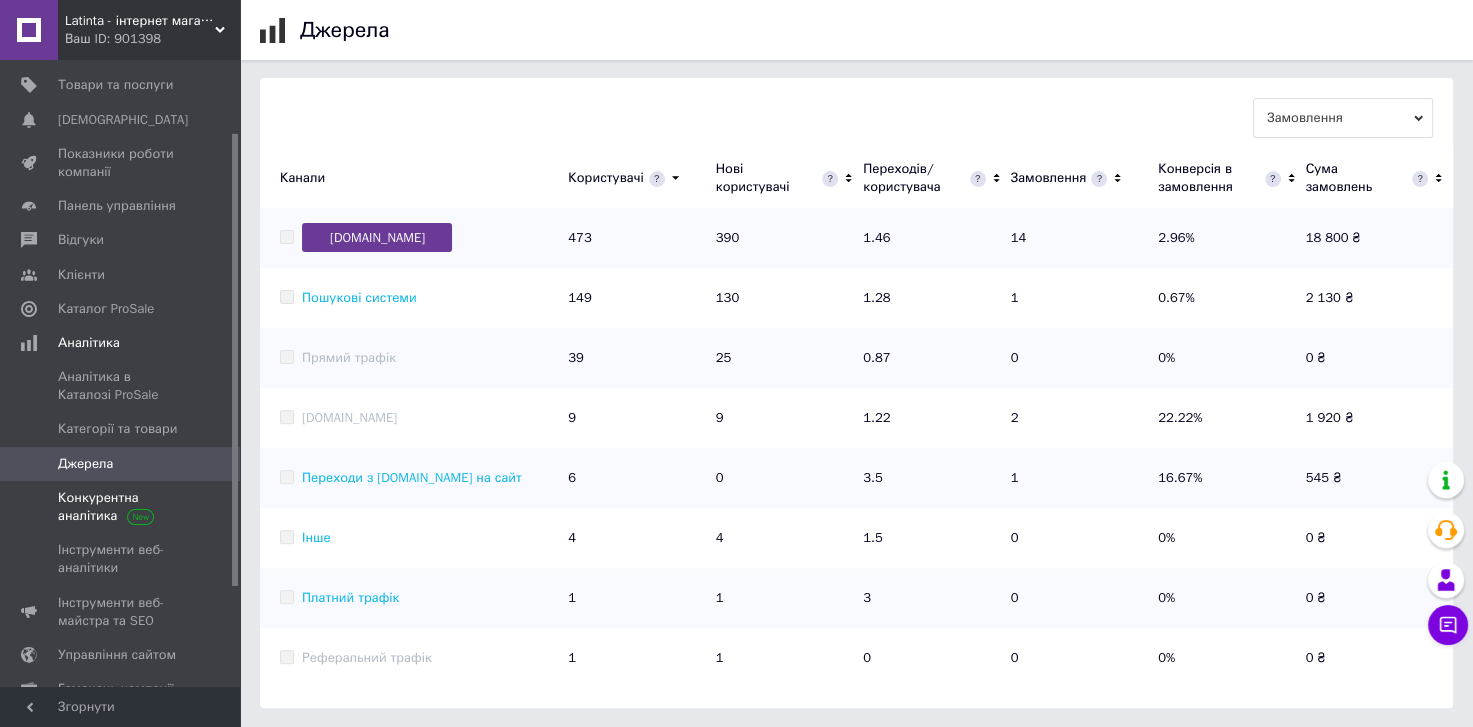 click on "Конкурентна аналітика" at bounding box center (121, 507) 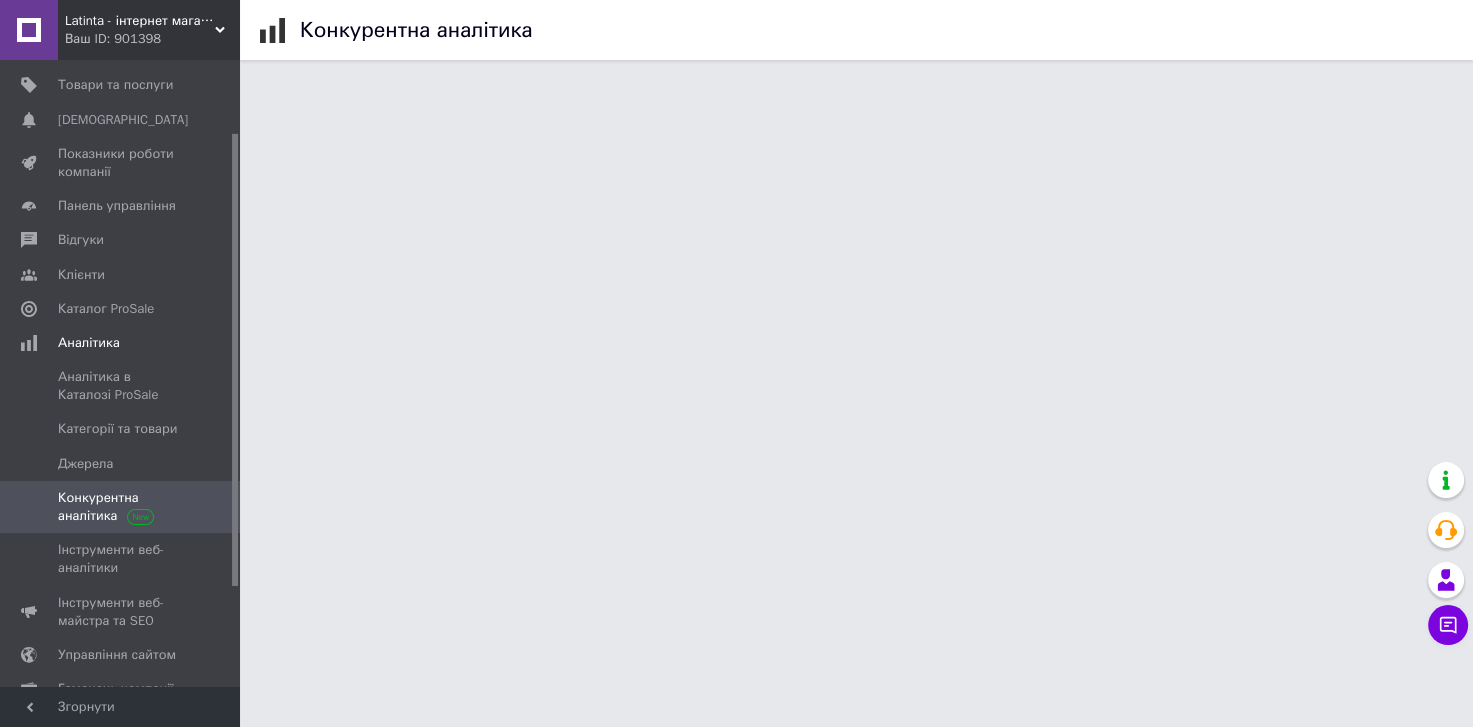 scroll, scrollTop: 0, scrollLeft: 0, axis: both 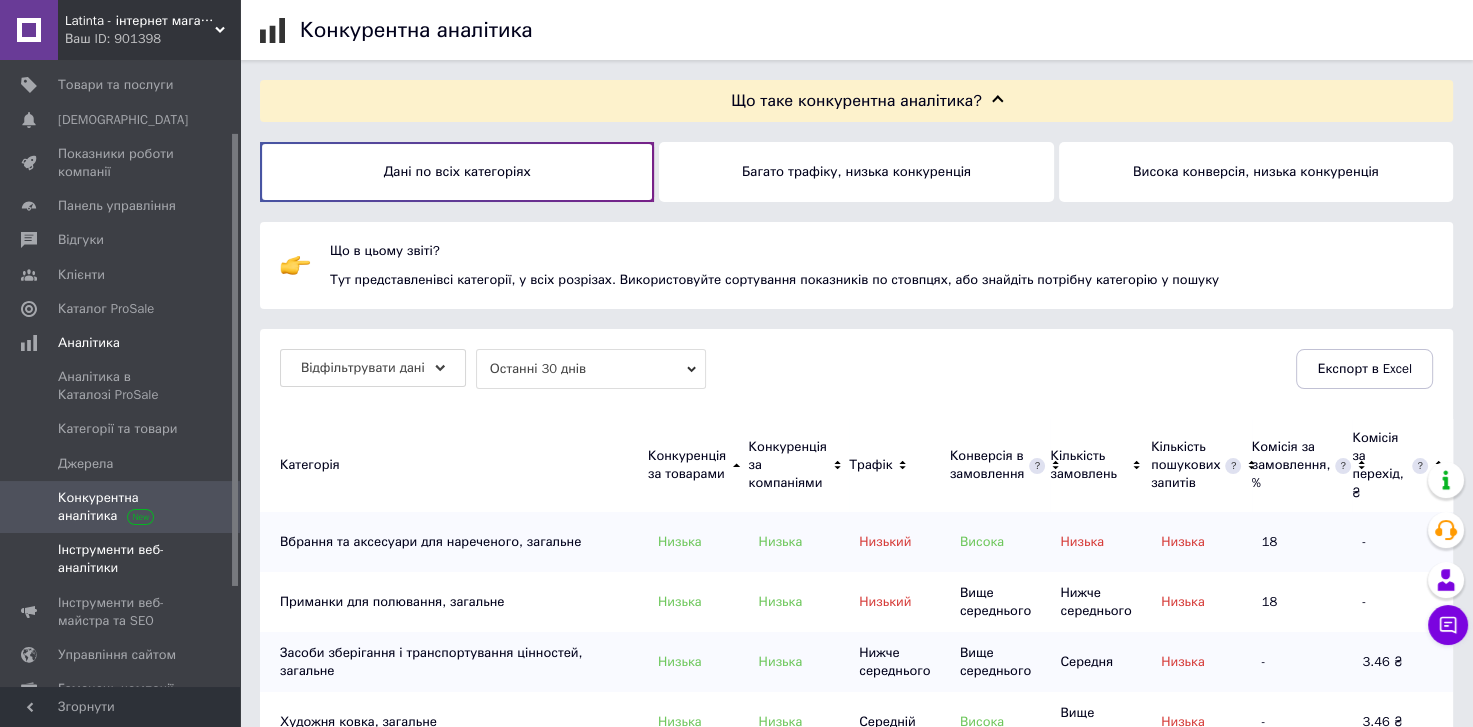 click on "Інструменти веб-аналітики" at bounding box center [121, 559] 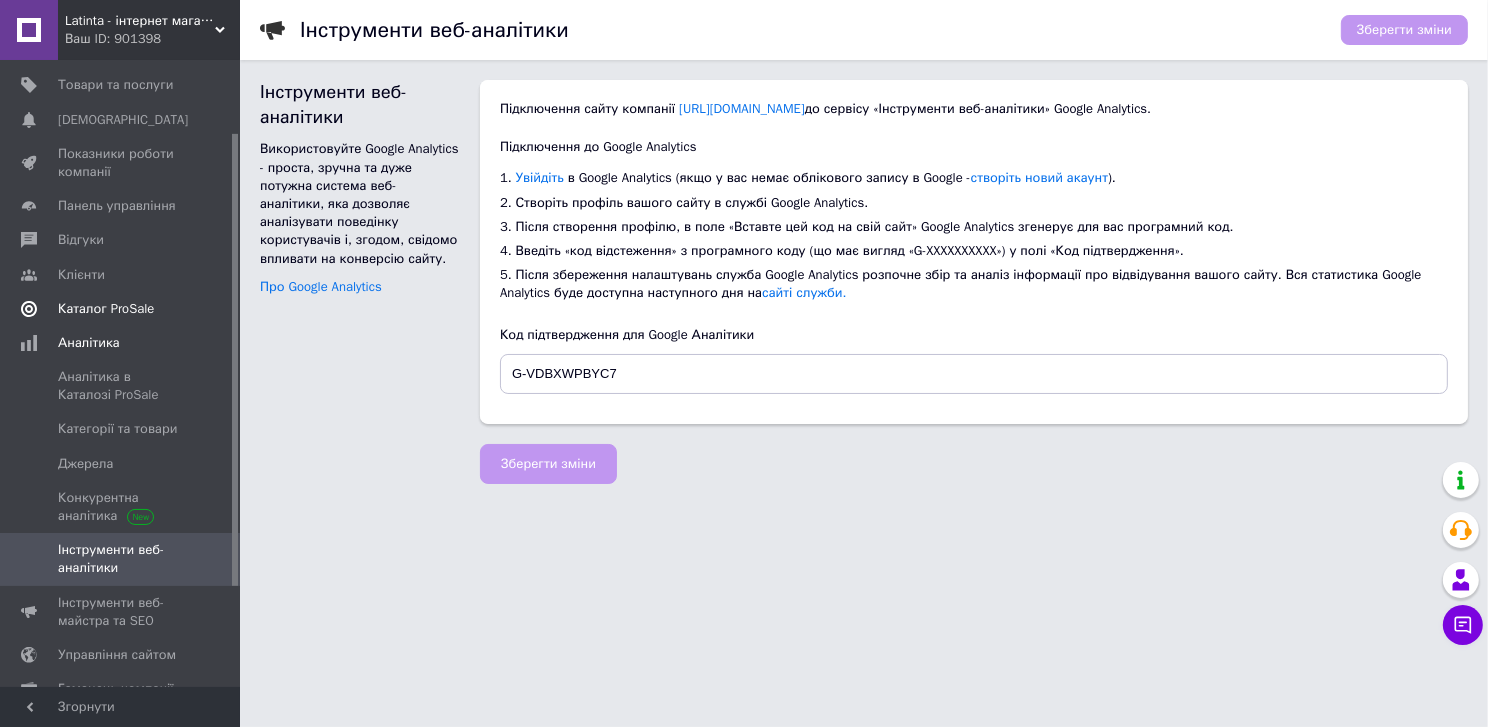 click on "Каталог ProSale" at bounding box center (123, 309) 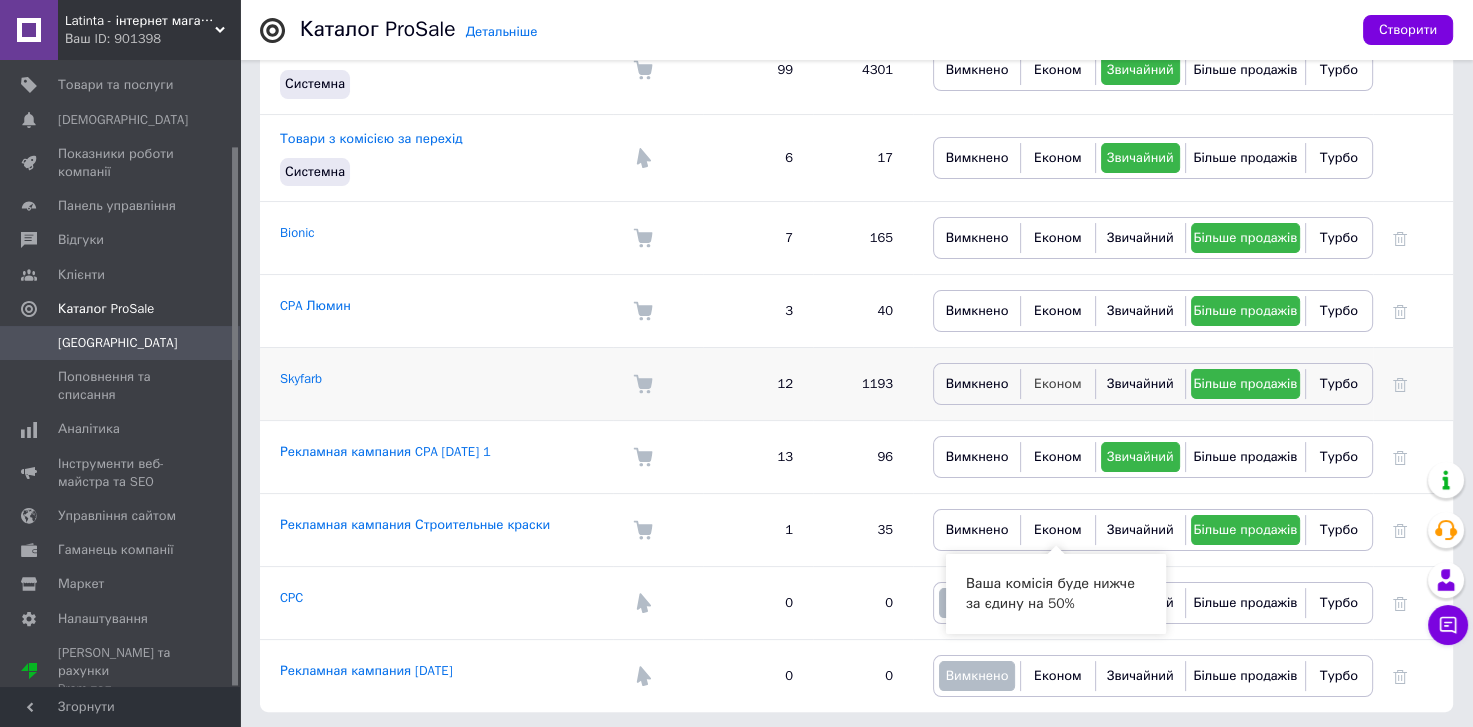 scroll, scrollTop: 0, scrollLeft: 0, axis: both 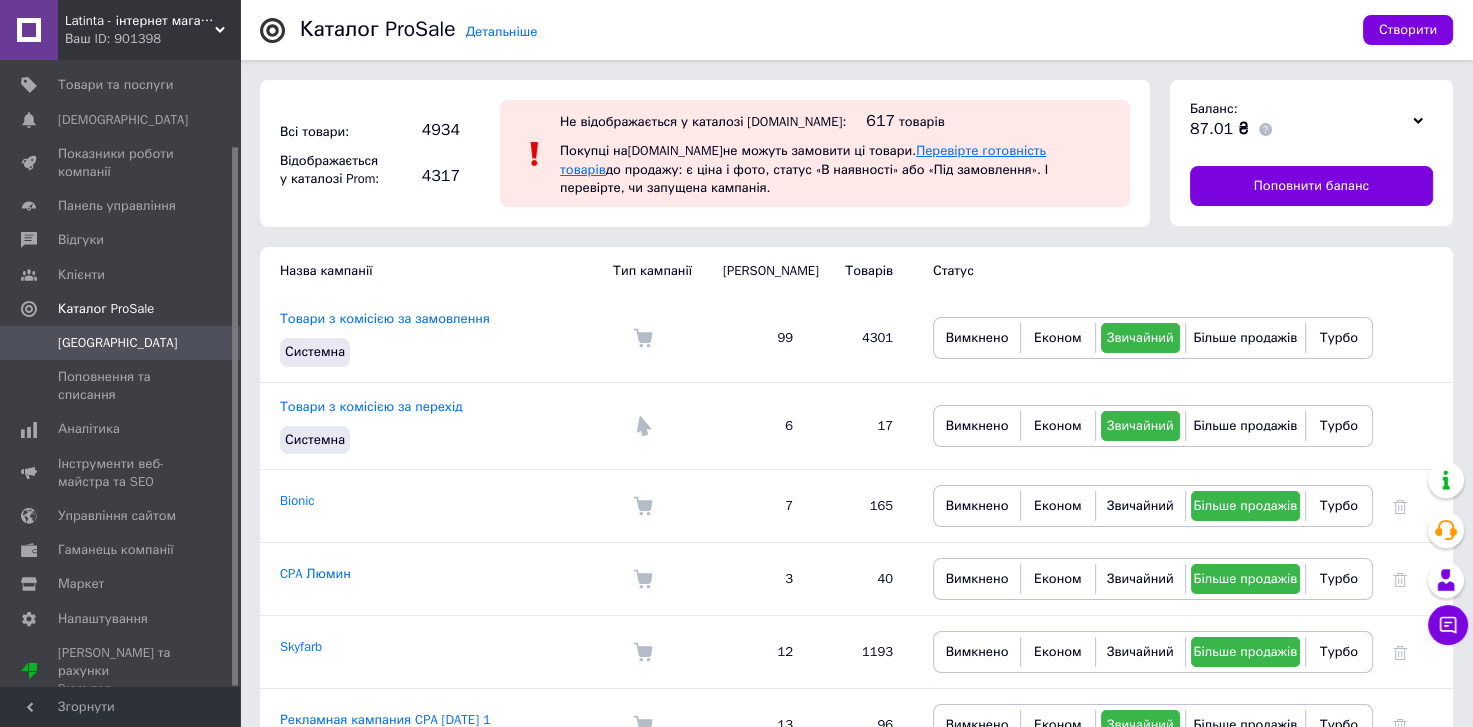 click on "Перевірте готовність товарів" at bounding box center (803, 159) 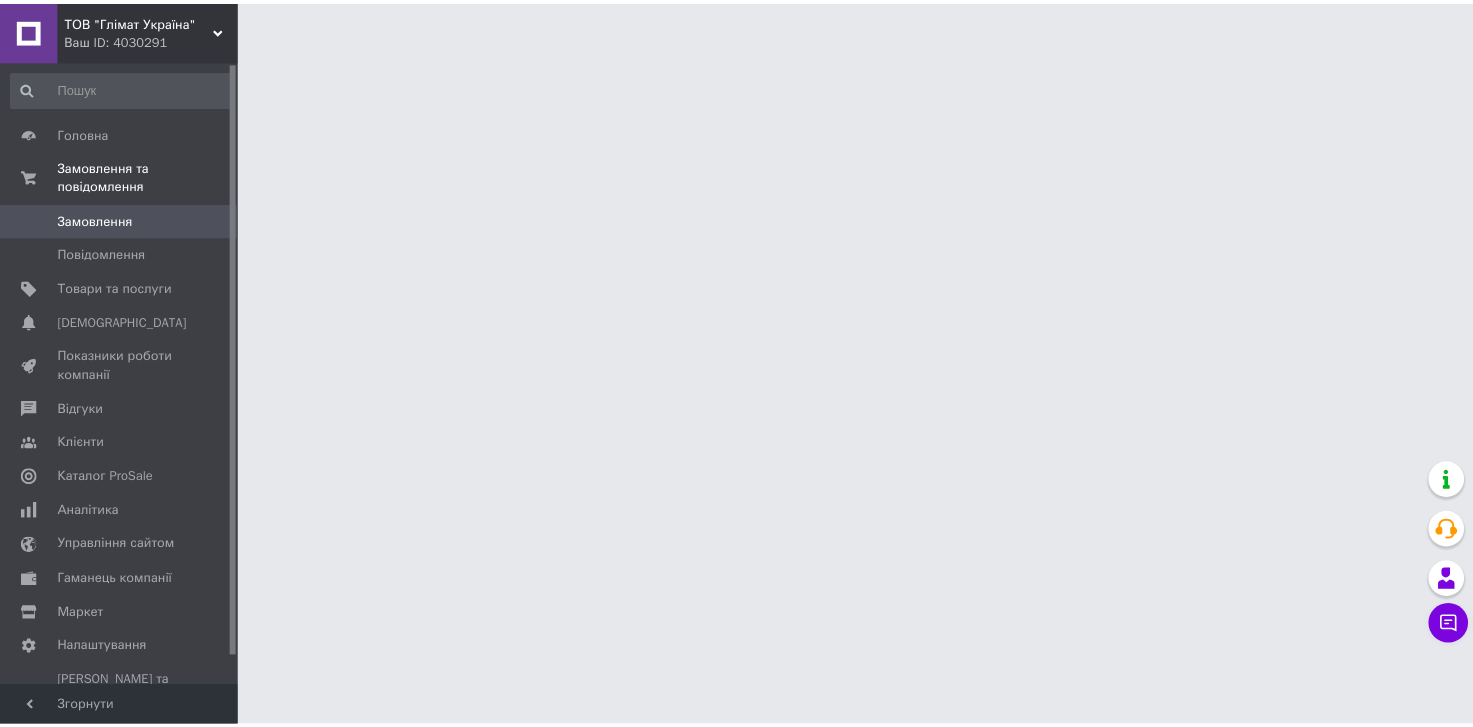 scroll, scrollTop: 0, scrollLeft: 0, axis: both 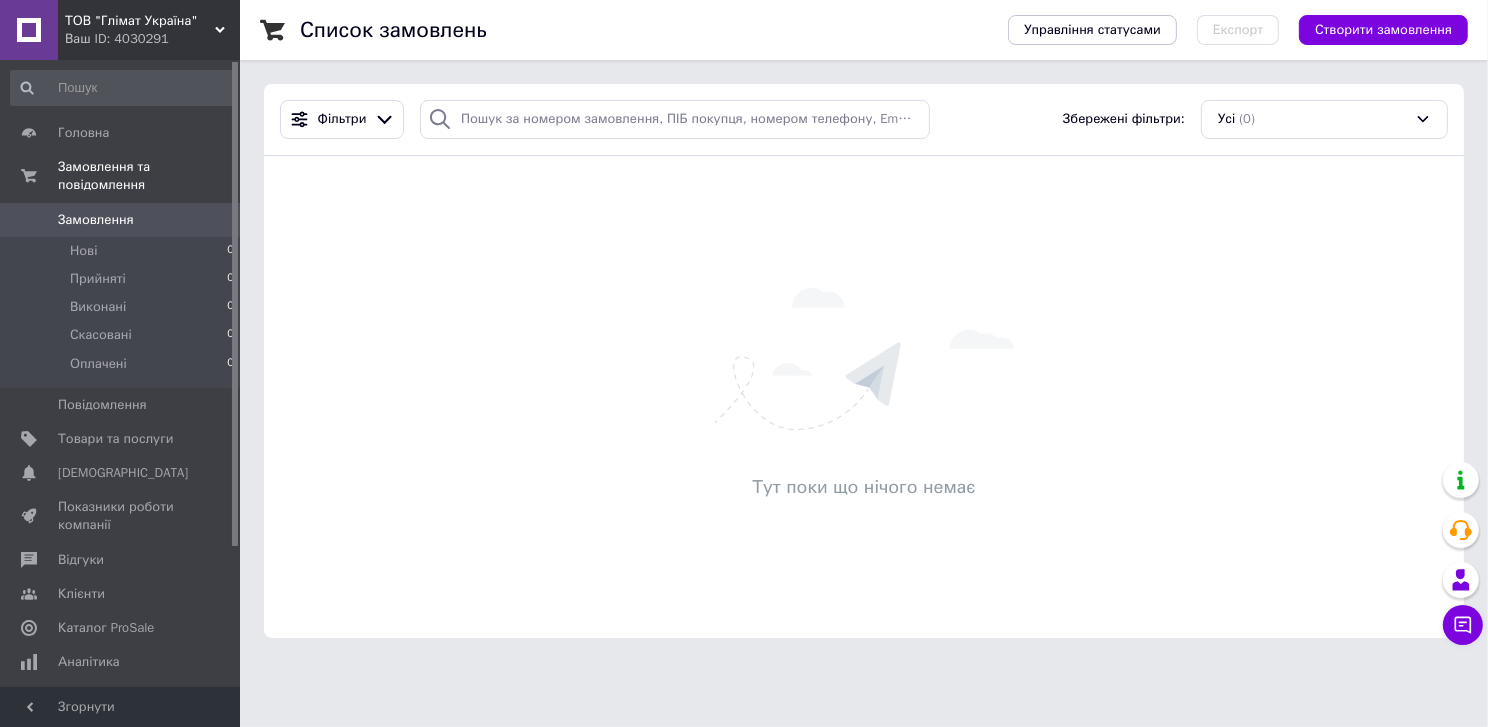click on "Показники роботи компанії" at bounding box center [121, 516] 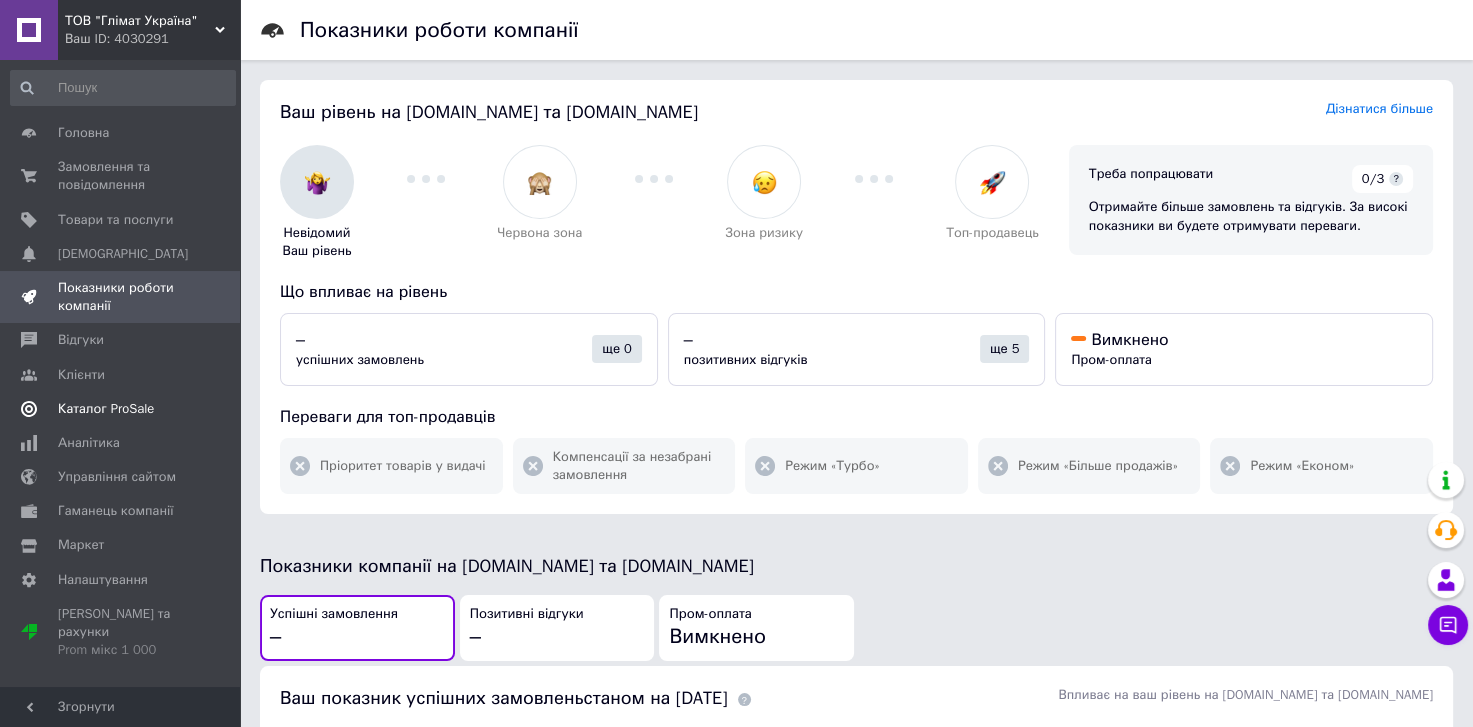 click on "Каталог ProSale" at bounding box center (106, 409) 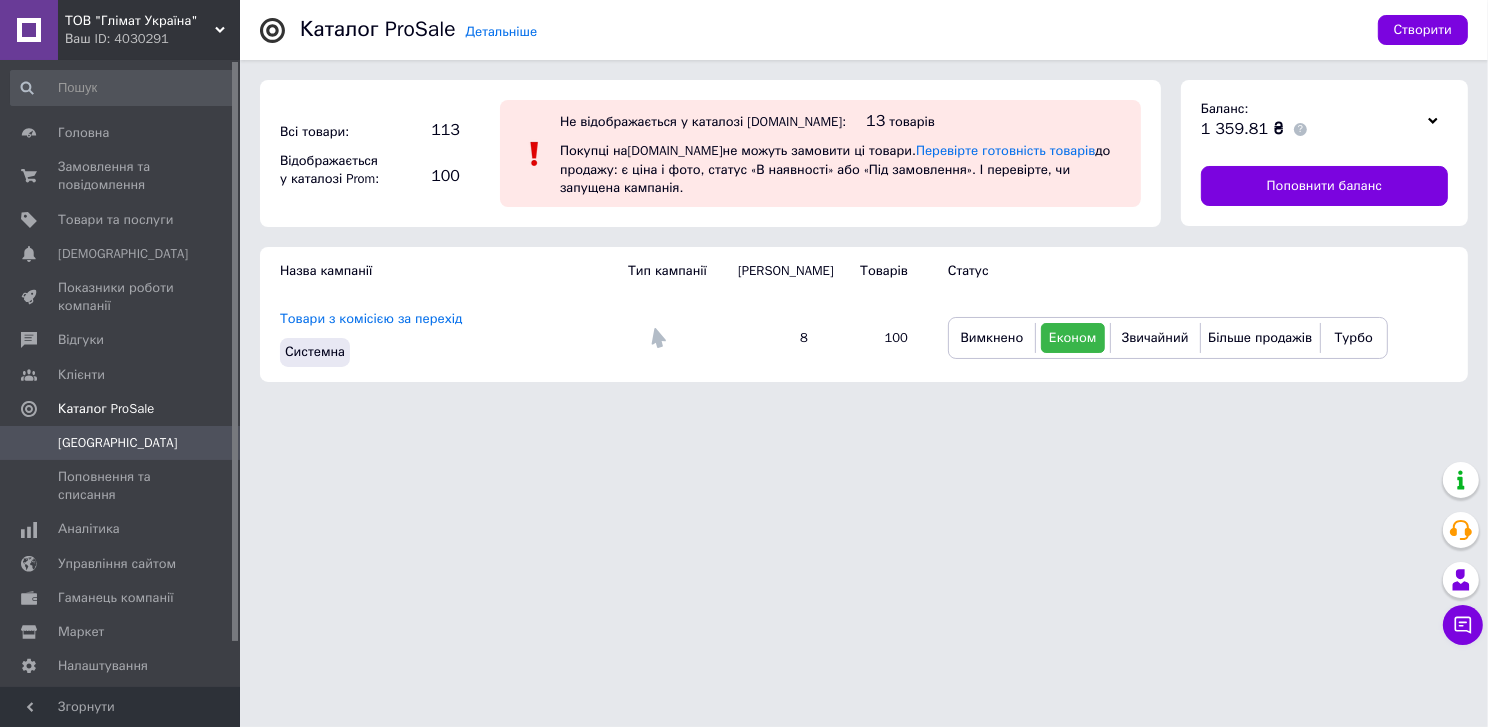 click on "[GEOGRAPHIC_DATA]" at bounding box center [118, 443] 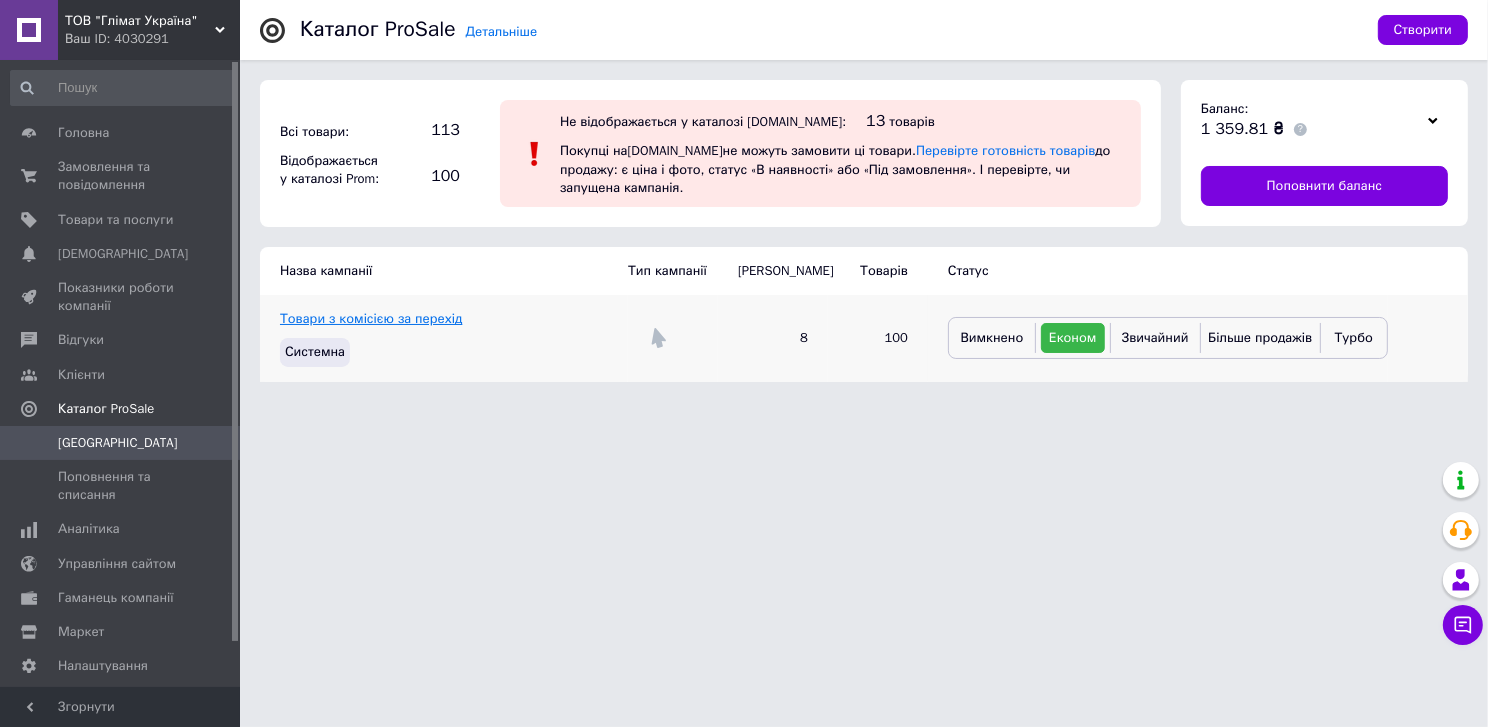click on "Товари з комісією за перехід" at bounding box center [371, 318] 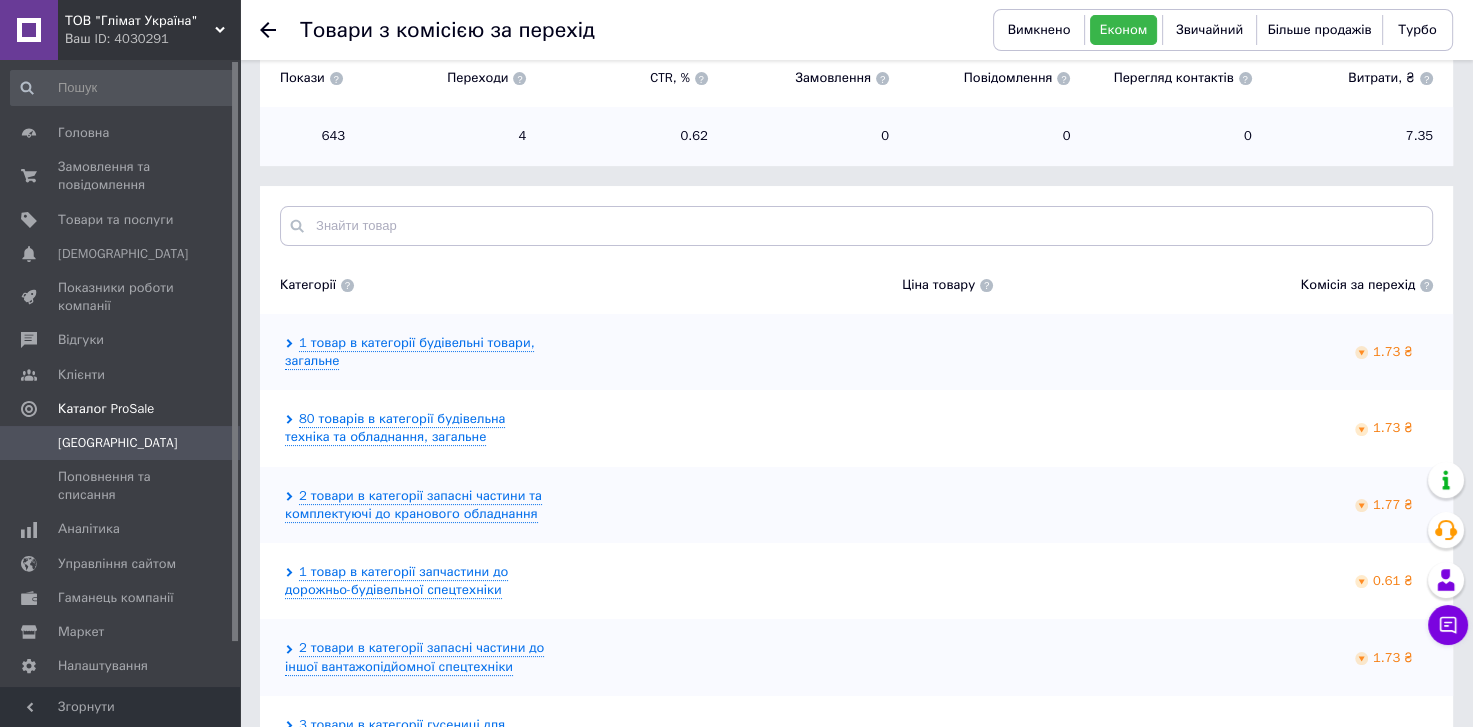 scroll, scrollTop: 0, scrollLeft: 0, axis: both 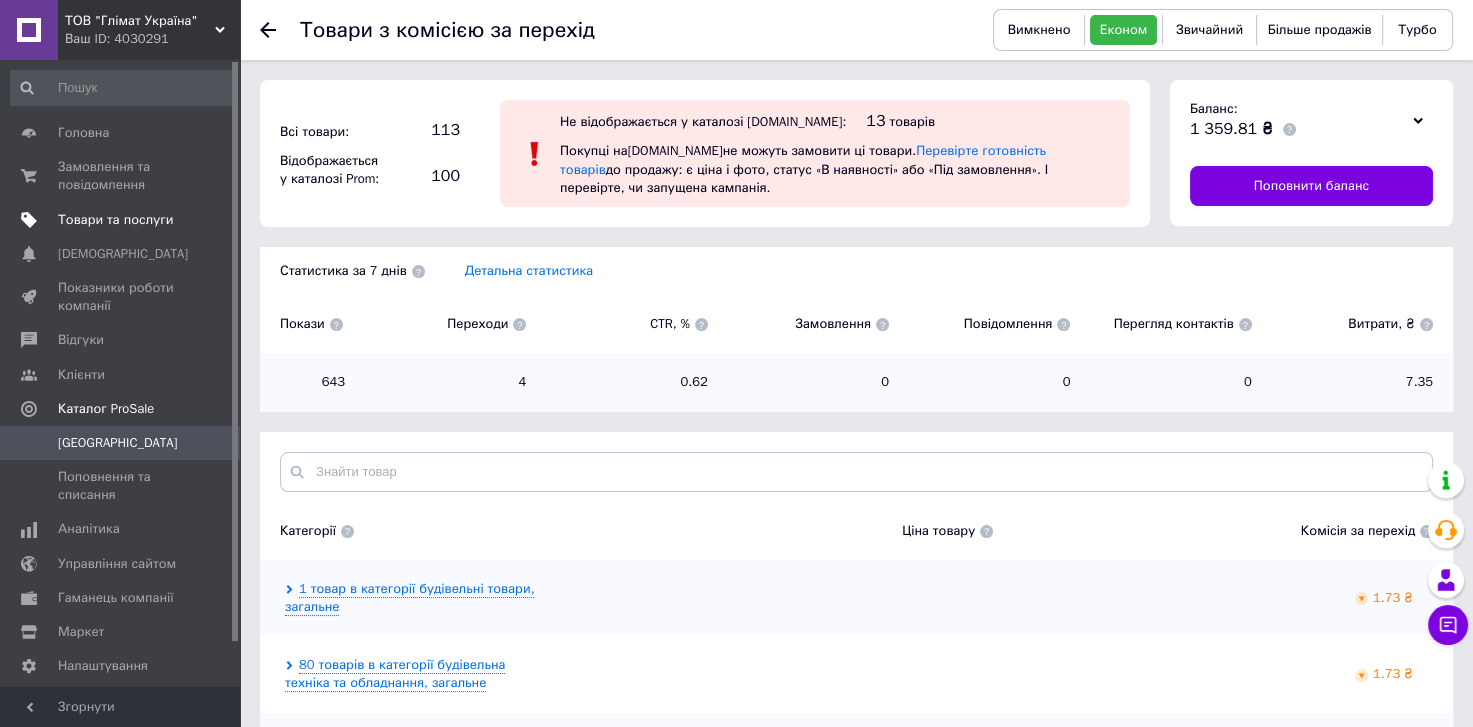 click on "Товари та послуги" at bounding box center [115, 220] 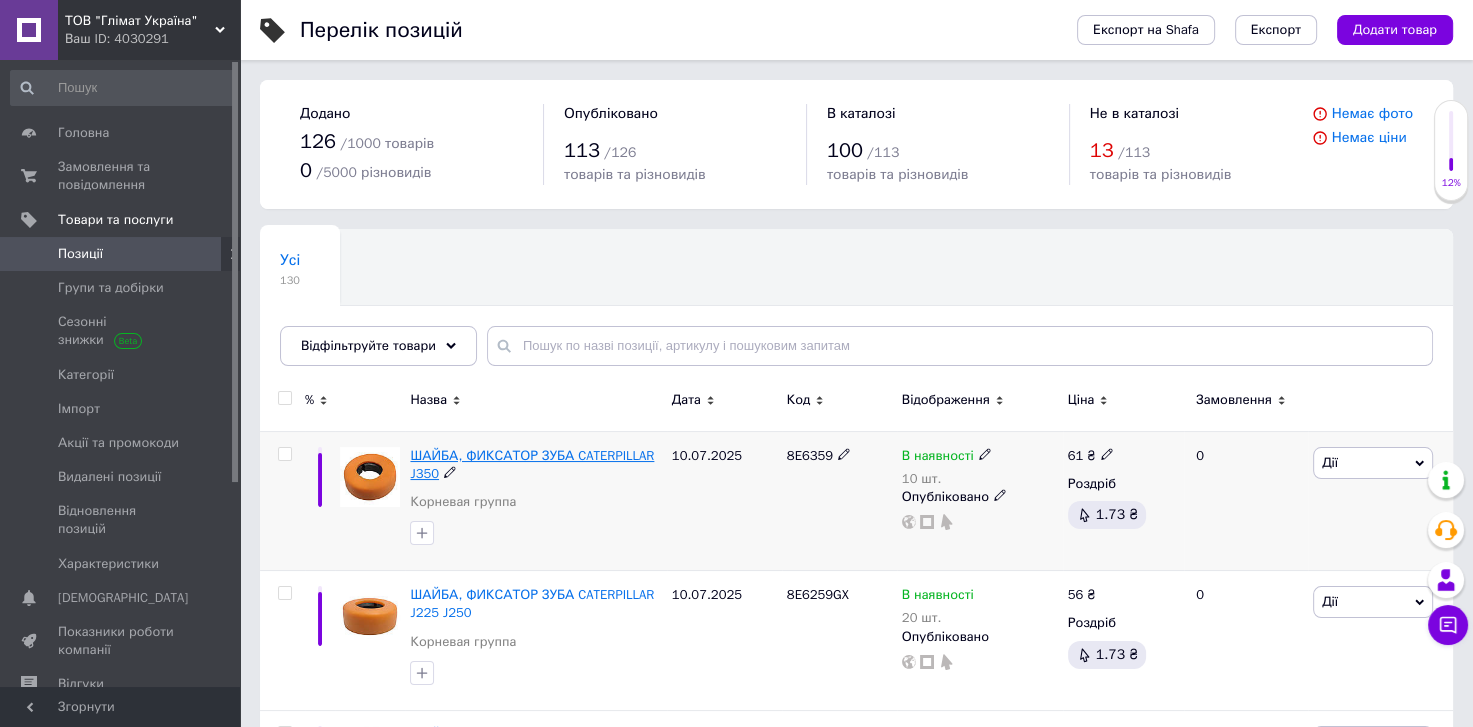 click on "ШАЙБА, ФИКСАТОР ЗУБА CATERPILLAR J350" at bounding box center (532, 464) 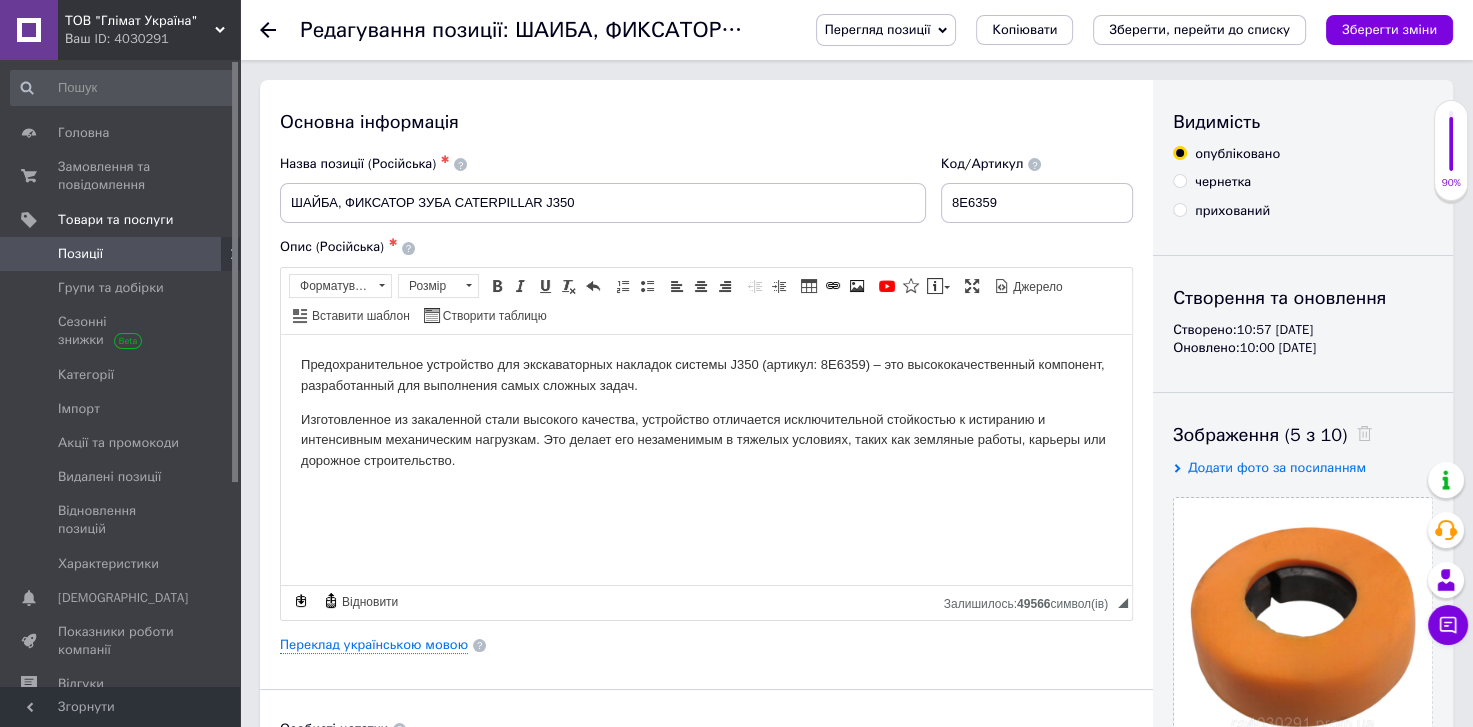 scroll, scrollTop: 0, scrollLeft: 0, axis: both 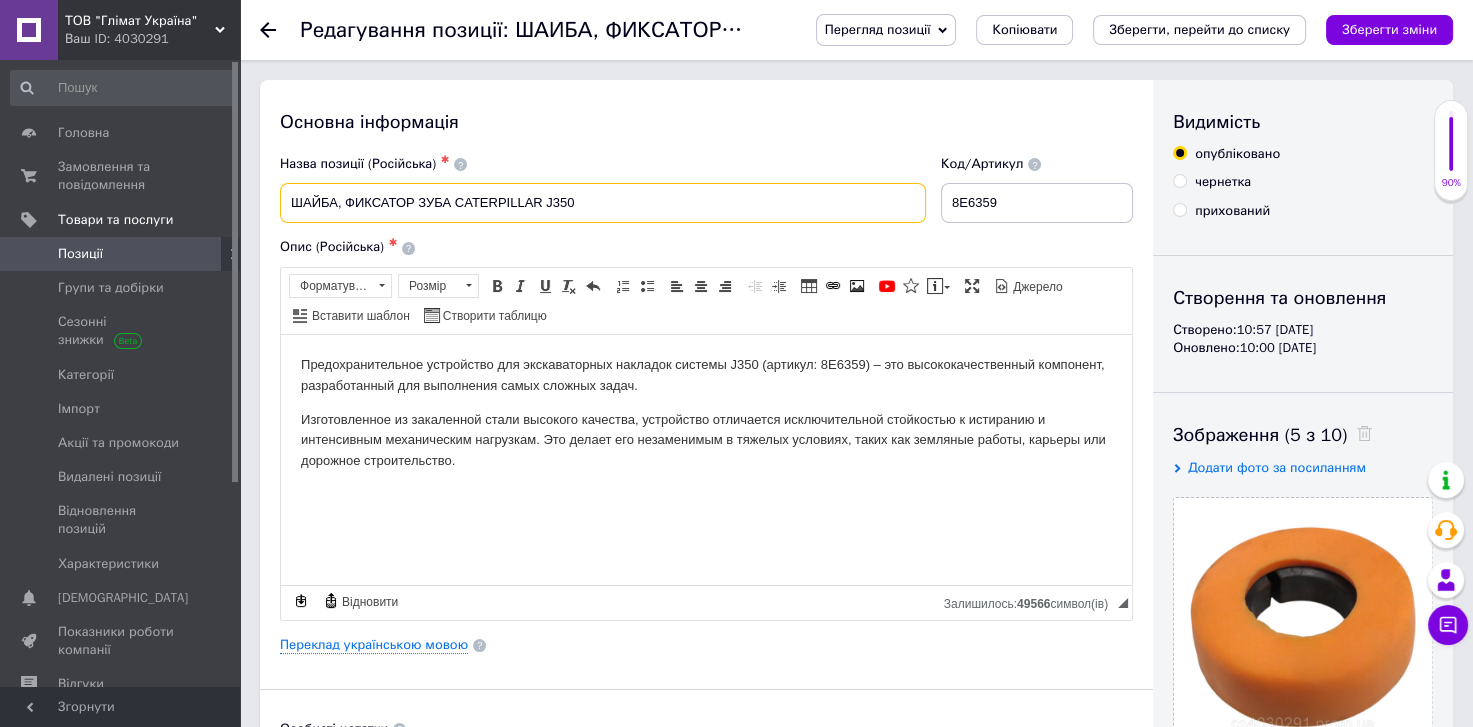 drag, startPoint x: 290, startPoint y: 199, endPoint x: 544, endPoint y: 199, distance: 254 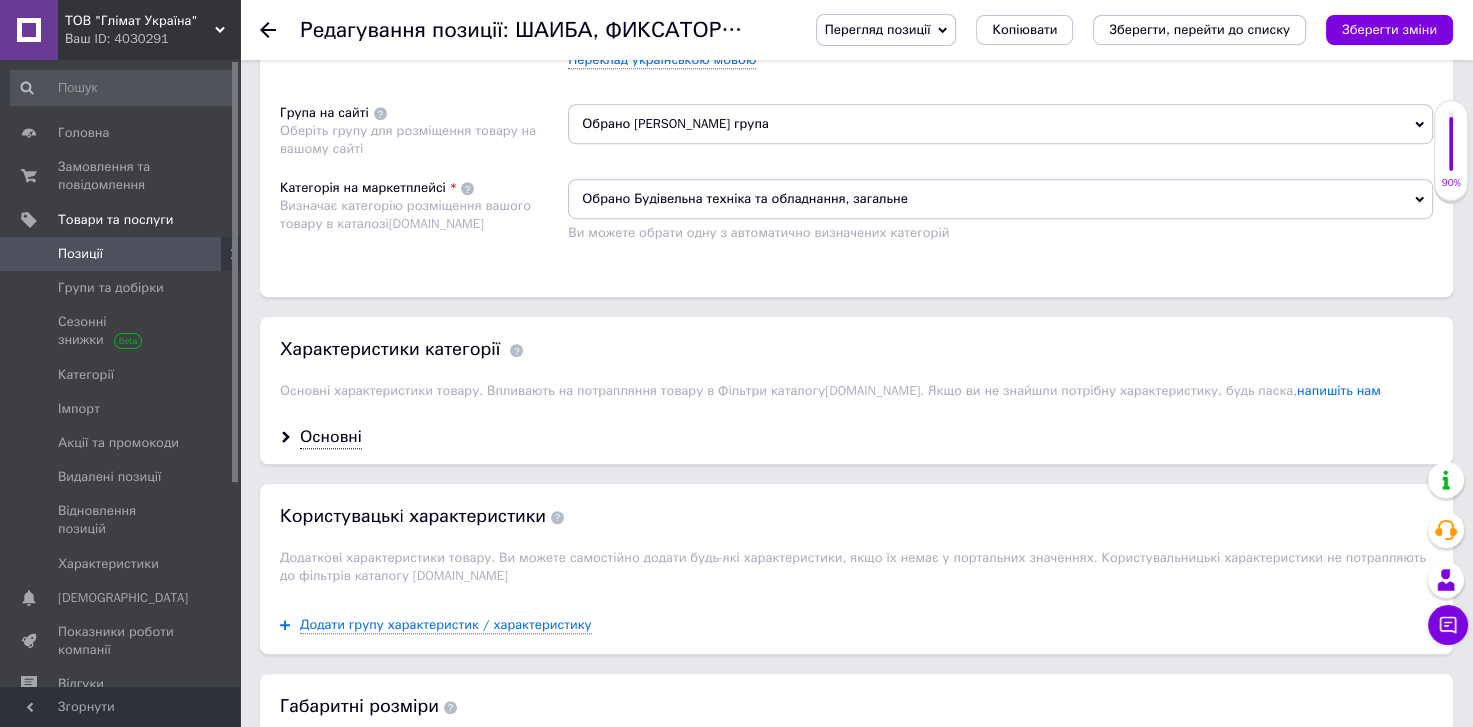 scroll, scrollTop: 1440, scrollLeft: 0, axis: vertical 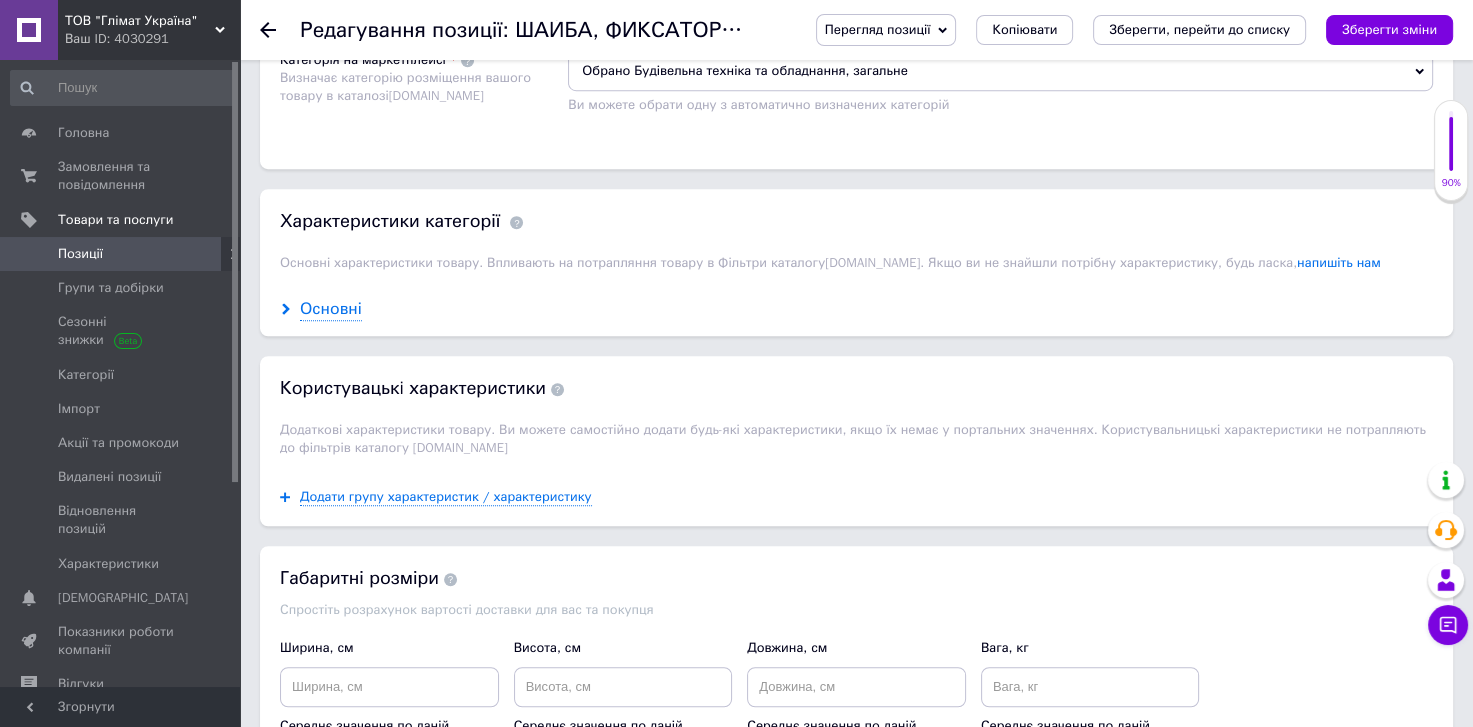 click on "Основні" at bounding box center (331, 309) 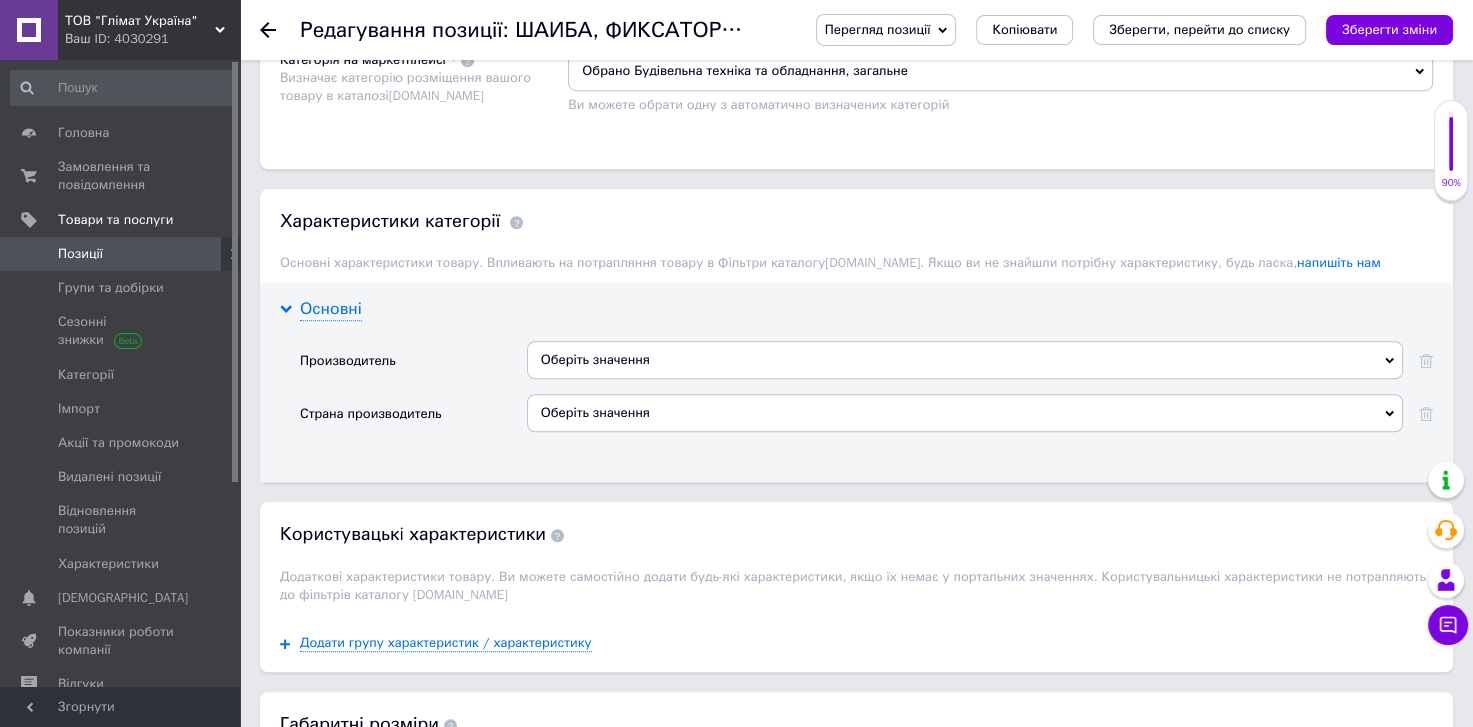 click on "Основні" at bounding box center [331, 309] 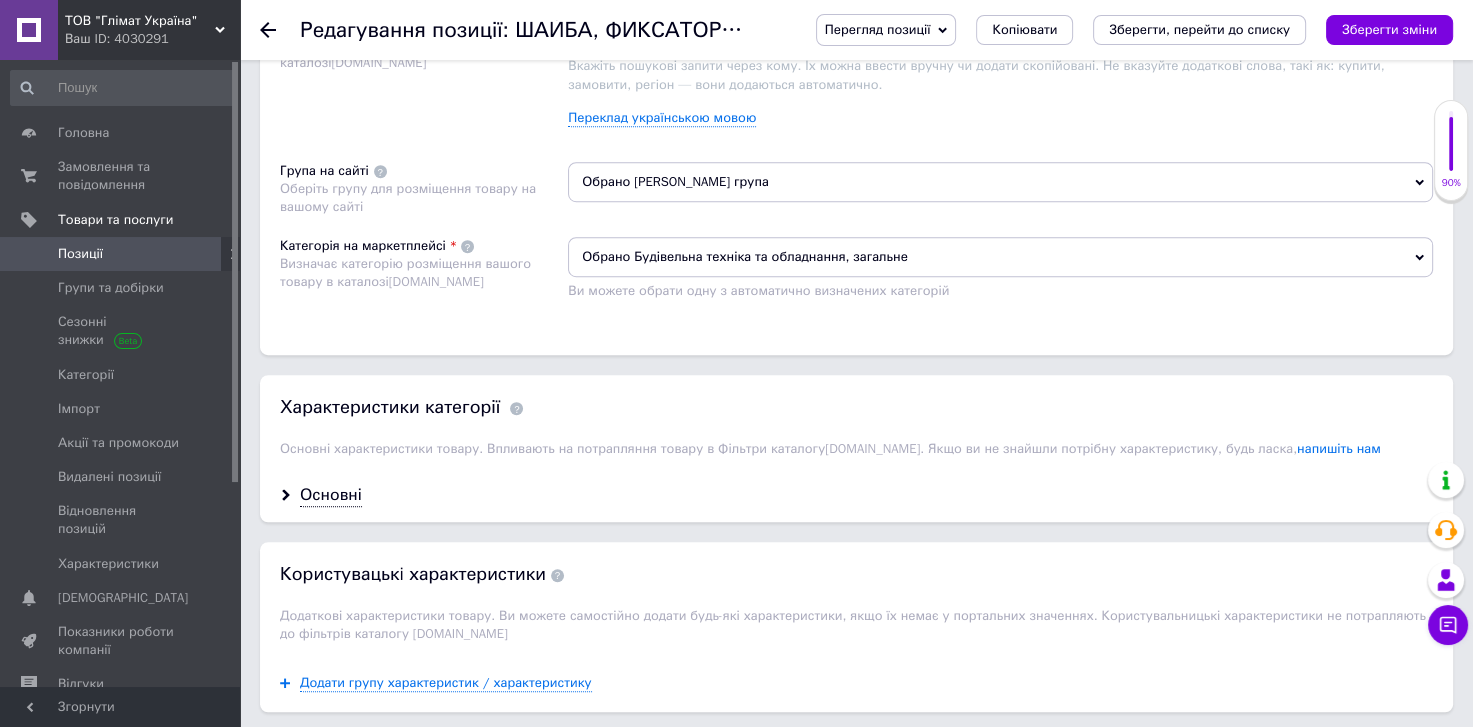 scroll, scrollTop: 1199, scrollLeft: 0, axis: vertical 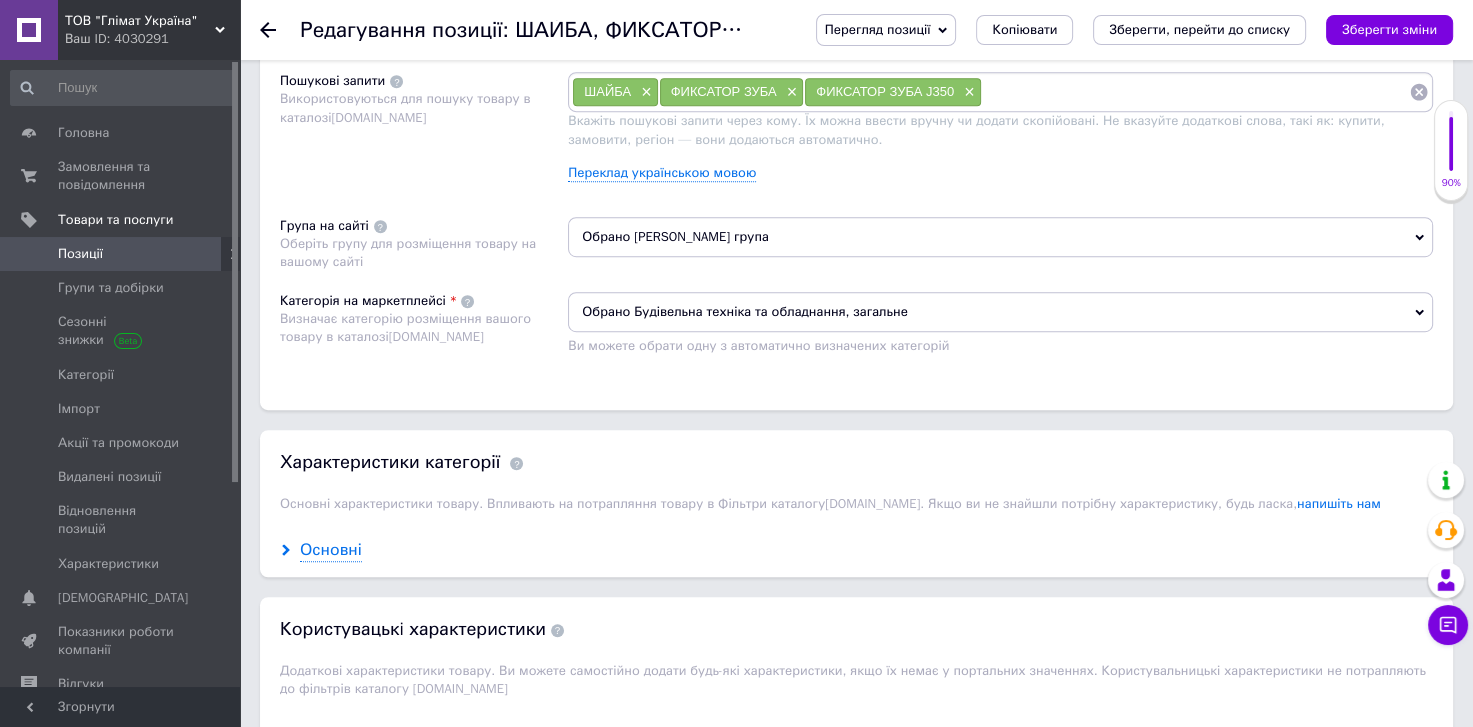 click on "Основні" at bounding box center [331, 550] 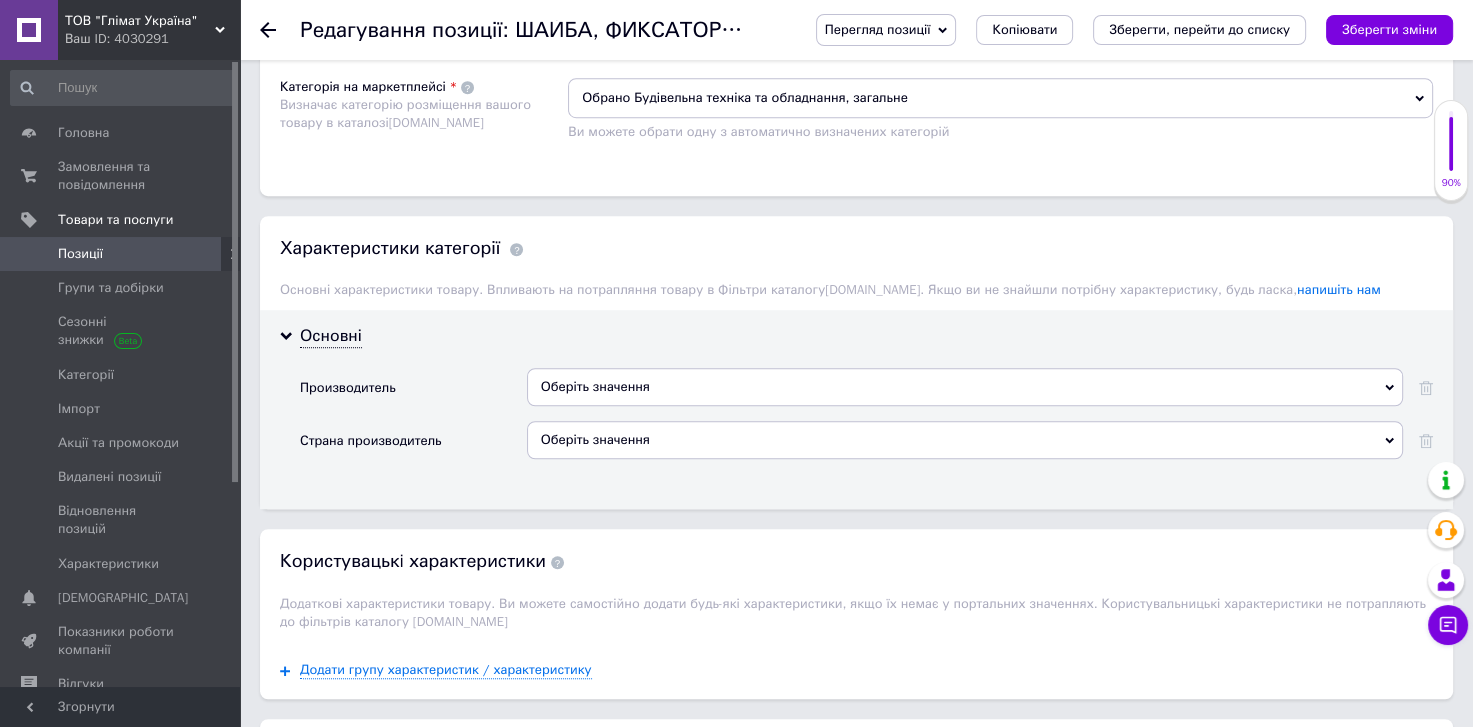 scroll, scrollTop: 1560, scrollLeft: 0, axis: vertical 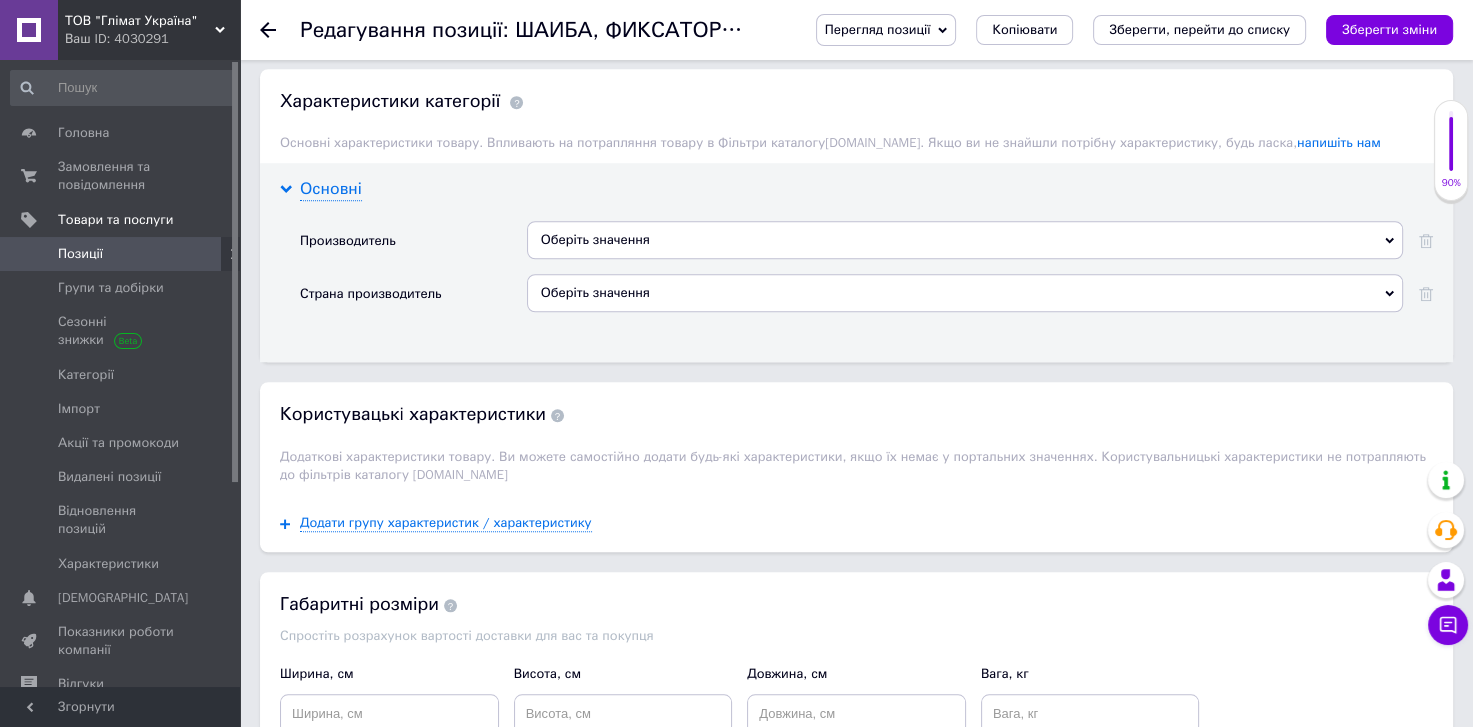 click on "Основні" at bounding box center (331, 189) 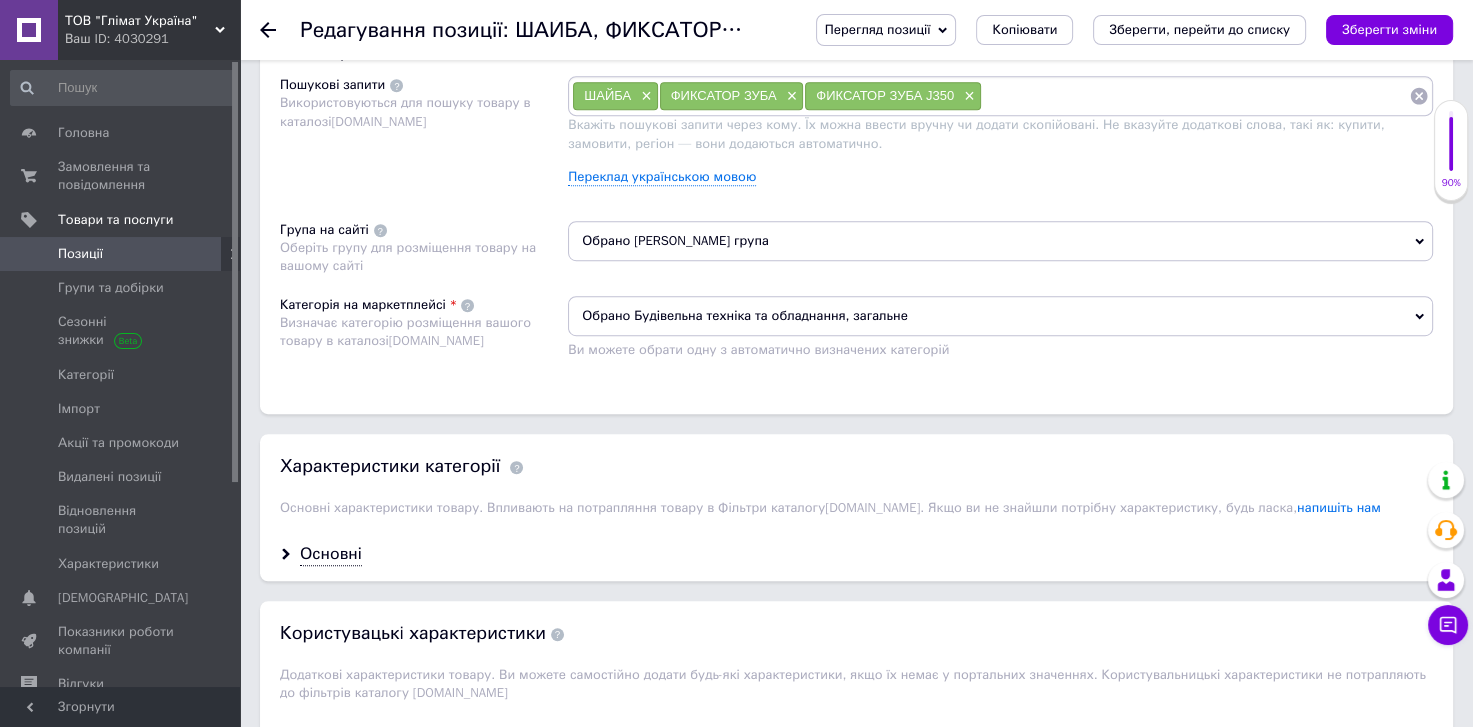 scroll, scrollTop: 1319, scrollLeft: 0, axis: vertical 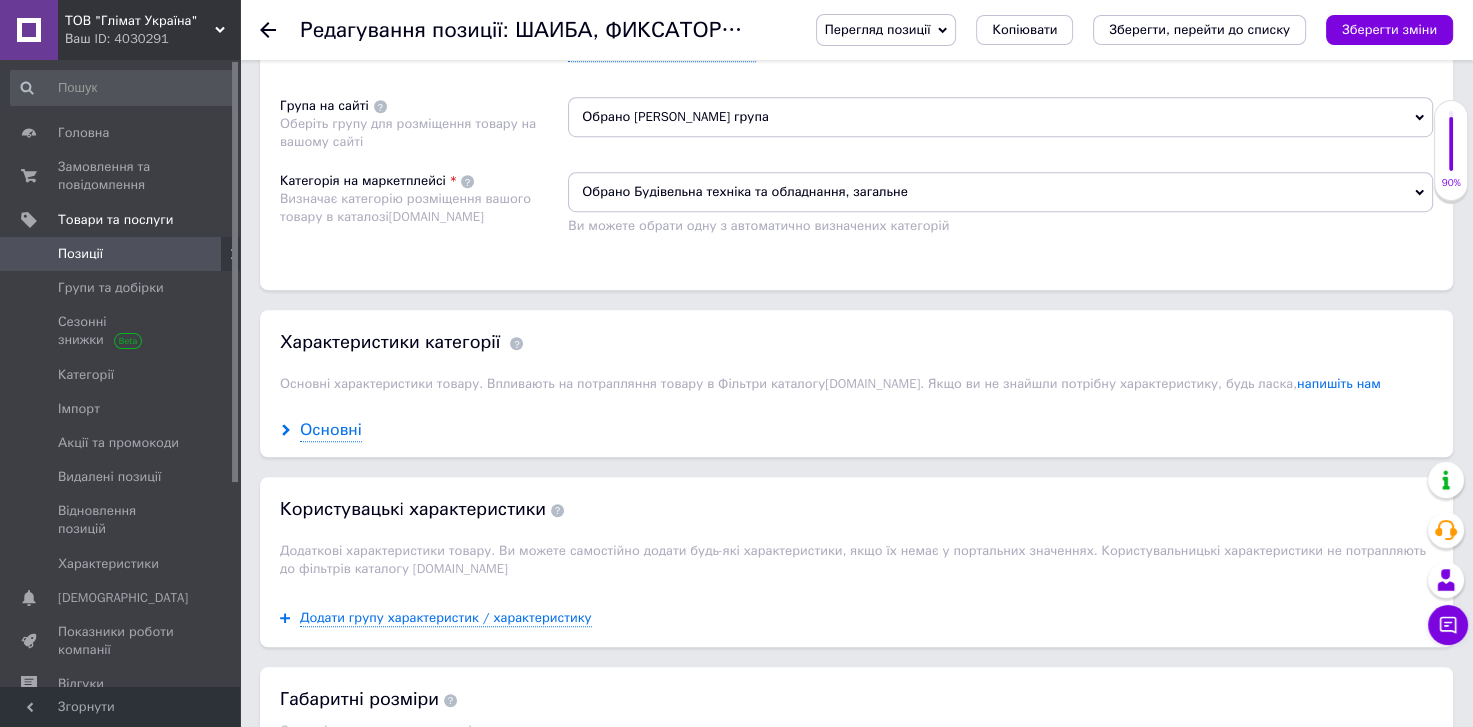 click on "Основні" at bounding box center (331, 430) 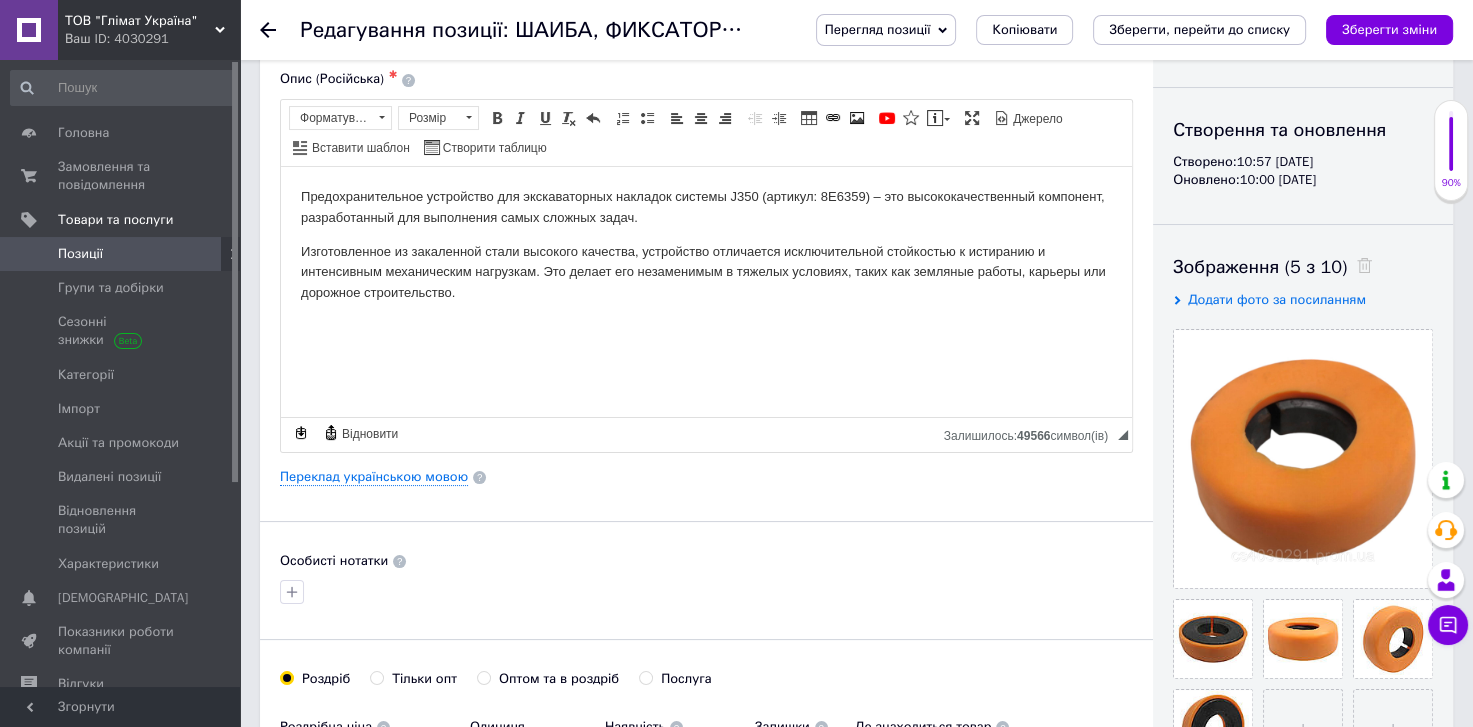 scroll, scrollTop: 0, scrollLeft: 0, axis: both 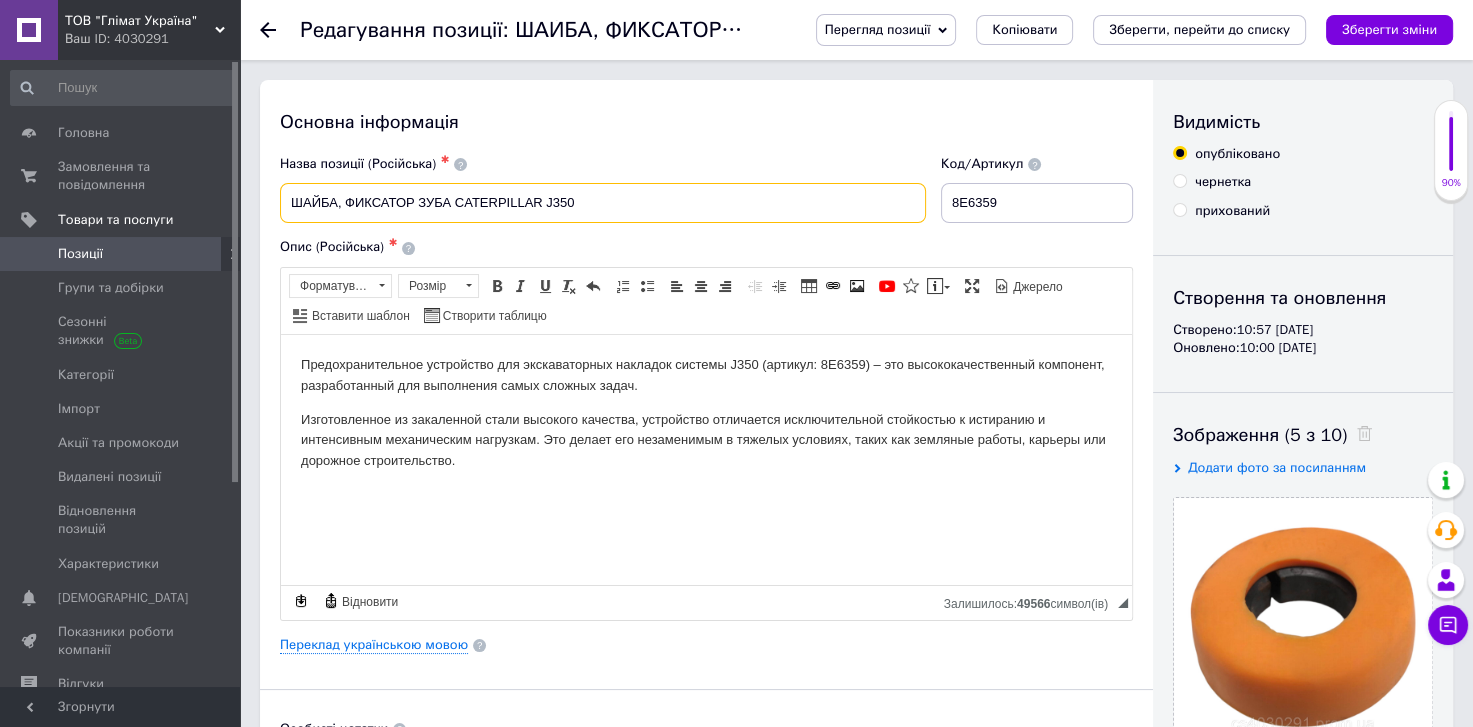 click on "ШАЙБА, ФИКСАТОР ЗУБА CATERPILLAR J350" at bounding box center (603, 203) 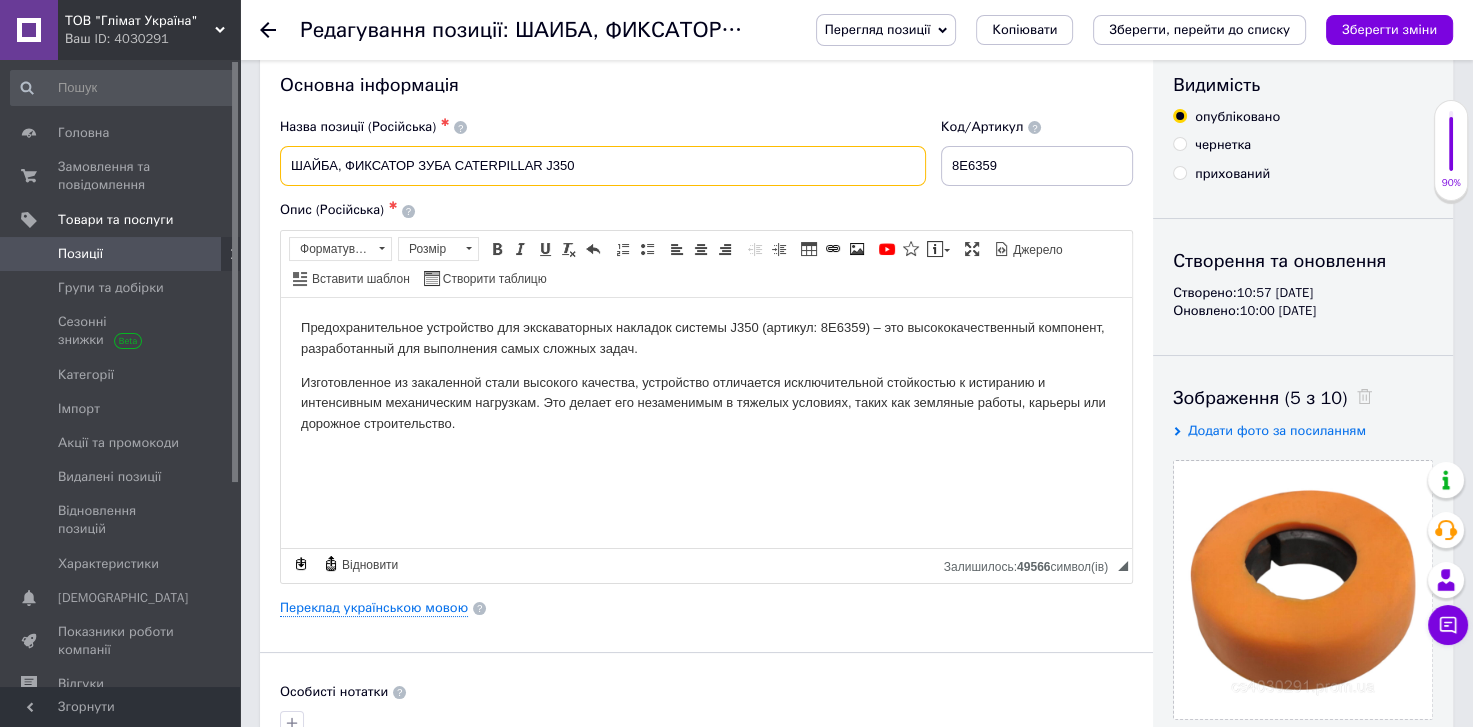 scroll, scrollTop: 0, scrollLeft: 0, axis: both 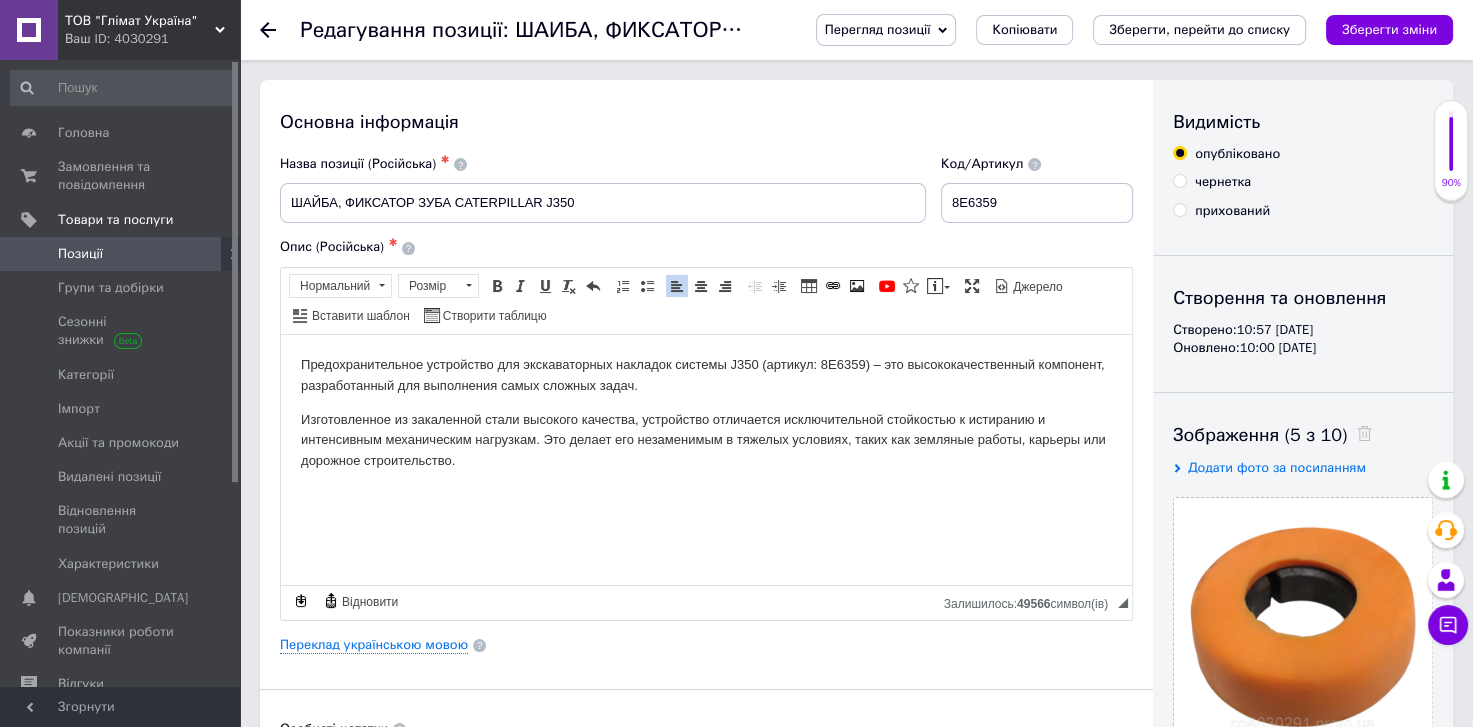 click on "Предохранительное устройство для экскаваторных накладок системы J350 (артикул: 8E6359) – это высококачественный компонент, разработанный для выполнения самых сложных задач. Изготовленное из закаленной стали высокого качества, устройство отличается исключительной стойкостью к истиранию и интенсивным механическим нагрузкам. Это делает его незаменимым в тяжелых условиях, таких как земляные работы, карьеры или дорожное строительство." at bounding box center [706, 412] 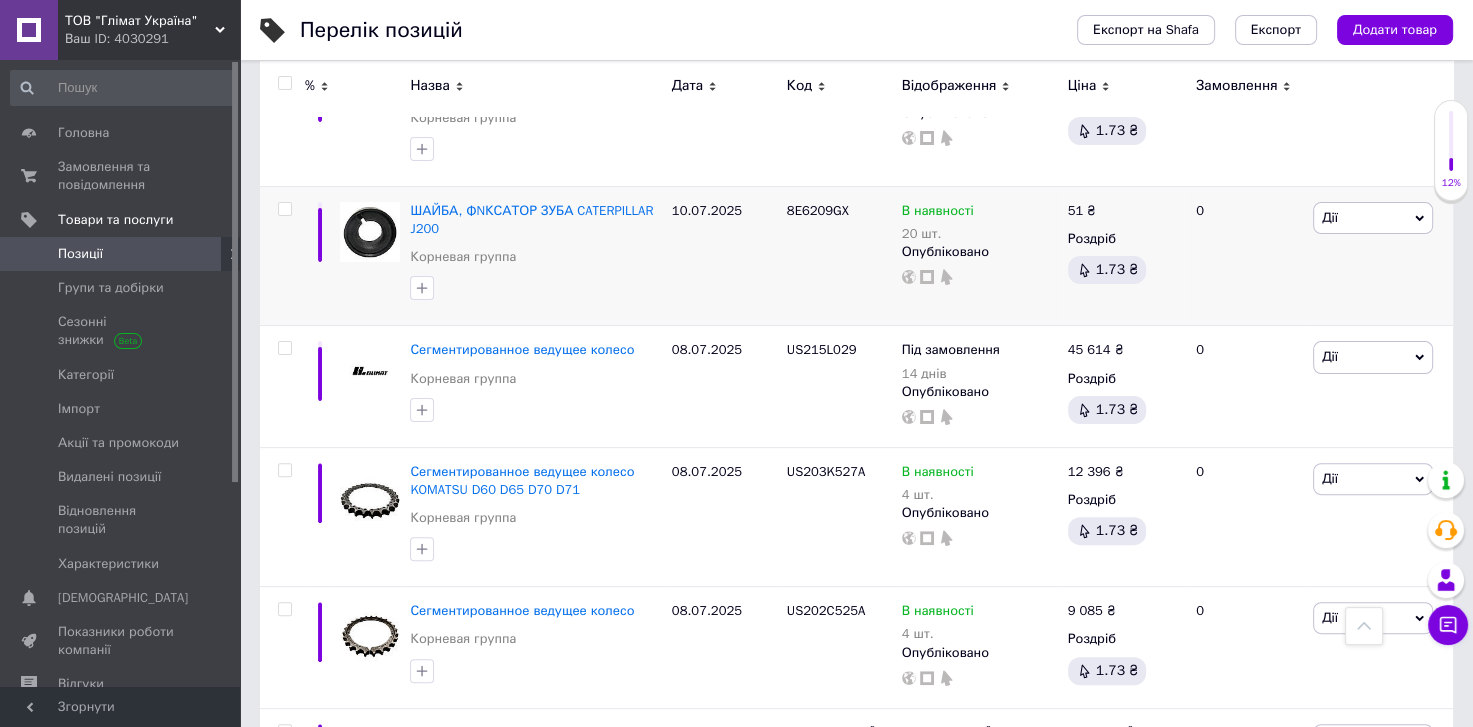 scroll, scrollTop: 239, scrollLeft: 0, axis: vertical 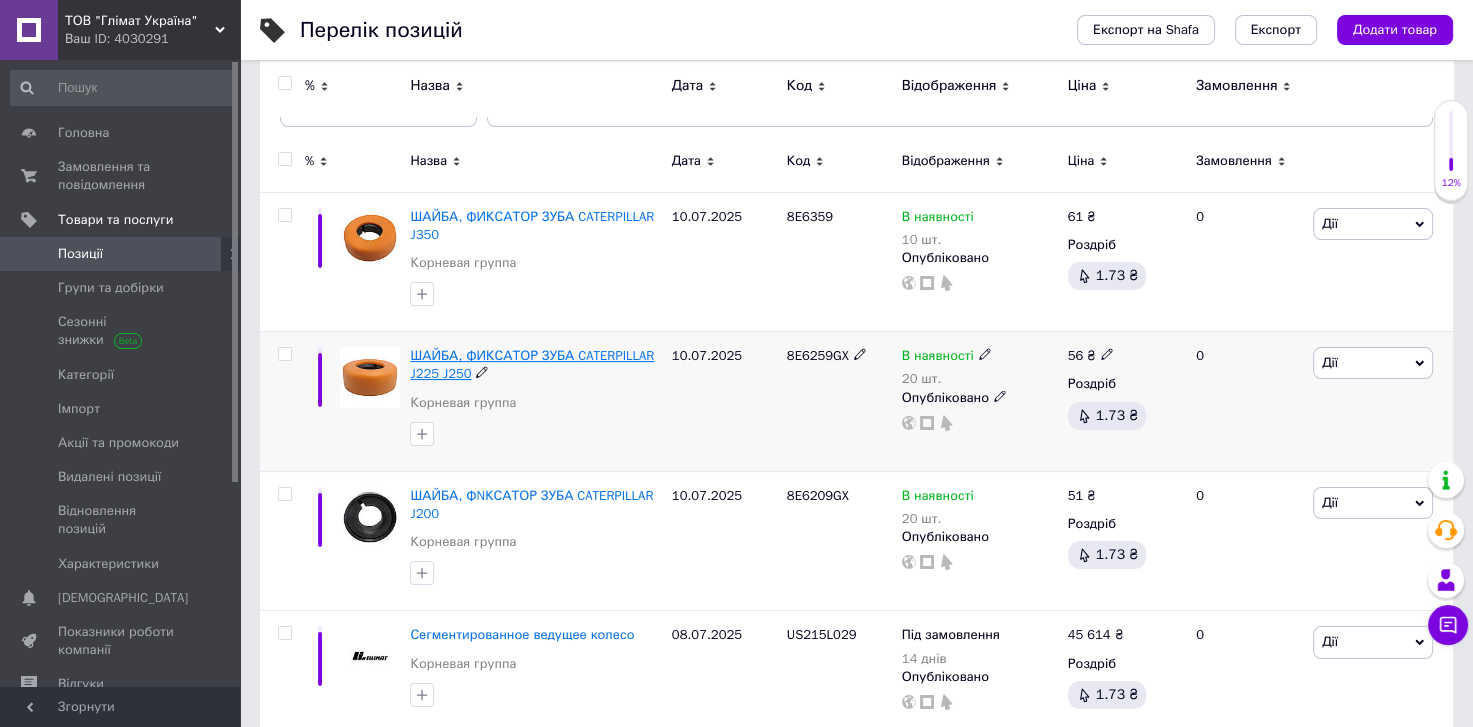 click on "ШАЙБА, ФИКСАТОР ЗУБА CATERPILLAR J225 J250" at bounding box center (532, 364) 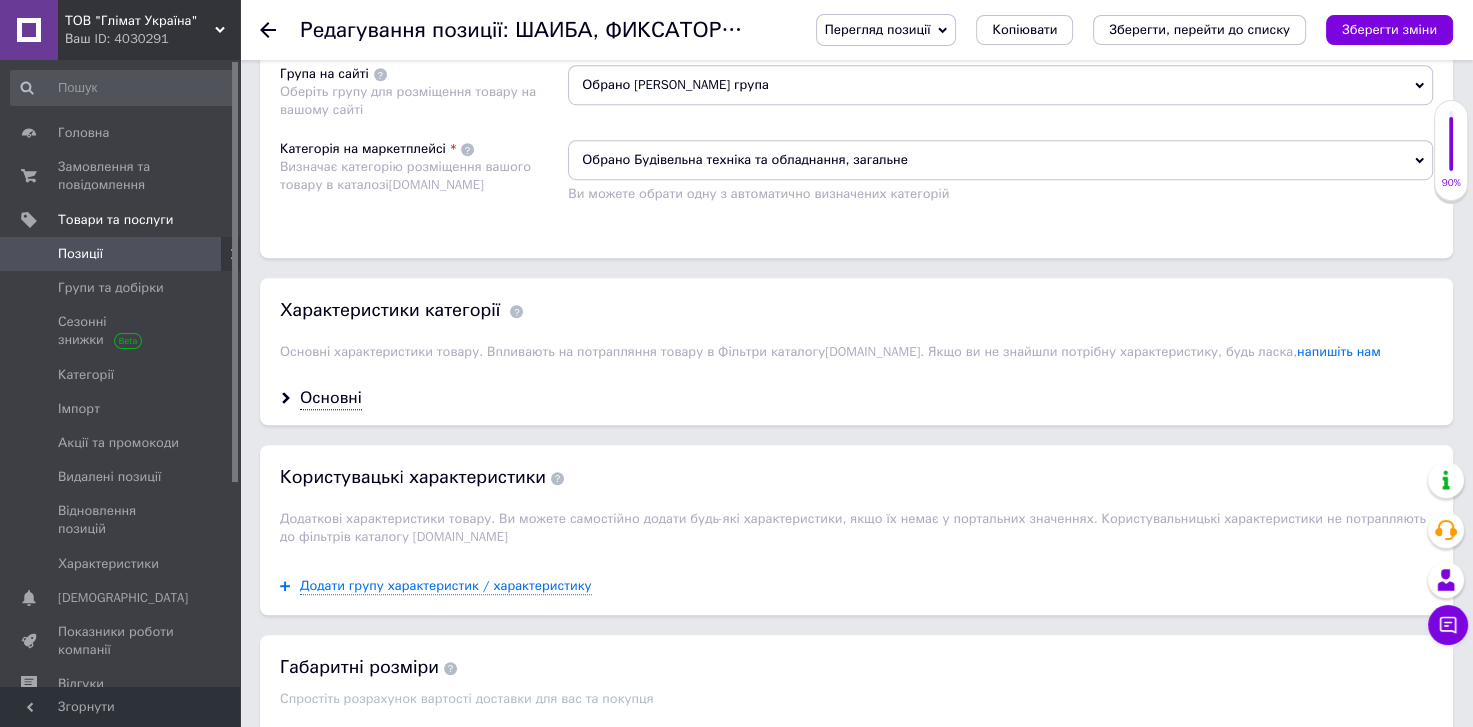 scroll, scrollTop: 1560, scrollLeft: 0, axis: vertical 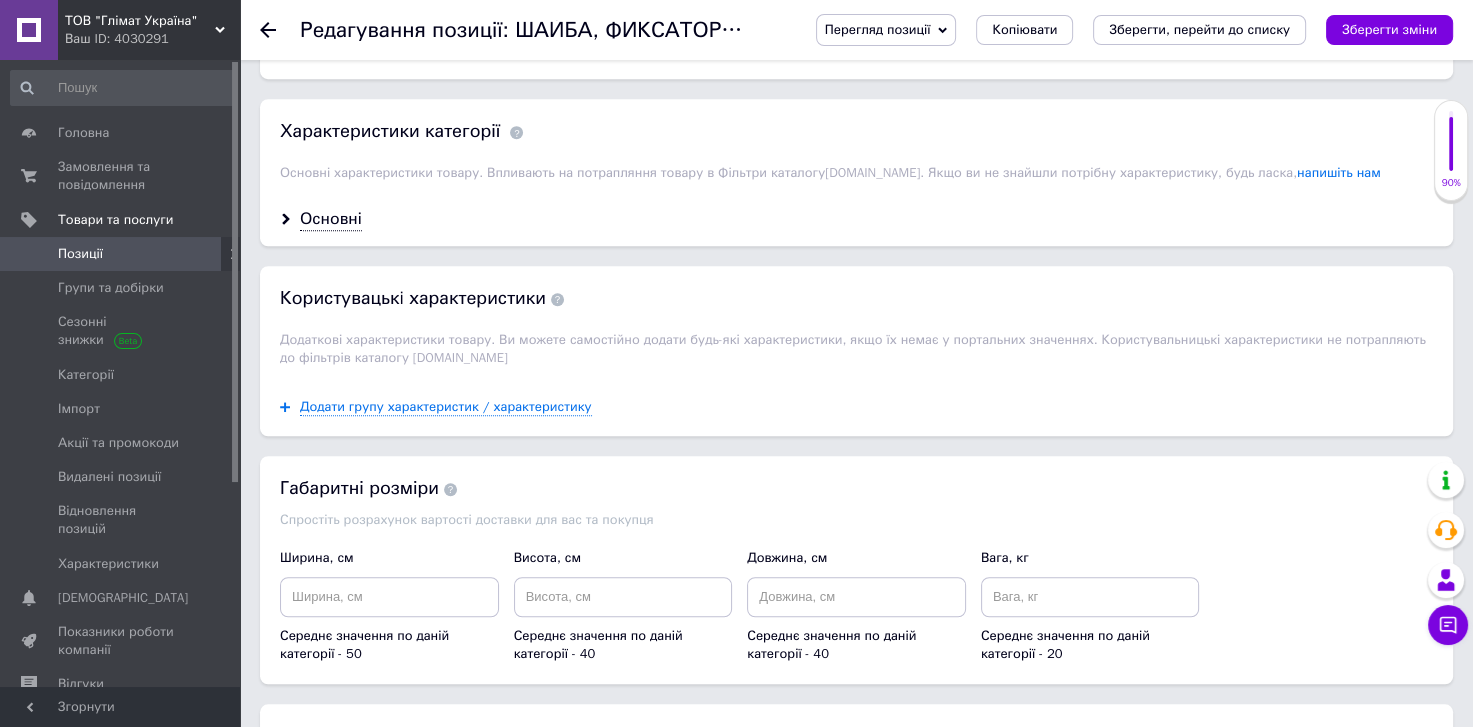 click on "Позиції" at bounding box center [80, 254] 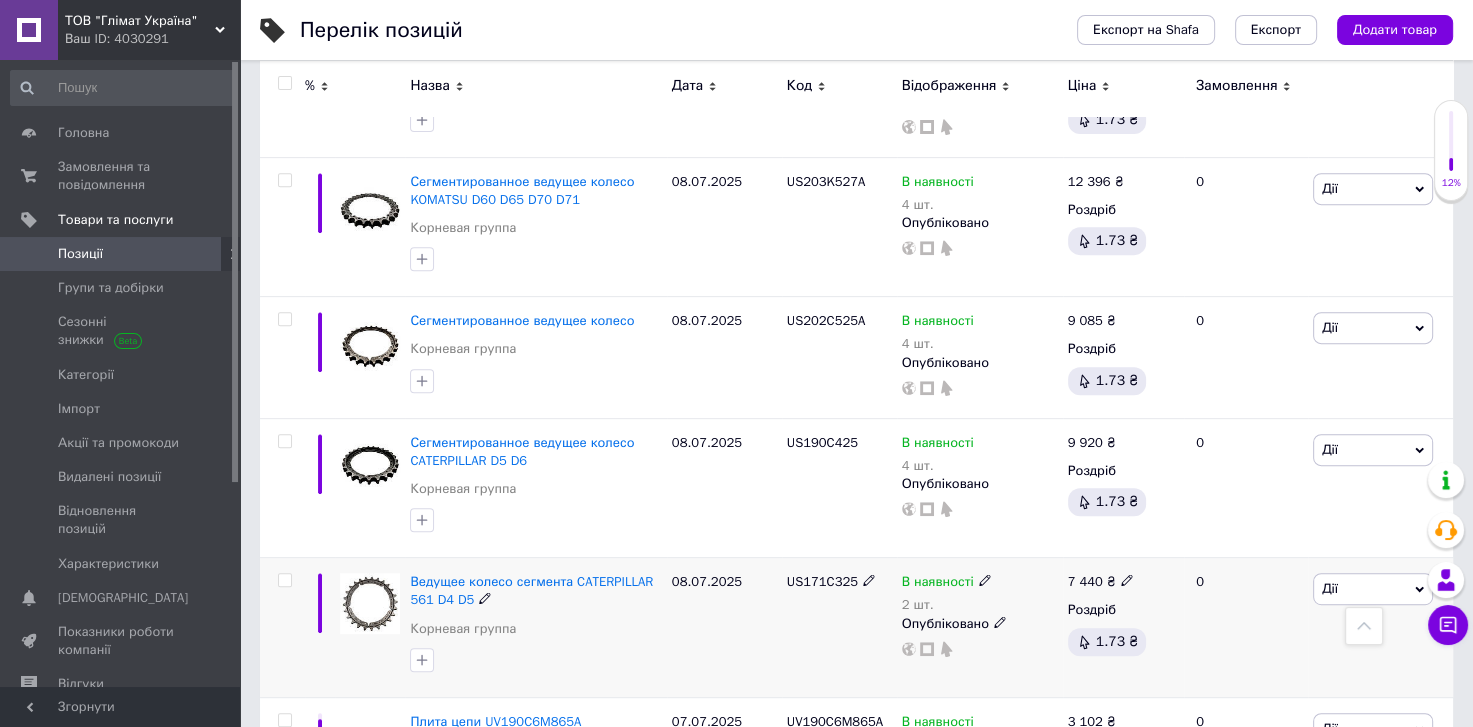 scroll, scrollTop: 960, scrollLeft: 0, axis: vertical 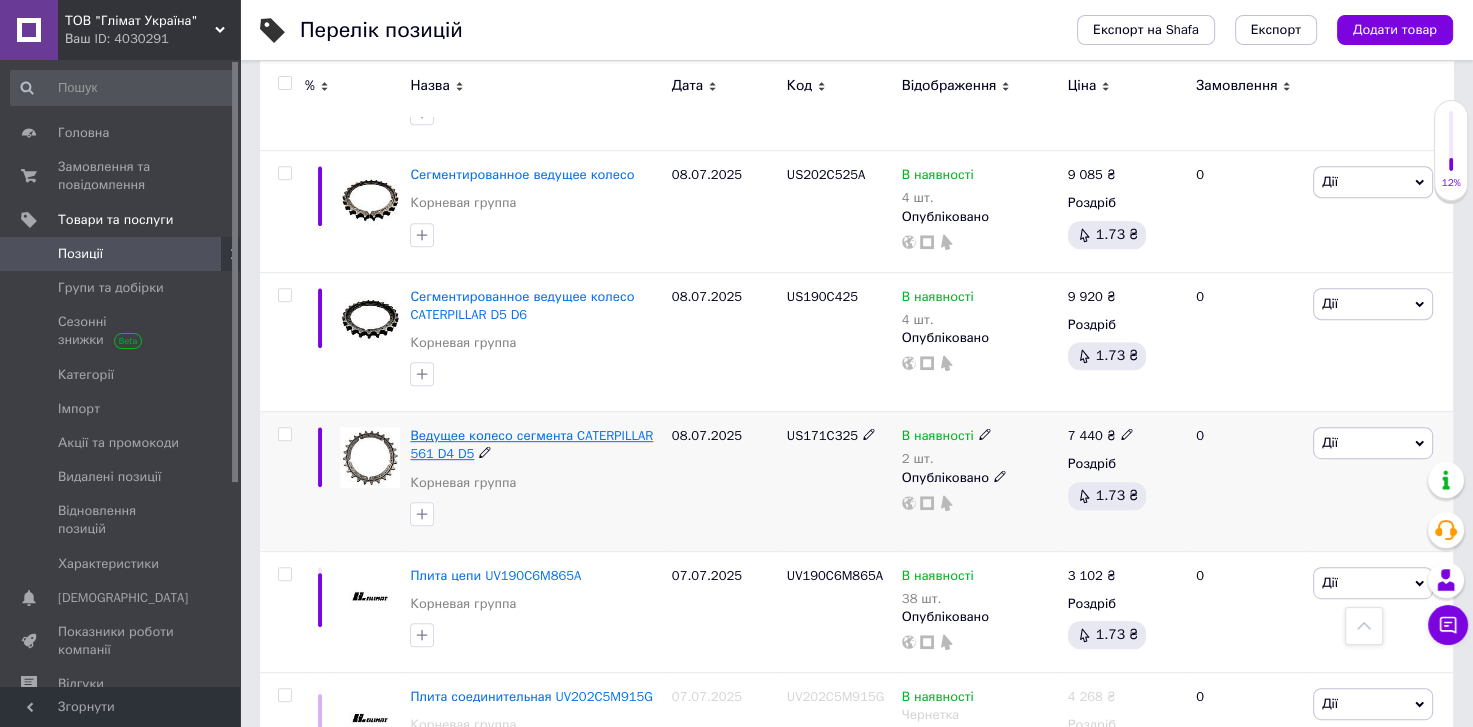 click on "Ведущее колесо сегмента CATERPILLAR 561 D4 D5" at bounding box center (531, 444) 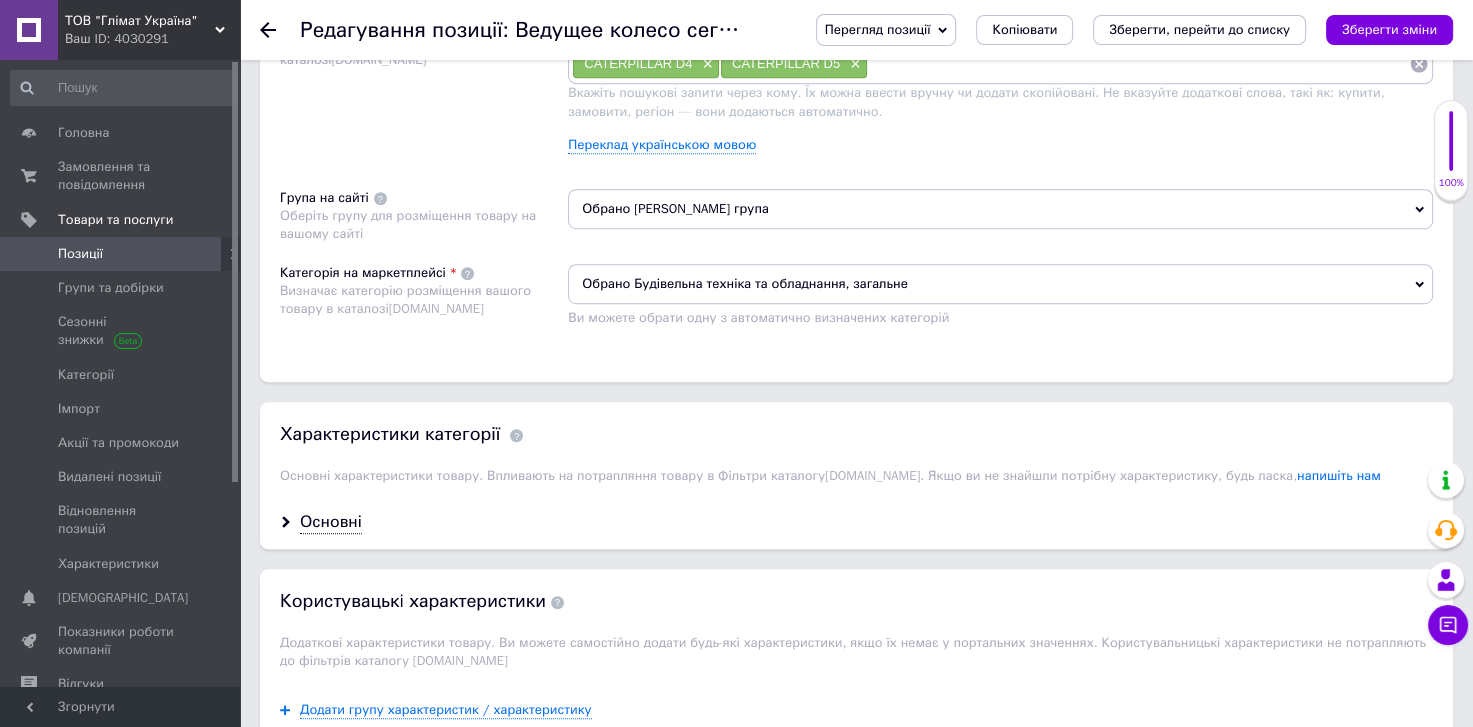 scroll, scrollTop: 1560, scrollLeft: 0, axis: vertical 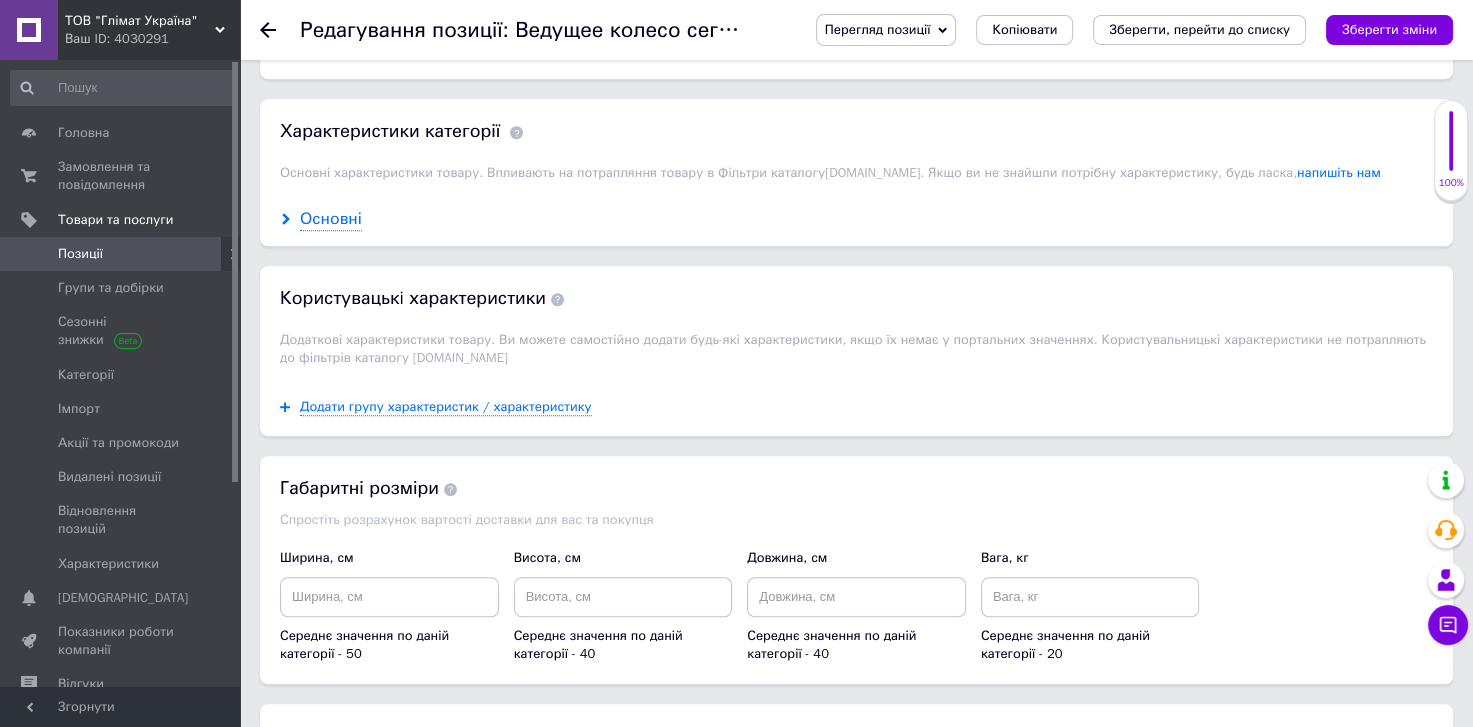 click on "Основні" at bounding box center [331, 219] 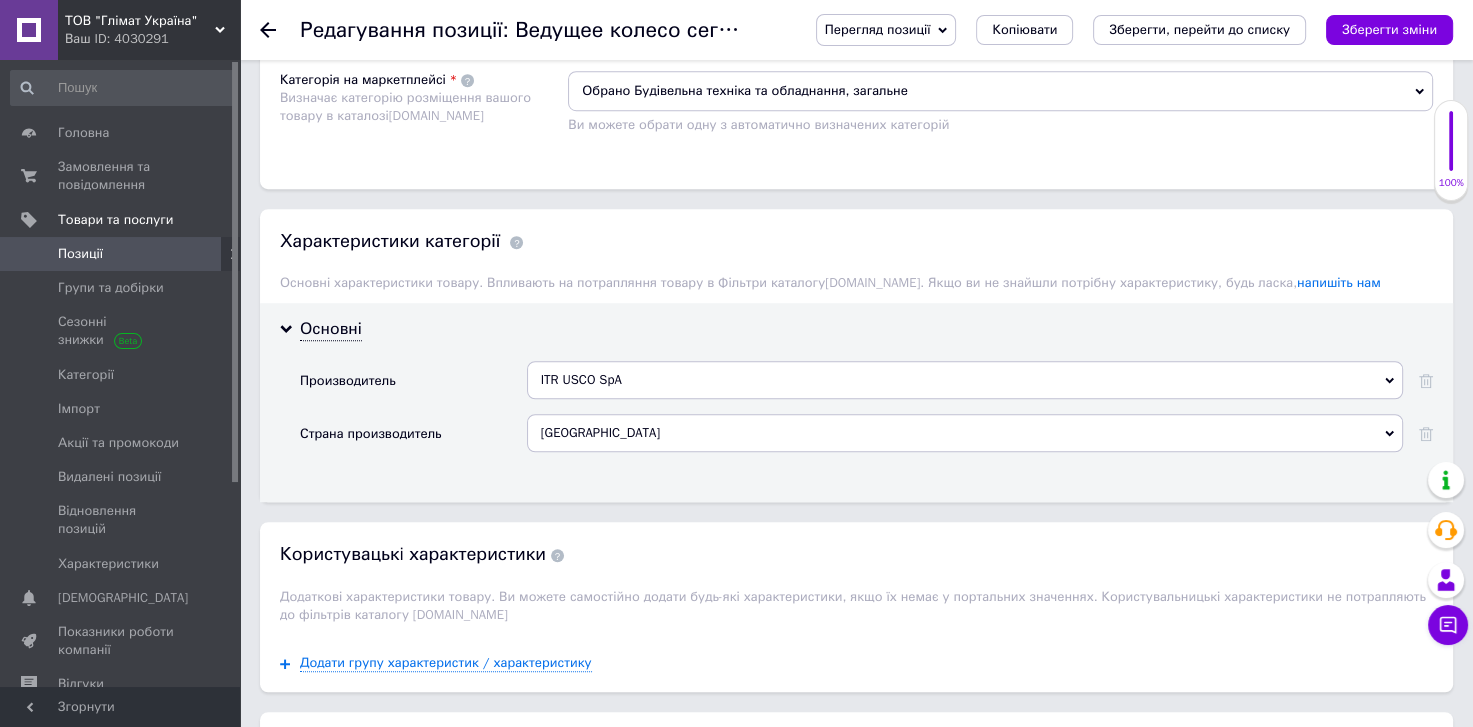 scroll, scrollTop: 1199, scrollLeft: 0, axis: vertical 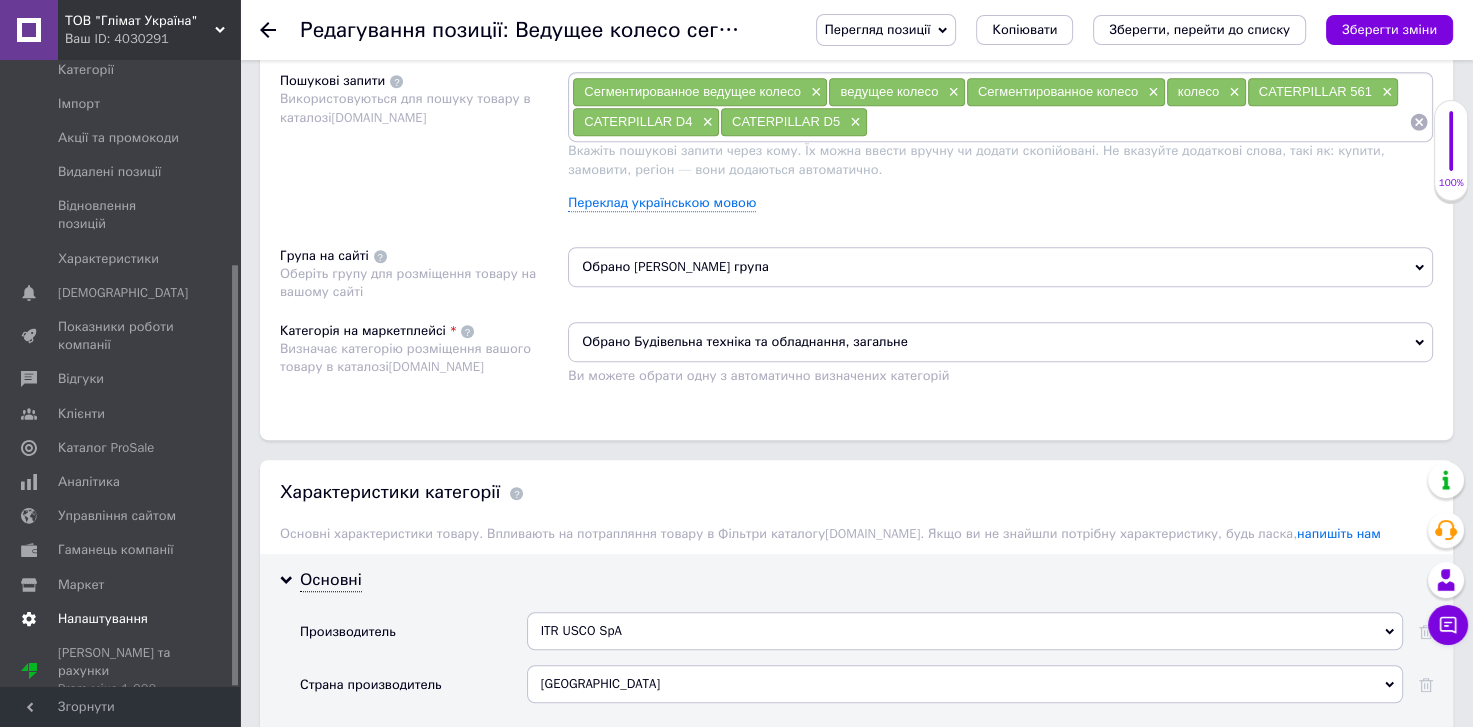 click on "Налаштування" at bounding box center (103, 619) 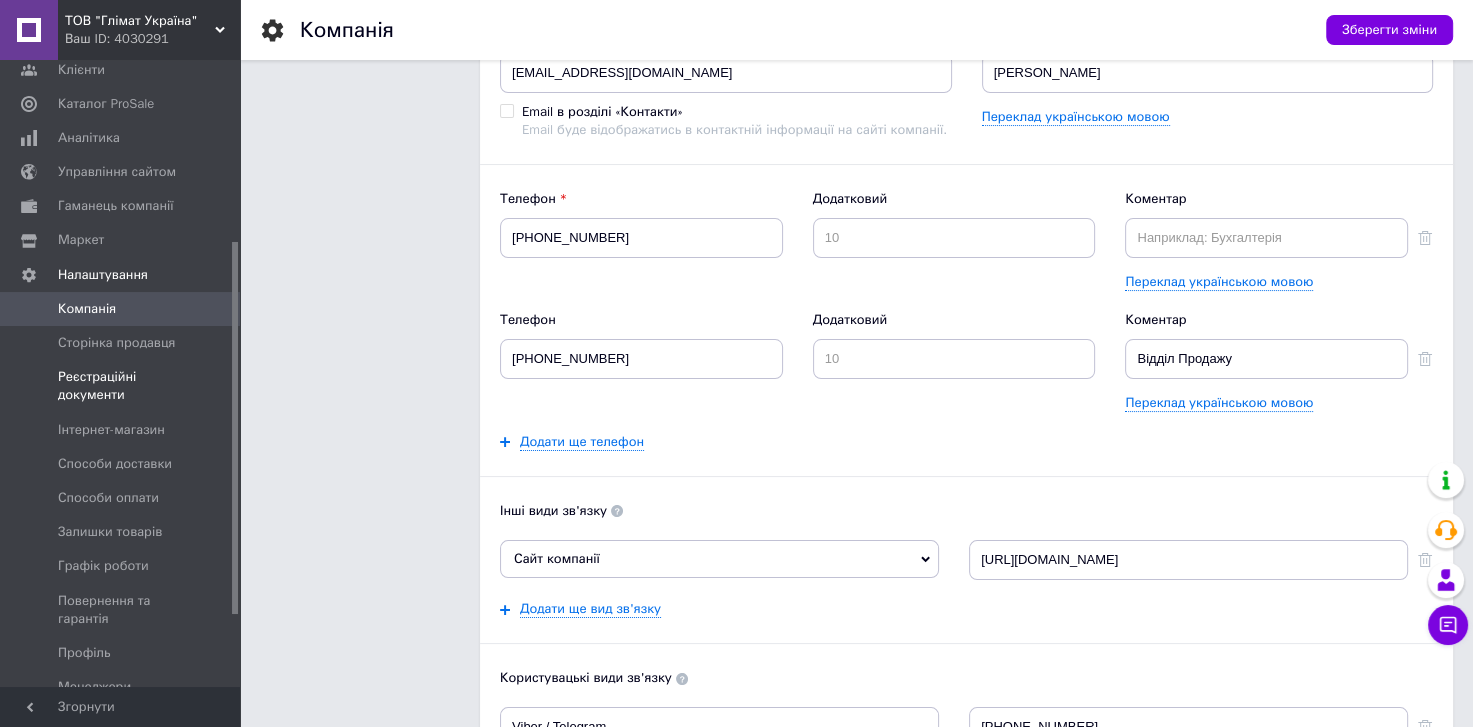 scroll, scrollTop: 239, scrollLeft: 0, axis: vertical 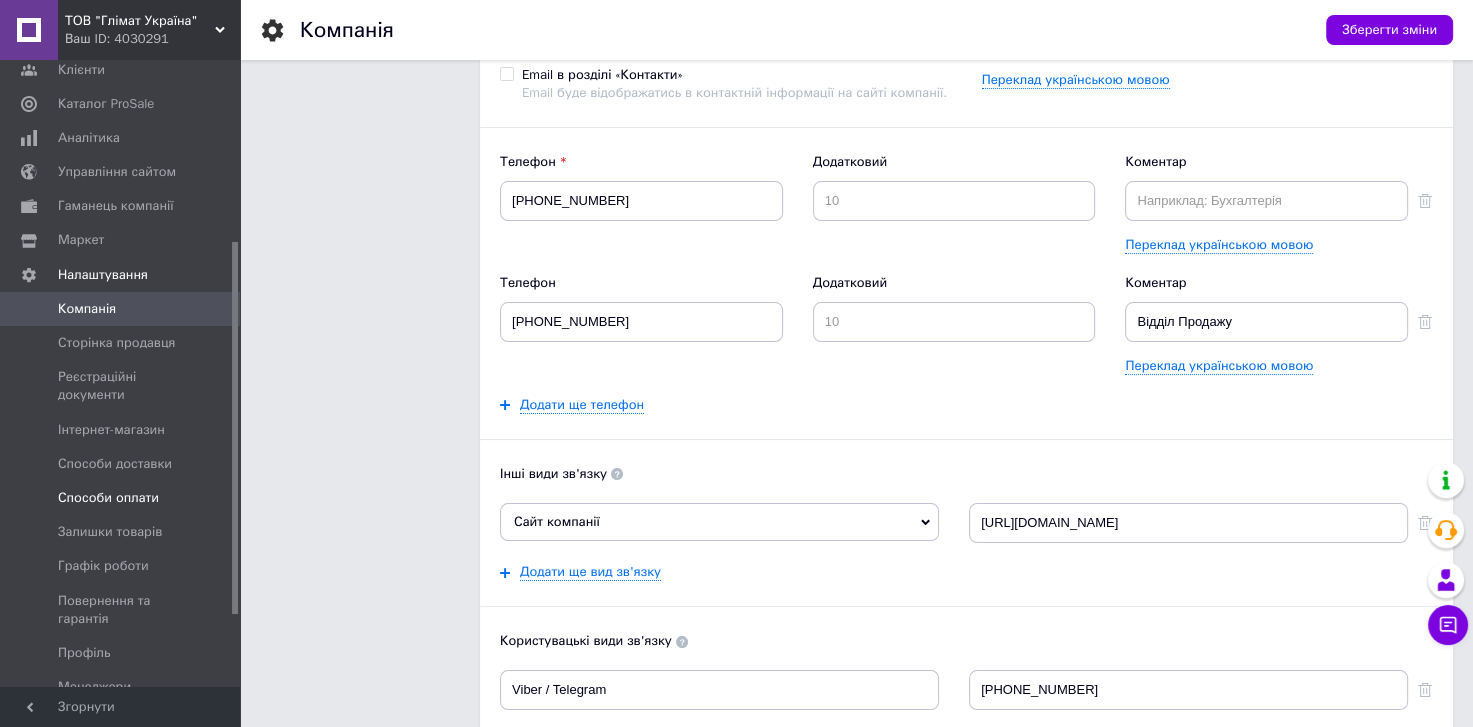 click on "Способи оплати" at bounding box center [108, 498] 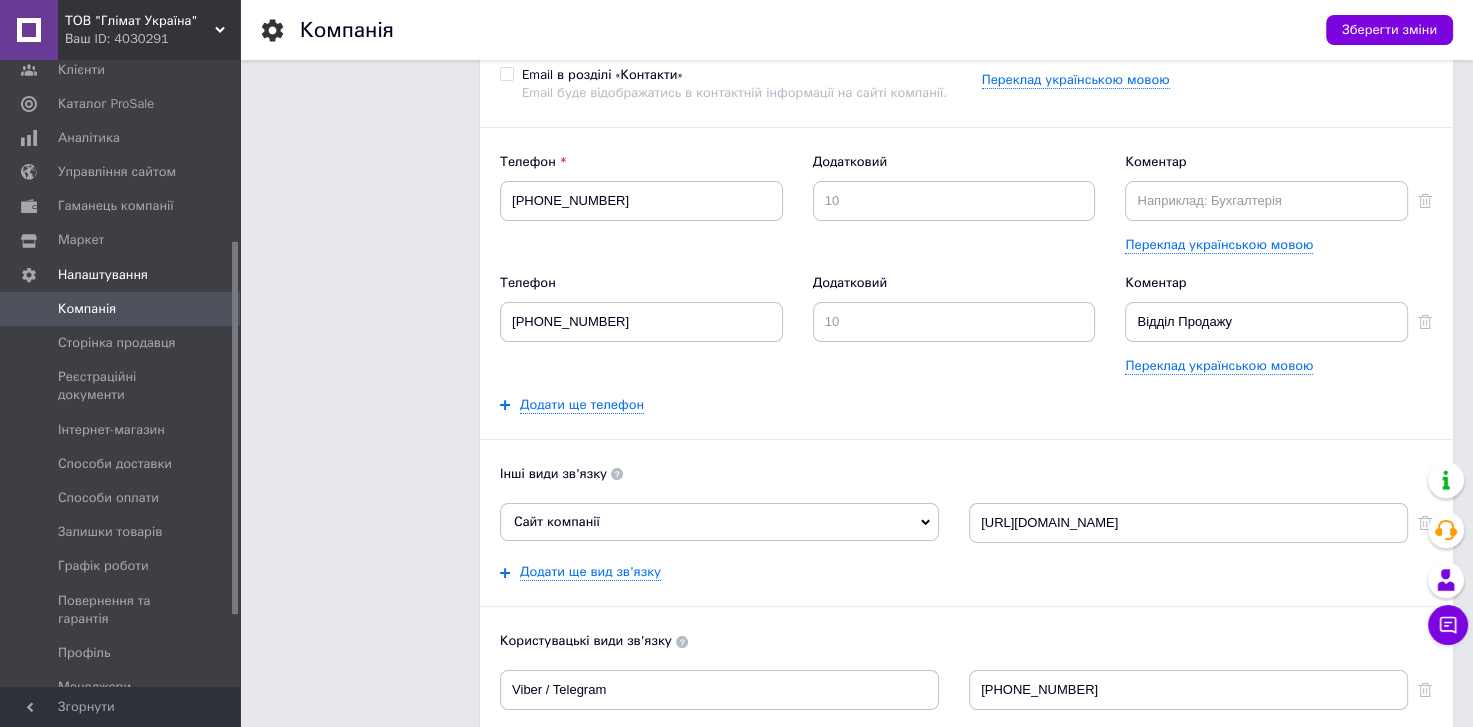 scroll, scrollTop: 0, scrollLeft: 0, axis: both 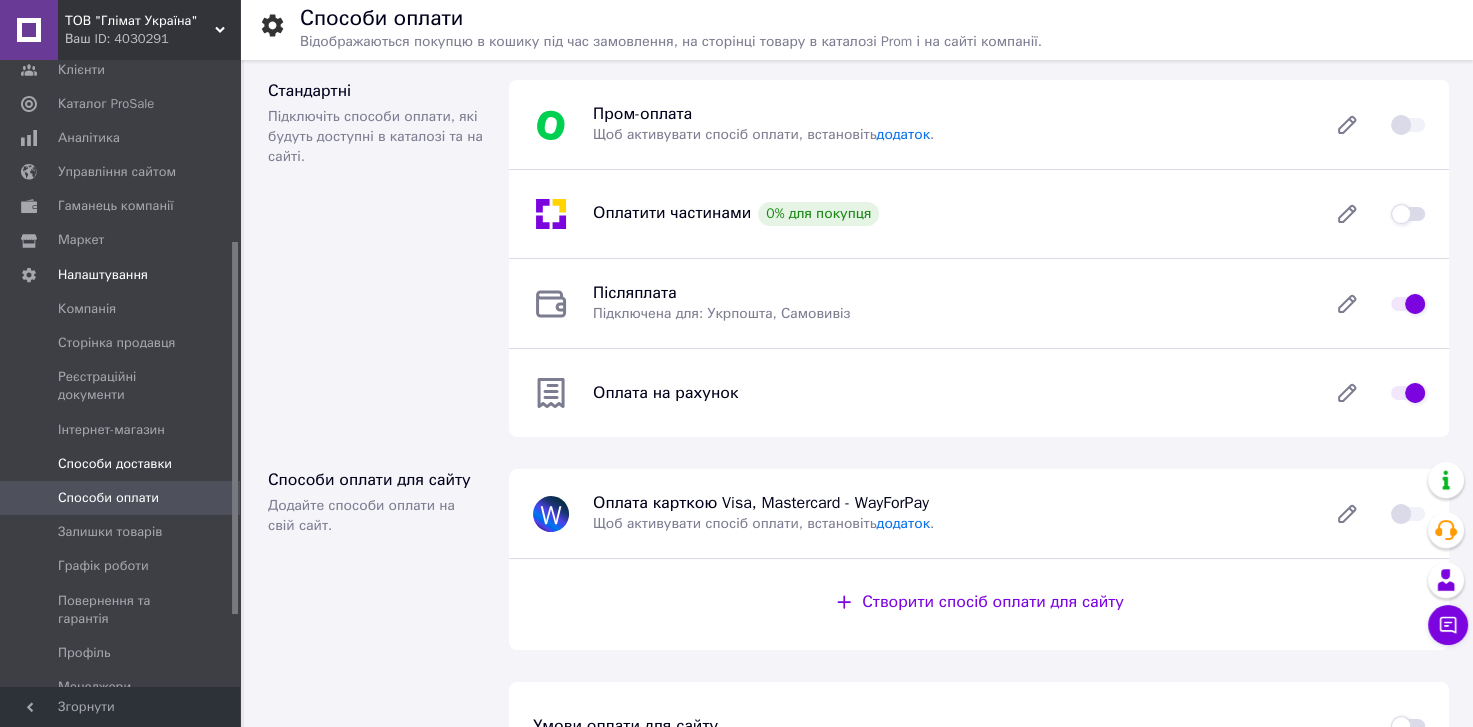 click on "Способи доставки" at bounding box center (115, 464) 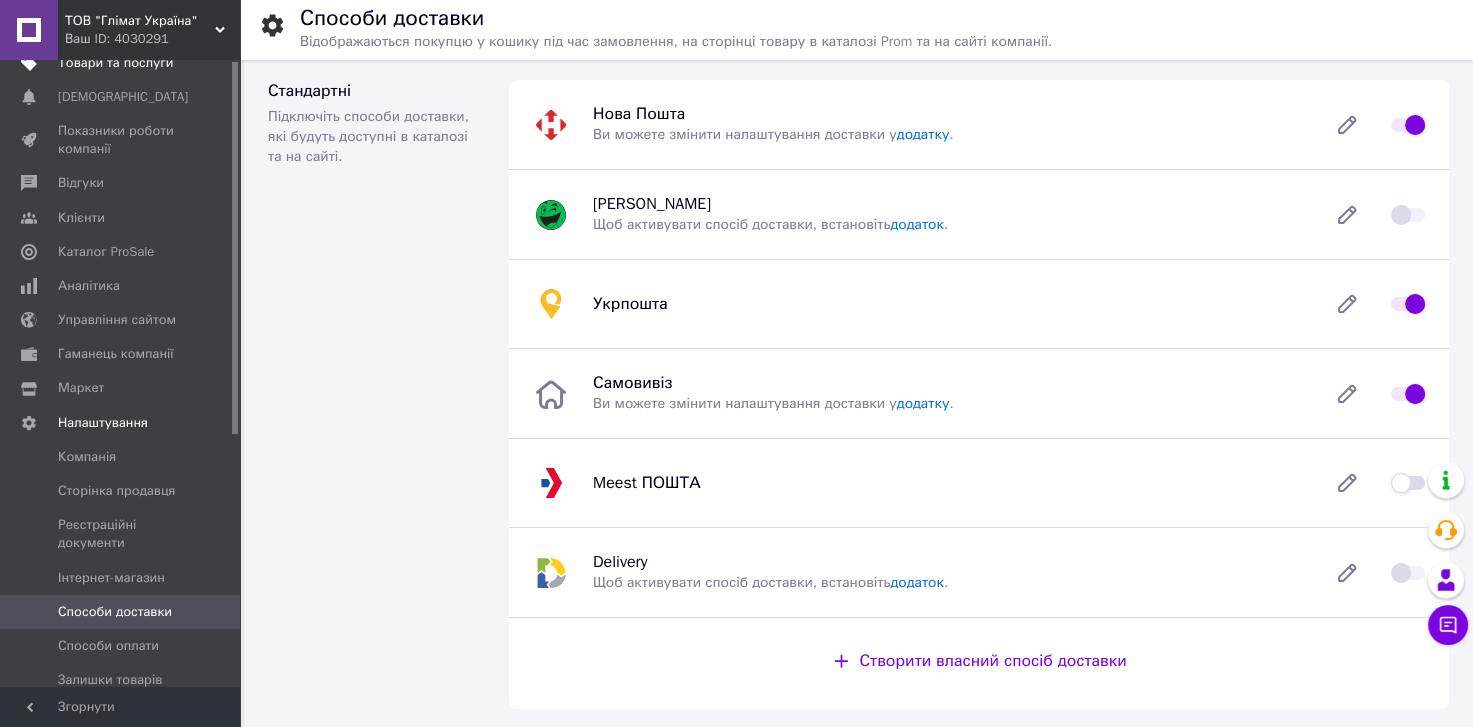 scroll, scrollTop: 0, scrollLeft: 0, axis: both 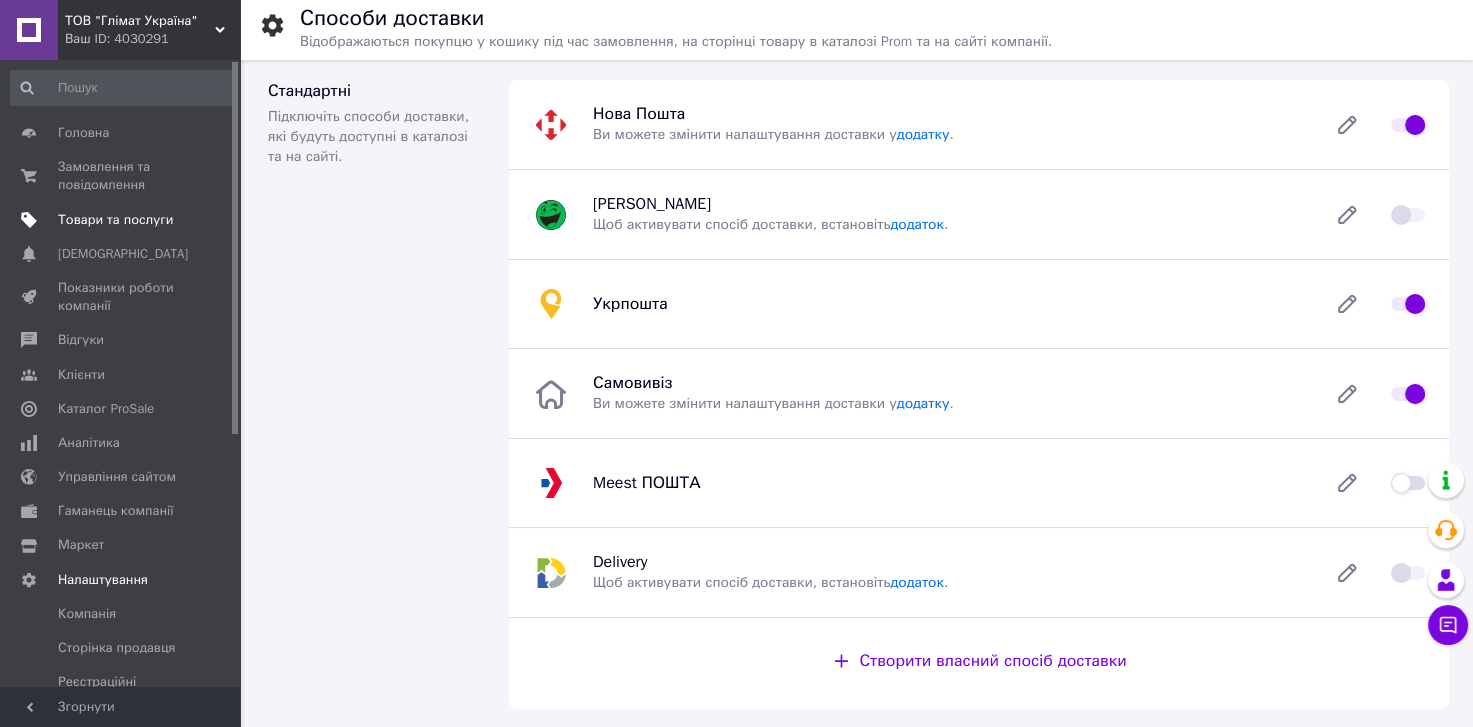 click on "Товари та послуги" at bounding box center [115, 220] 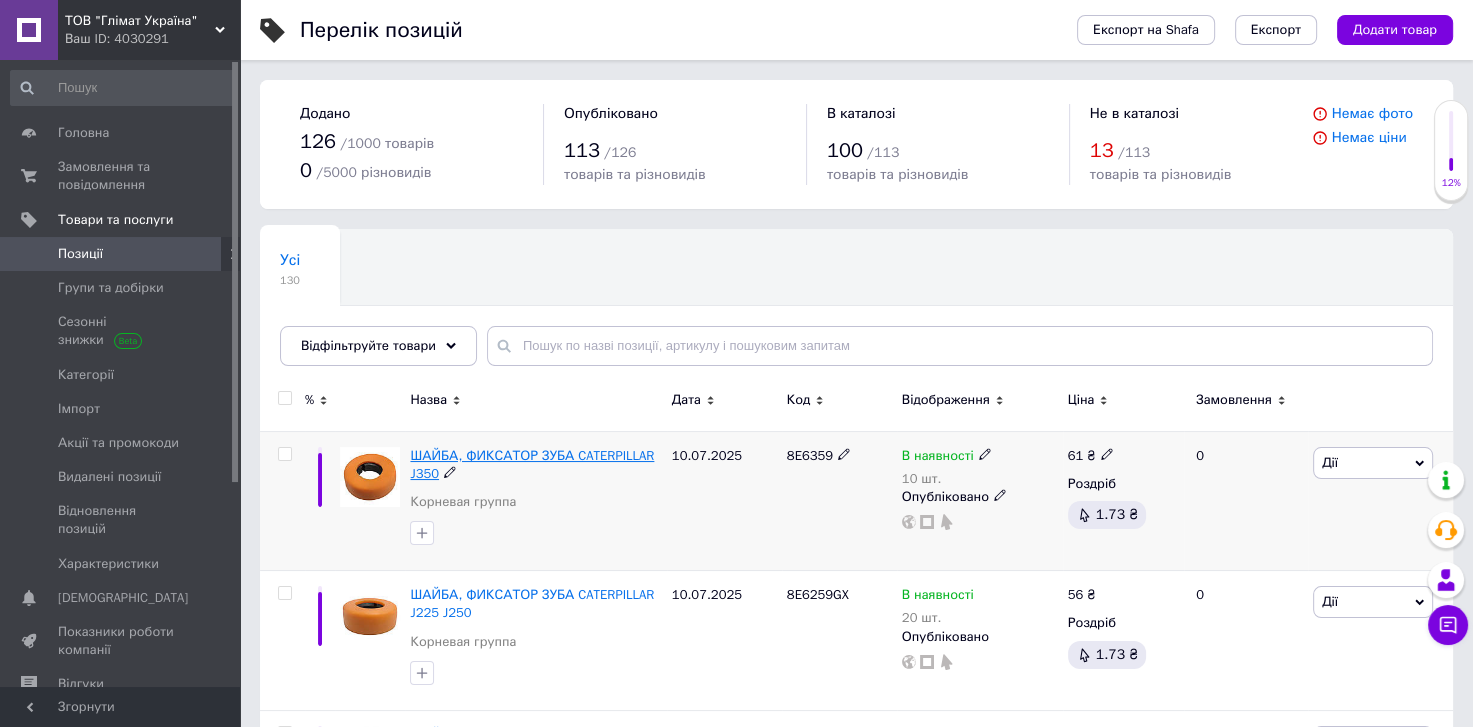 click on "ШАЙБА, ФИКСАТОР ЗУБА CATERPILLAR J350" at bounding box center [532, 464] 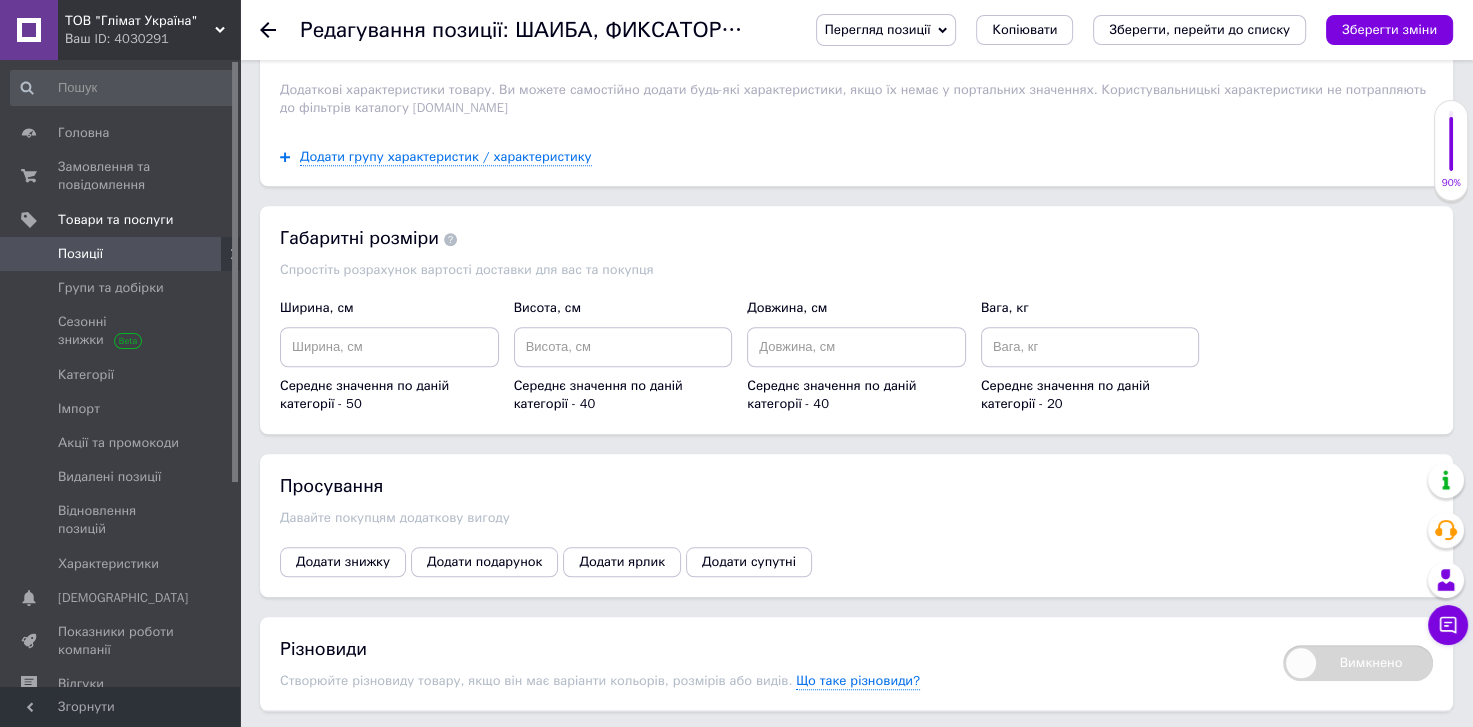 scroll, scrollTop: 1942, scrollLeft: 0, axis: vertical 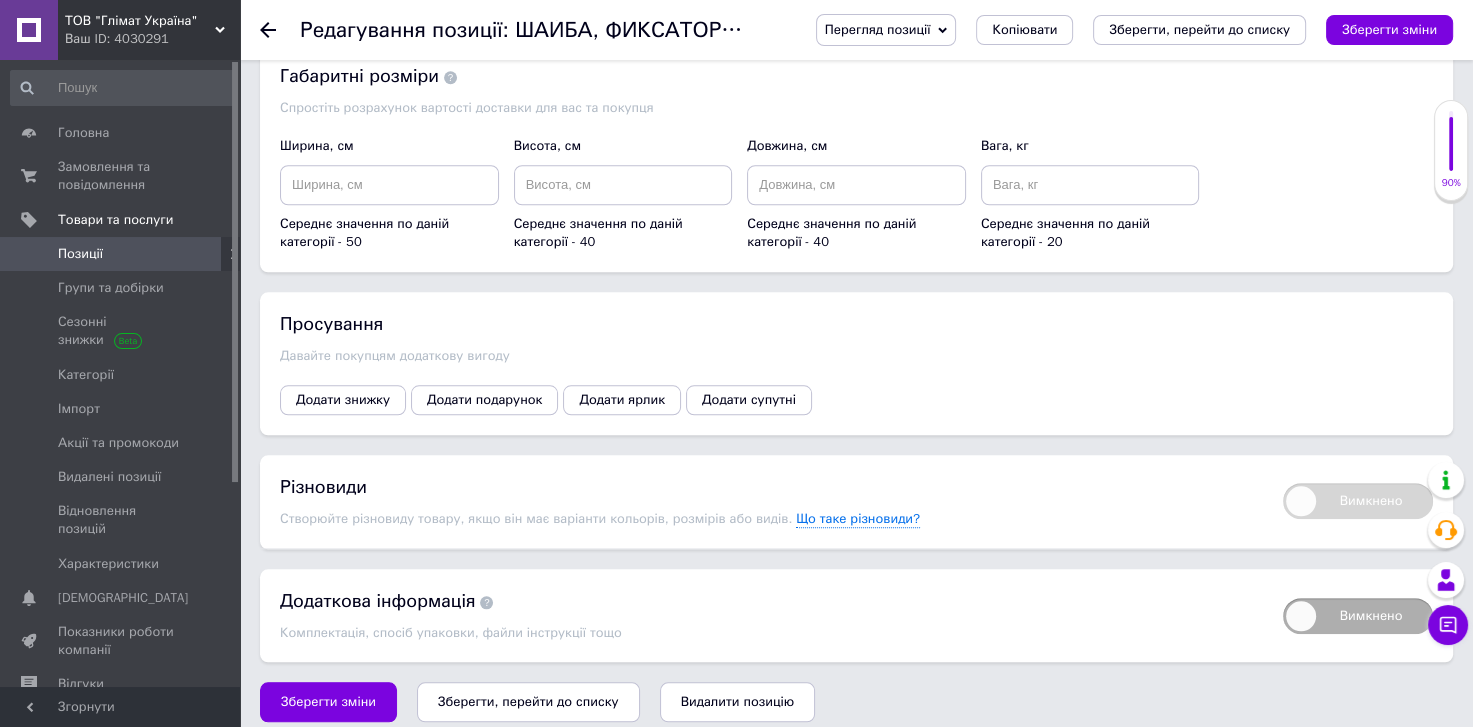 click on "Вимкнено" at bounding box center [1358, 616] 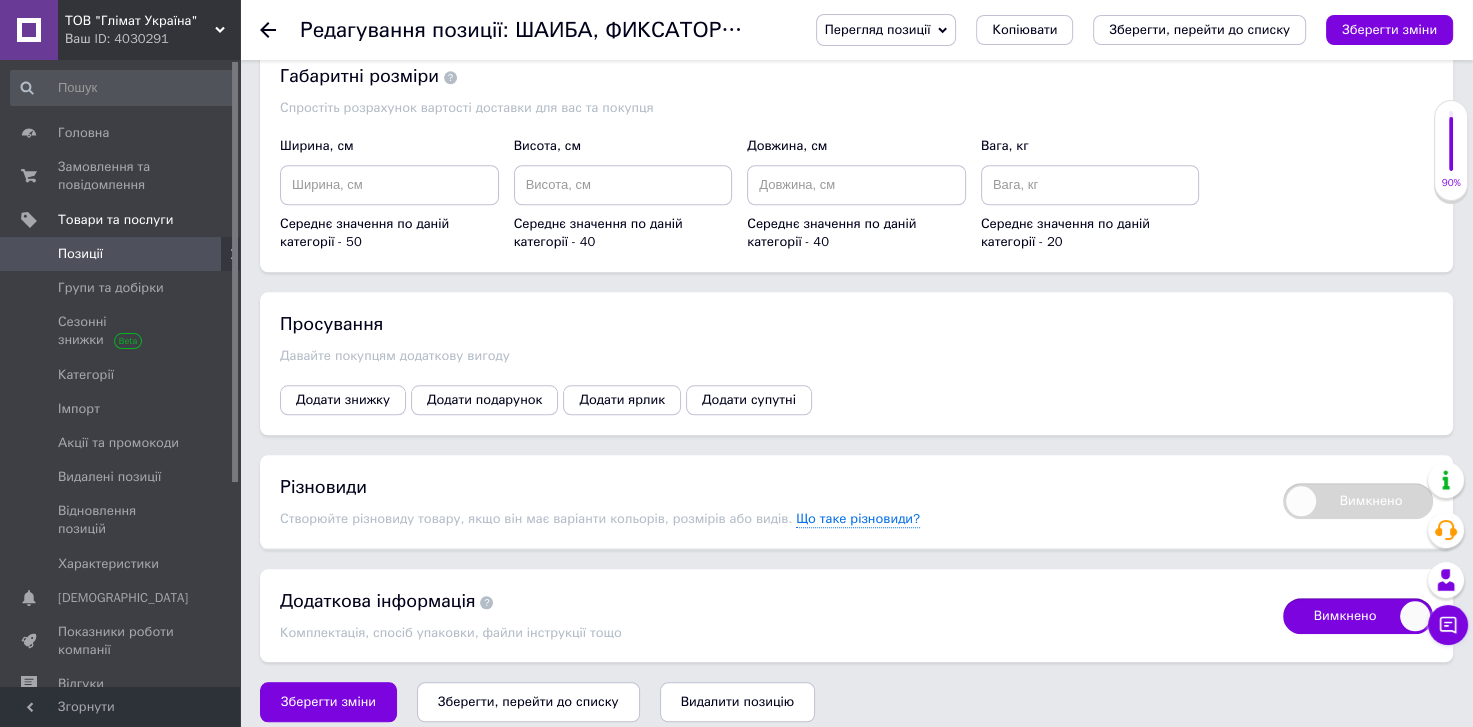 checkbox on "true" 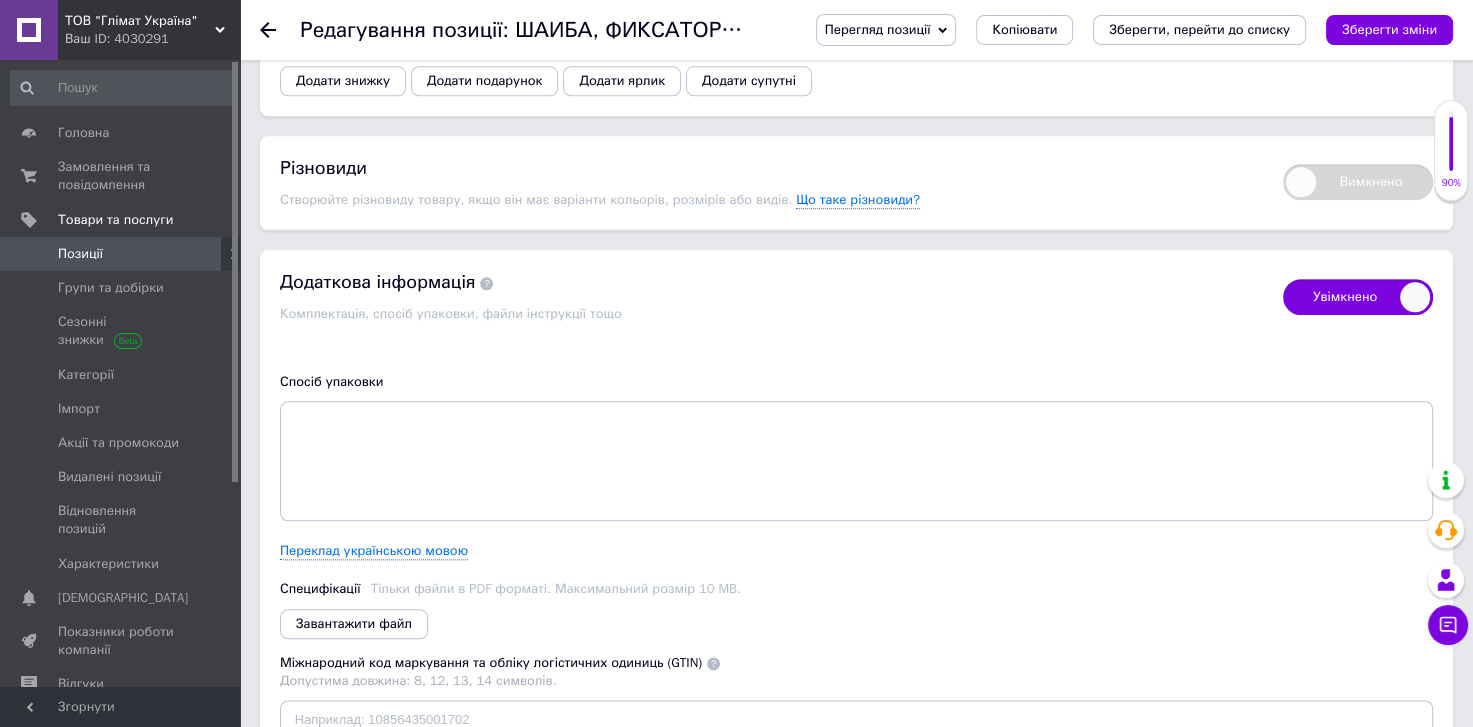 scroll, scrollTop: 2440, scrollLeft: 0, axis: vertical 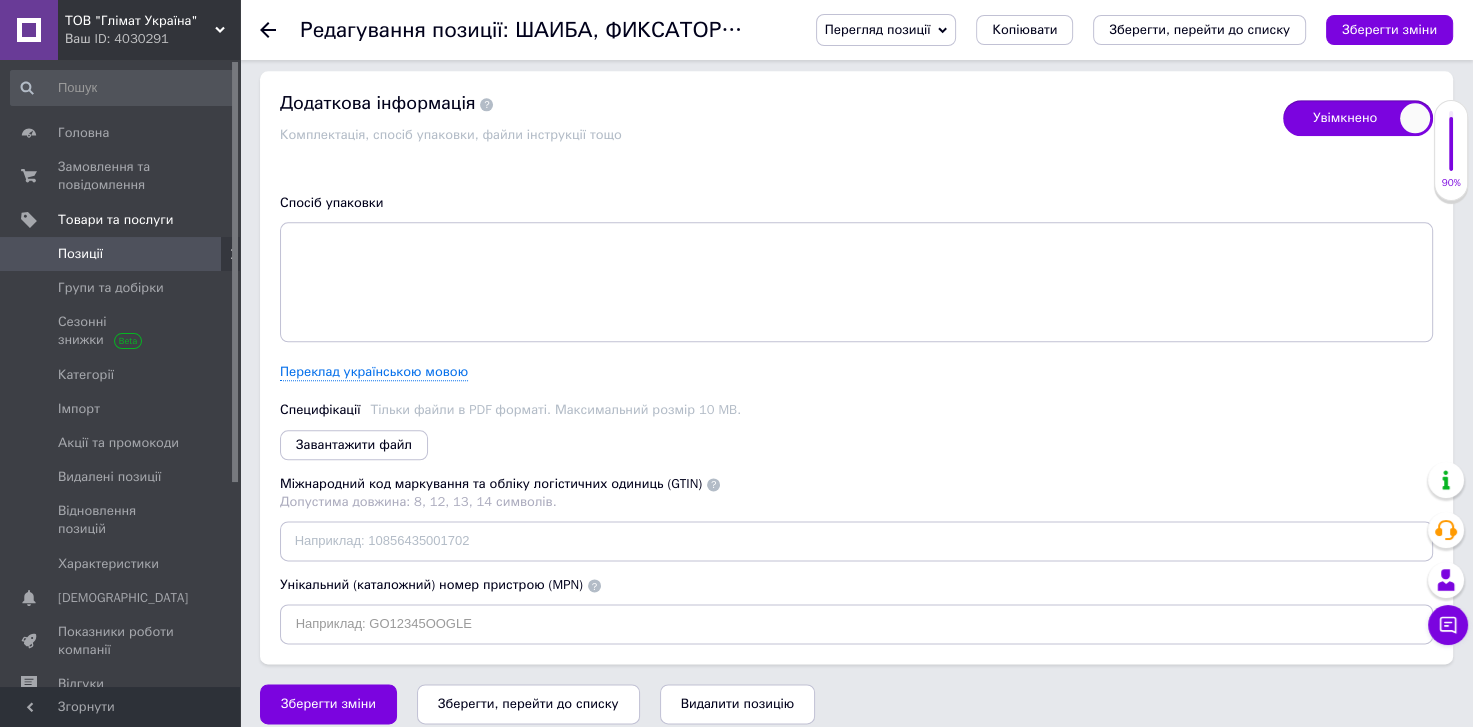 click at bounding box center (713, 484) 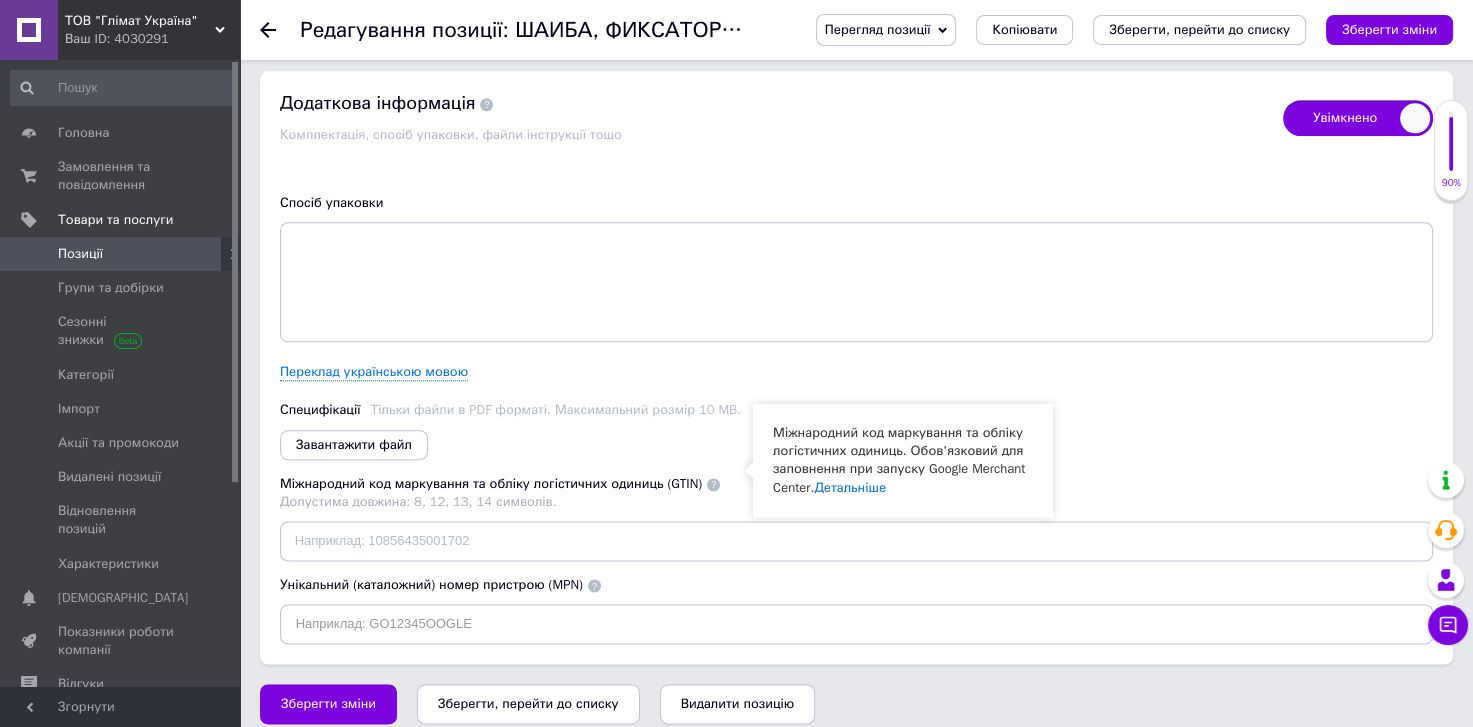 click at bounding box center (594, 585) 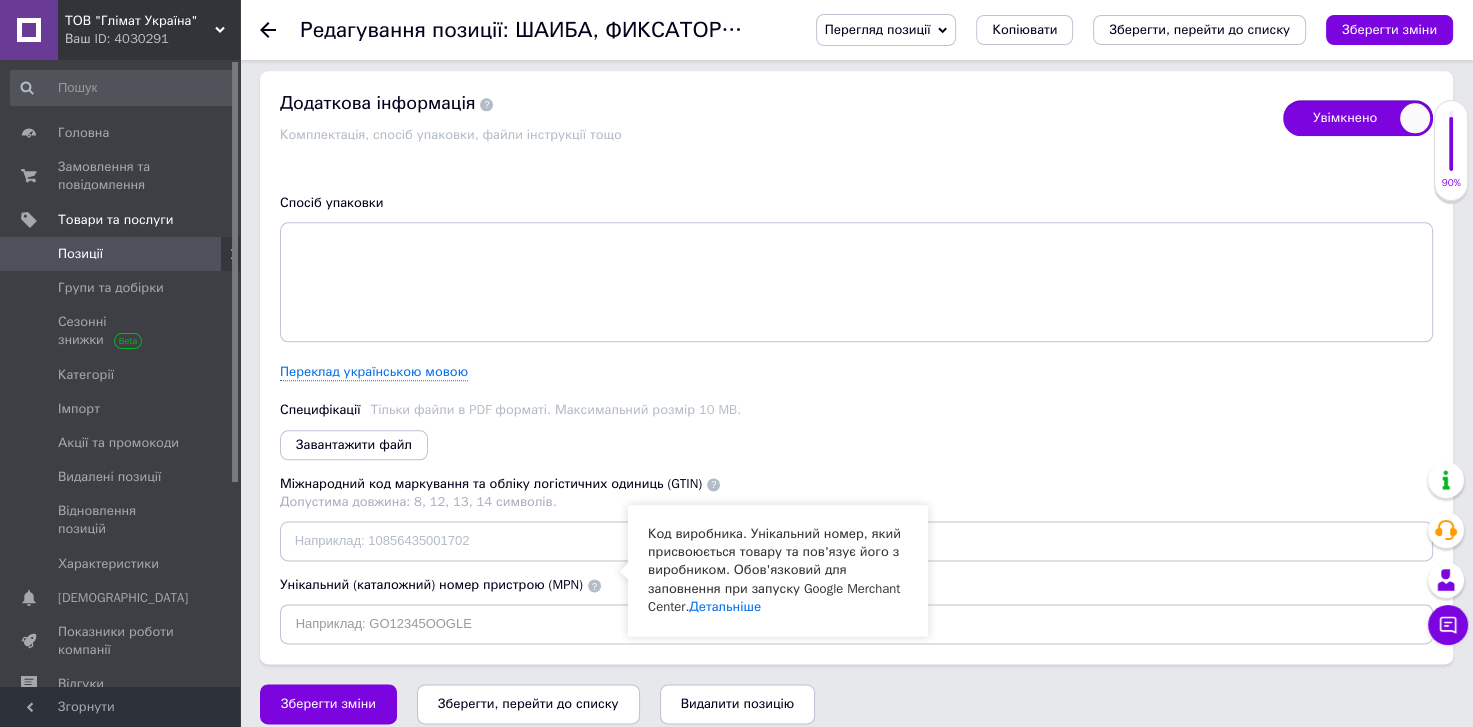 click on "Спосіб упаковки Переклад українською мовою Специфікації  Тільки файли в PDF форматі. Максимальний розмір 10 MB. Завантажити файл Міжнародний код маркування та обліку логістичних одиниць (GTIN) Допустима довжина: 8, 12, 13, 14 символів. Унікальний (каталожний) номер пристрою (MPN) Код виробника. Унікальний номер, який присвоюється товару та
пов'язує його з виробником. Обов'язковий для заповнення при запуску
Google Merchant Center.   Детальніше" at bounding box center (856, 414) 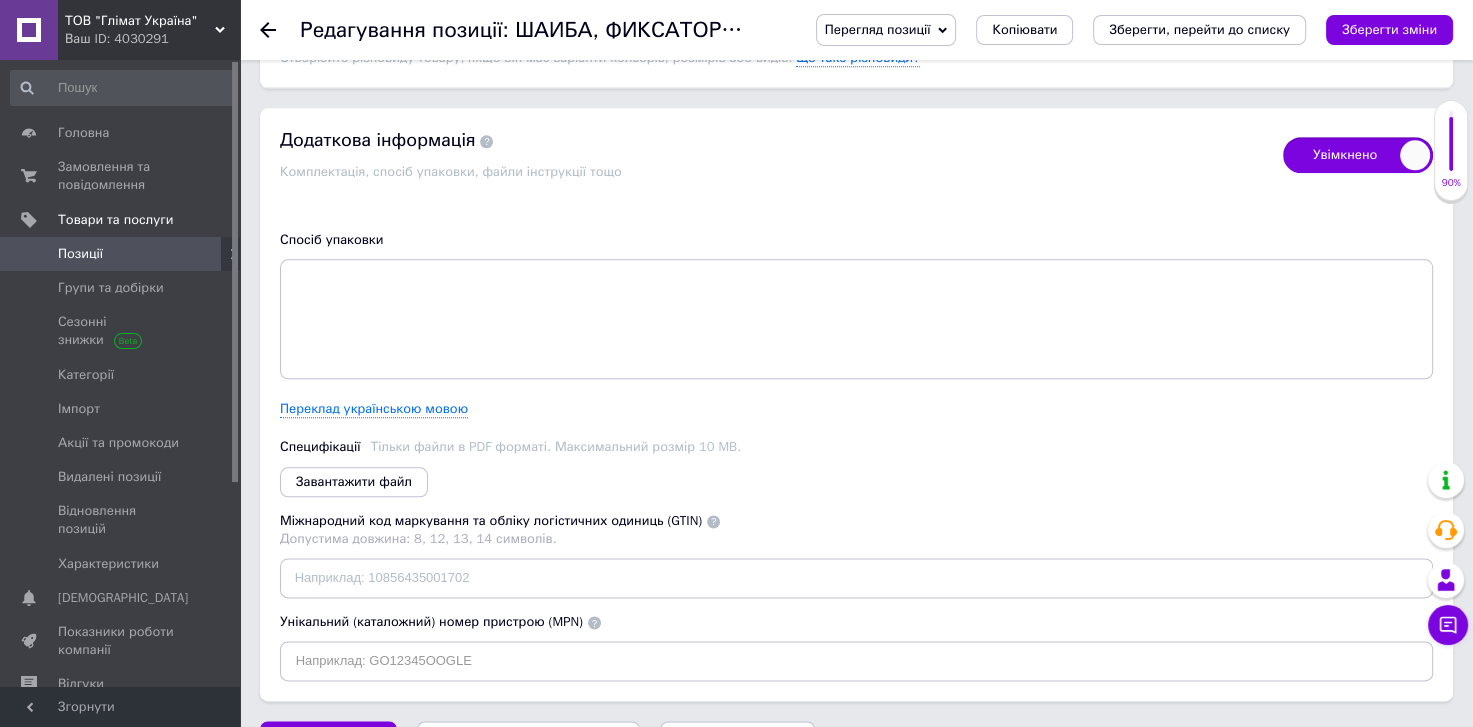 scroll, scrollTop: 2440, scrollLeft: 0, axis: vertical 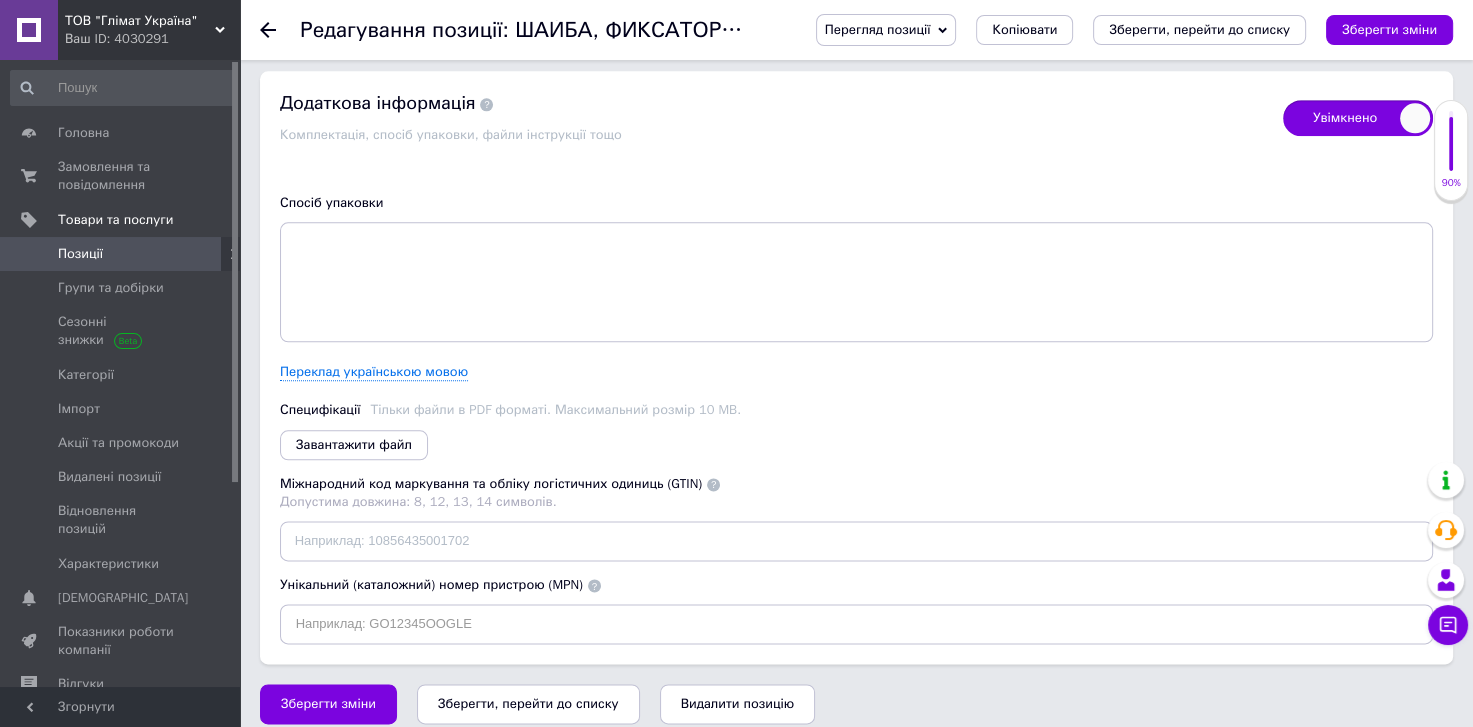 click on "Ваш ID: 4030291" at bounding box center [152, 39] 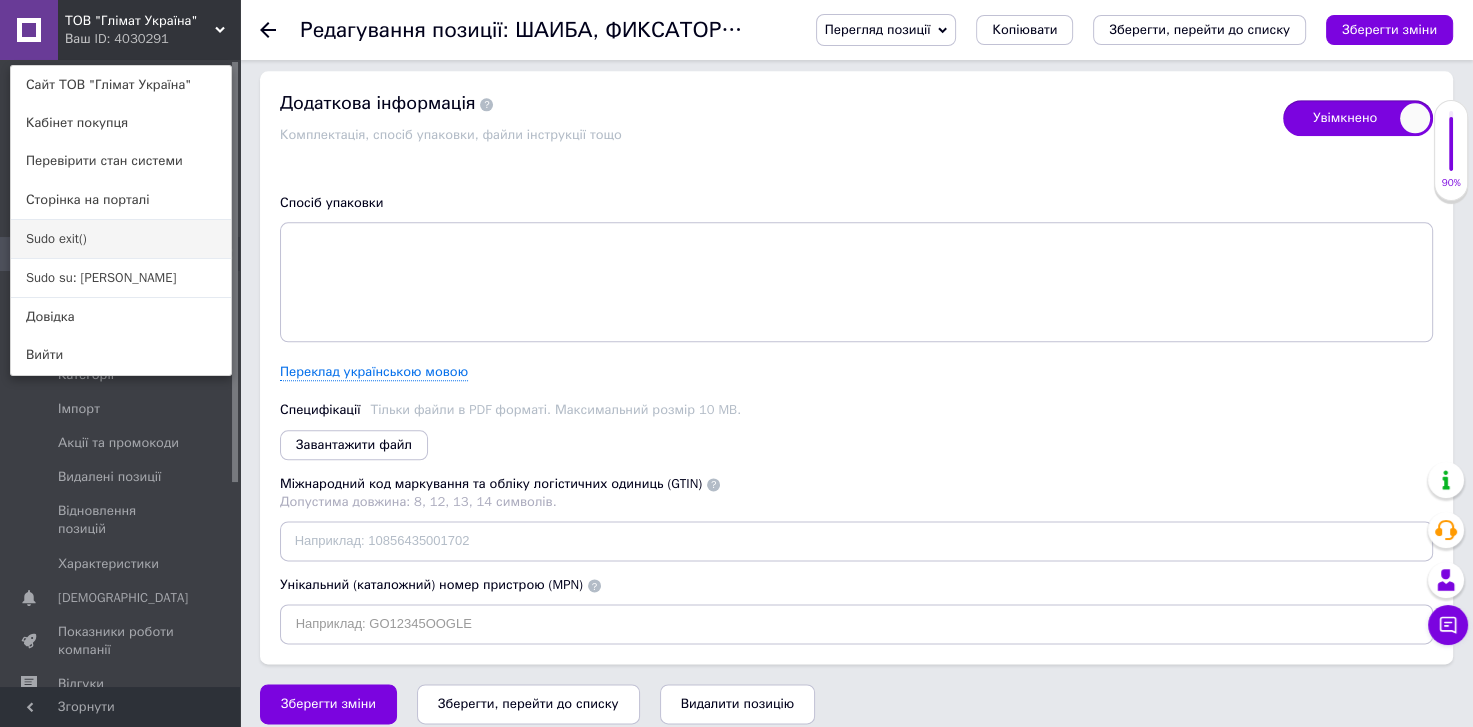 click on "Sudo exit()" at bounding box center (121, 239) 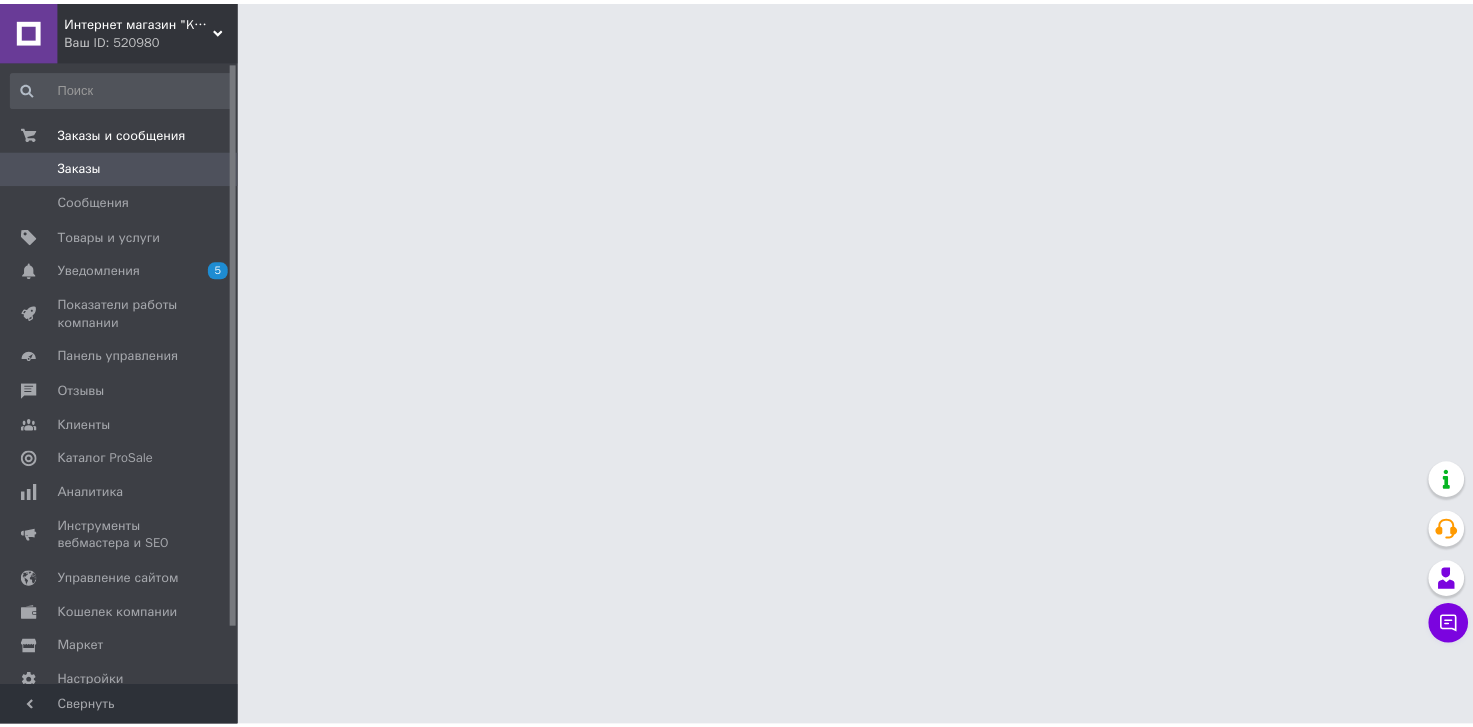 scroll, scrollTop: 0, scrollLeft: 0, axis: both 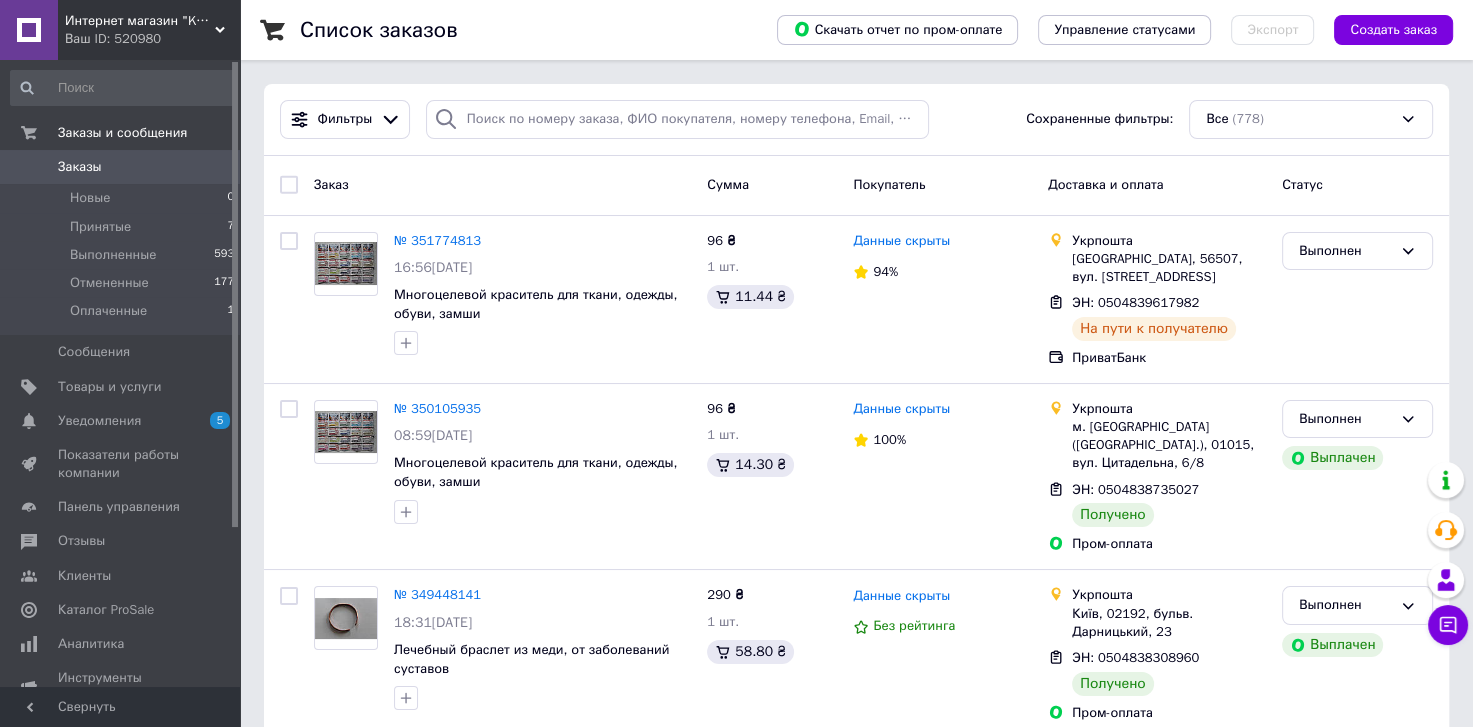 click on "Интернет магазин "Kolorstar" Ваш ID: 520980" at bounding box center (149, 30) 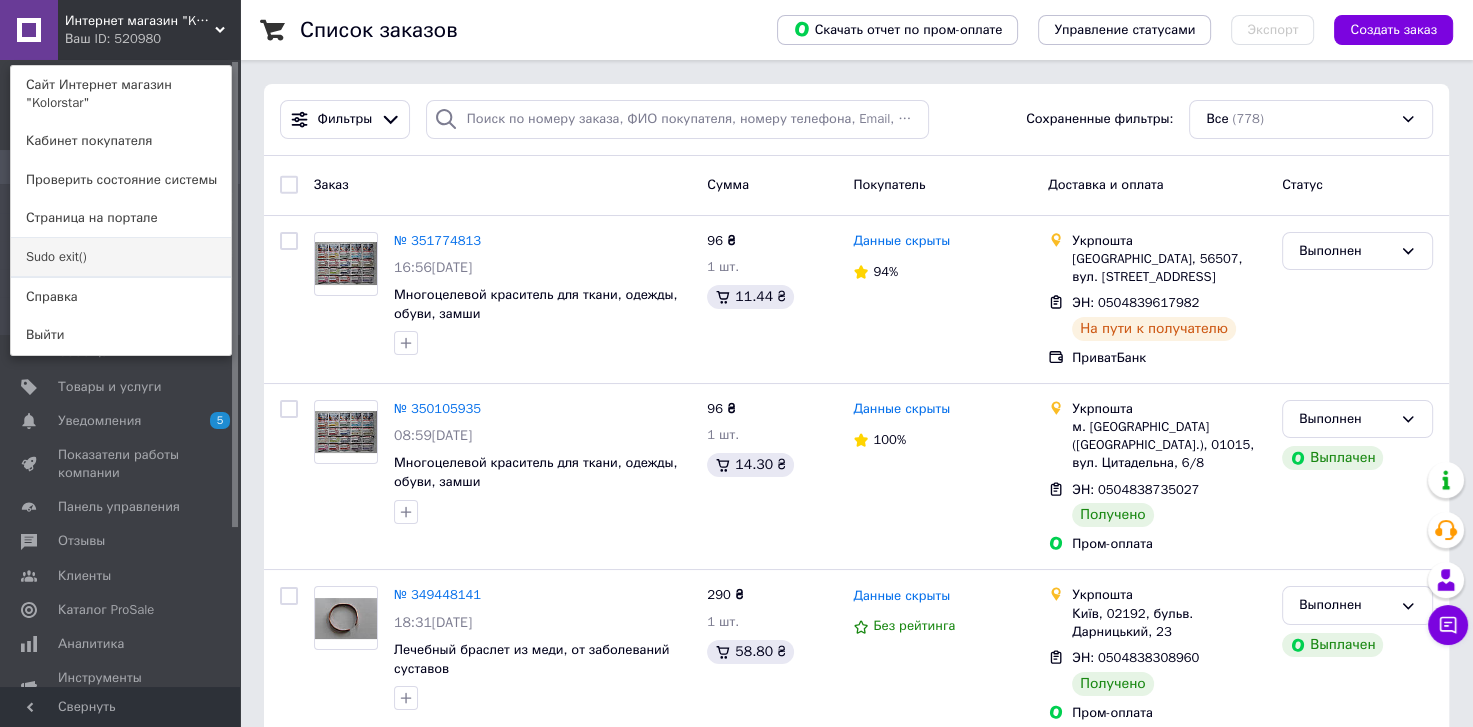 click on "Sudo exit()" at bounding box center [121, 257] 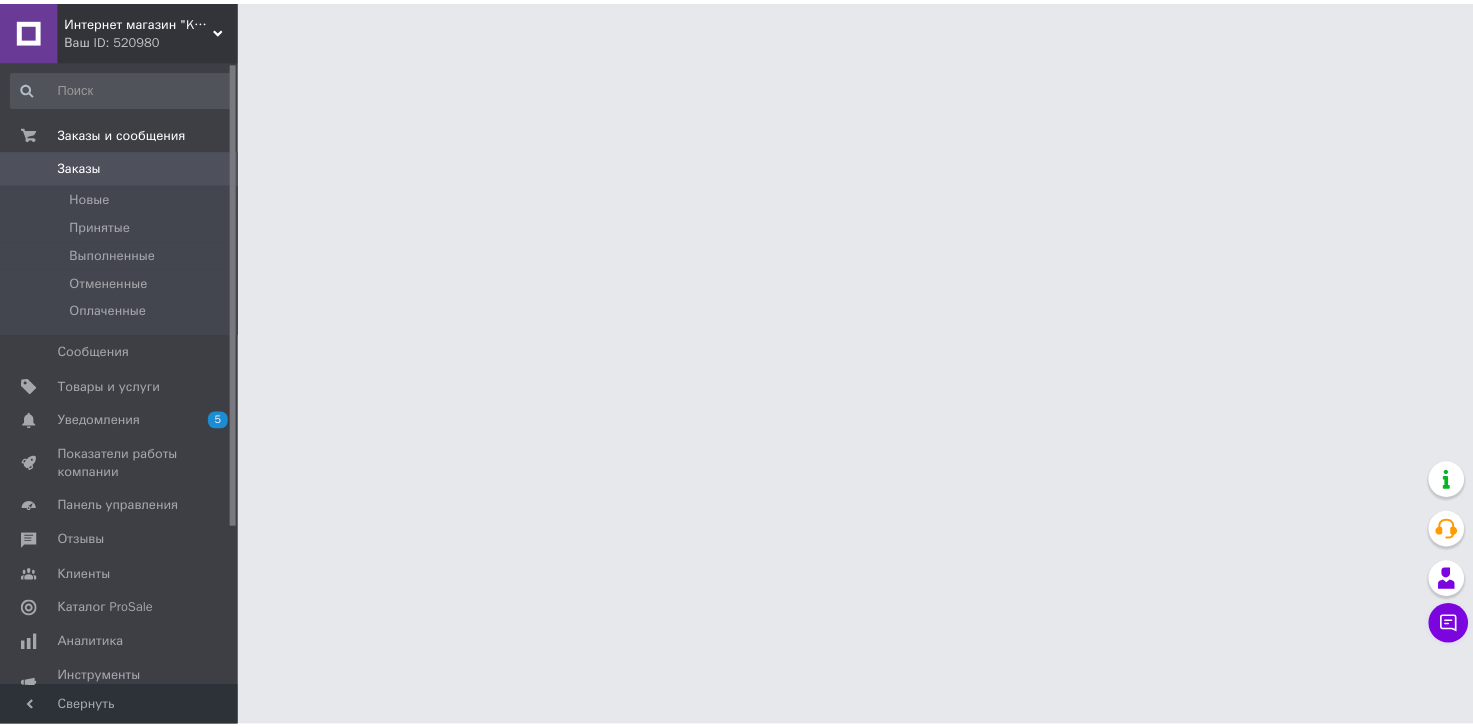 scroll, scrollTop: 0, scrollLeft: 0, axis: both 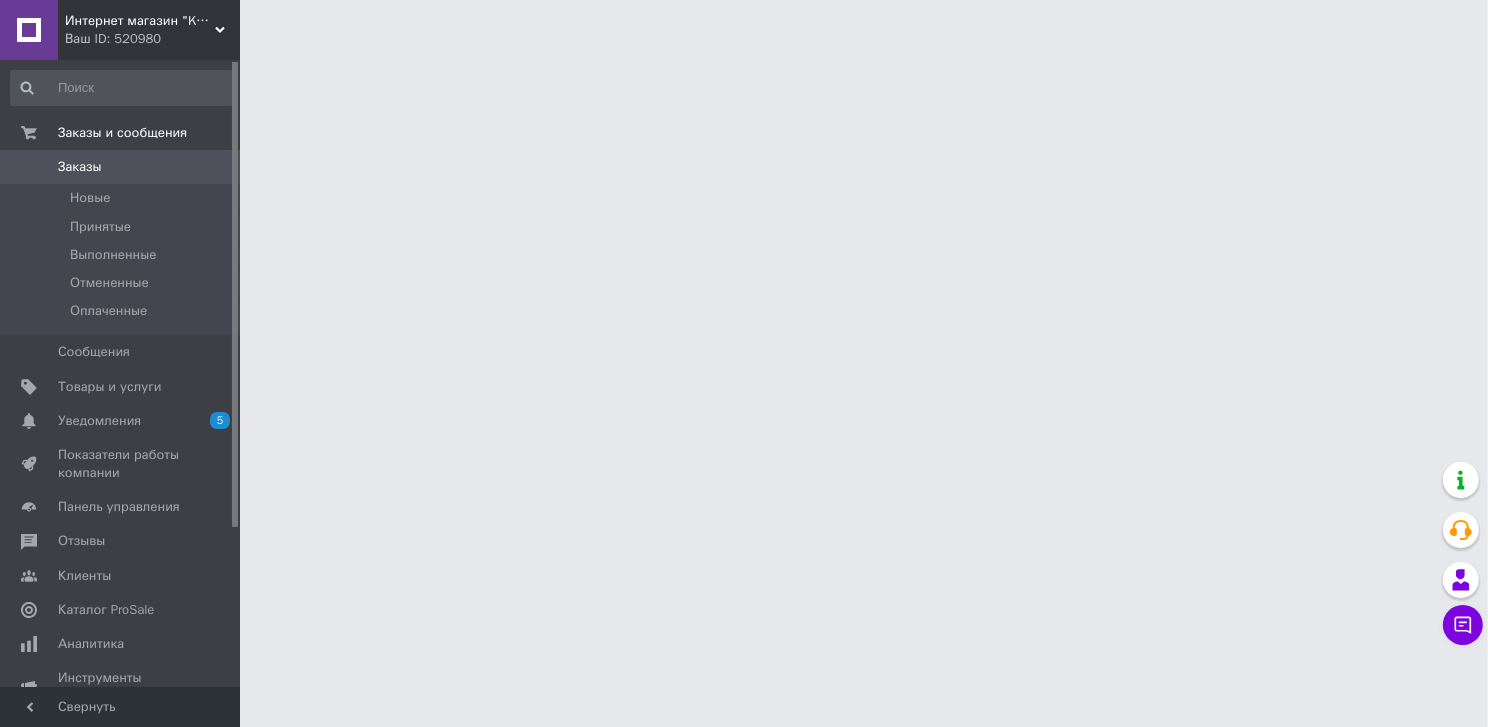 click on "Интернет магазин "Kolorstar" Ваш ID: 520980" at bounding box center [149, 30] 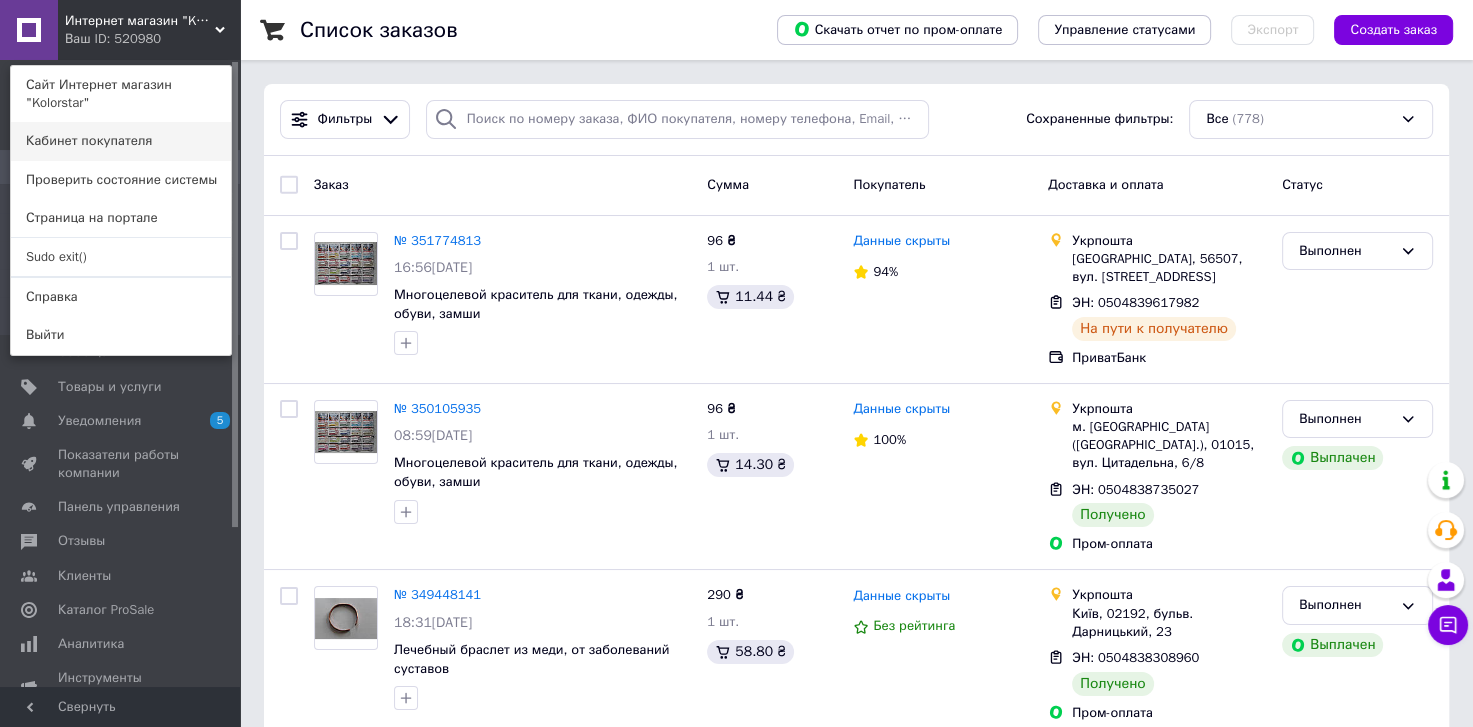 click on "Кабинет покупателя" at bounding box center [121, 141] 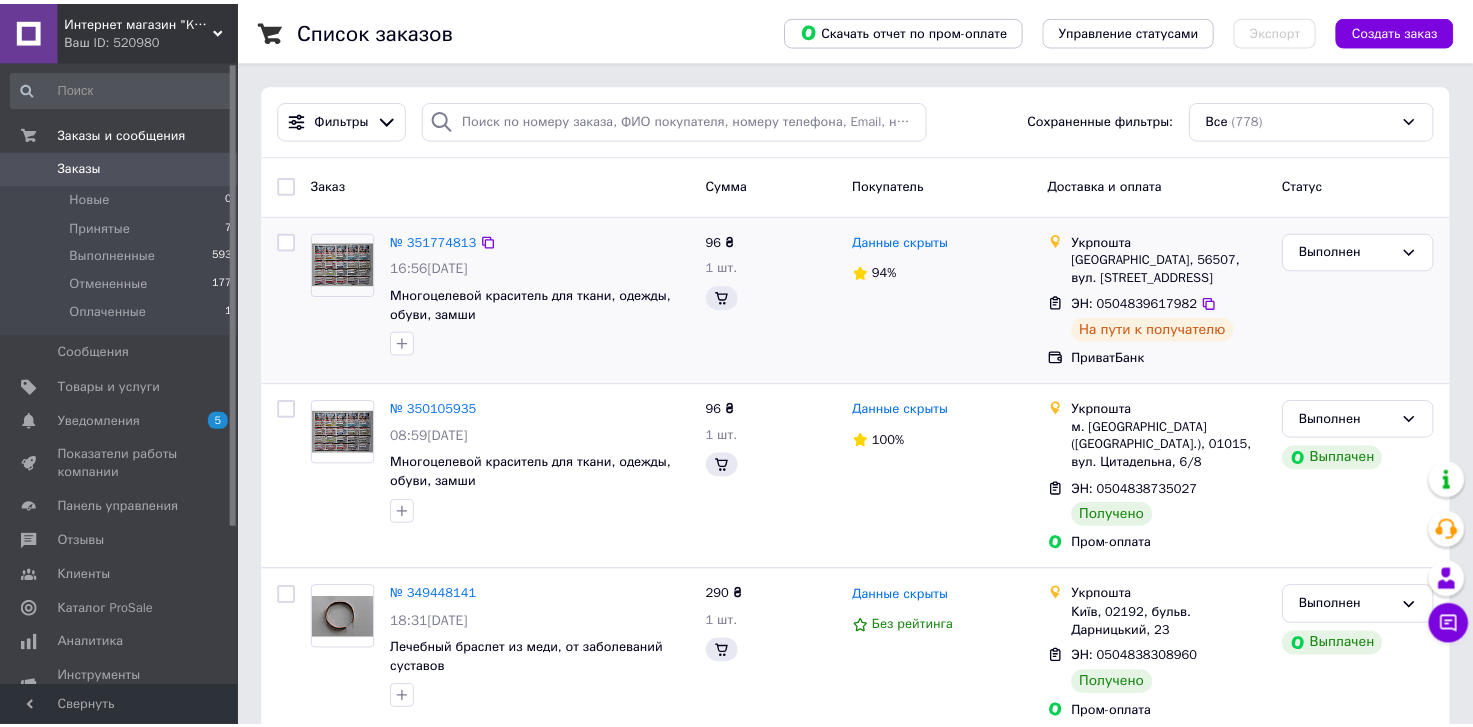 scroll, scrollTop: 0, scrollLeft: 0, axis: both 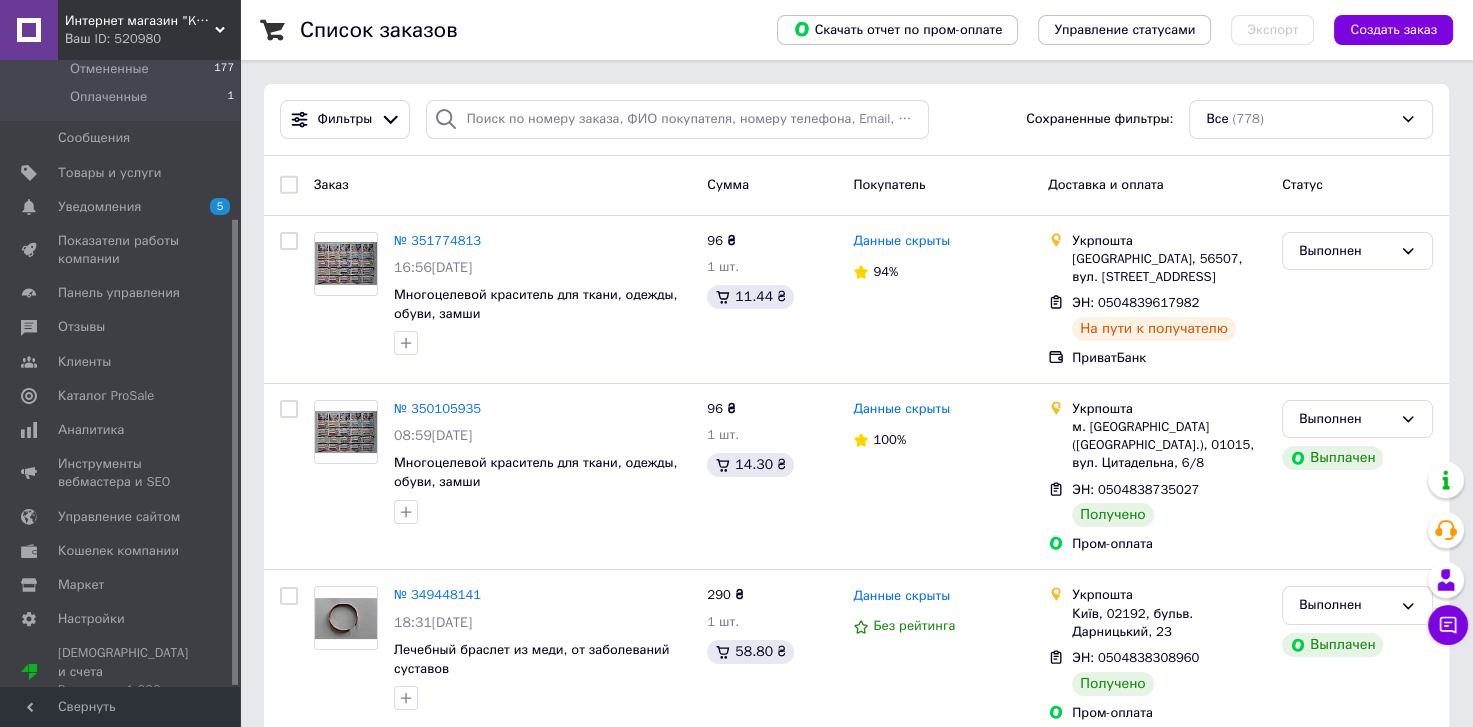 click on "Ваш ID: 520980" at bounding box center (152, 39) 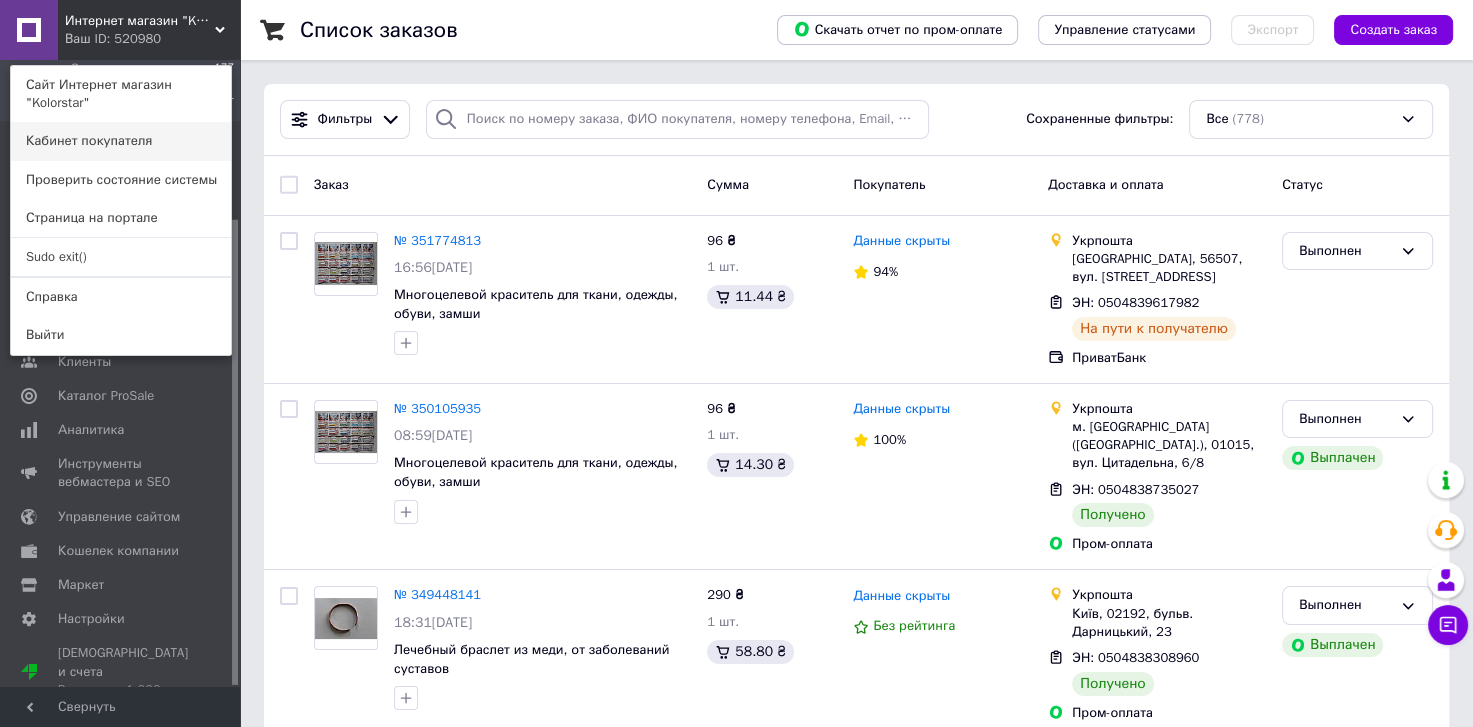 click on "Кабинет покупателя" at bounding box center [121, 141] 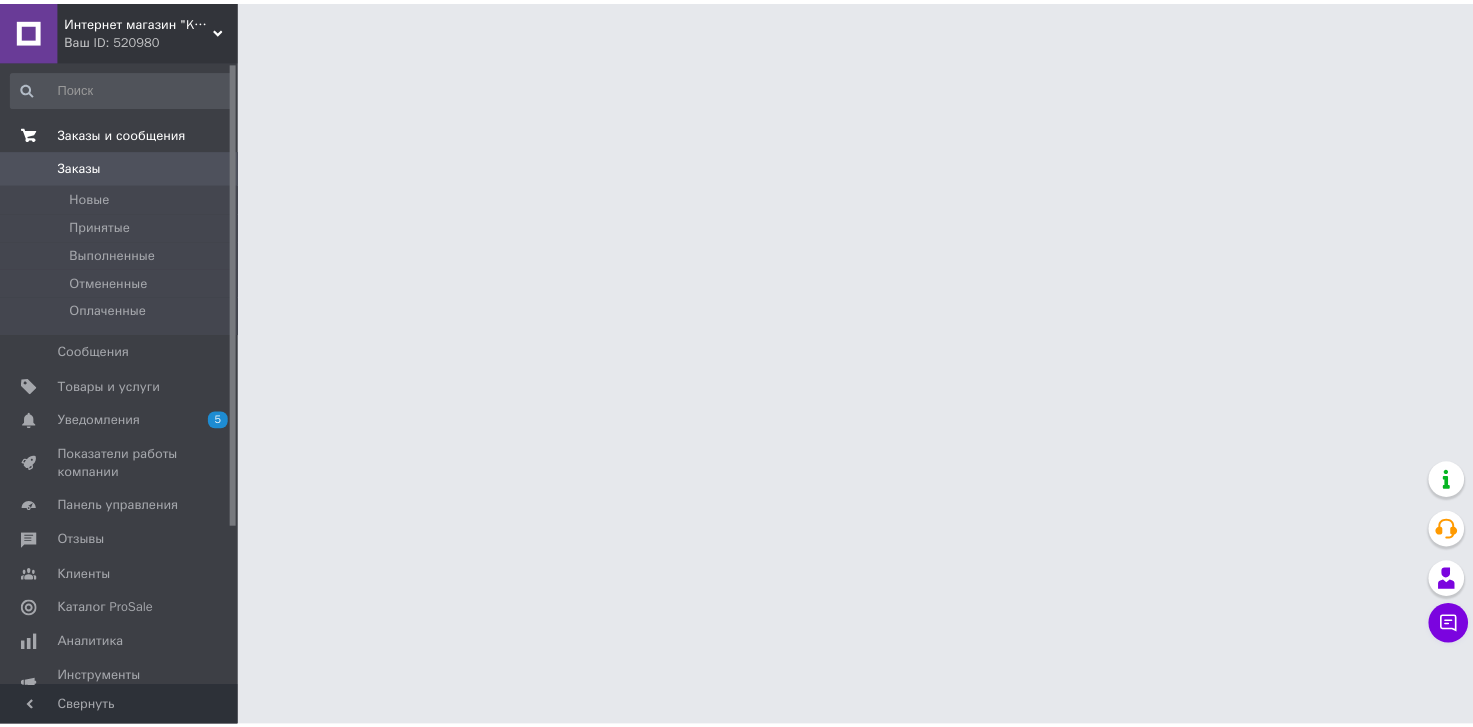scroll, scrollTop: 0, scrollLeft: 0, axis: both 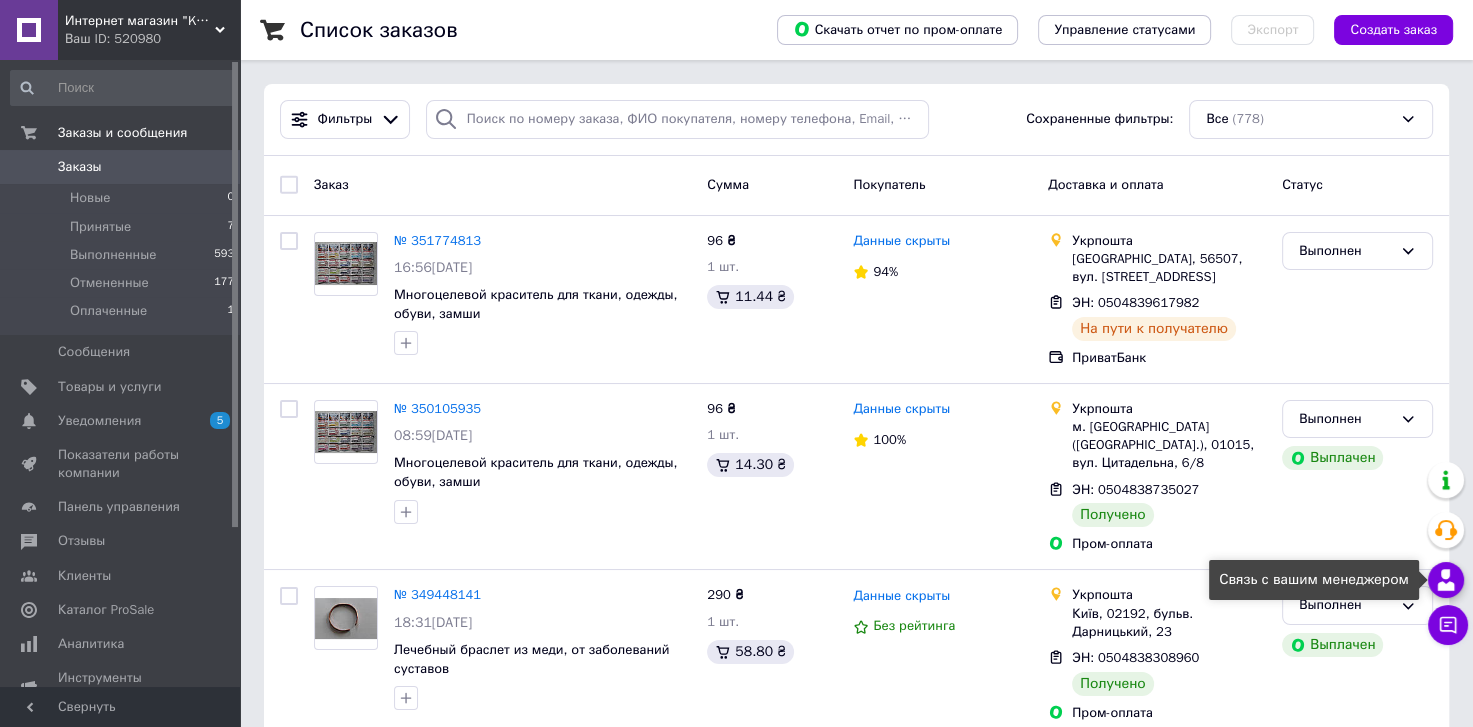 click 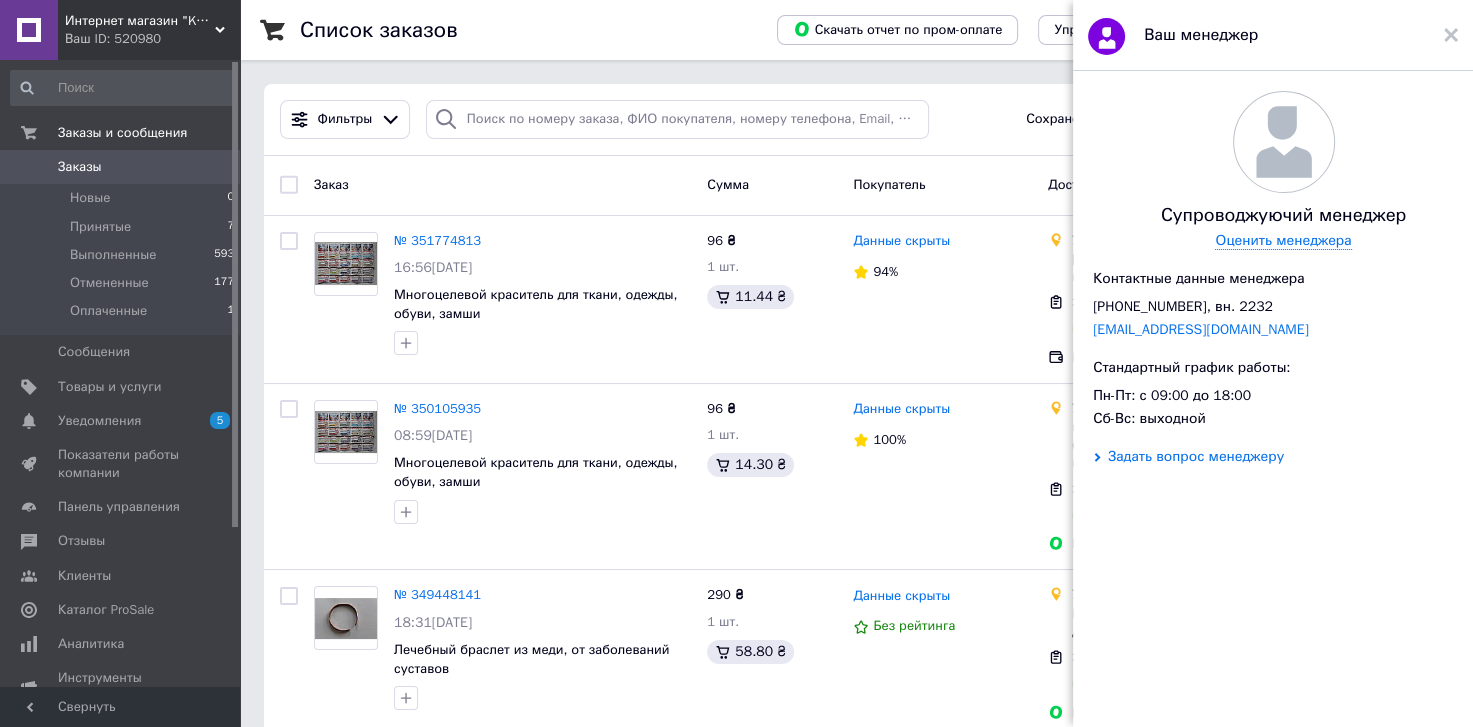 click on "Задать вопрос менеджеру" at bounding box center [1196, 457] 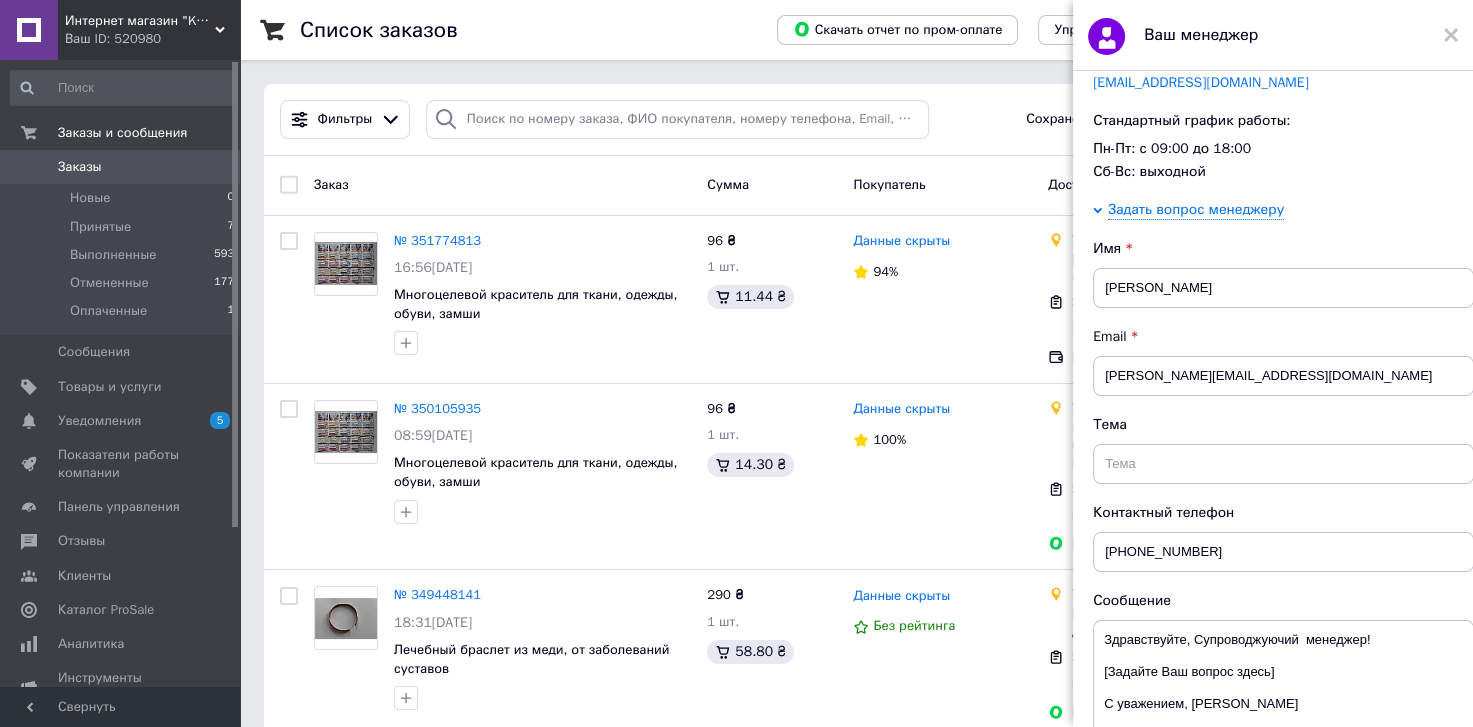 scroll, scrollTop: 354, scrollLeft: 0, axis: vertical 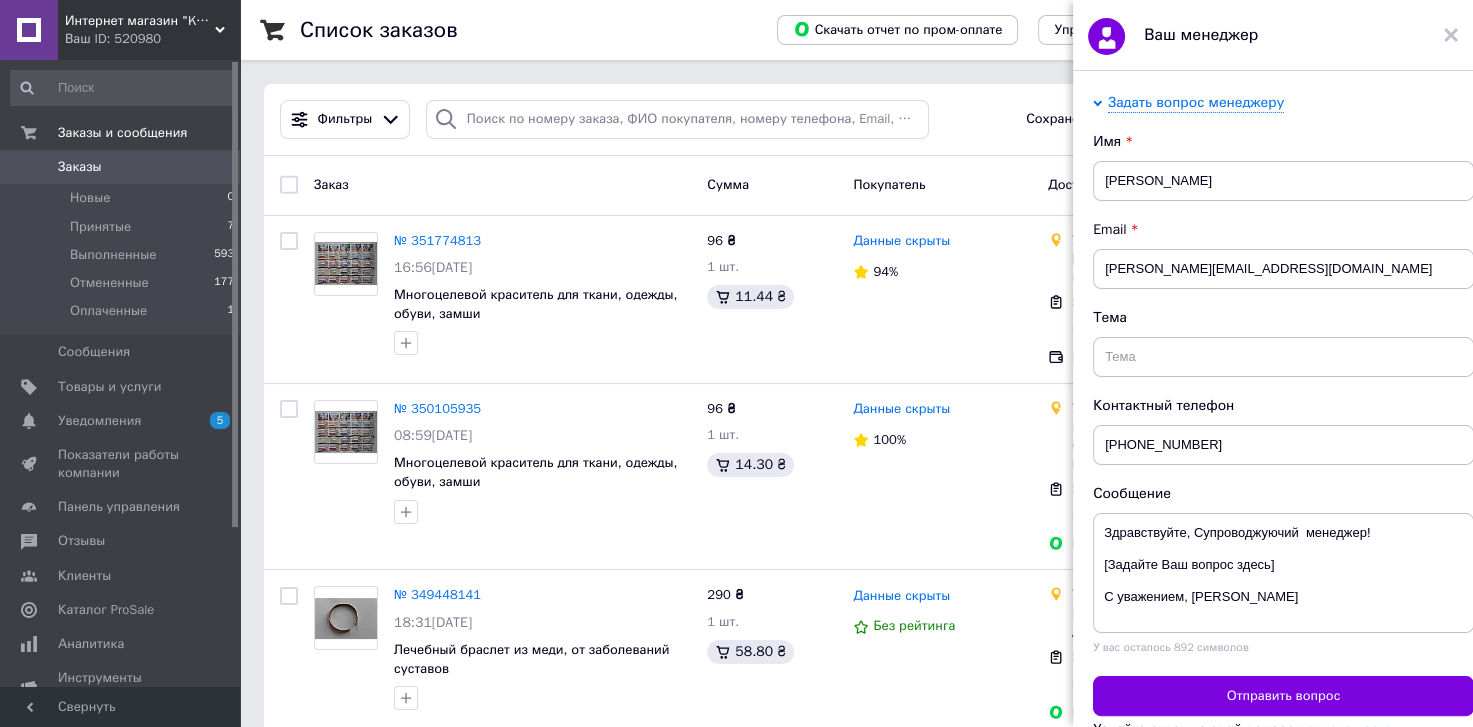 click on "Ваш ID: 520980" at bounding box center [152, 39] 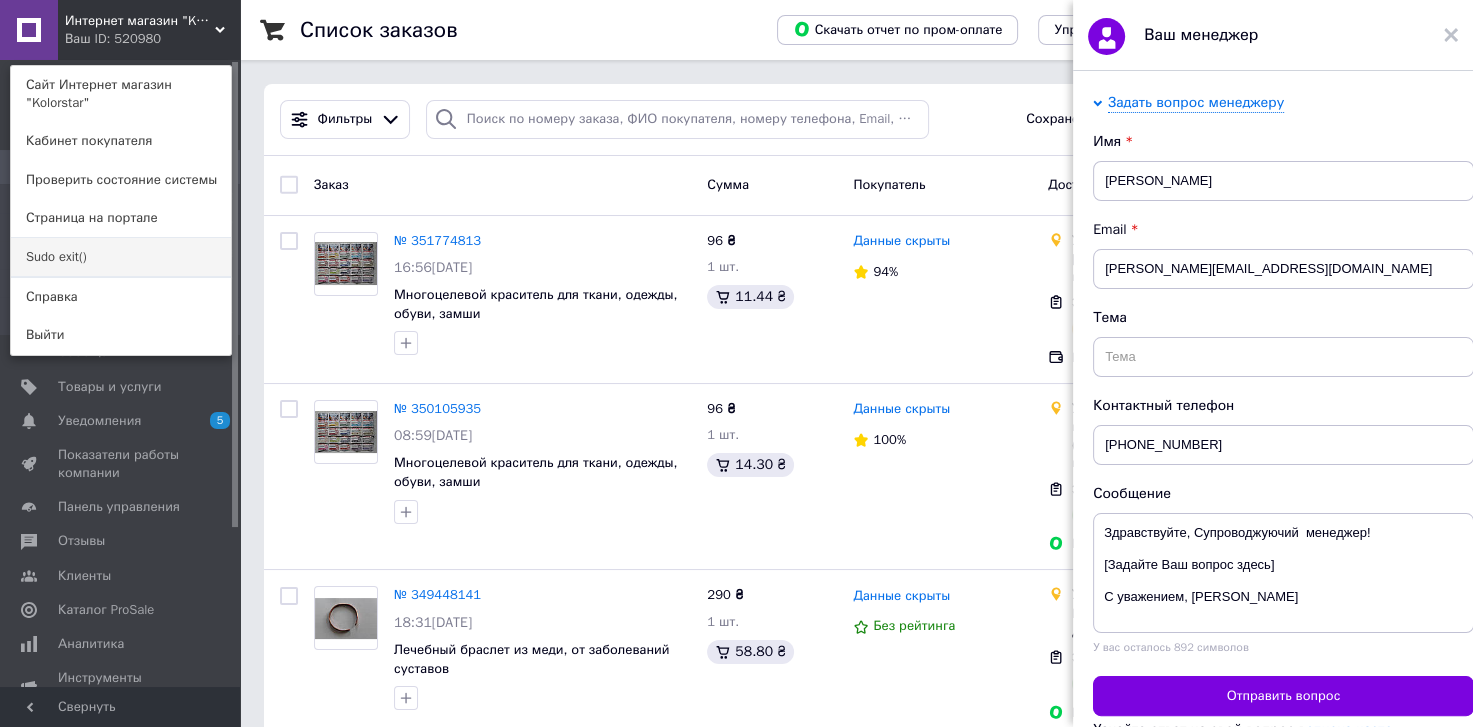 click on "Sudo exit()" at bounding box center [121, 257] 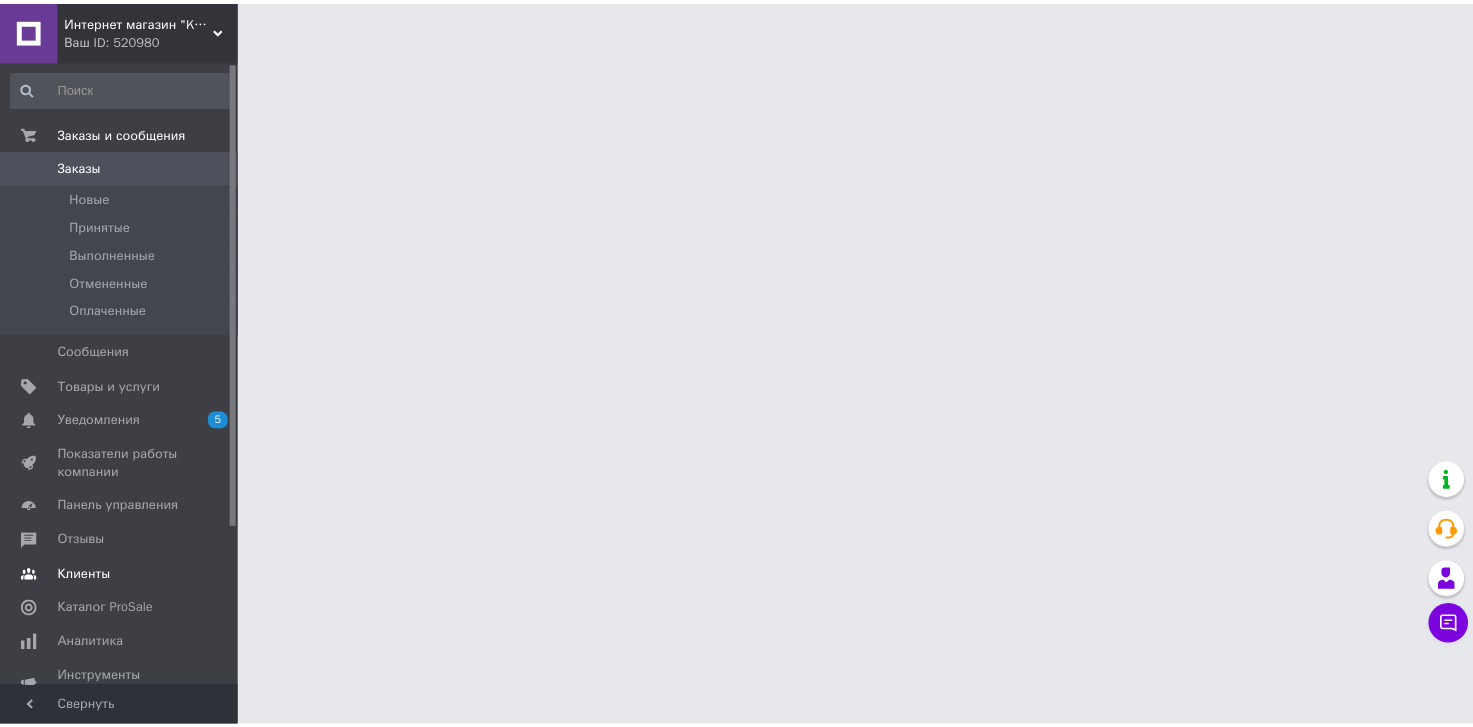 scroll, scrollTop: 0, scrollLeft: 0, axis: both 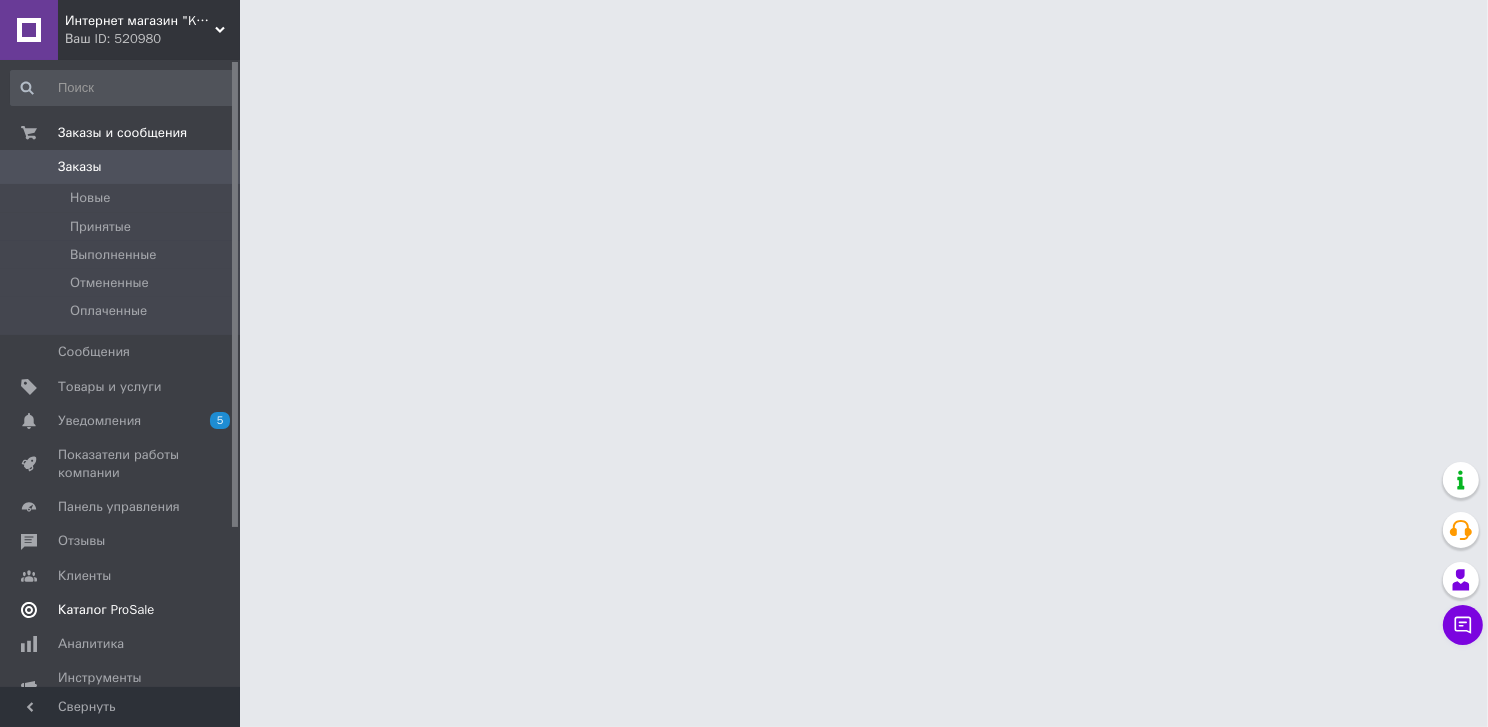 click on "Каталог ProSale" at bounding box center (106, 610) 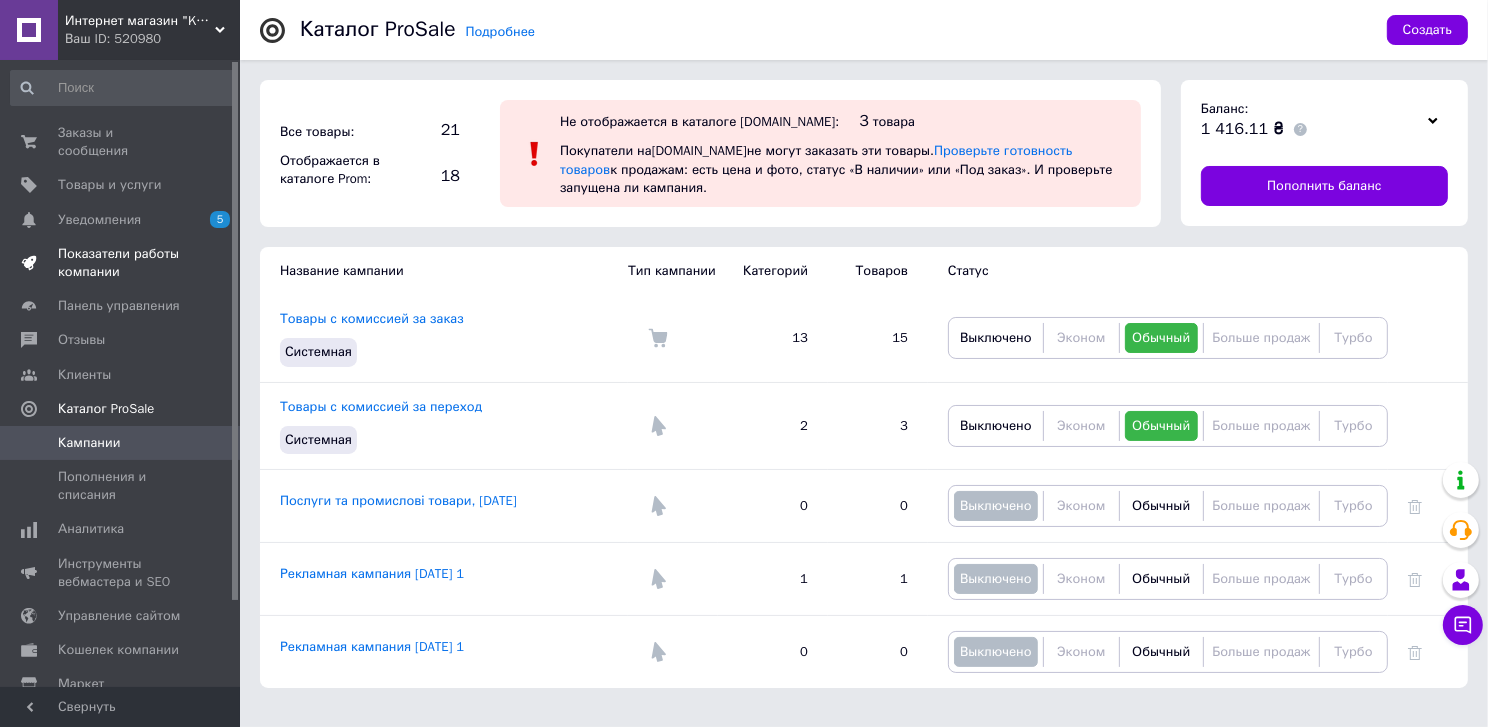 click on "Показатели работы компании" at bounding box center (121, 263) 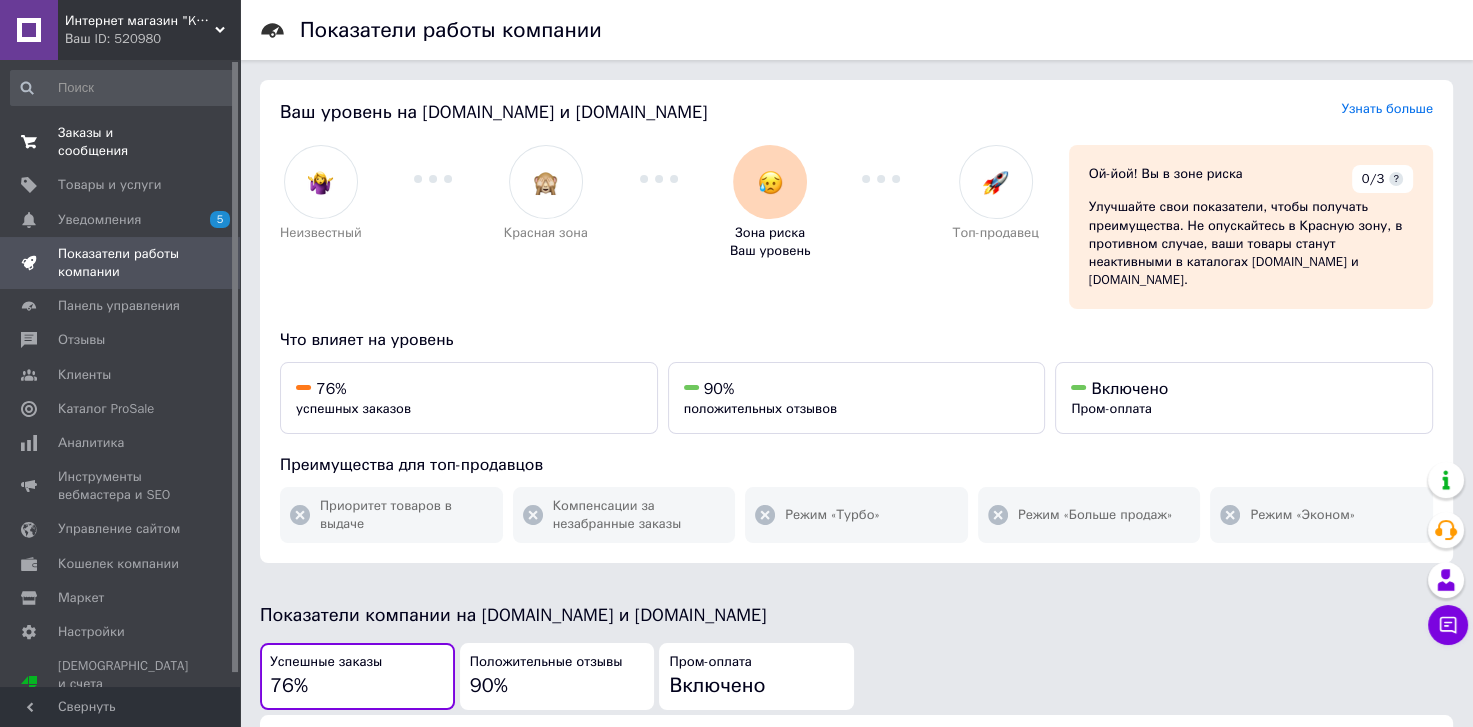 click on "Заказы и сообщения" at bounding box center (121, 142) 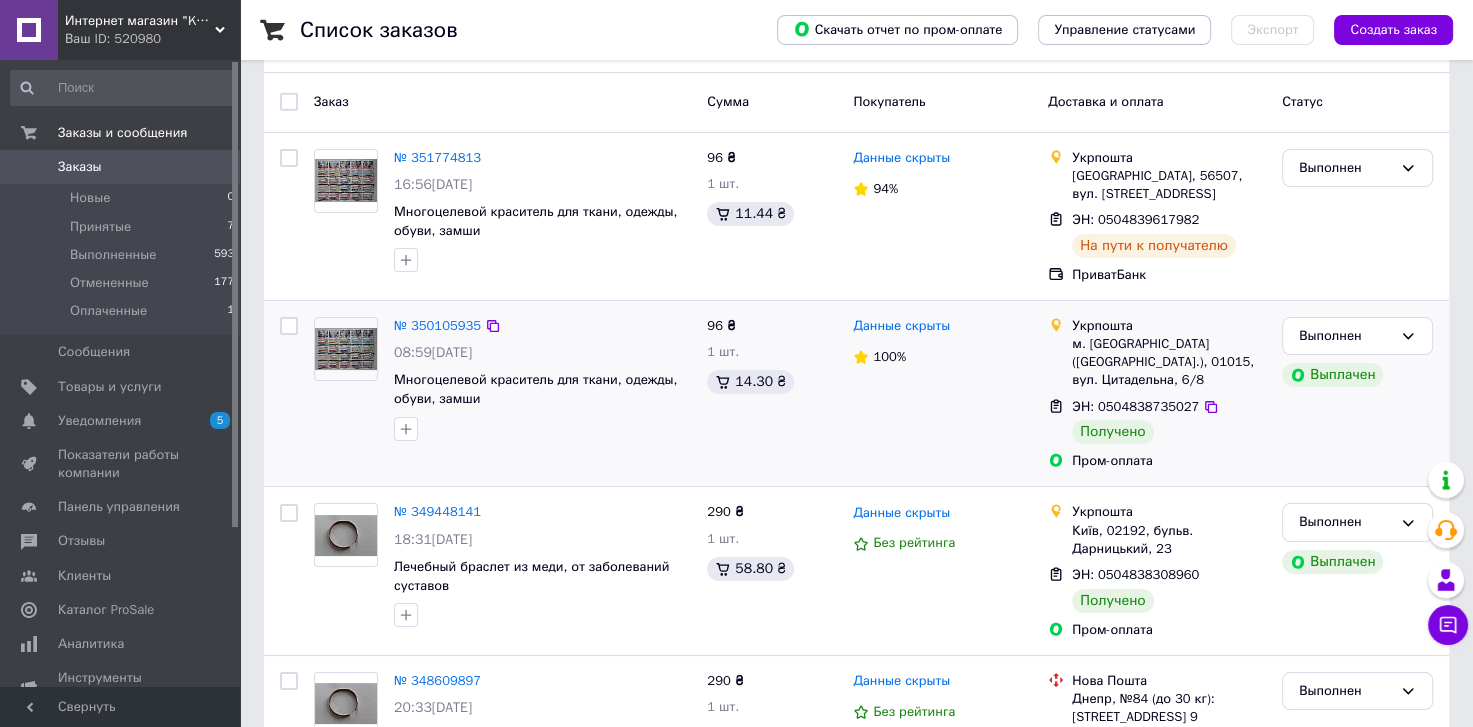 scroll, scrollTop: 0, scrollLeft: 0, axis: both 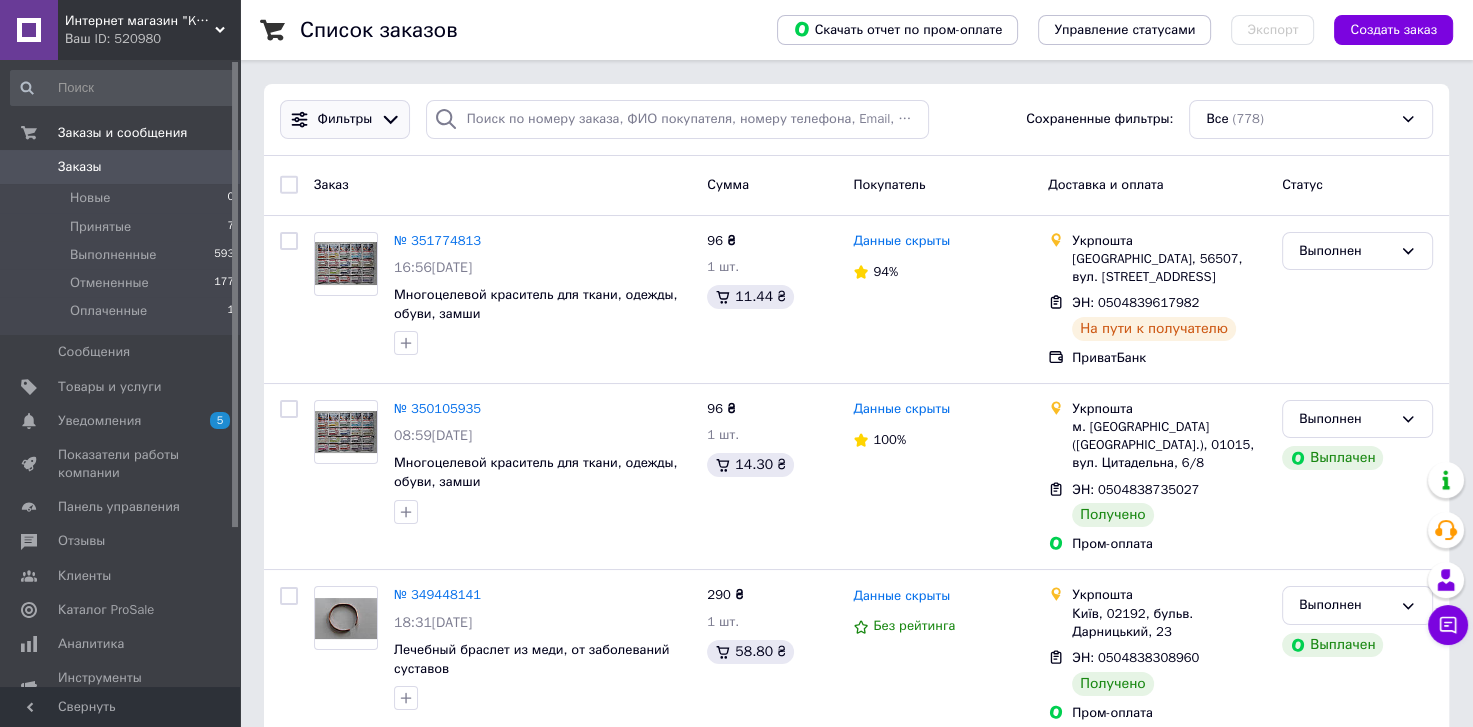 click on "Фильтры" at bounding box center [345, 119] 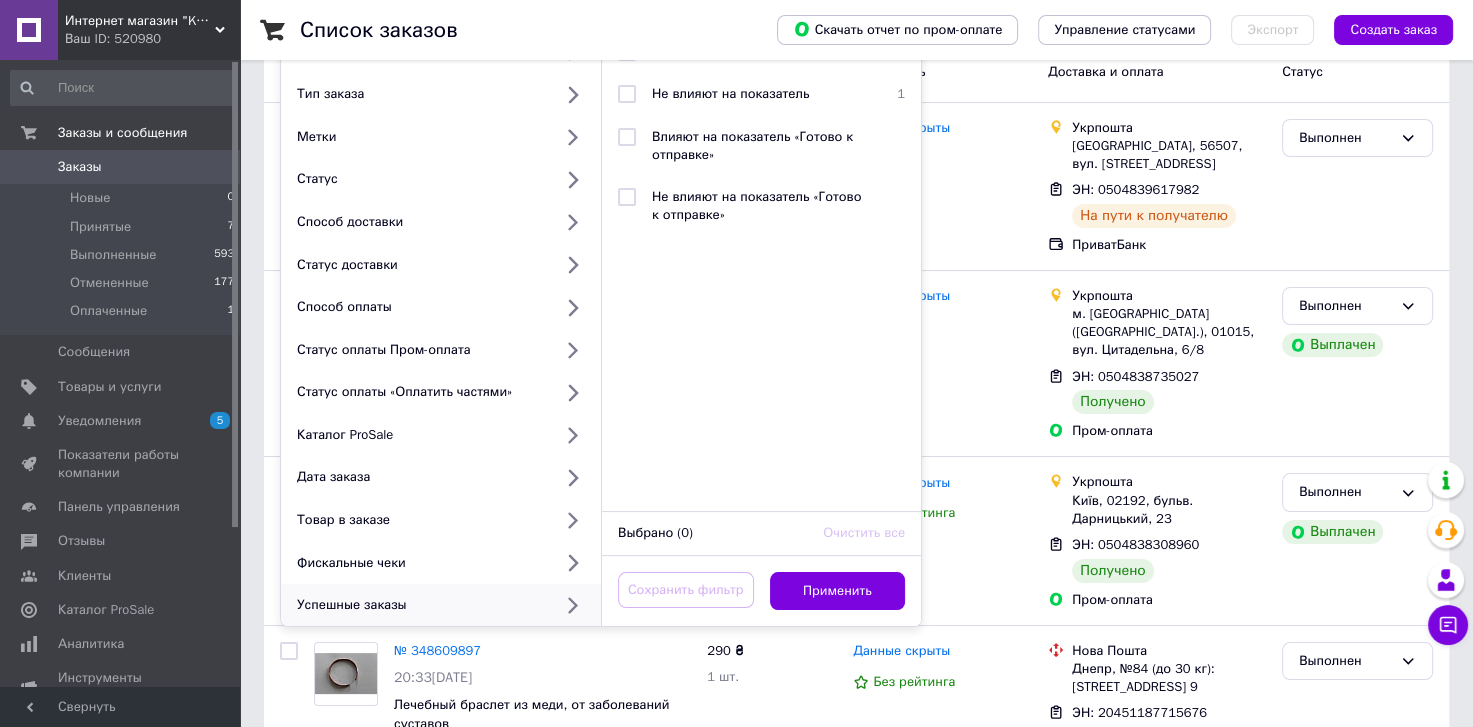 scroll, scrollTop: 0, scrollLeft: 0, axis: both 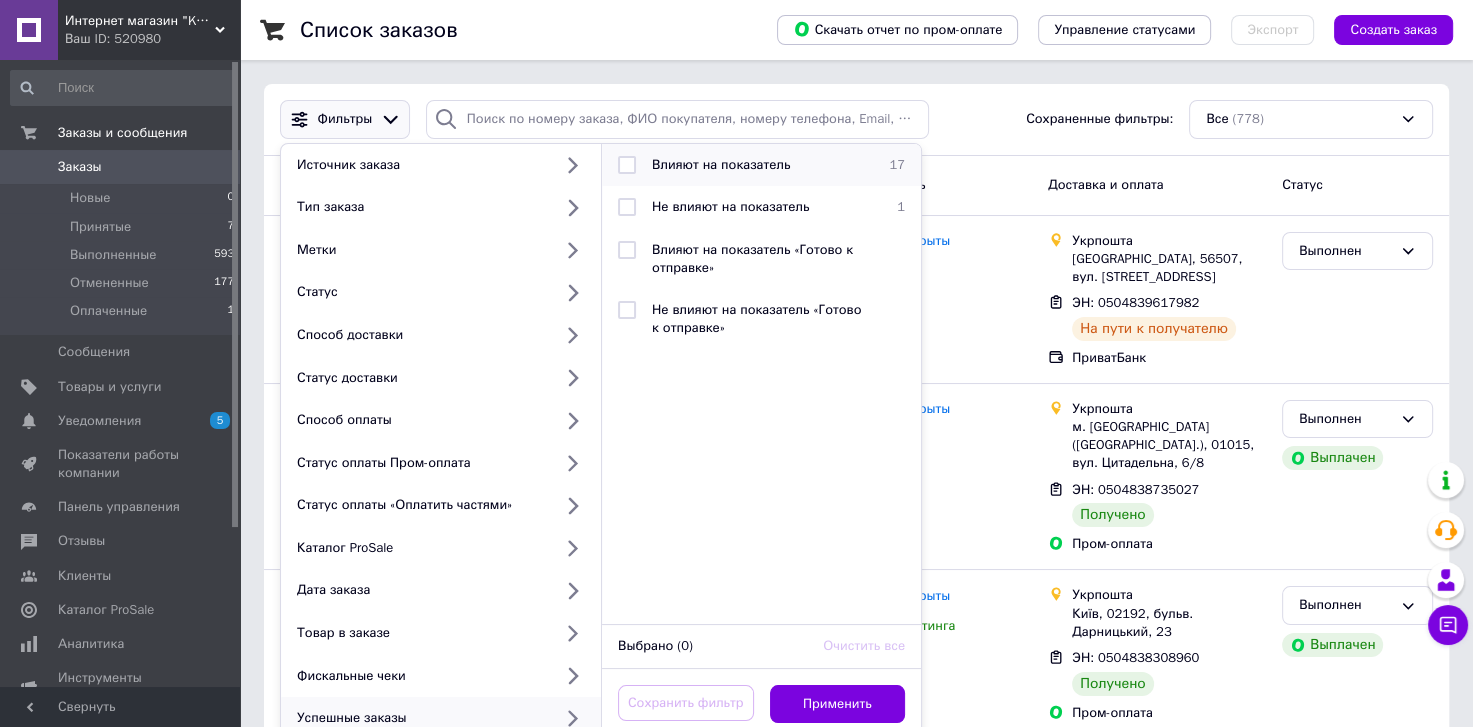 click at bounding box center [627, 165] 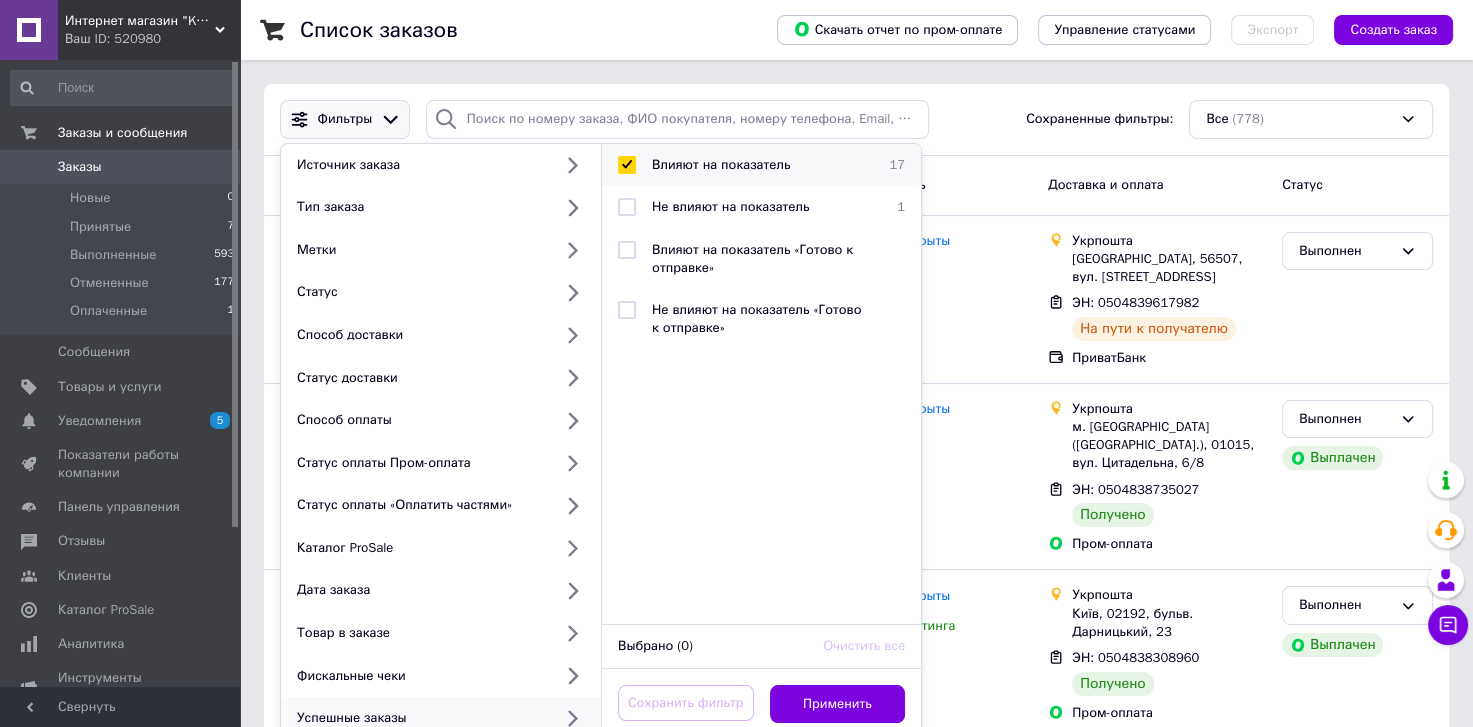 checkbox on "true" 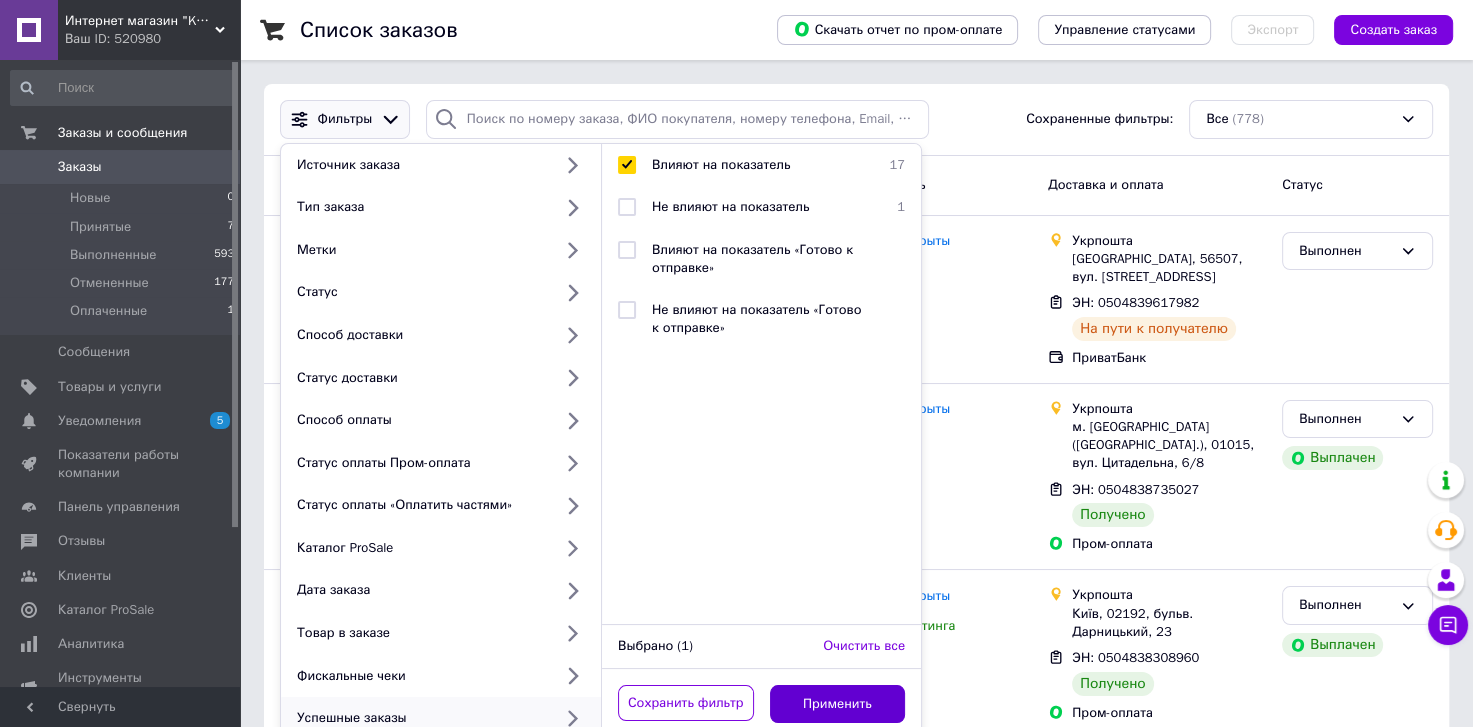 click on "Применить" at bounding box center [838, 704] 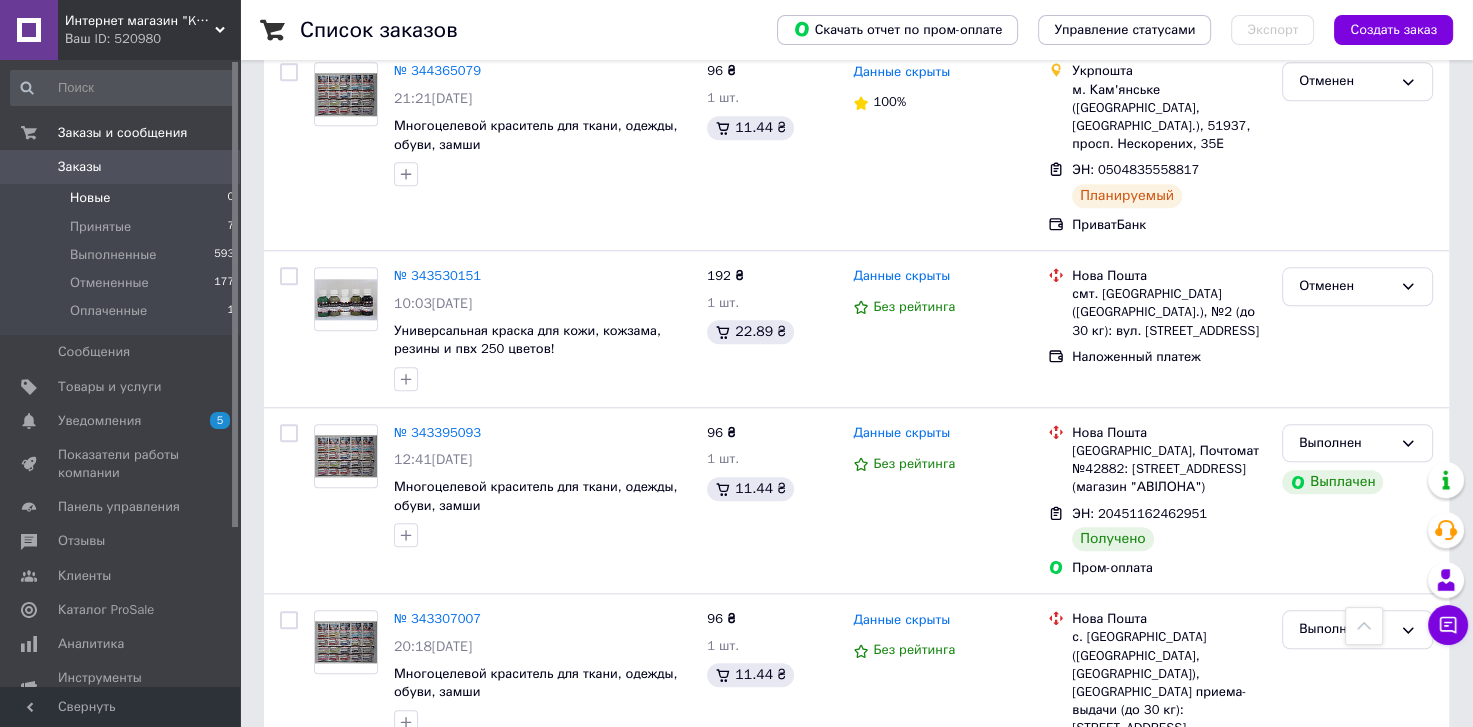 scroll, scrollTop: 1831, scrollLeft: 0, axis: vertical 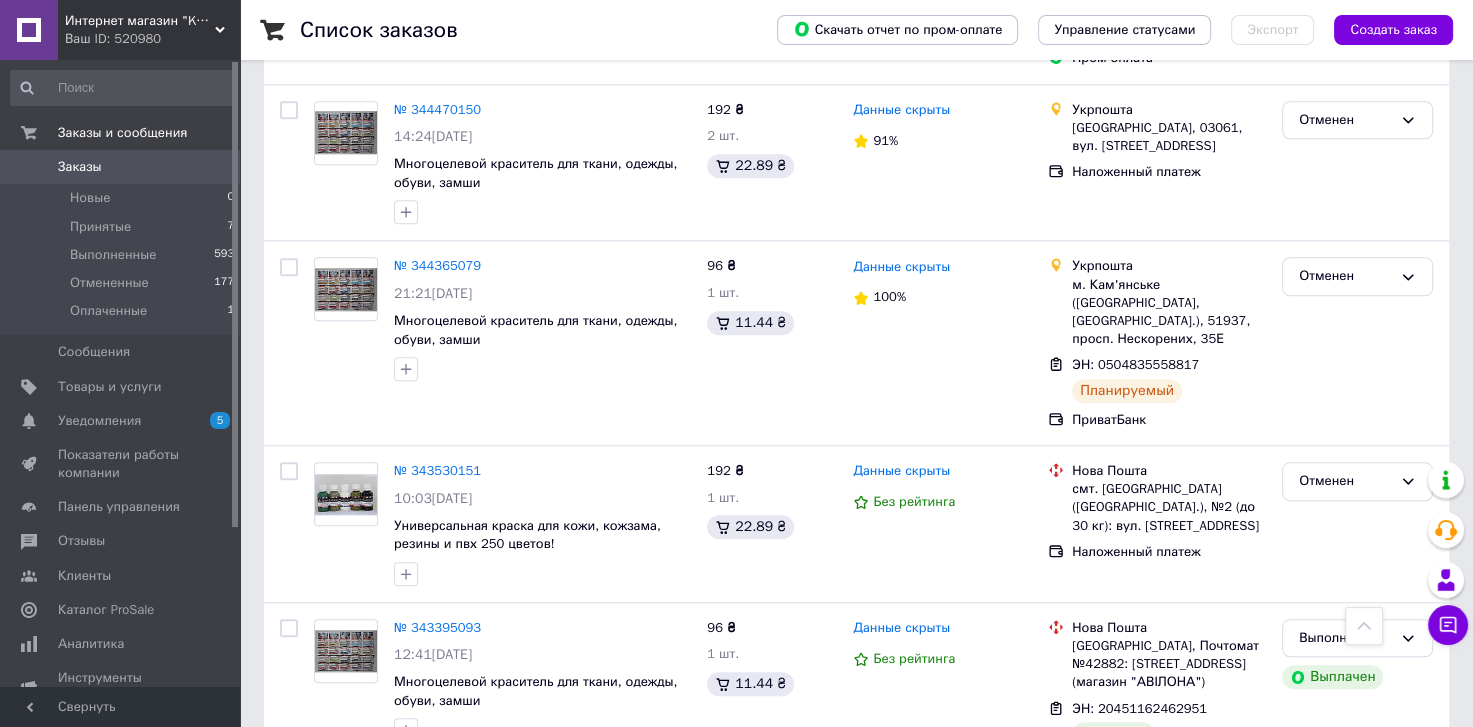 click at bounding box center [29, 167] 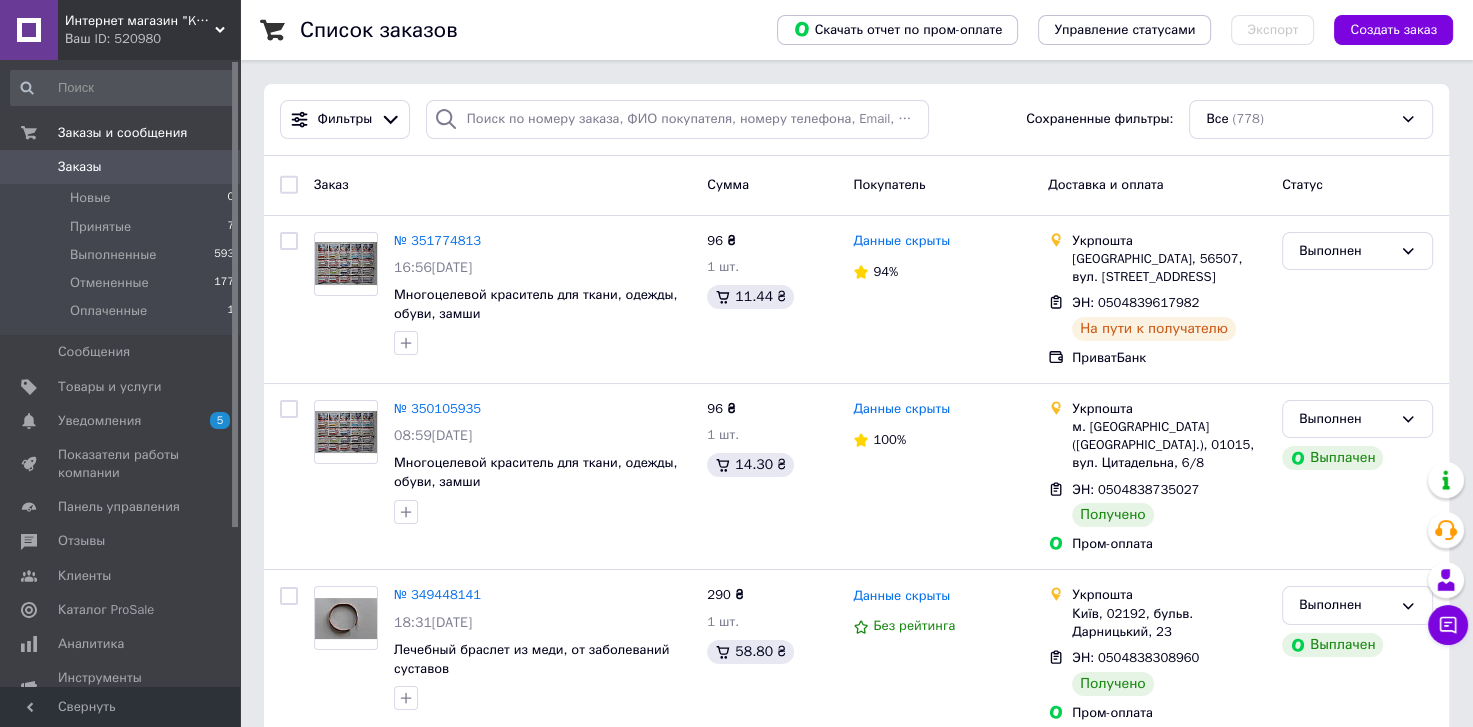 click on "Ваш ID: 520980" at bounding box center (152, 39) 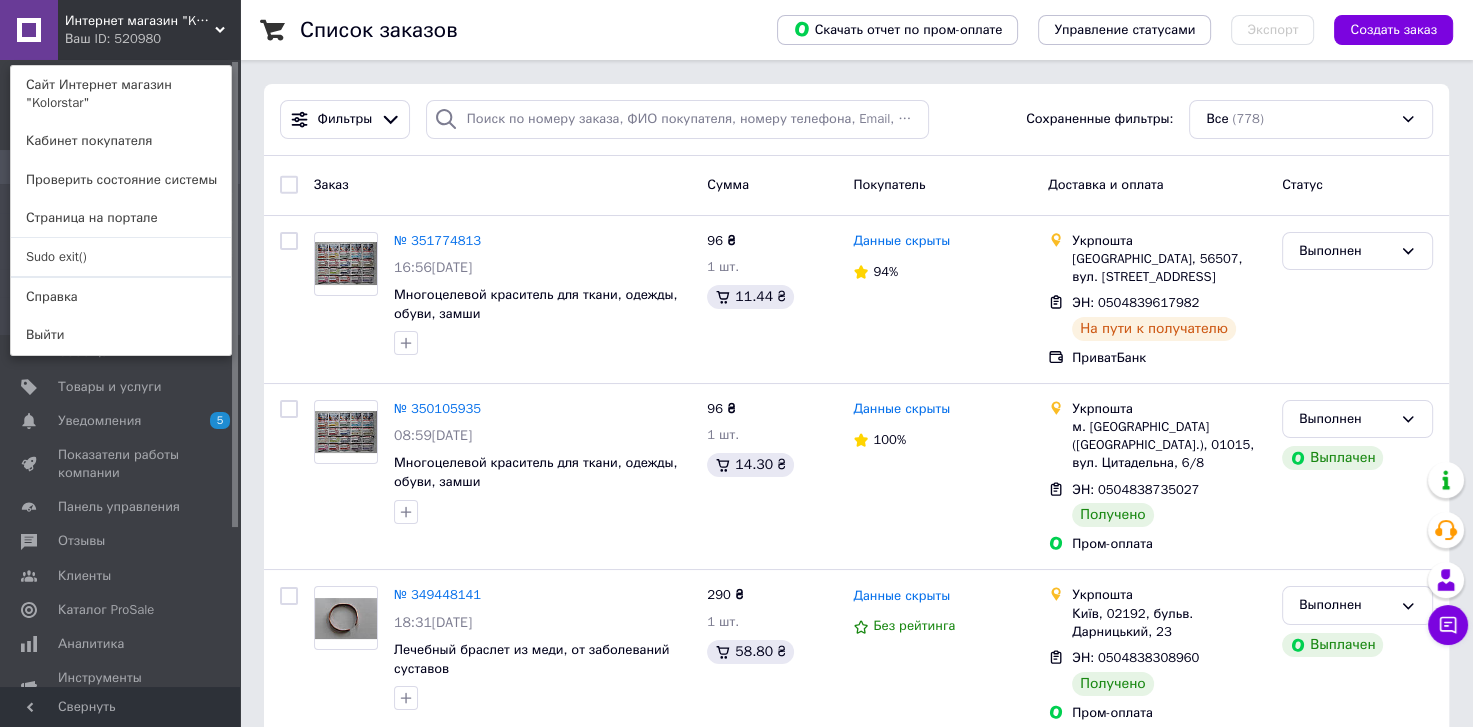 click on "Sudo exit()" at bounding box center (121, 257) 